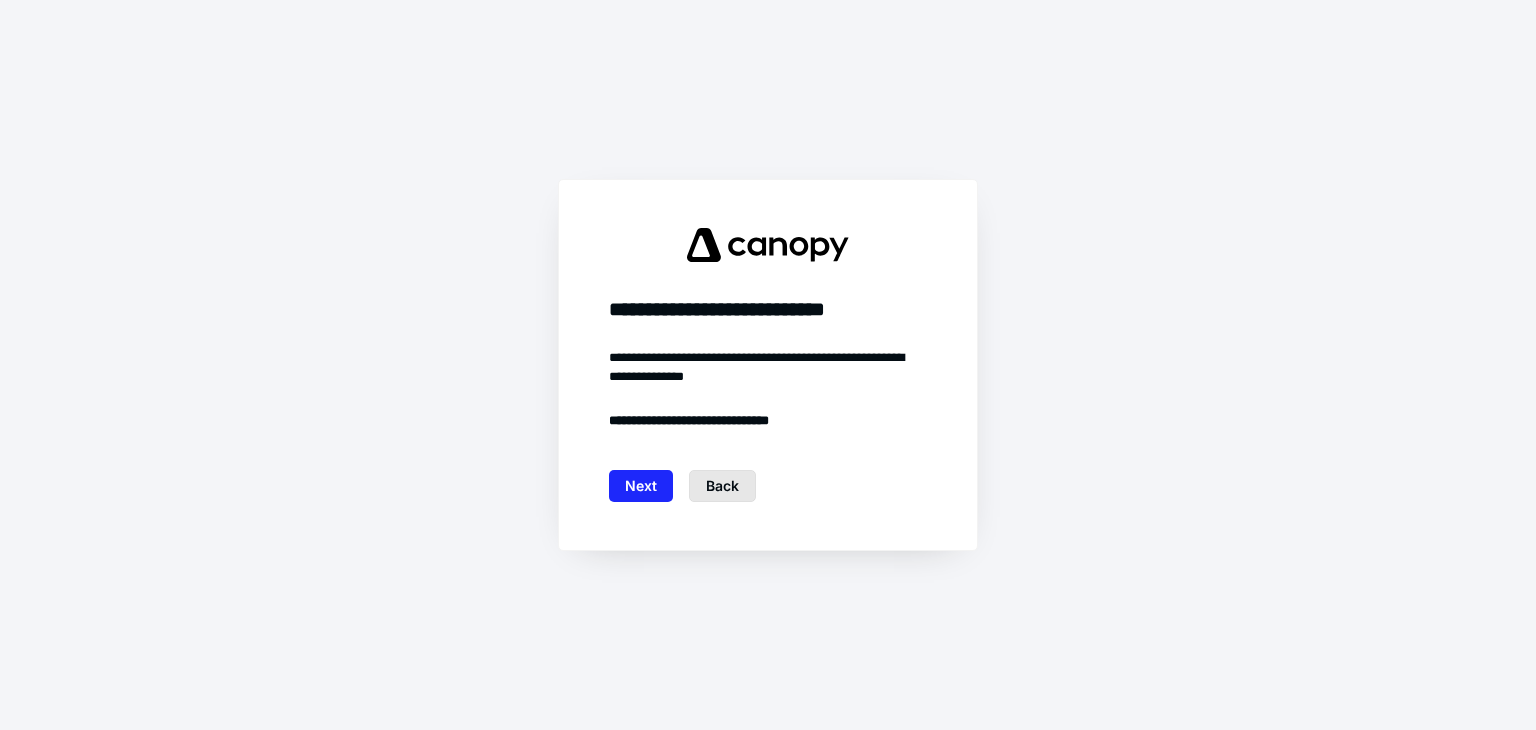 scroll, scrollTop: 0, scrollLeft: 0, axis: both 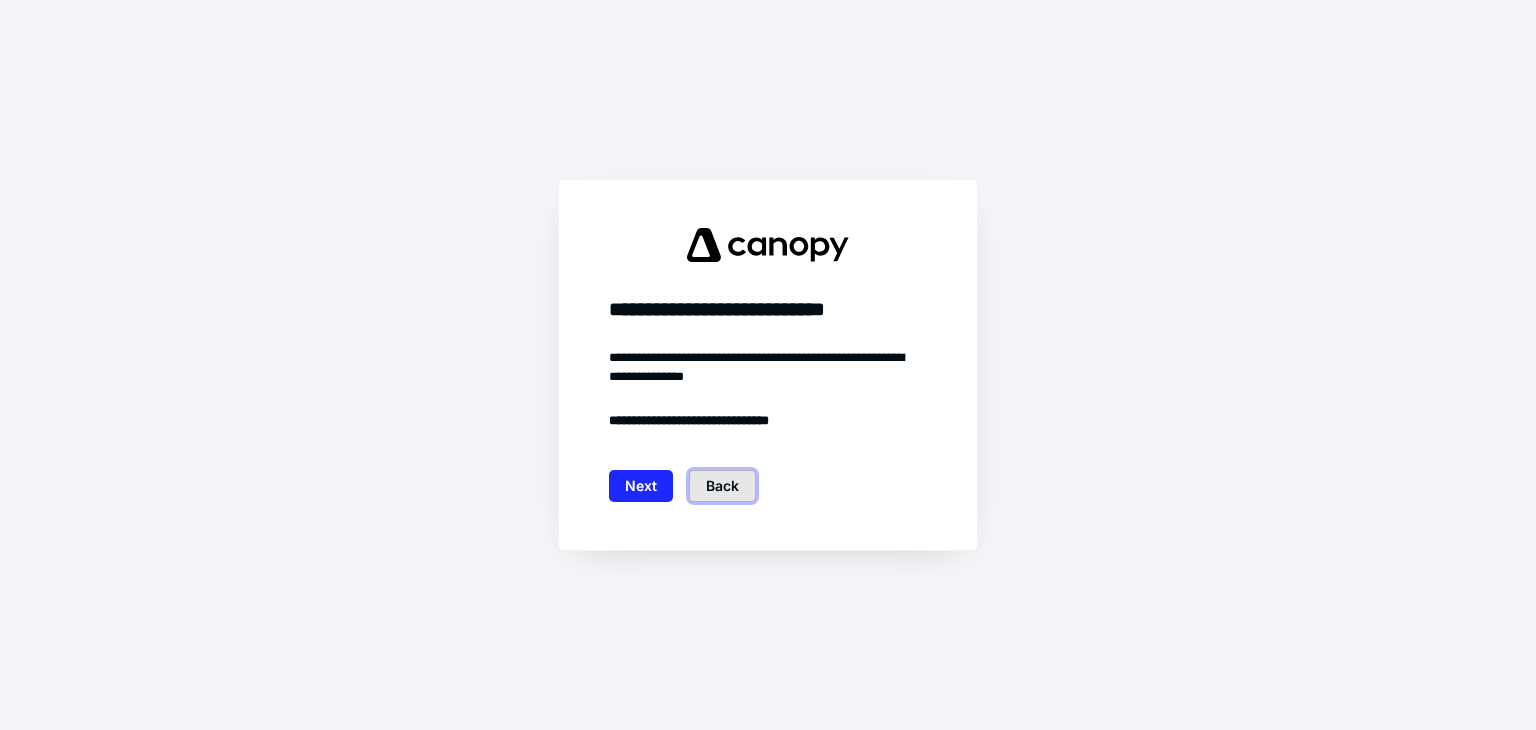 click on "Back" at bounding box center [722, 486] 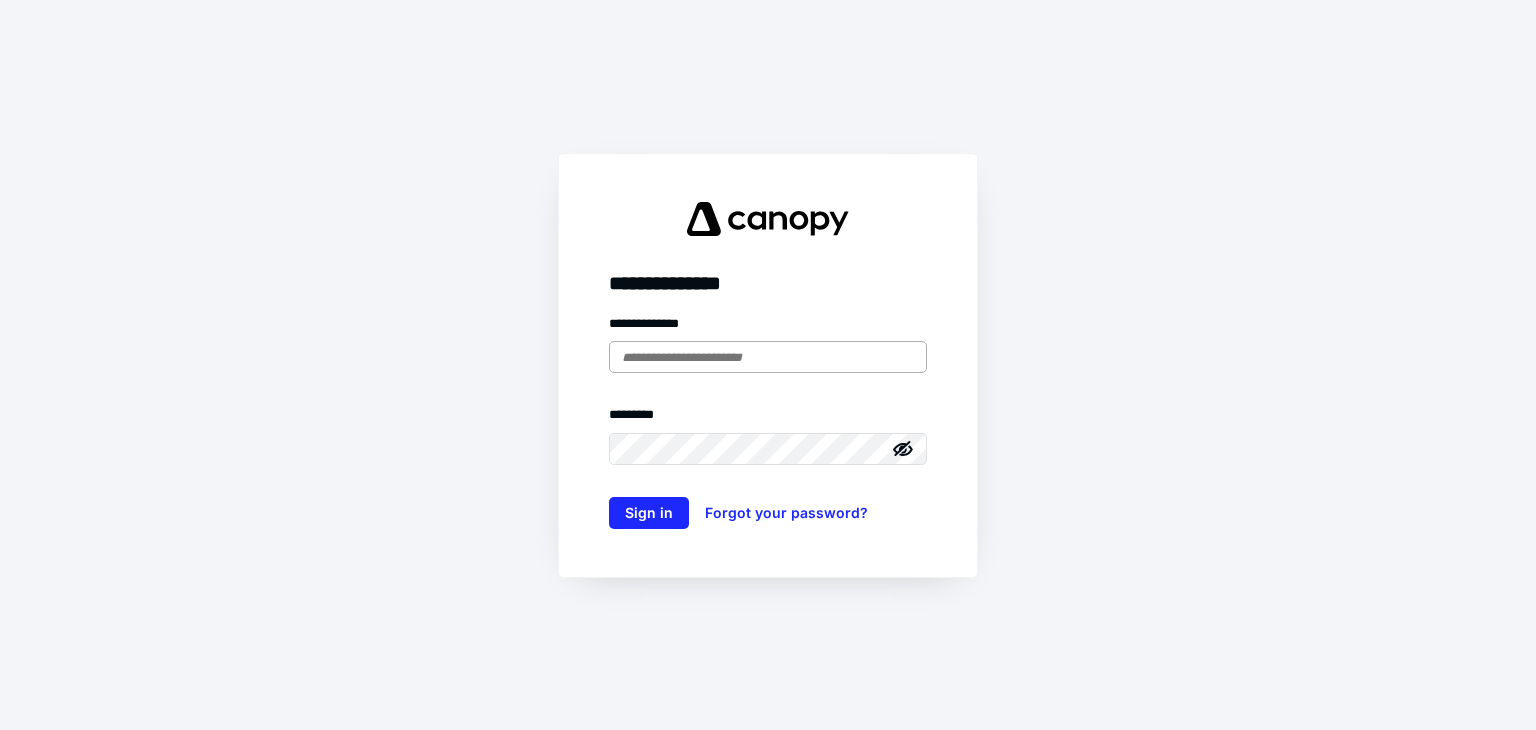 click at bounding box center [768, 357] 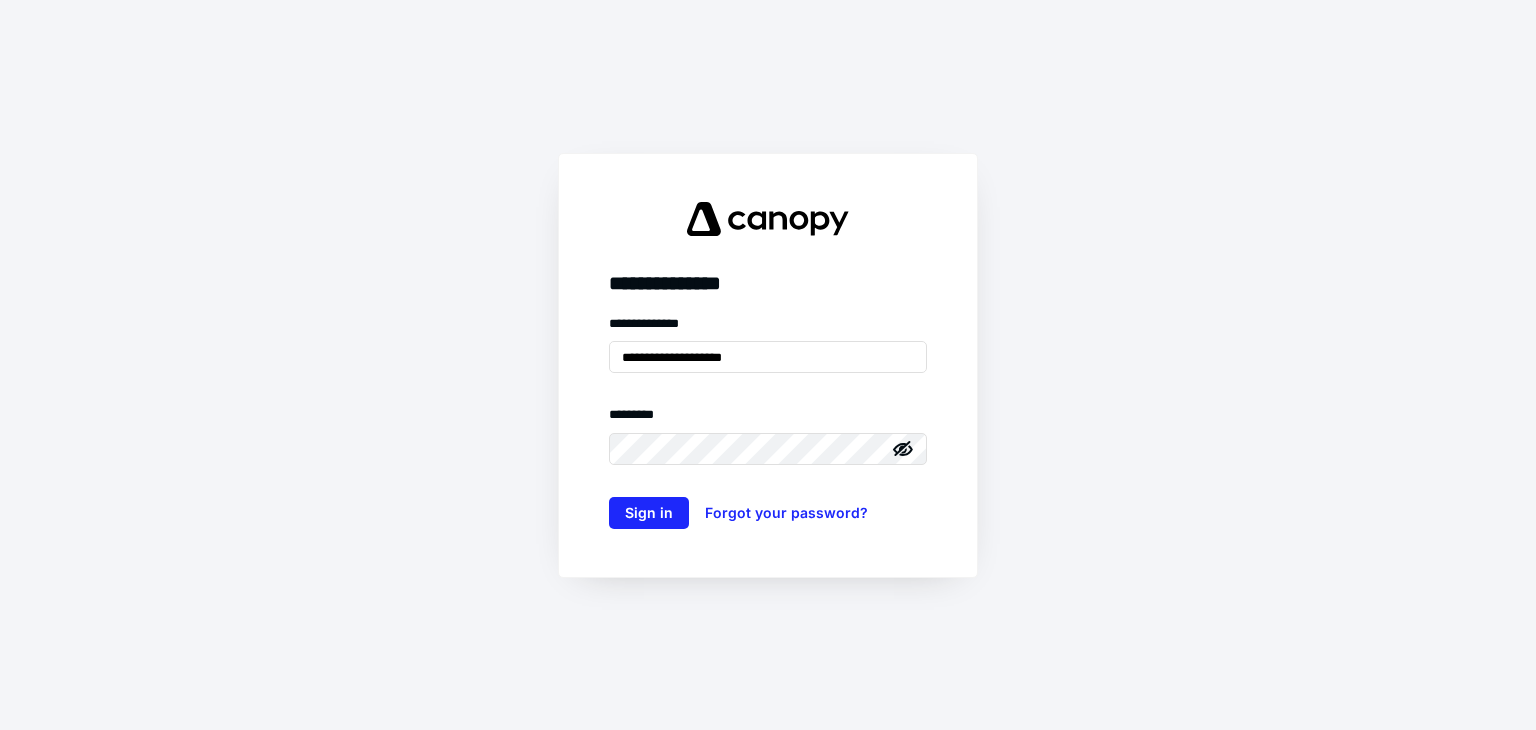 type on "**********" 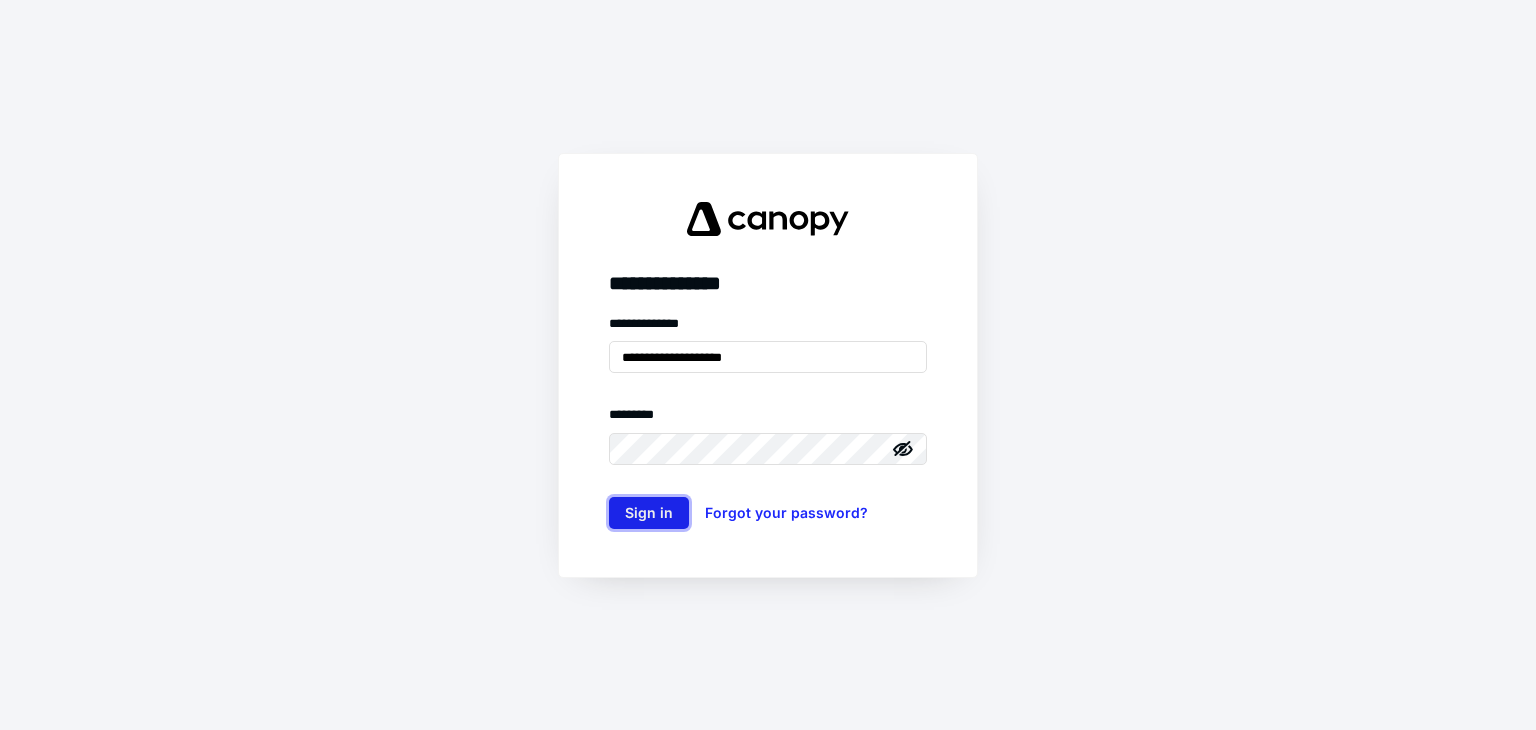 click on "Sign in" at bounding box center (649, 513) 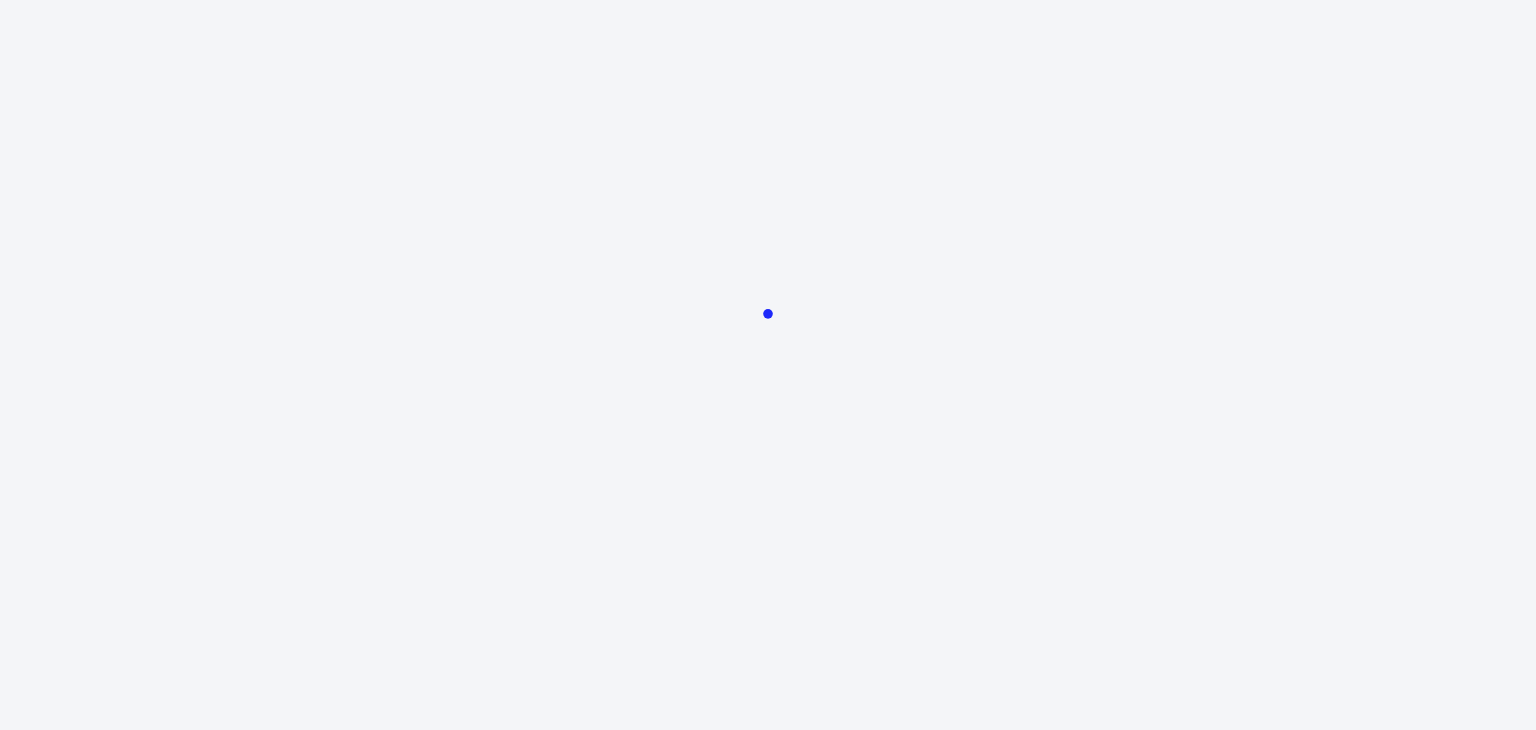 scroll, scrollTop: 0, scrollLeft: 0, axis: both 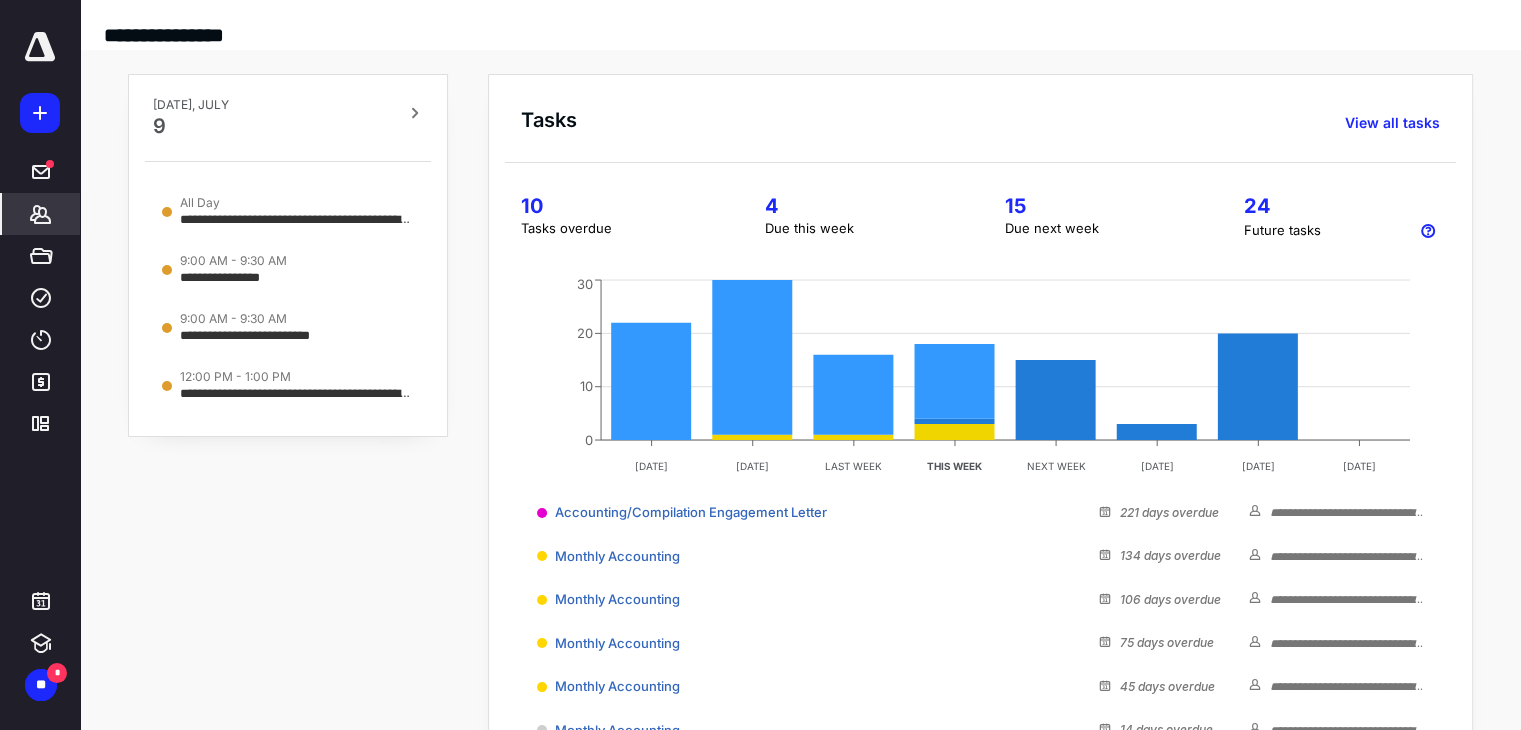 click on "*******" at bounding box center (41, 214) 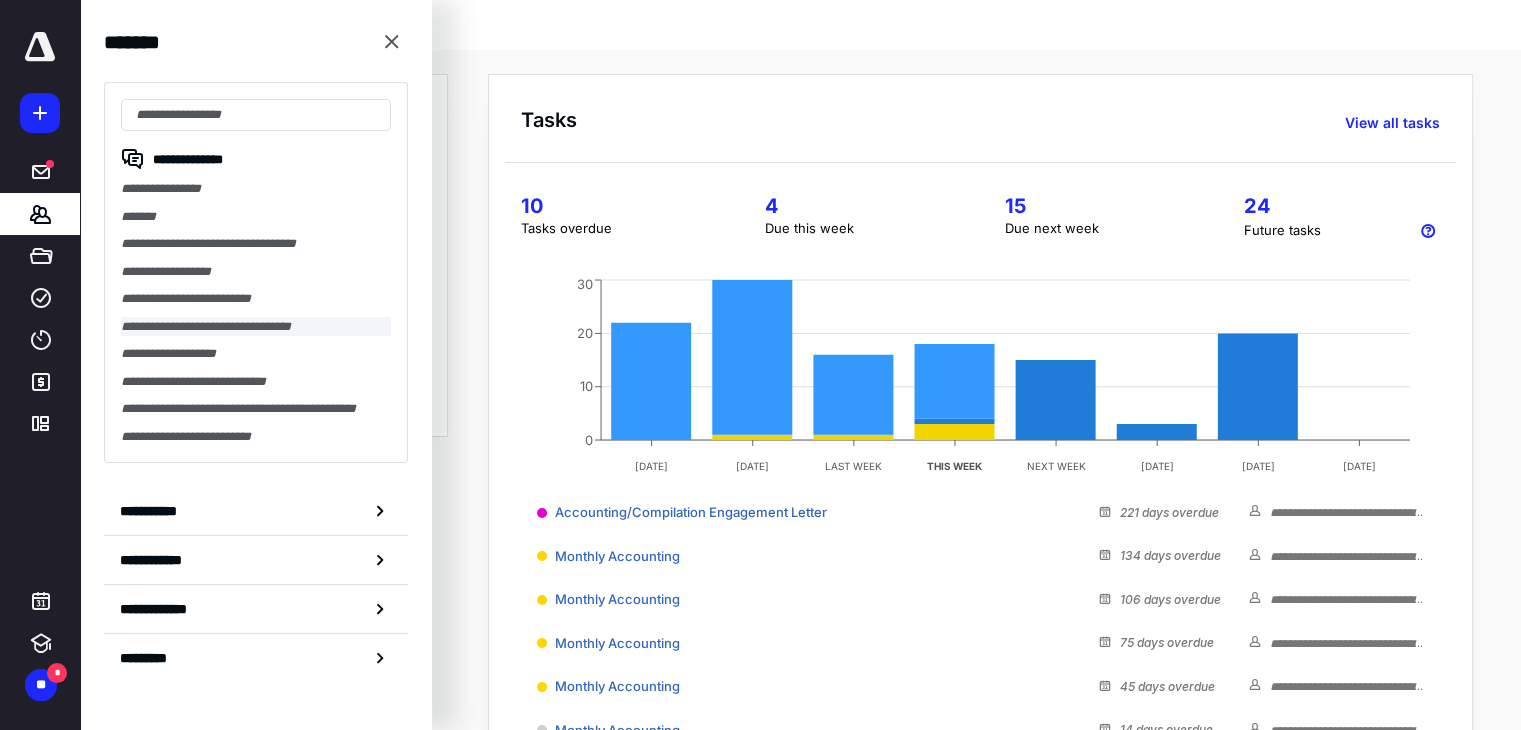 click on "**********" at bounding box center (256, 327) 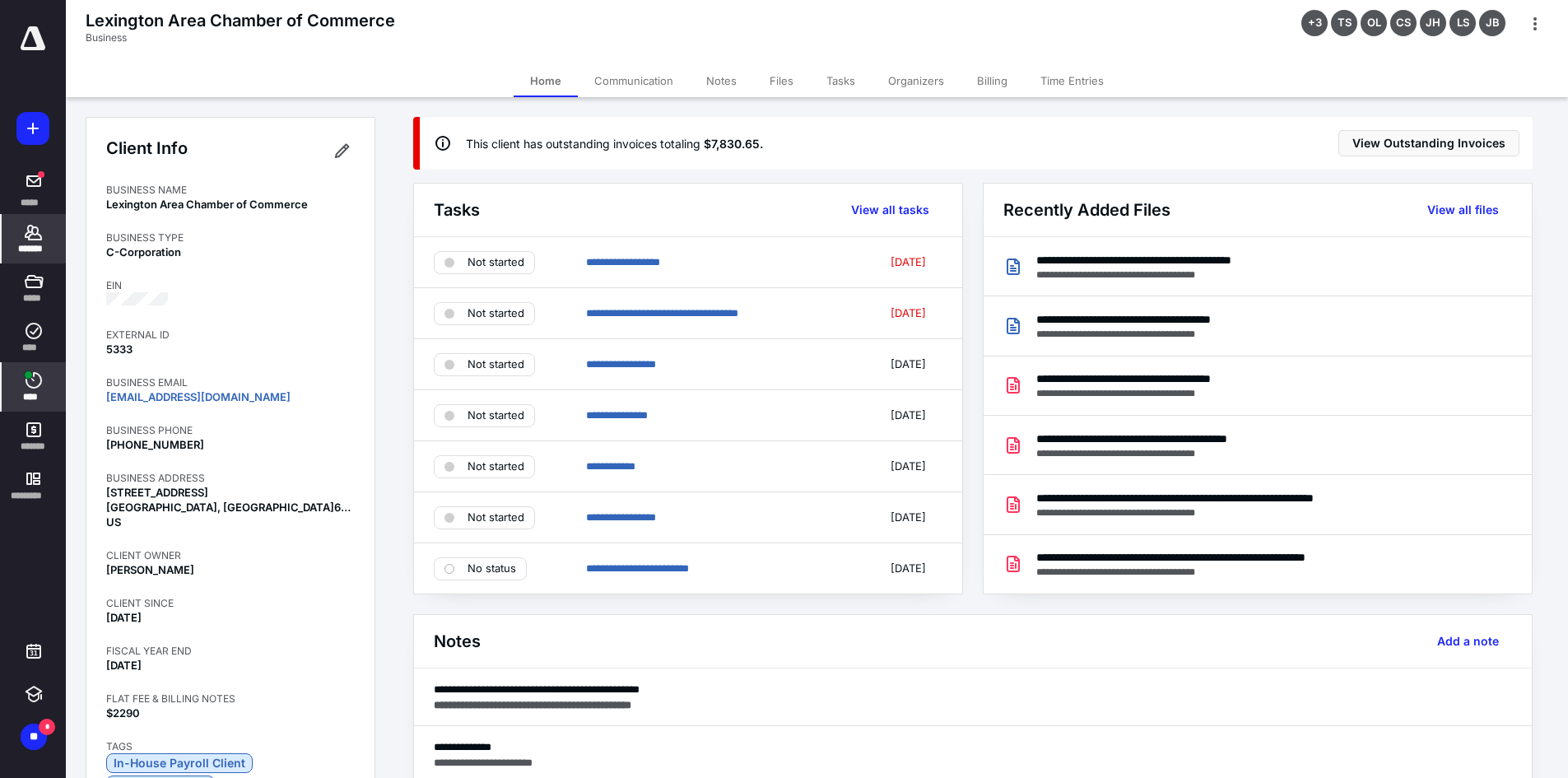 click on "****" at bounding box center [34, 397] 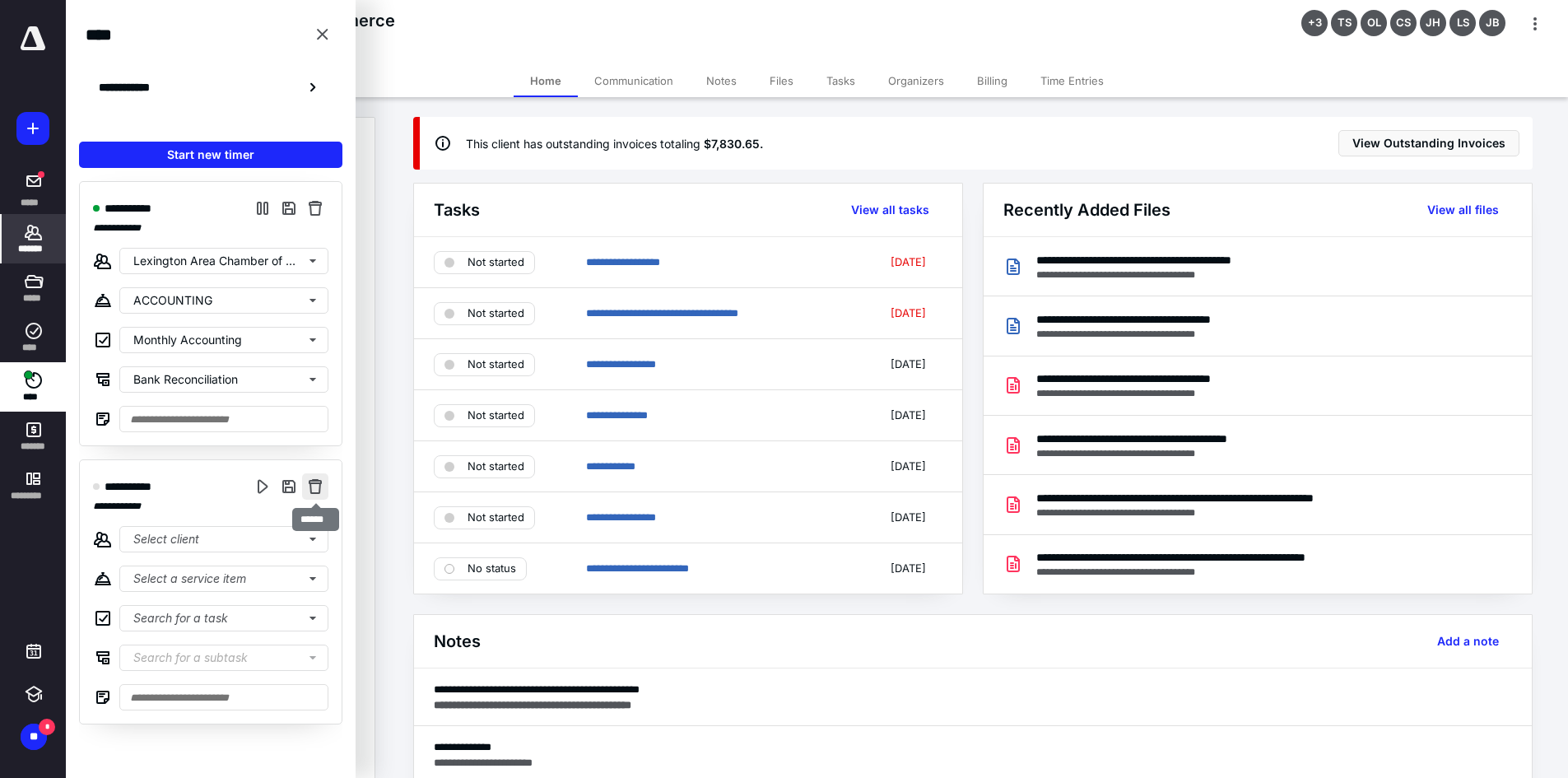 click at bounding box center [315, 487] 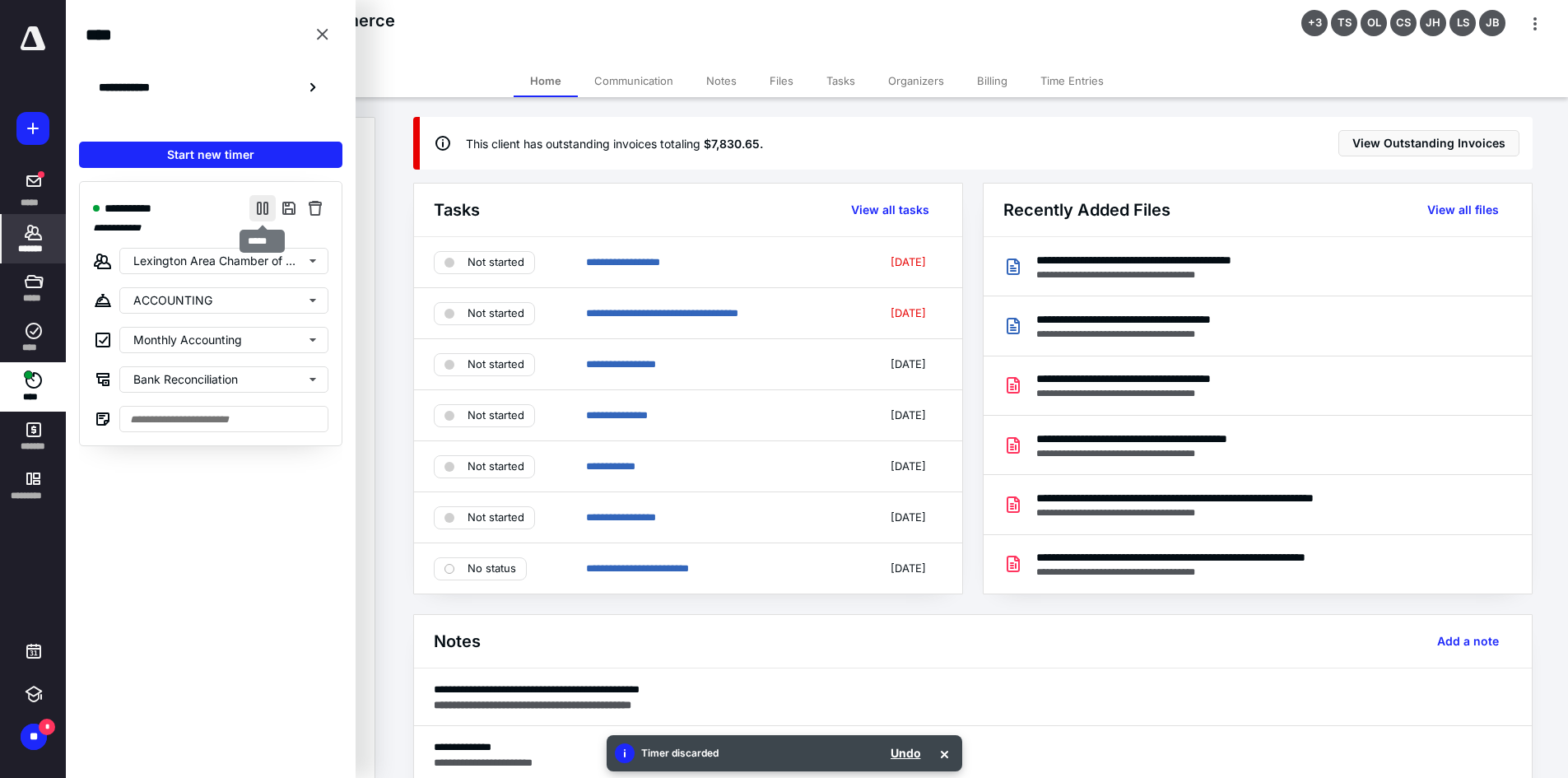 click at bounding box center [263, 208] 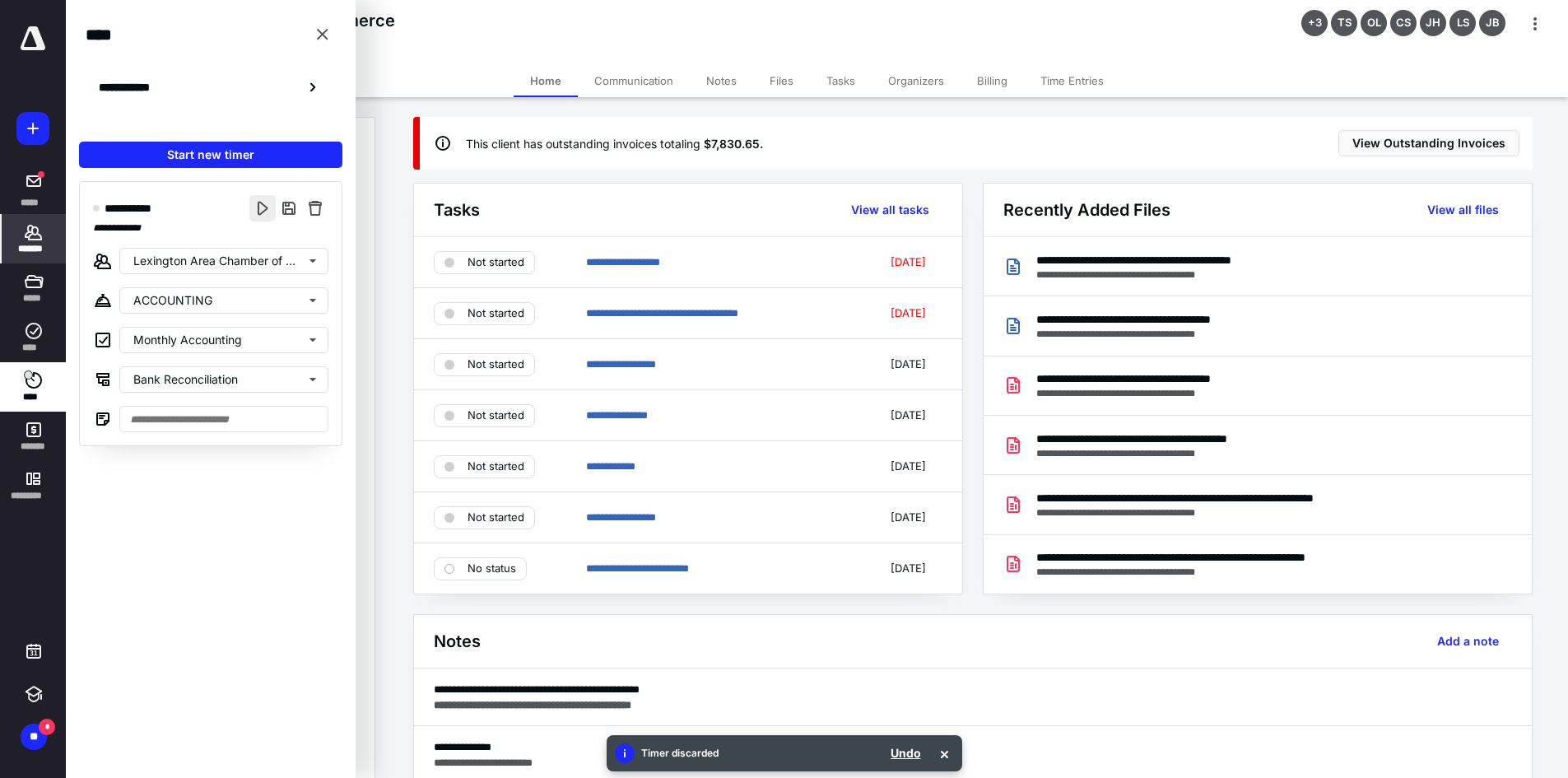 click at bounding box center (263, 208) 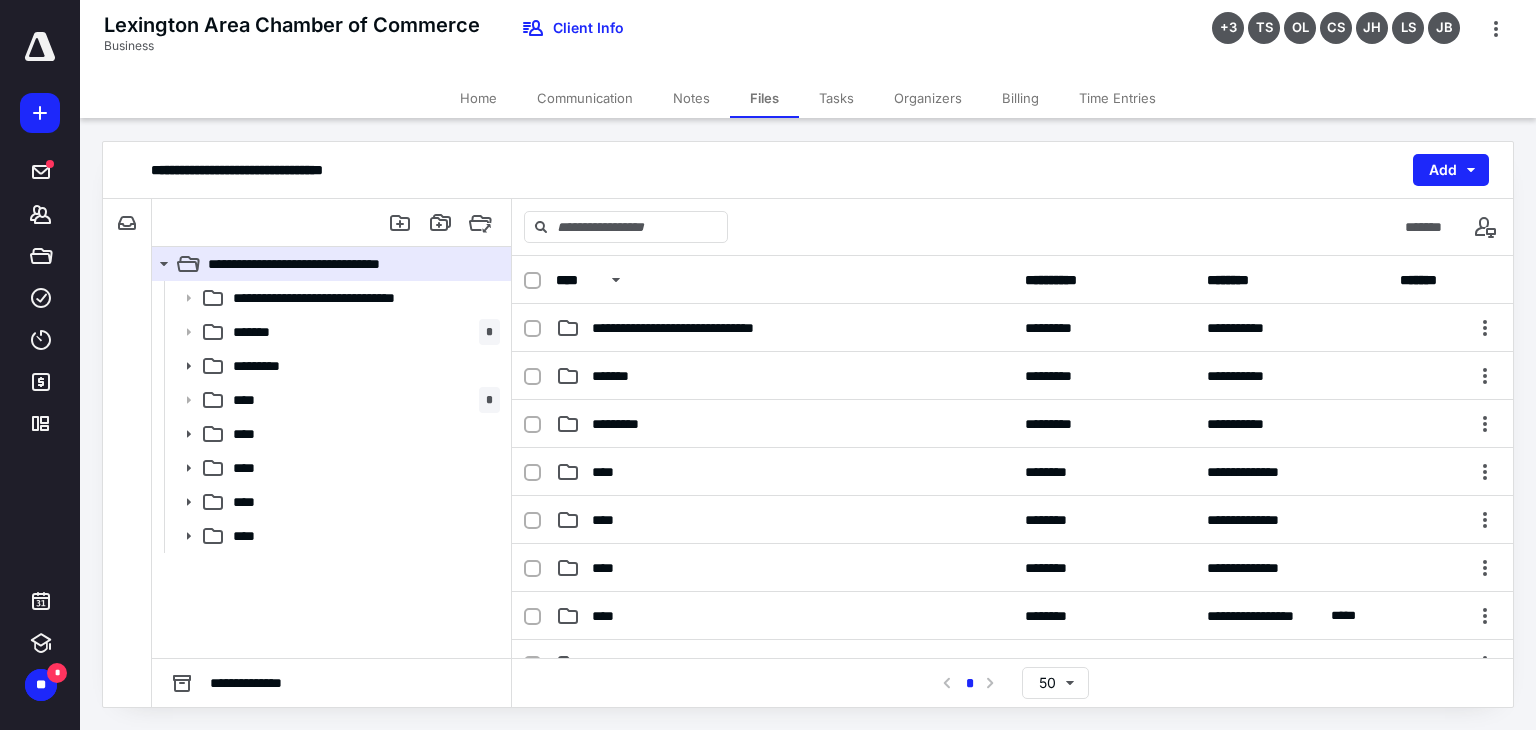 scroll, scrollTop: 0, scrollLeft: 0, axis: both 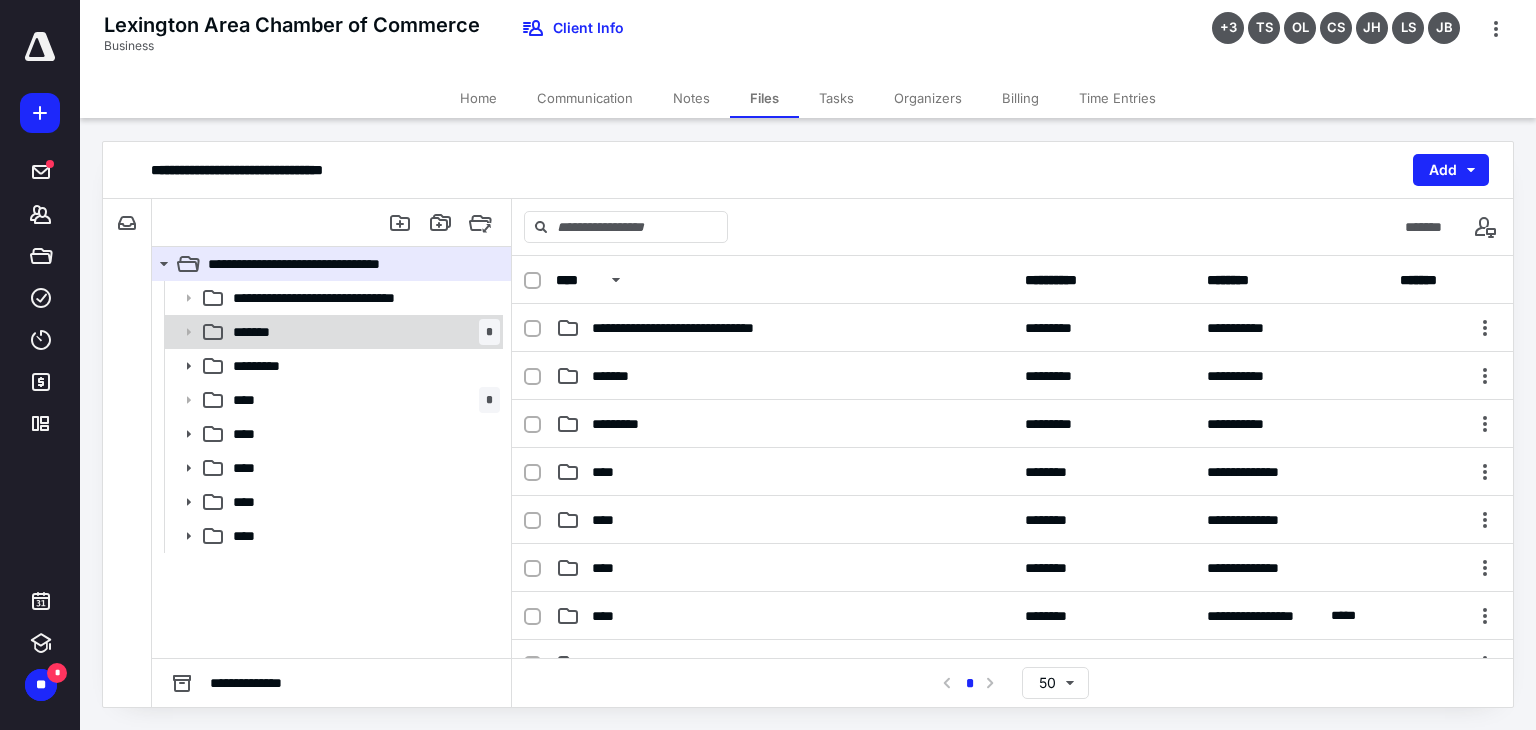 click on "******* *" at bounding box center (362, 332) 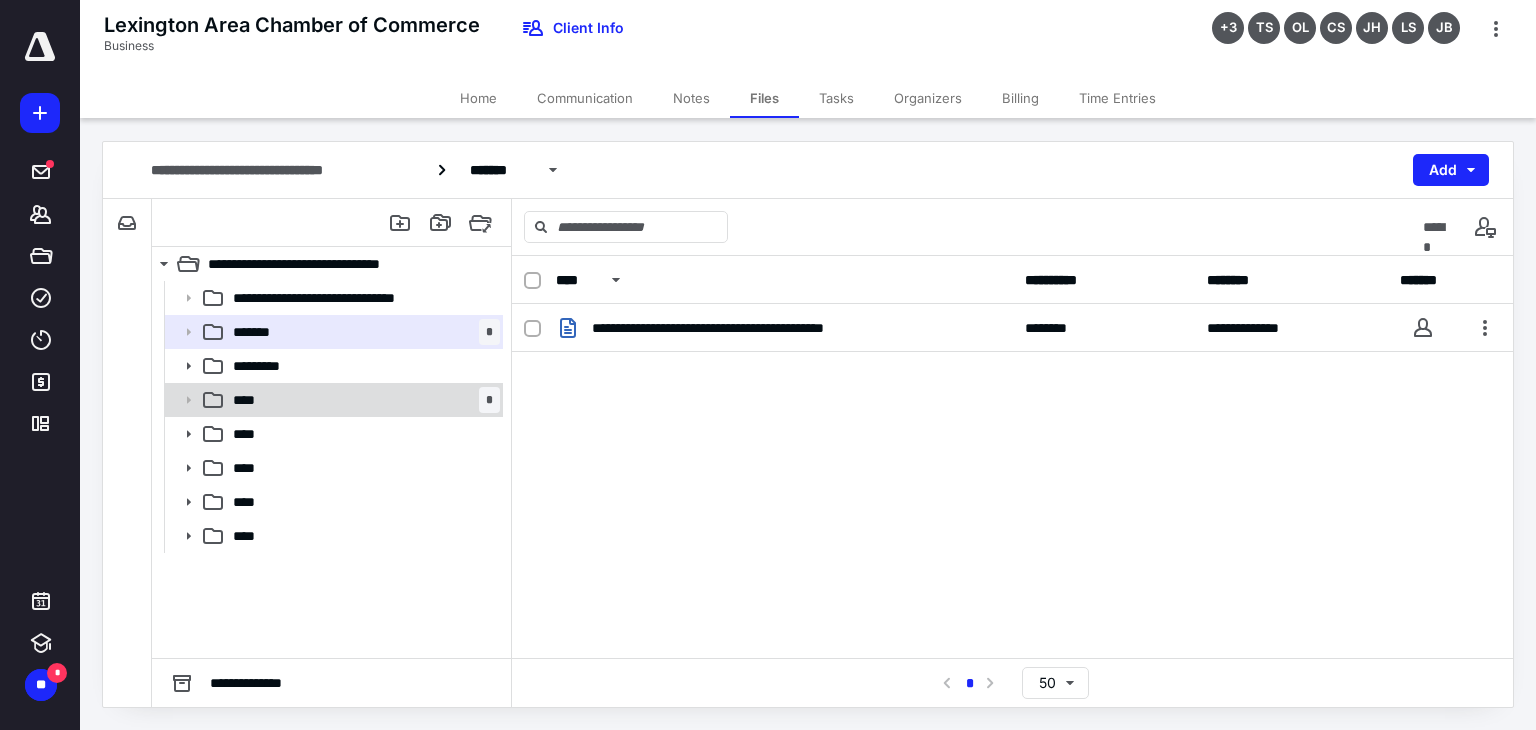 click on "**** *" at bounding box center [362, 400] 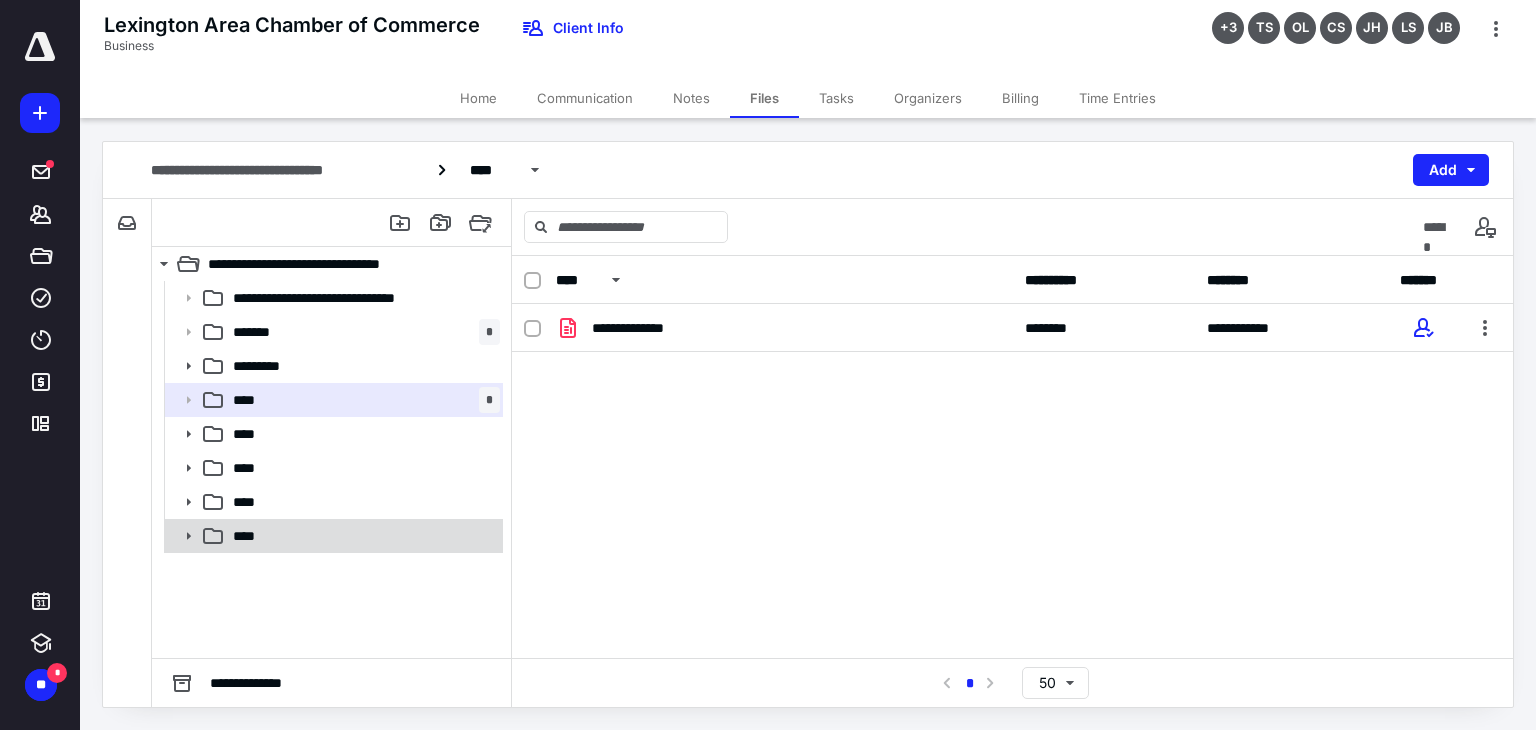 click on "****" at bounding box center (362, 536) 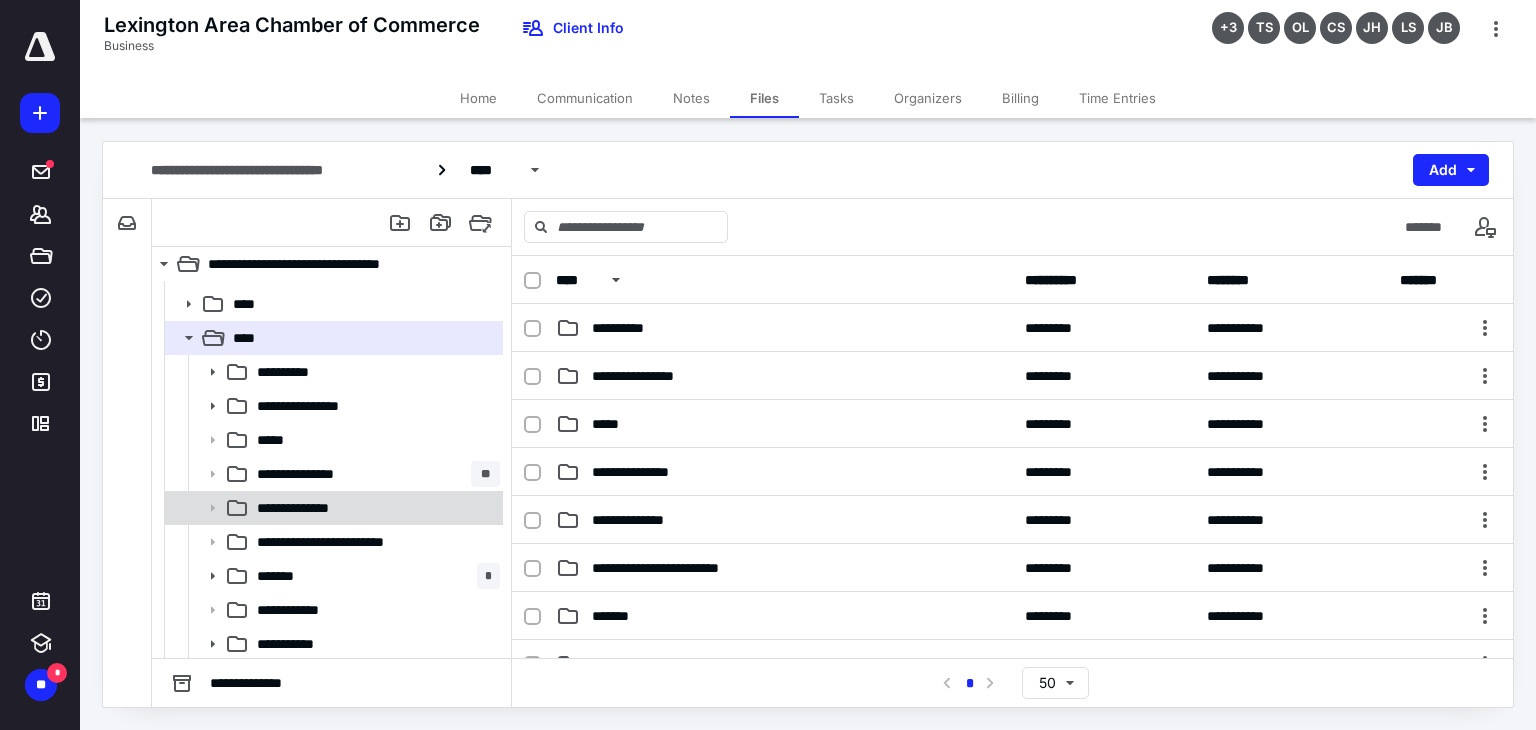 scroll, scrollTop: 200, scrollLeft: 0, axis: vertical 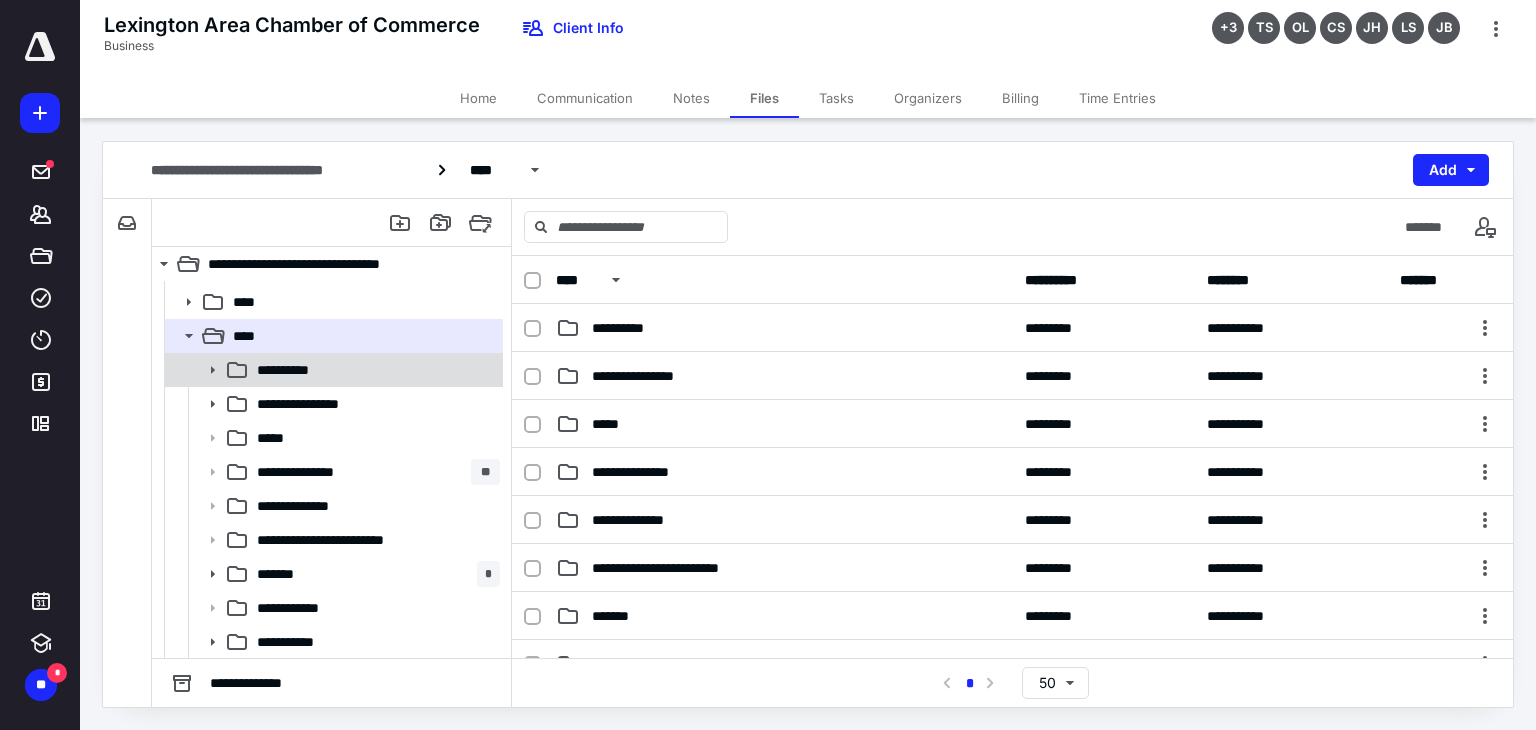 click on "**********" at bounding box center (332, 370) 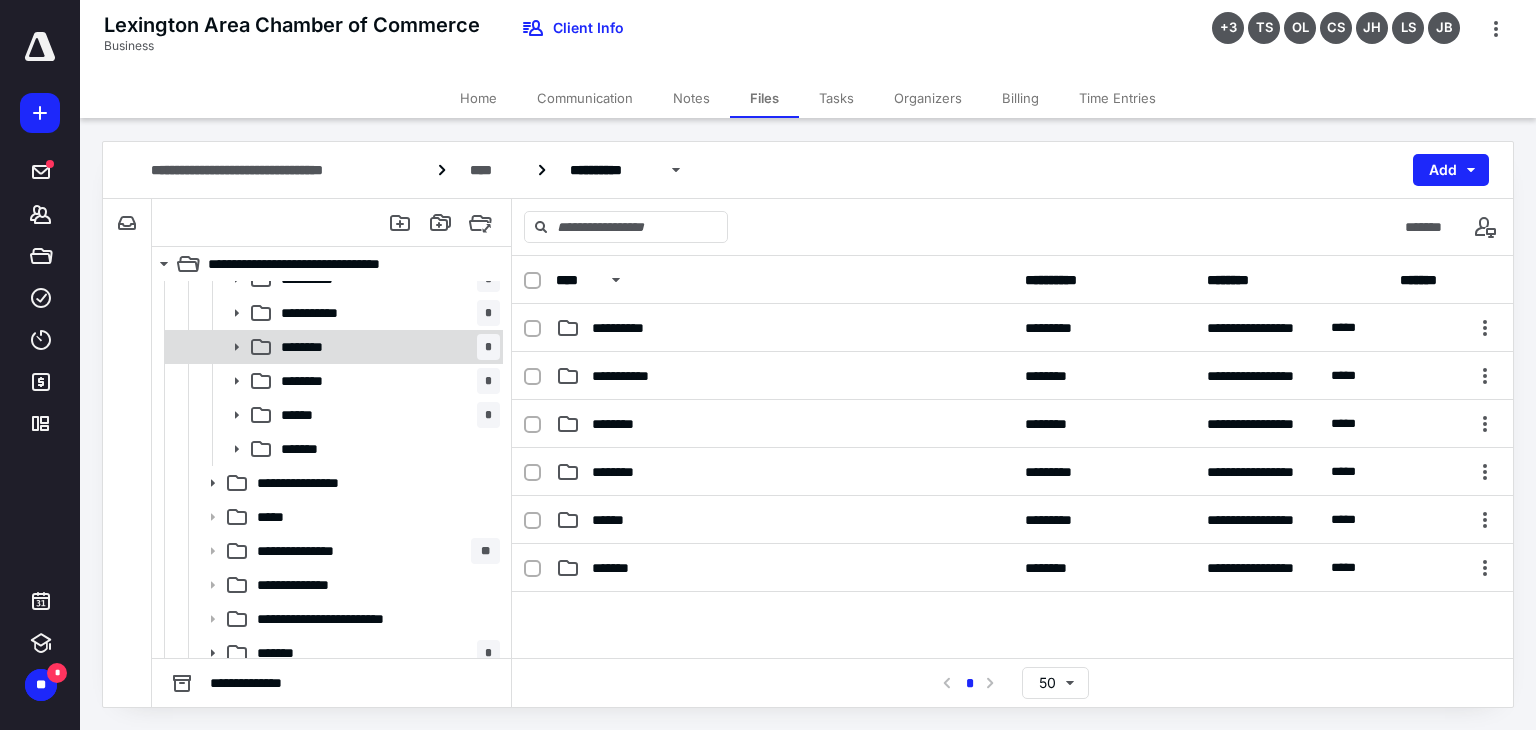 scroll, scrollTop: 404, scrollLeft: 0, axis: vertical 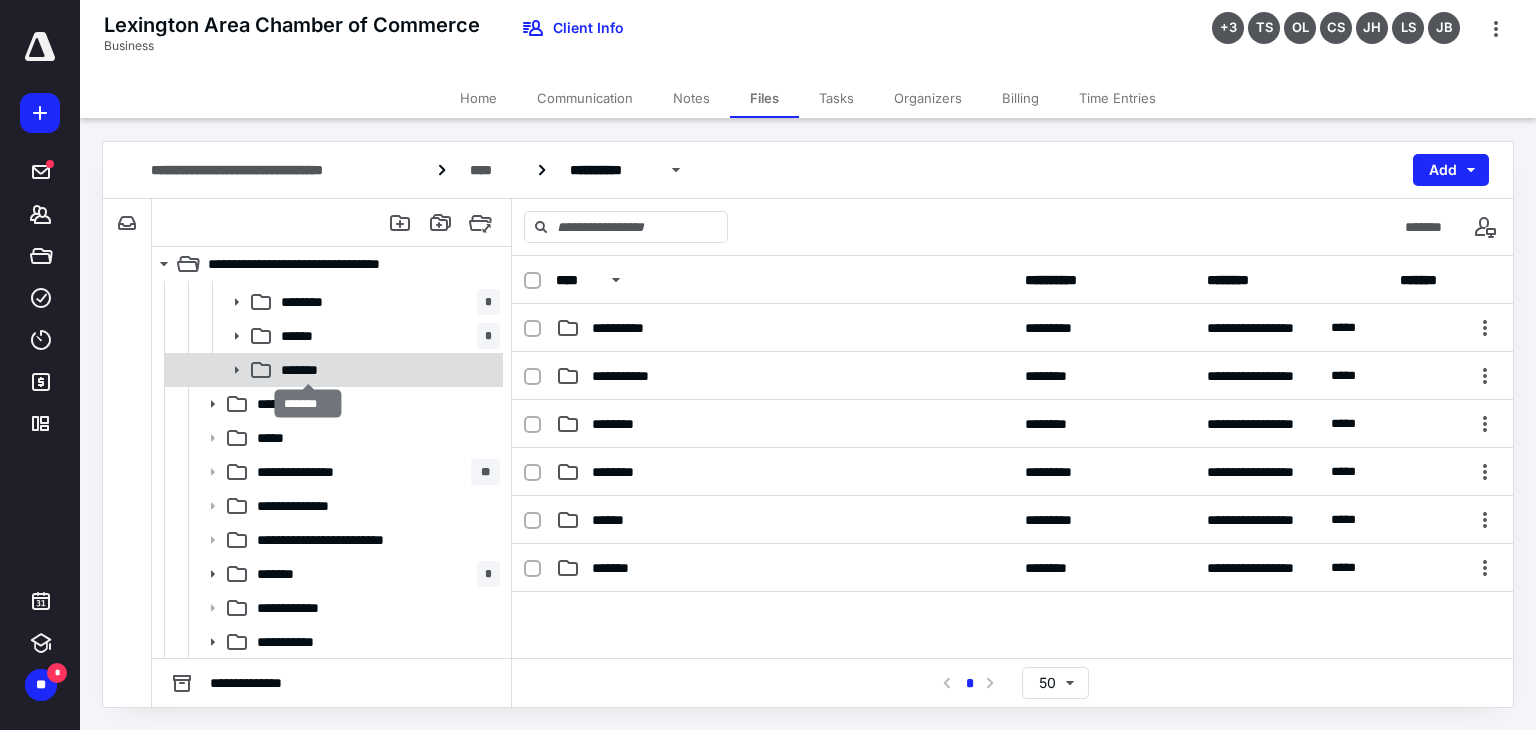 click on "*******" at bounding box center [308, 370] 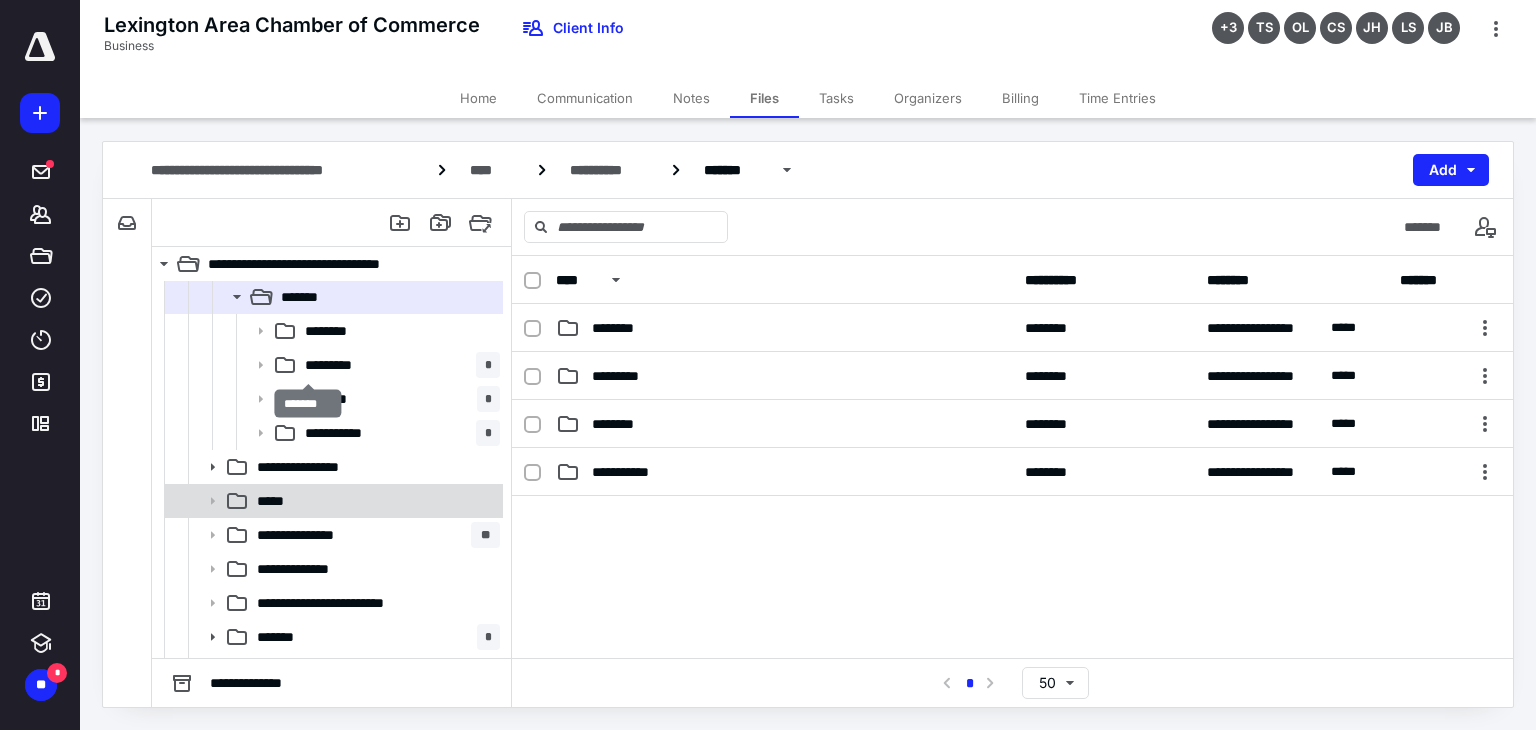 scroll, scrollTop: 540, scrollLeft: 0, axis: vertical 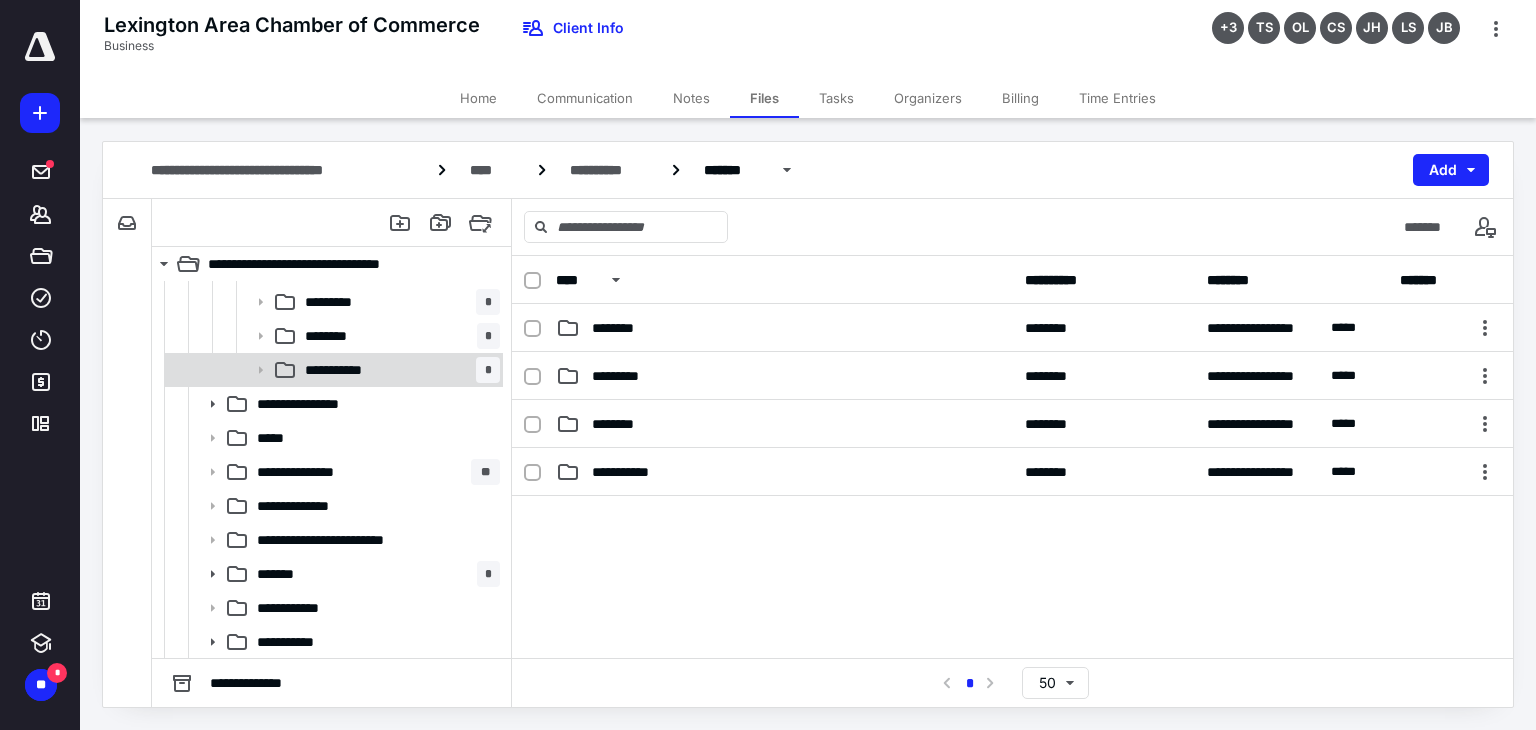 click on "**********" at bounding box center [347, 370] 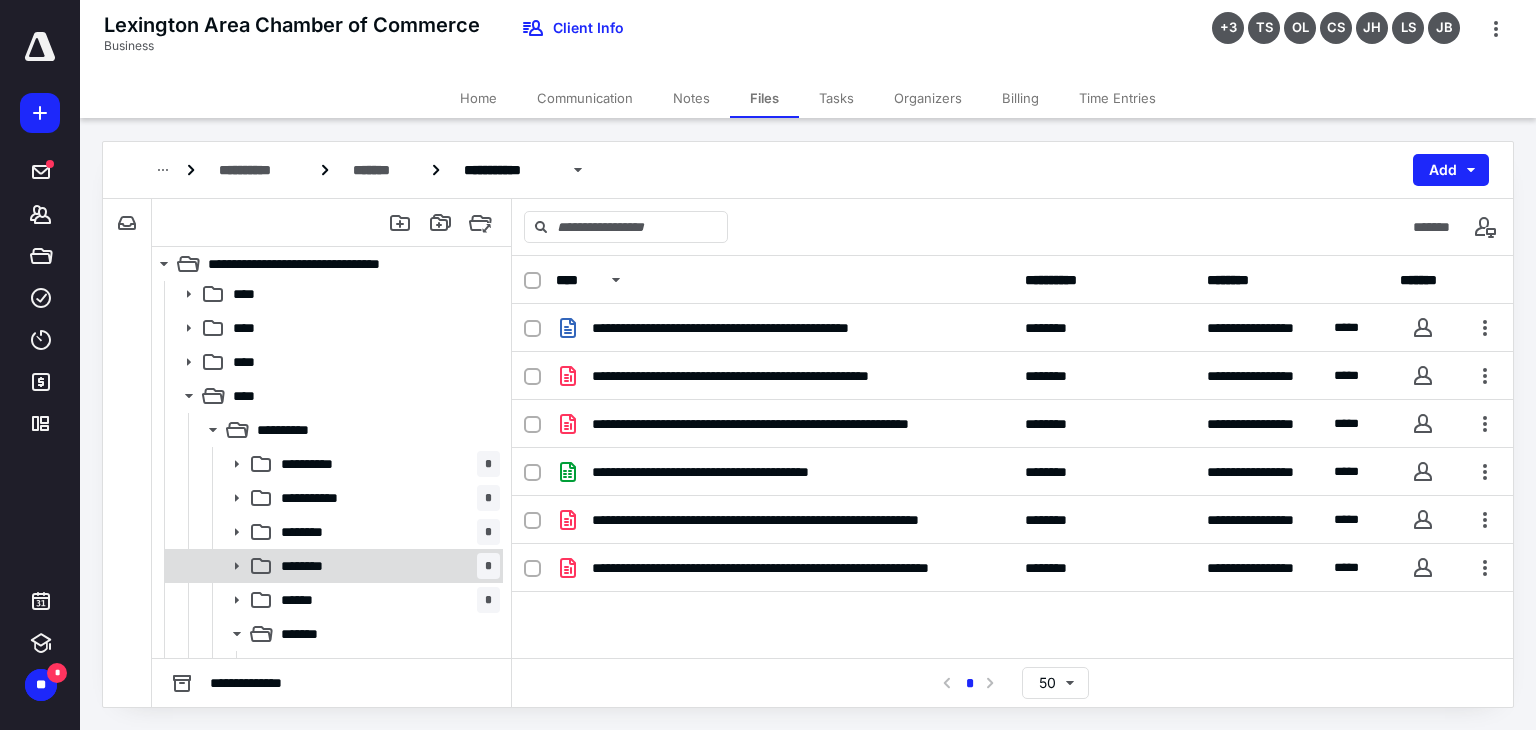 scroll, scrollTop: 340, scrollLeft: 0, axis: vertical 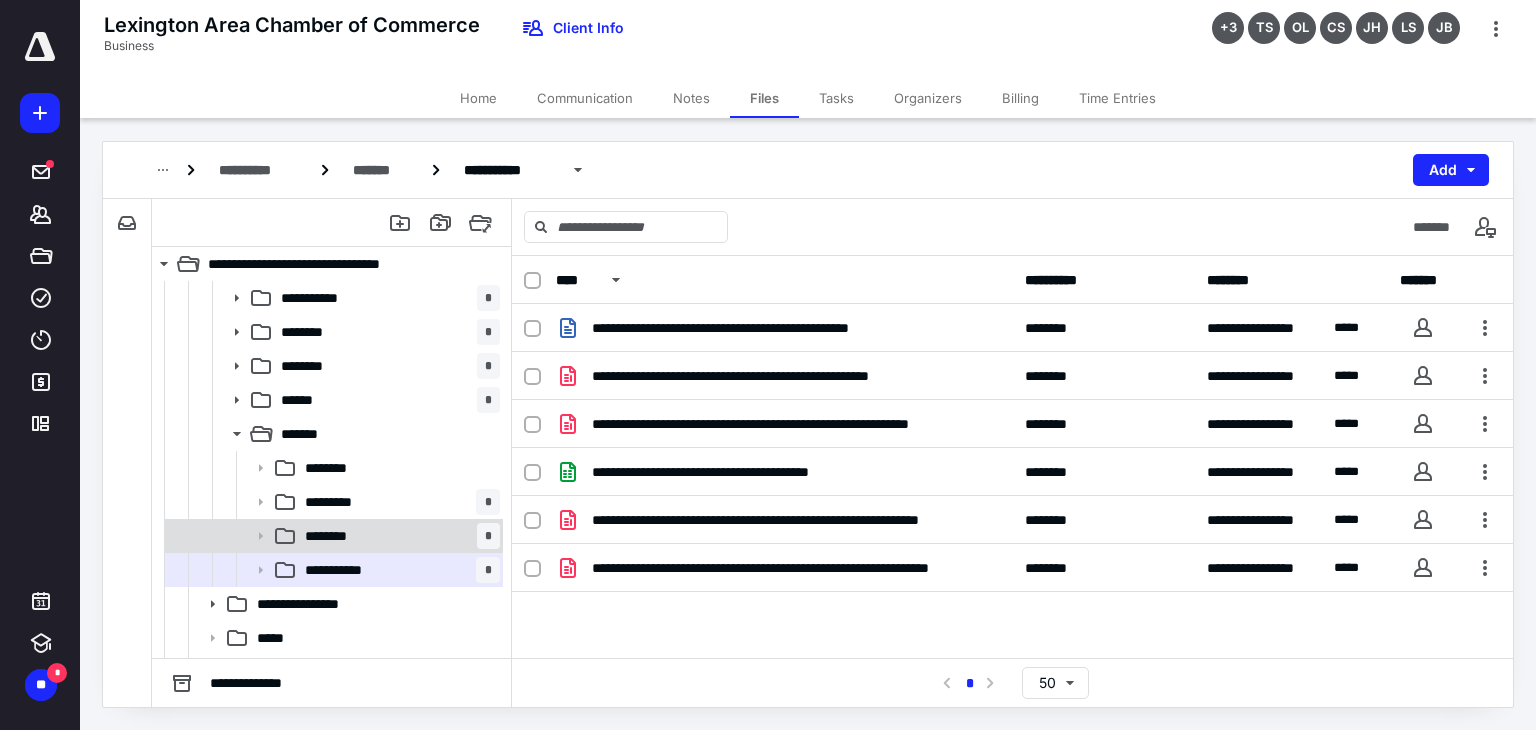 click on "******** *" at bounding box center [398, 536] 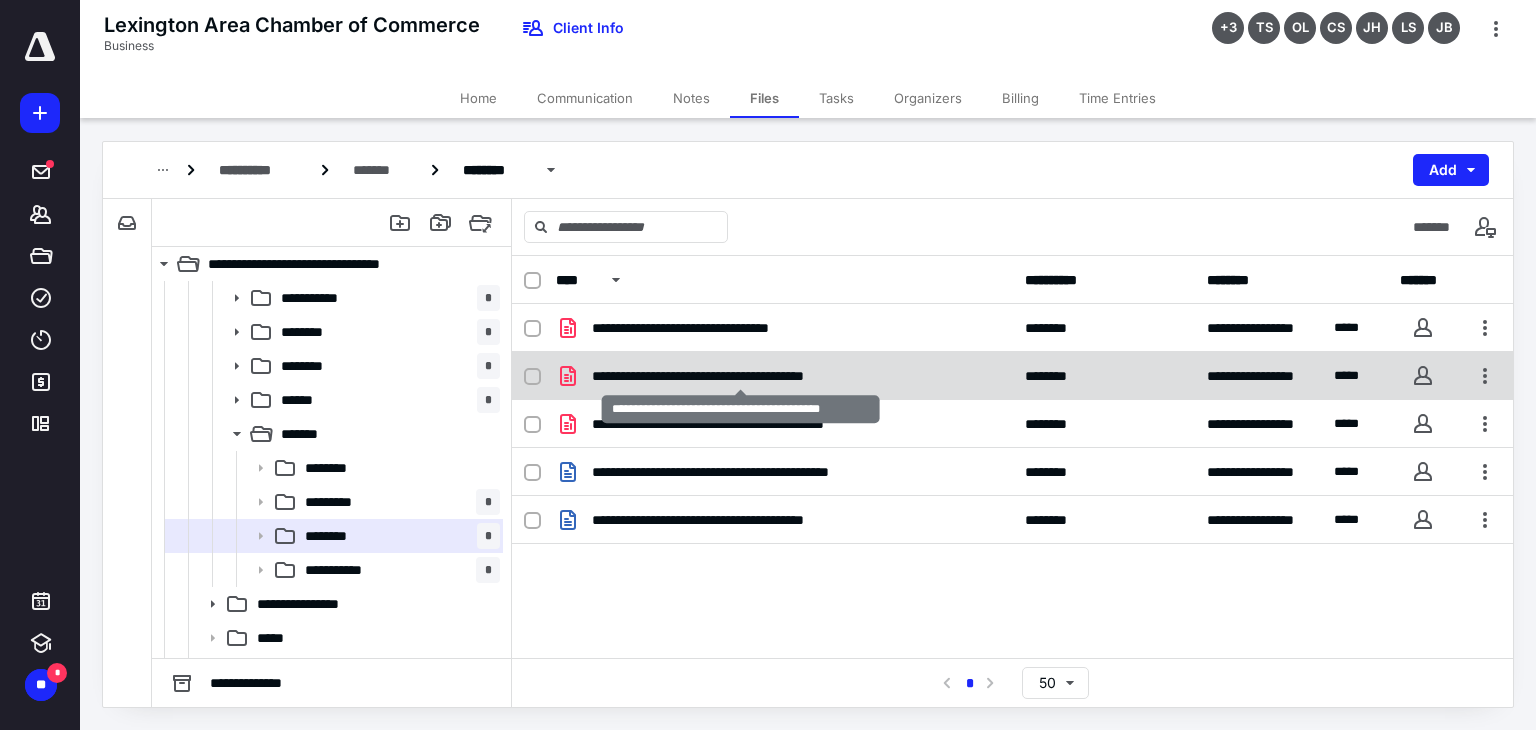 click on "**********" at bounding box center (741, 376) 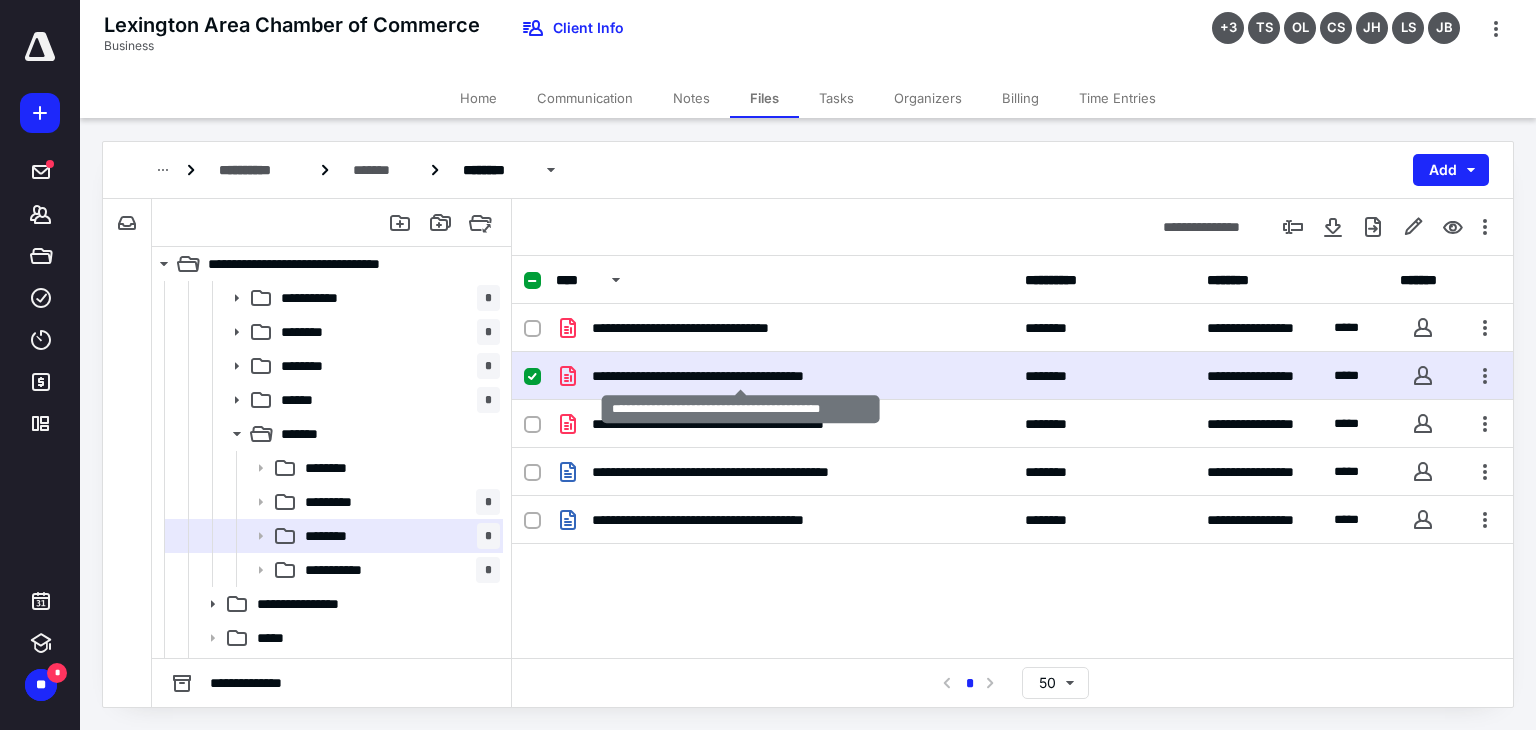 click on "**********" at bounding box center (741, 376) 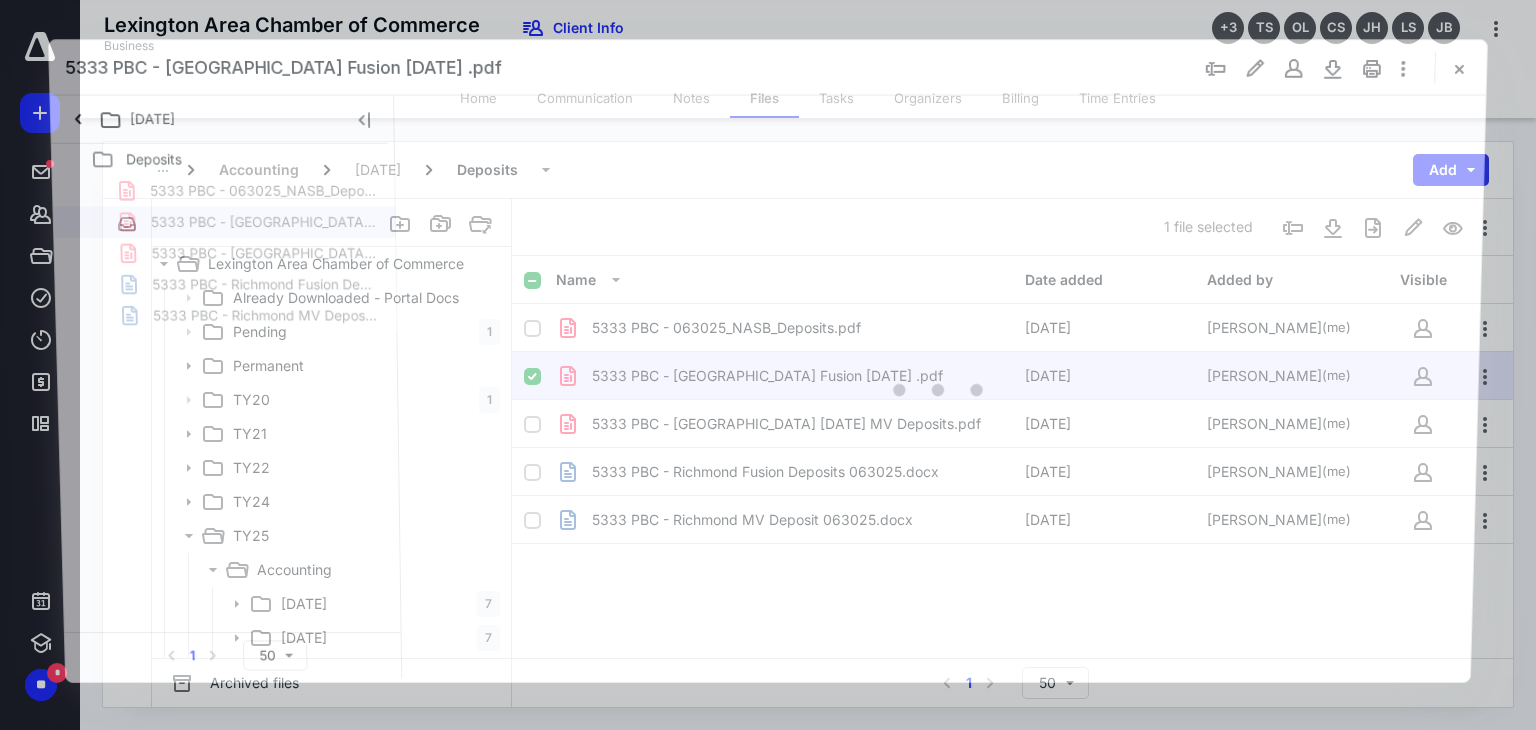 scroll, scrollTop: 340, scrollLeft: 0, axis: vertical 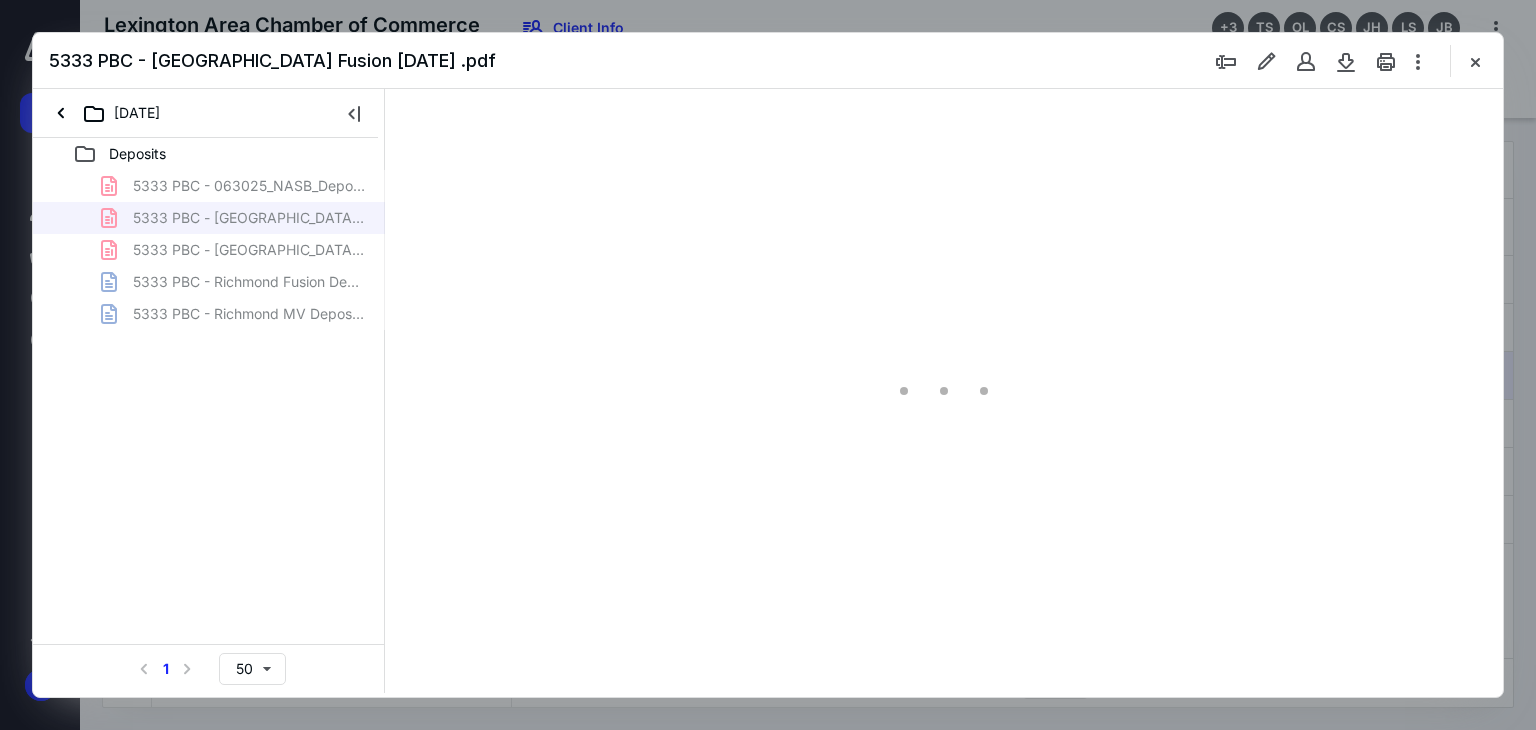 type on "66" 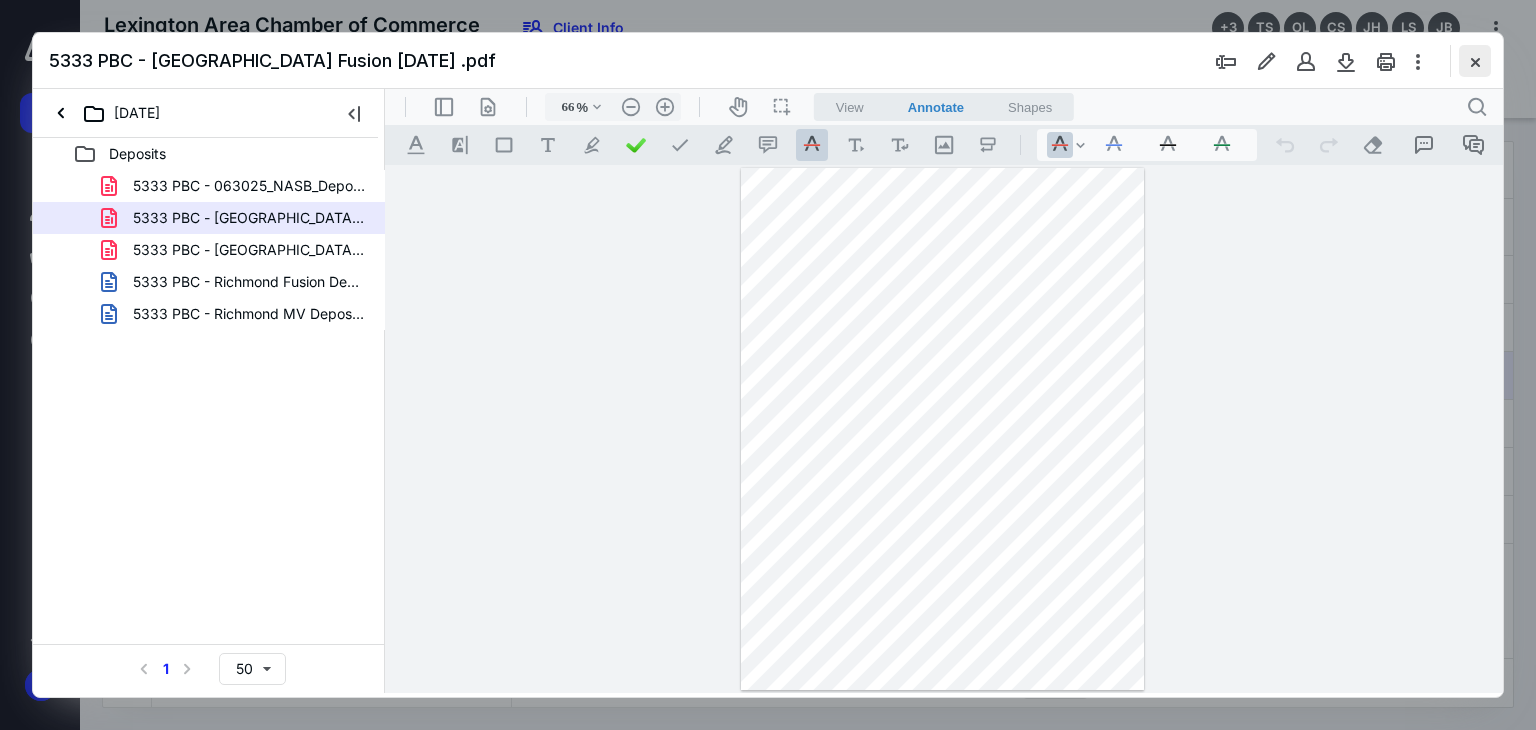click at bounding box center (1475, 61) 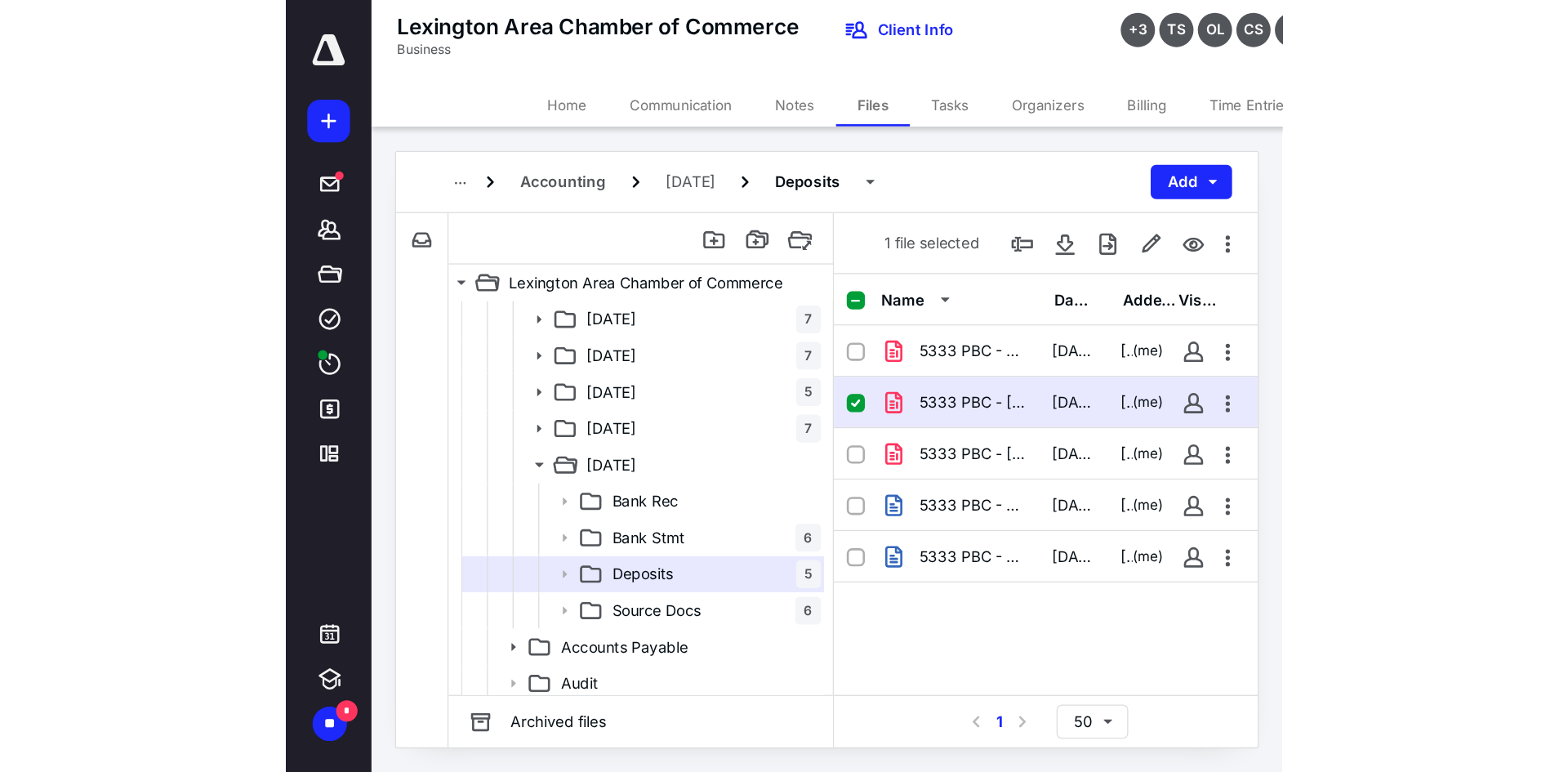 scroll, scrollTop: 266, scrollLeft: 0, axis: vertical 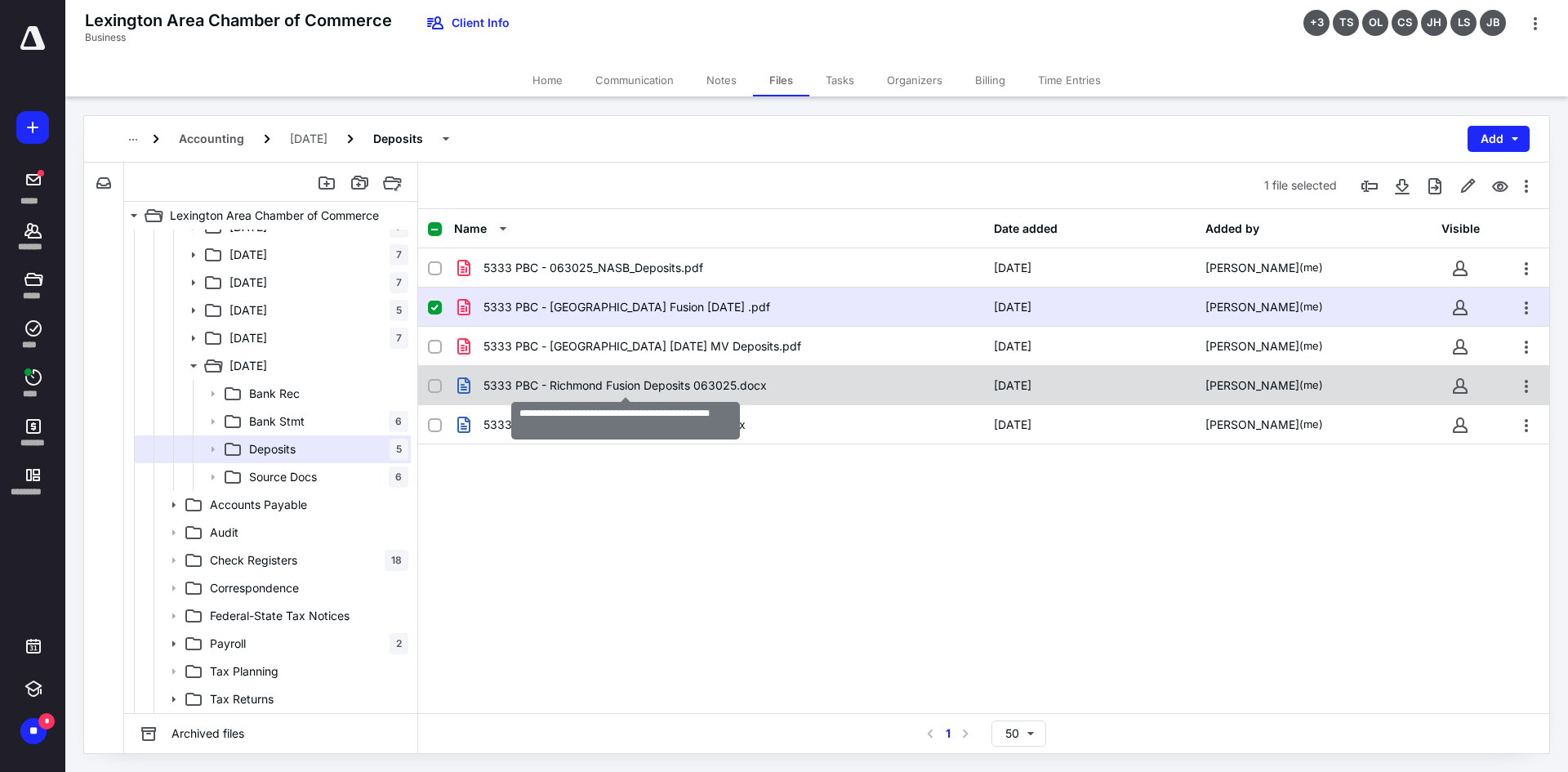 click on "5333 PBC - Richmond Fusion Deposits 063025.docx" at bounding box center [625, 386] 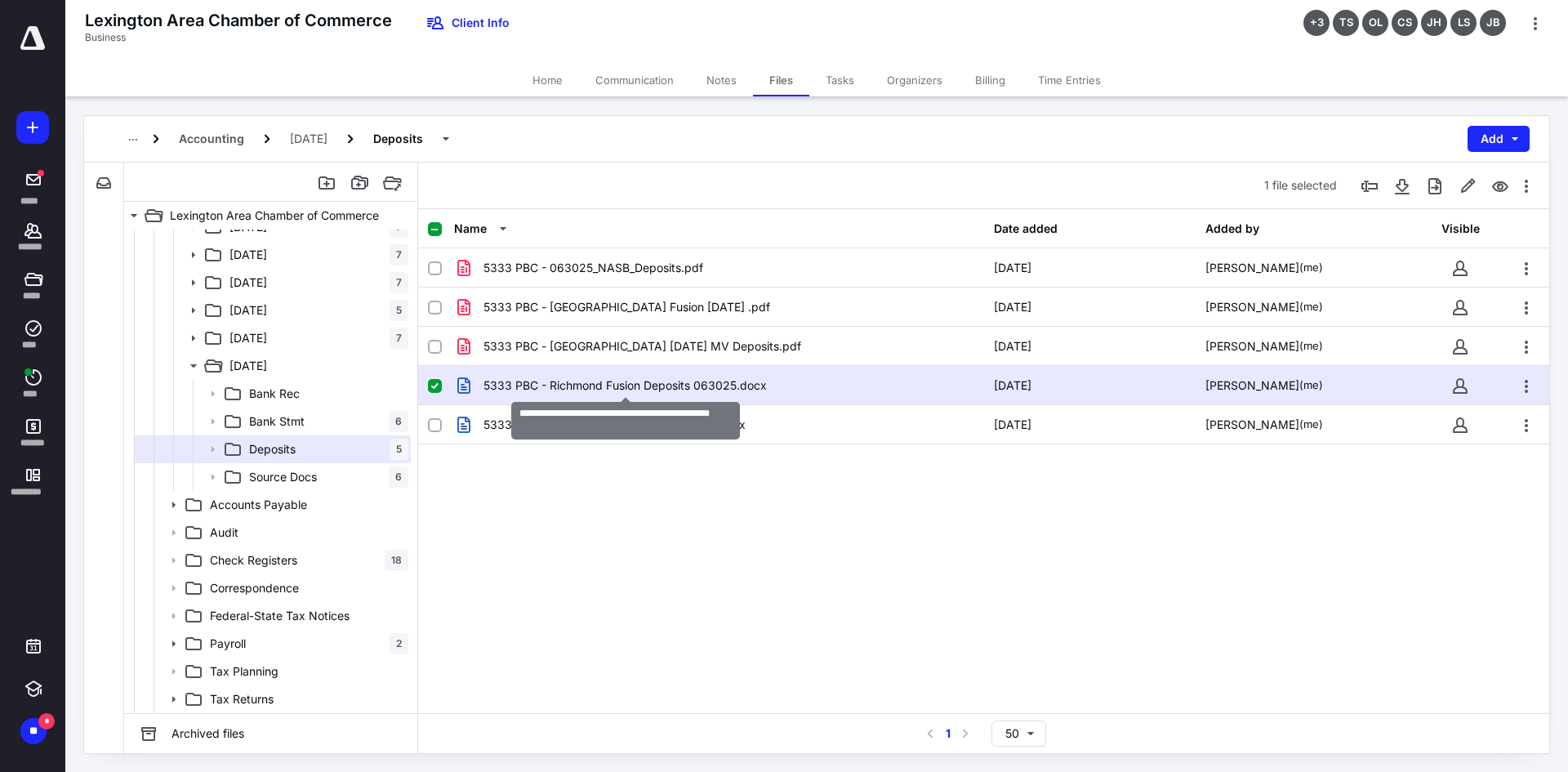 click on "5333 PBC - Richmond Fusion Deposits 063025.docx" at bounding box center (625, 386) 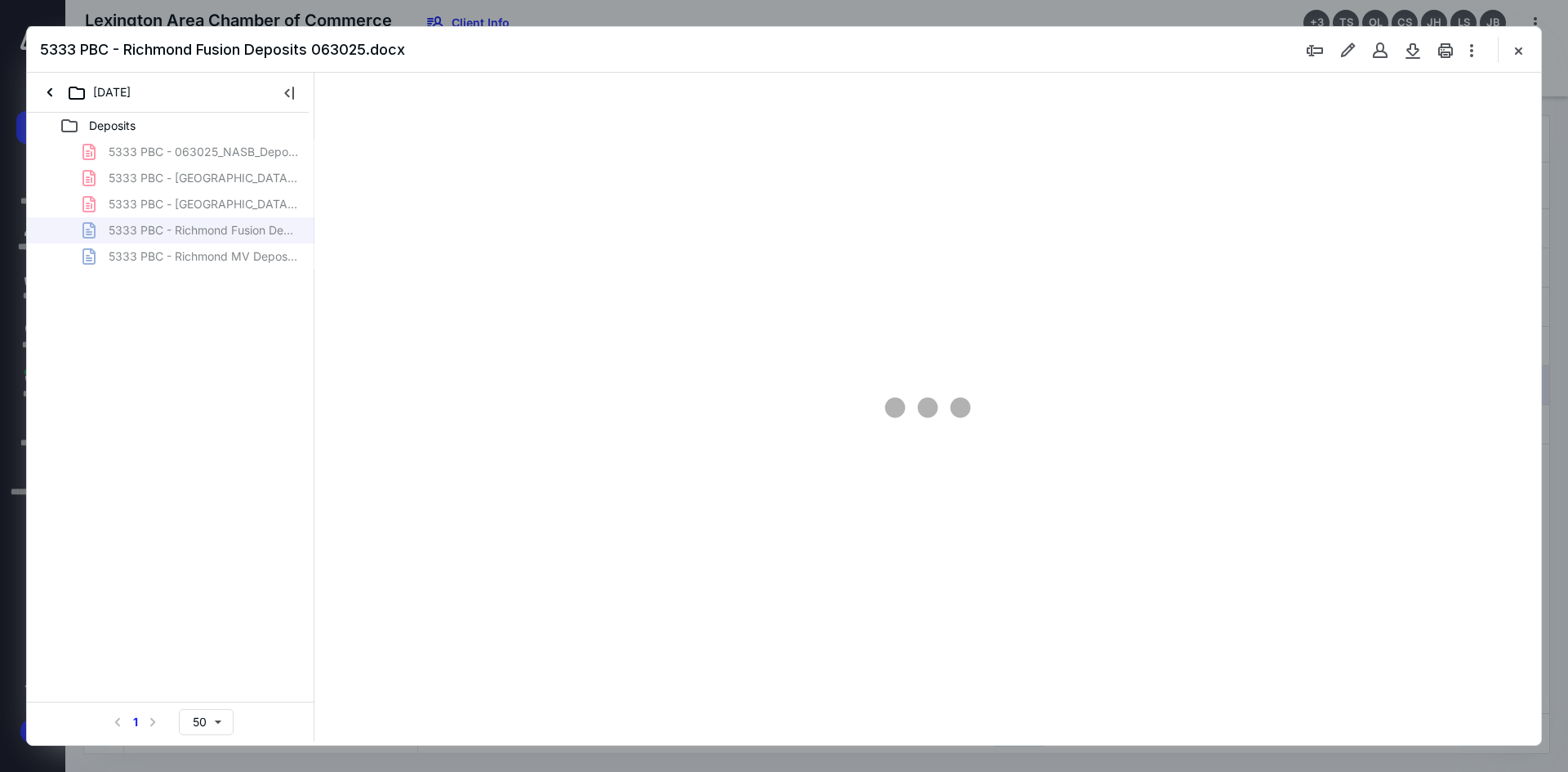 scroll, scrollTop: 0, scrollLeft: 0, axis: both 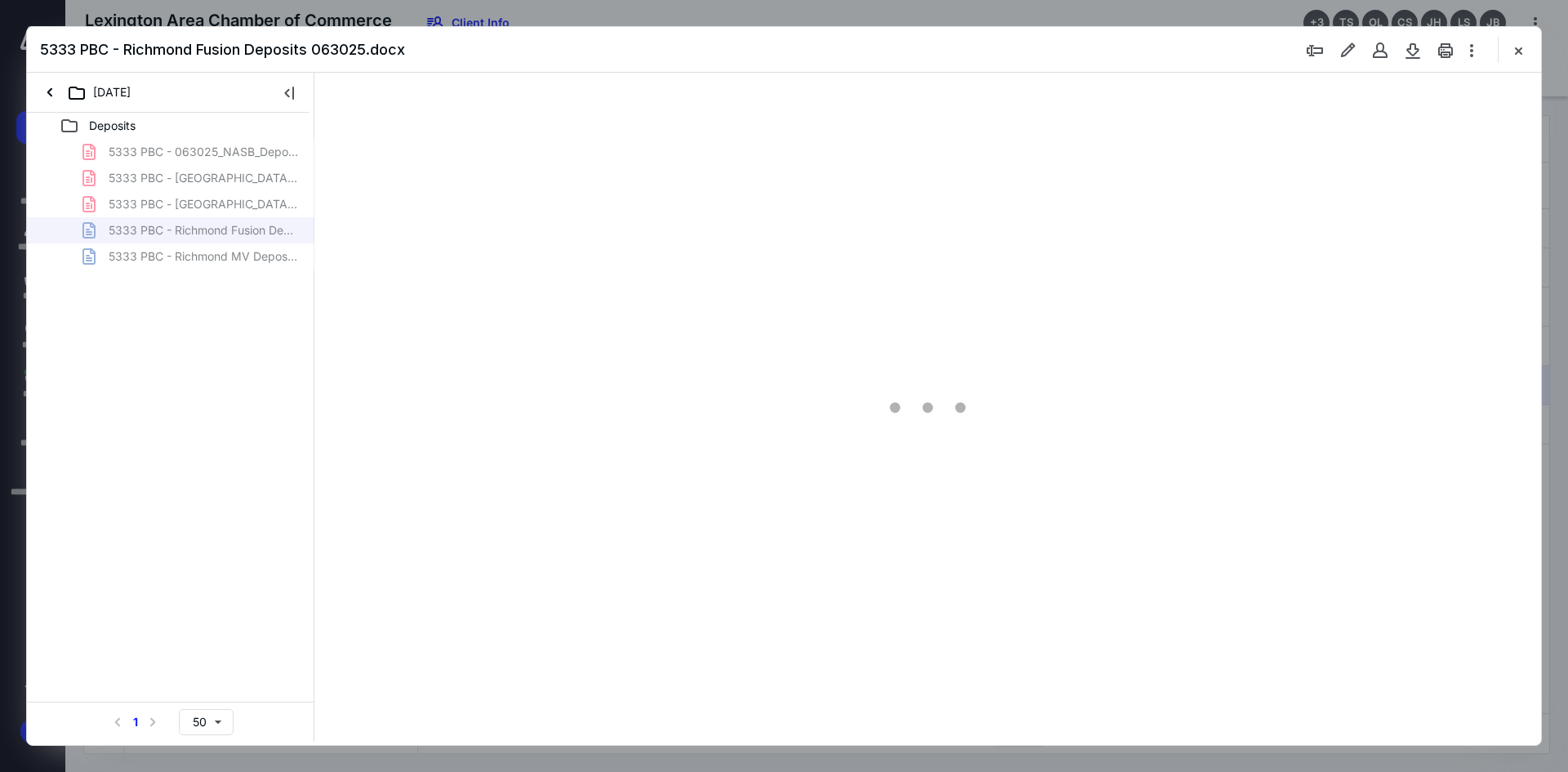 type on "93" 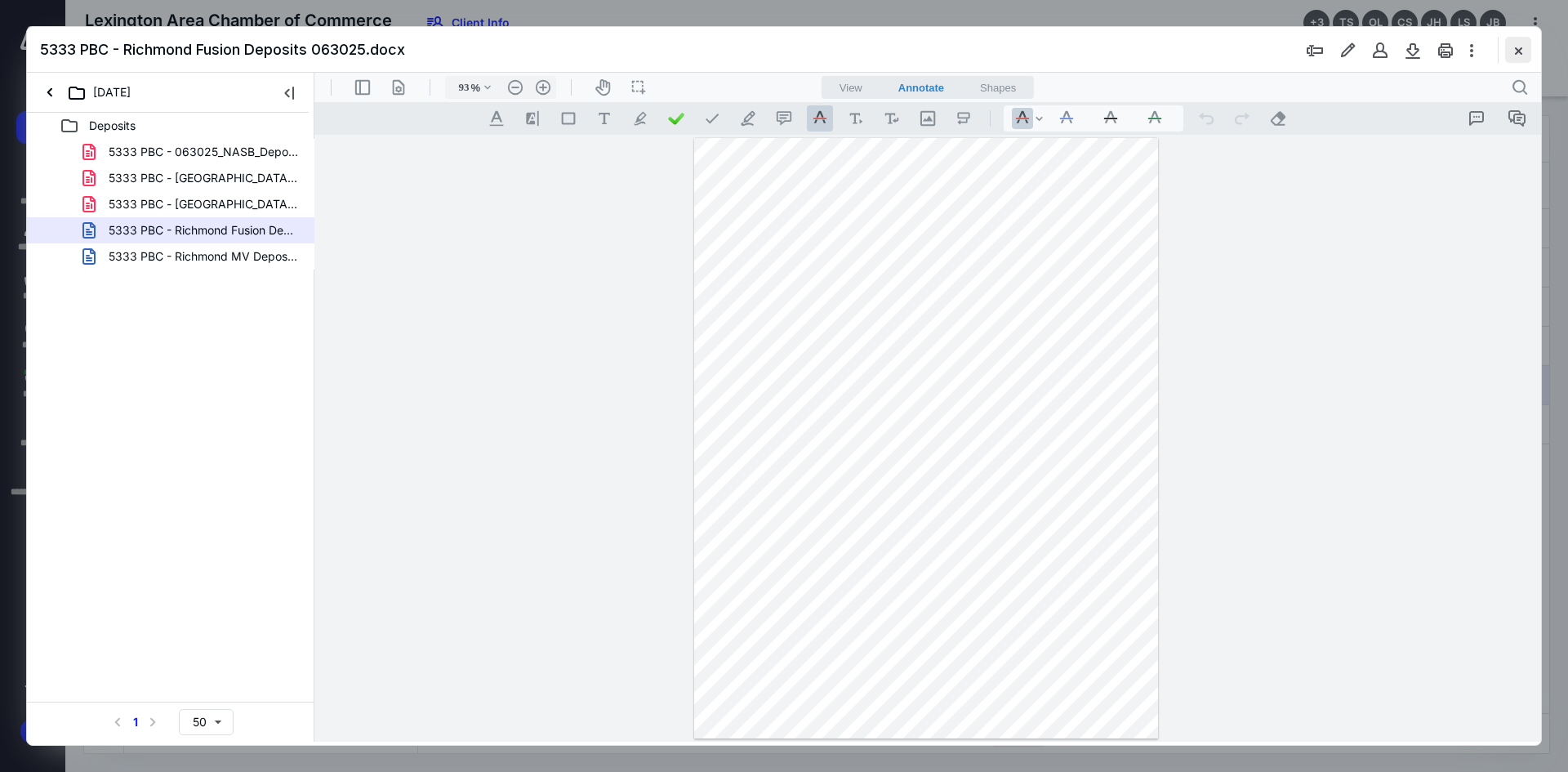click at bounding box center [1518, 50] 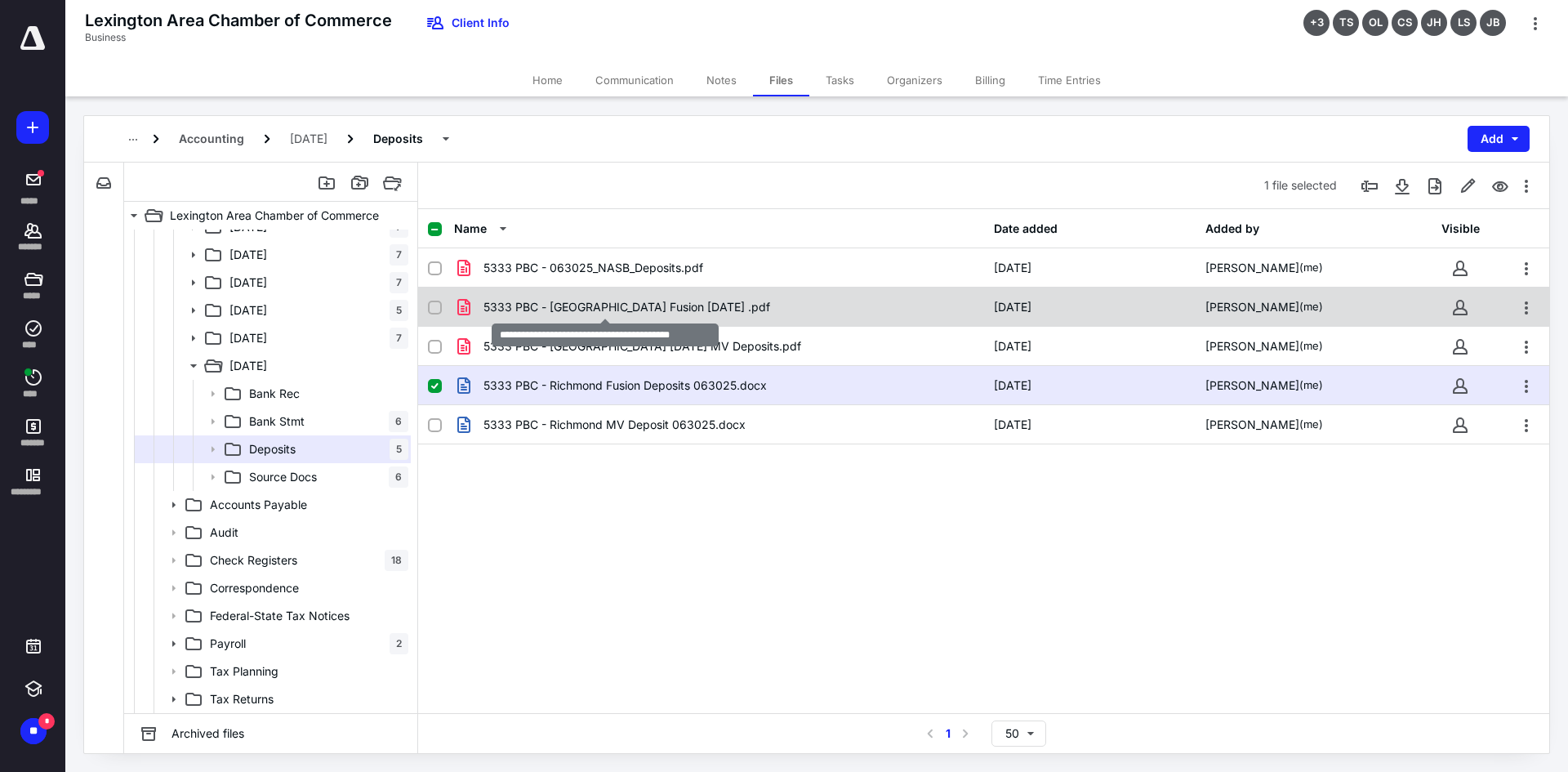 click on "5333 PBC - Lexington Fusion June 2025 .pdf" at bounding box center [626, 307] 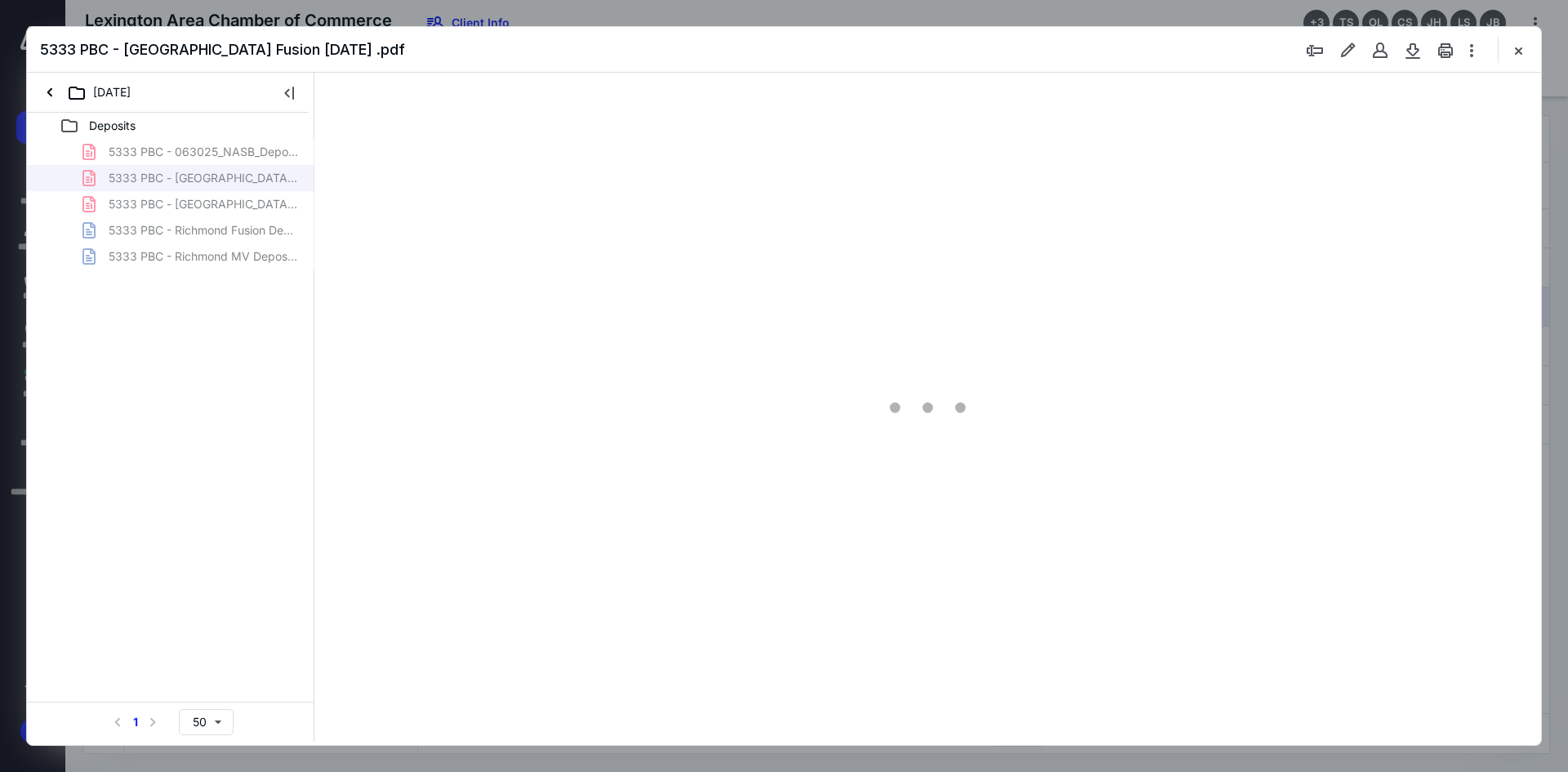 scroll, scrollTop: 0, scrollLeft: 0, axis: both 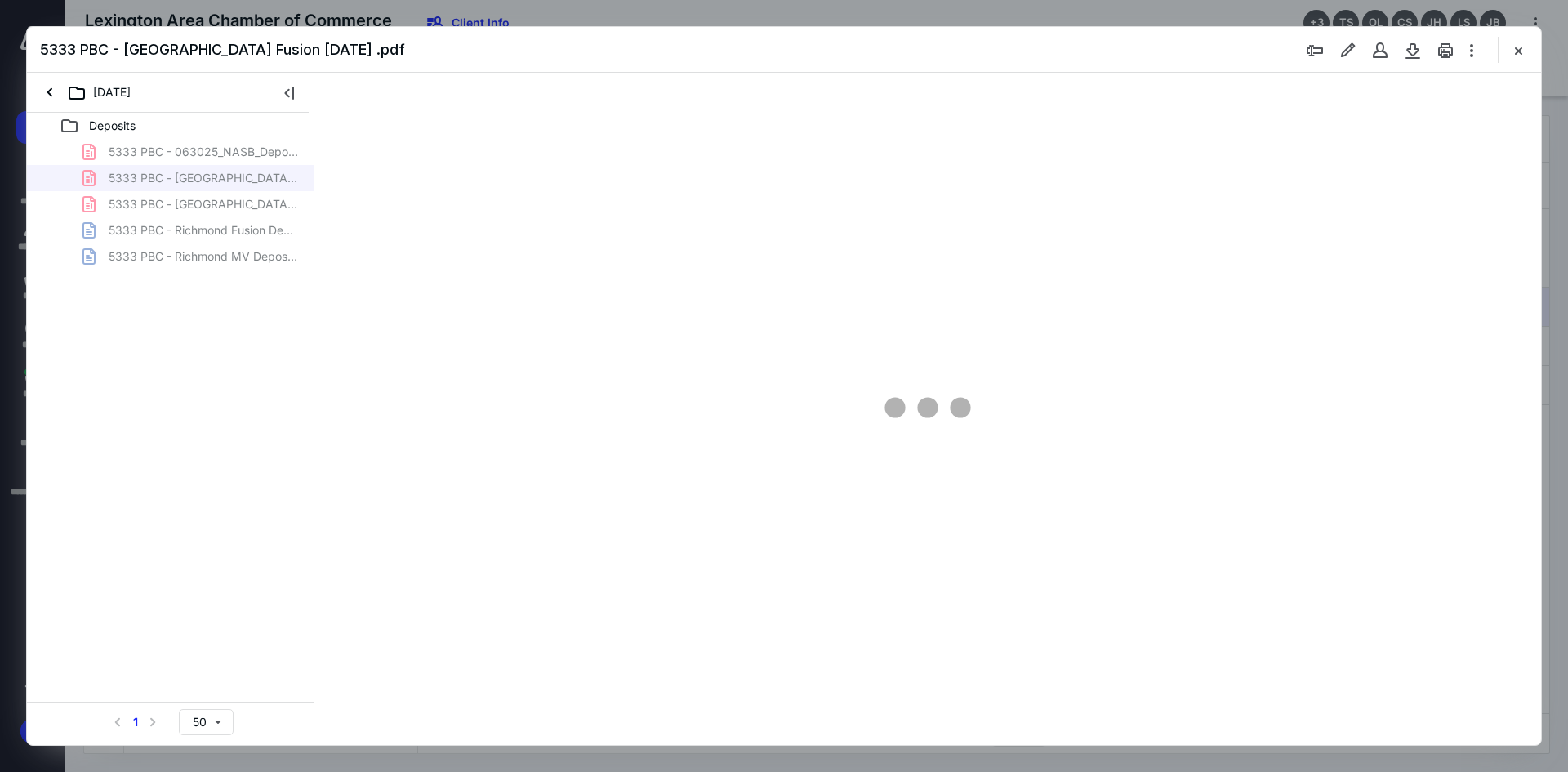 type on "93" 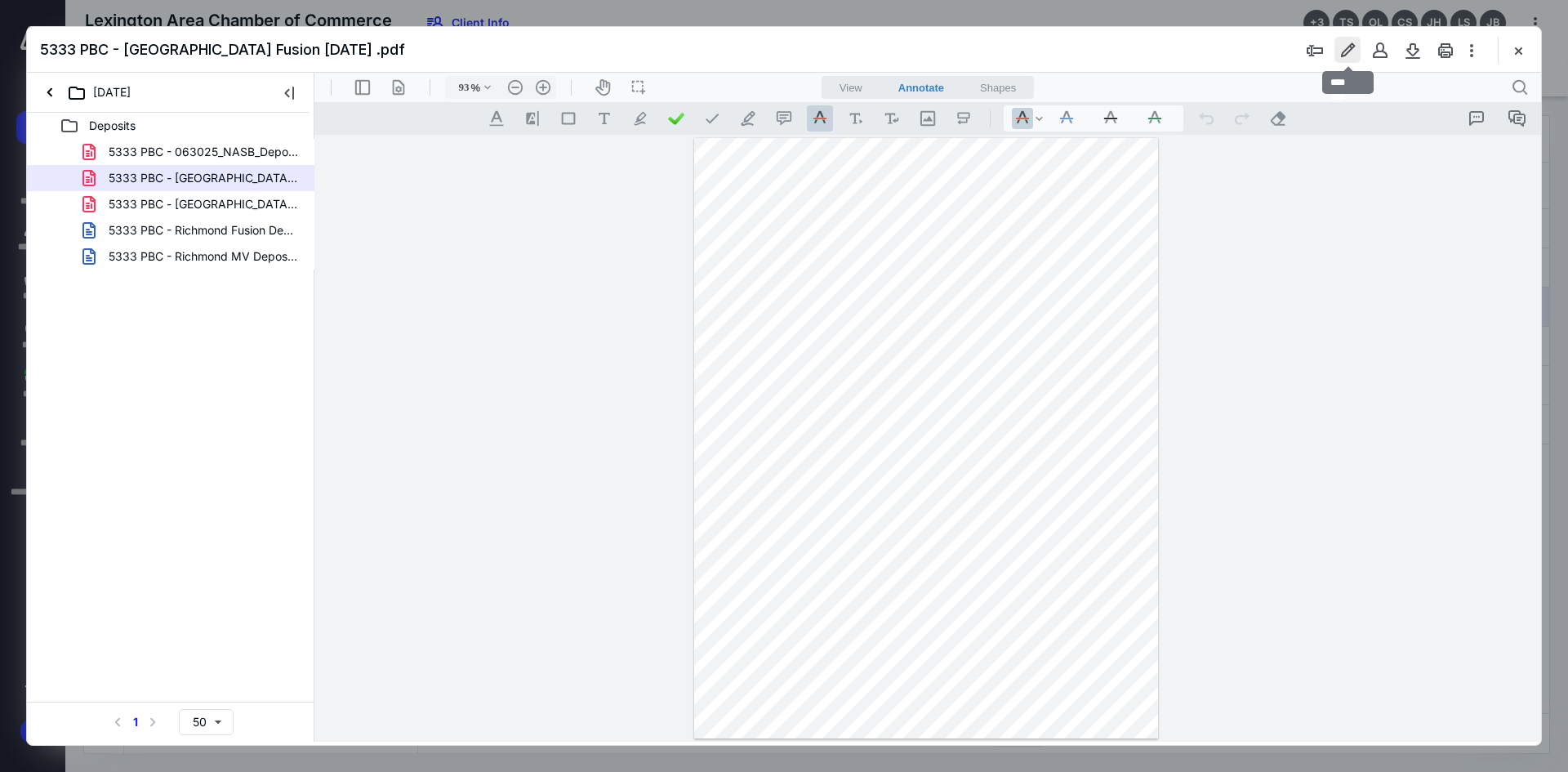 click at bounding box center [1348, 50] 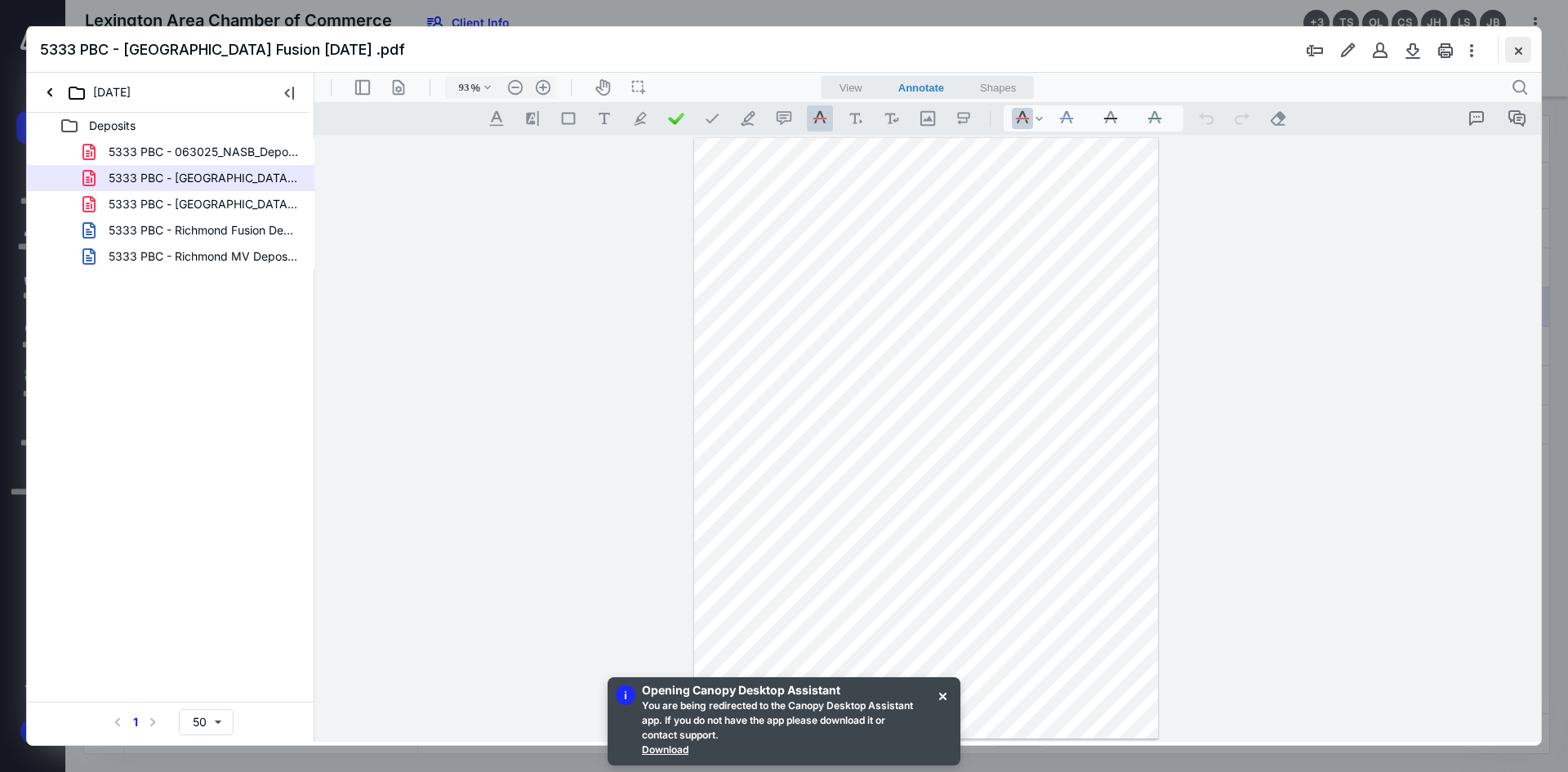 click at bounding box center (1518, 50) 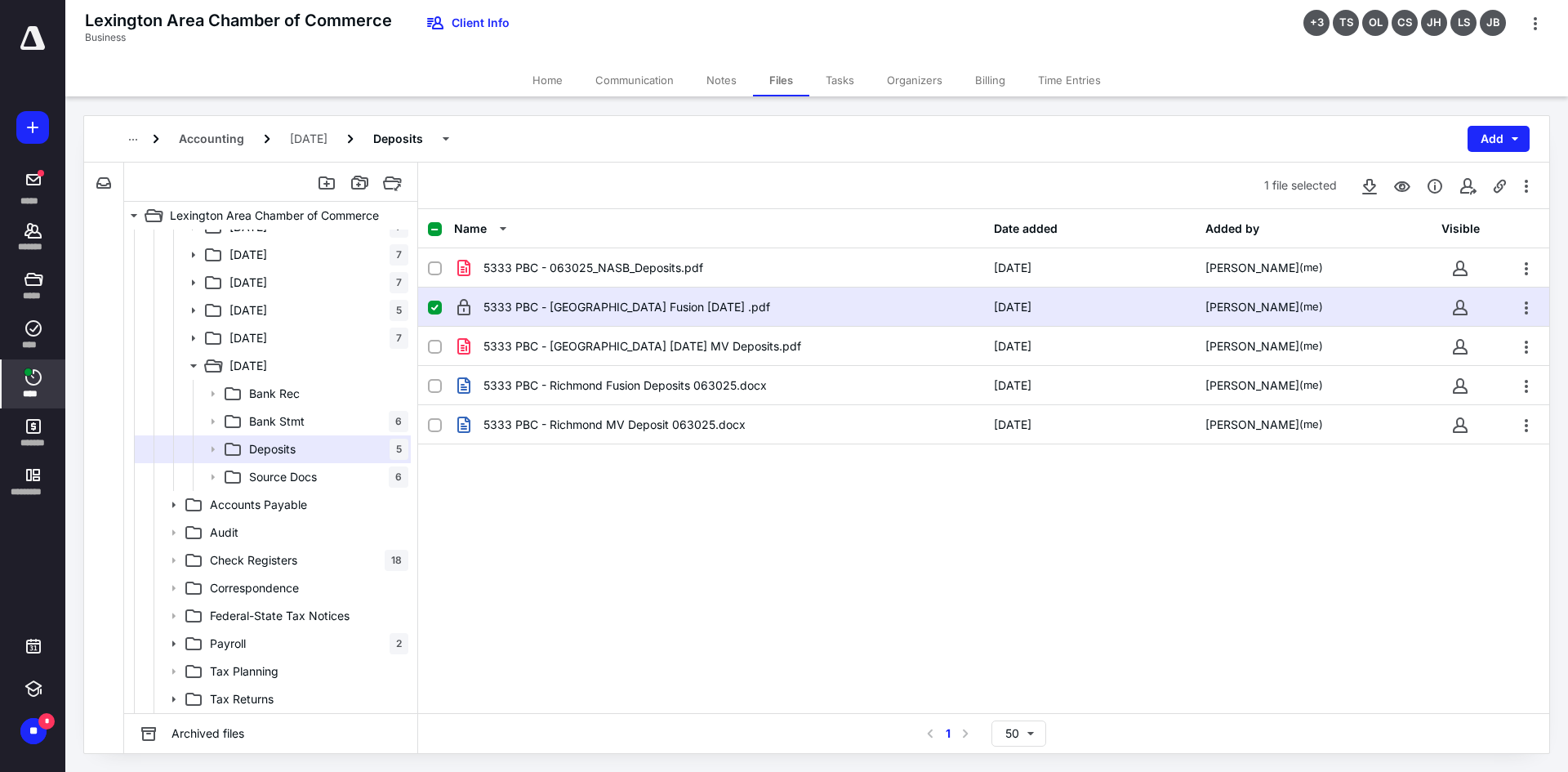 click 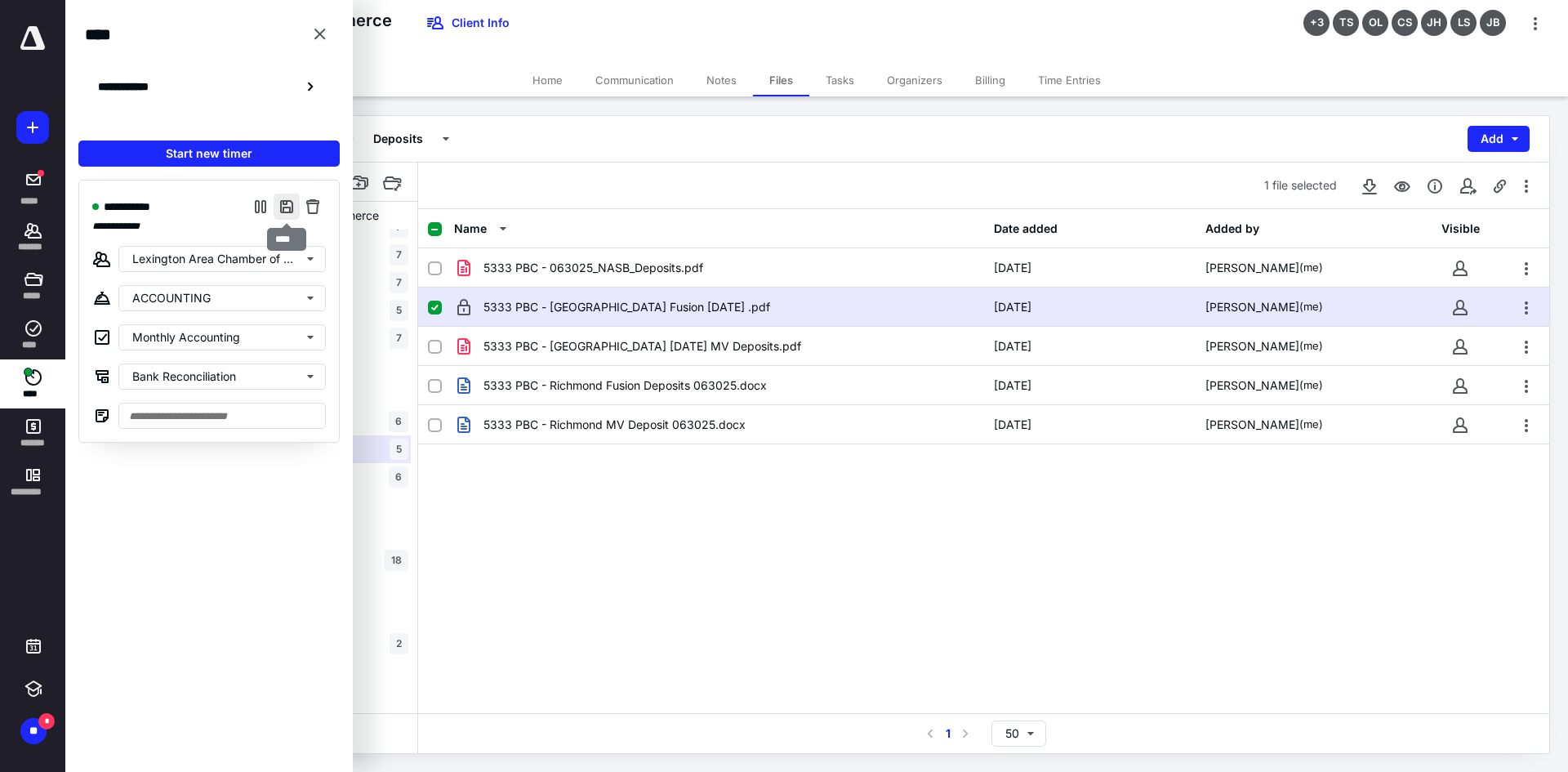 click at bounding box center (287, 207) 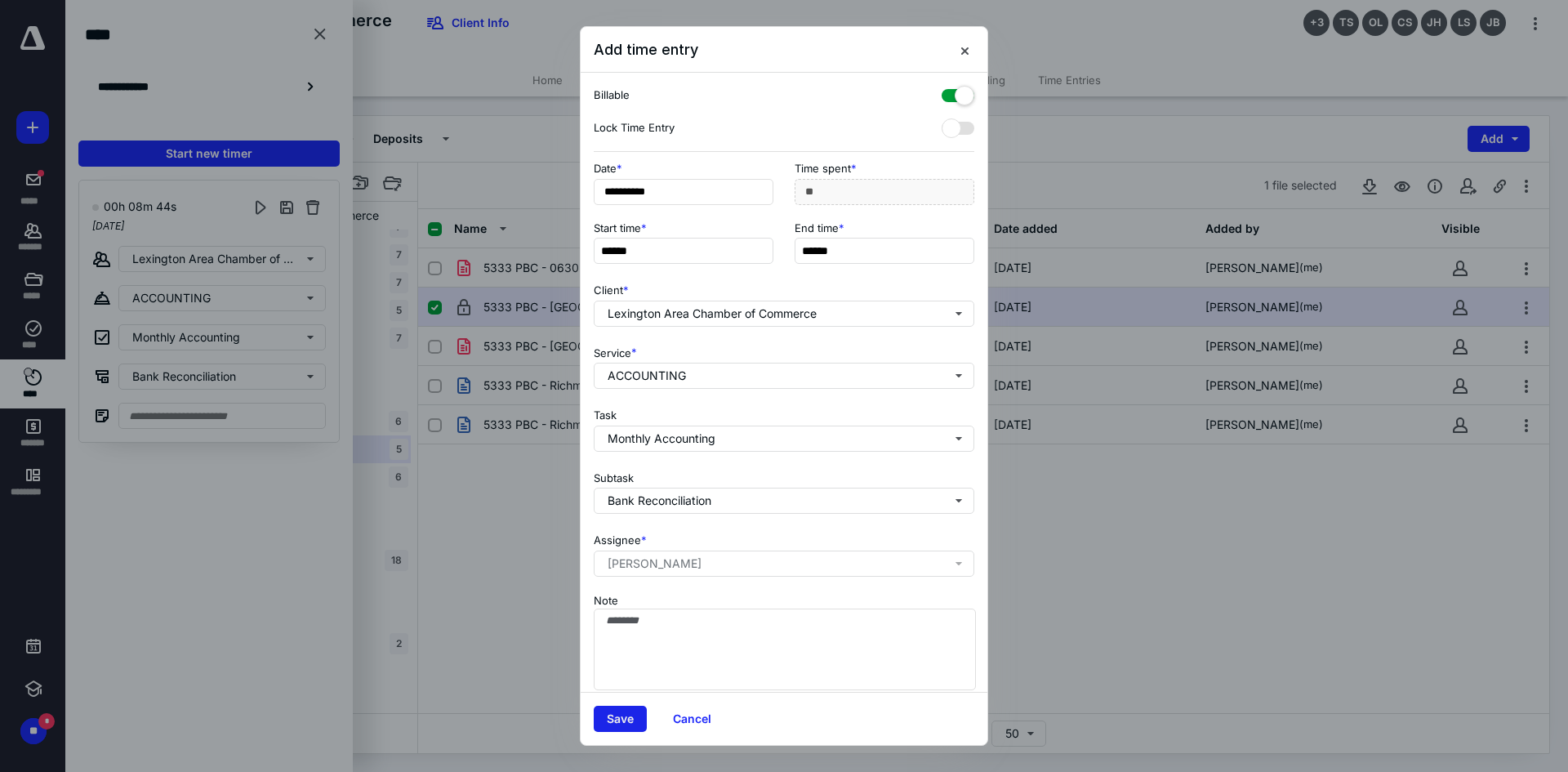 click on "Save" at bounding box center (620, 719) 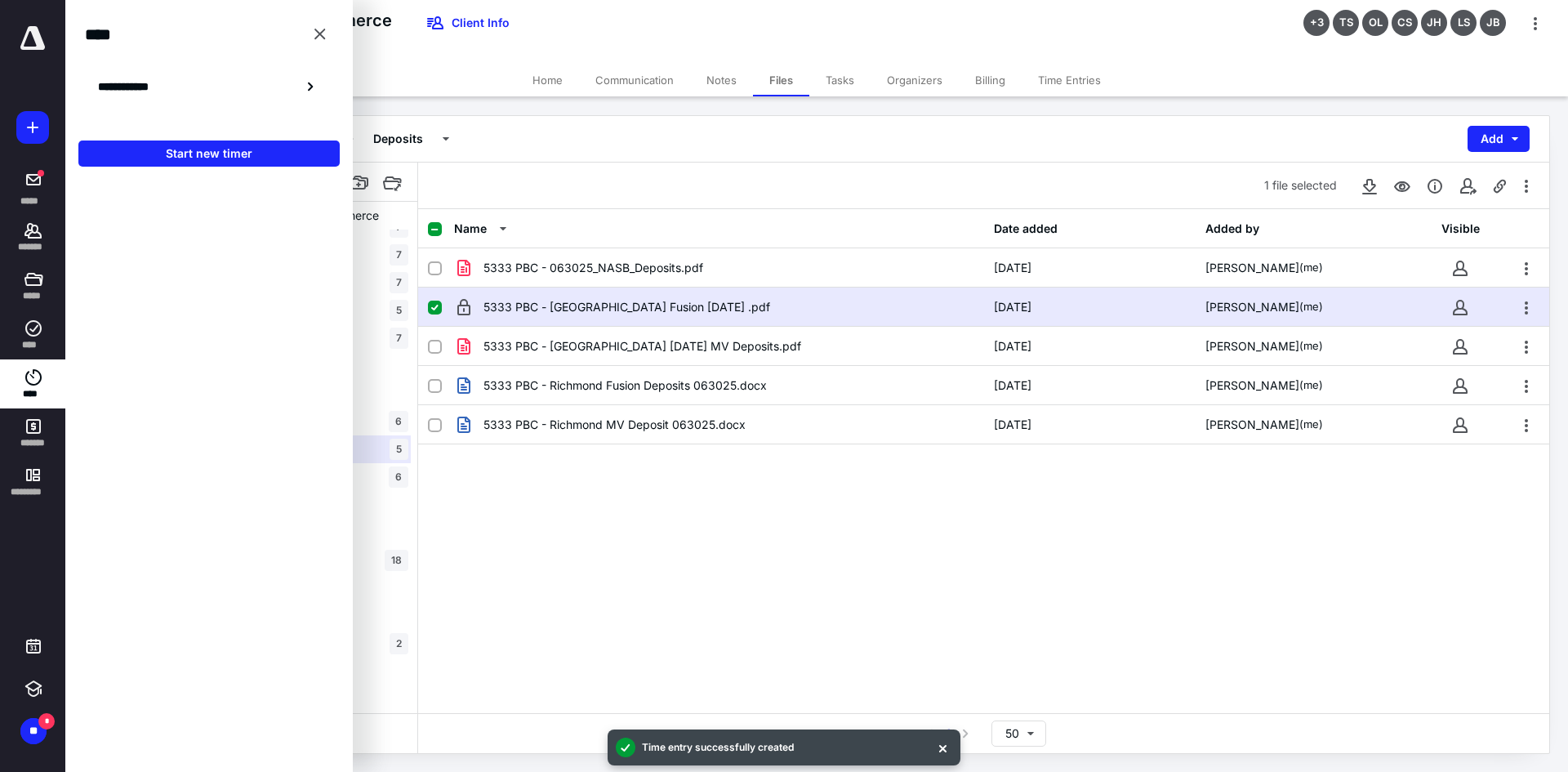 click on "Accounting 06 June Deposits   Add File Inbox: Lexington Area Chamber of Commerce This inbox does not have any files Lexington Area Chamber of Commerce Already Downloaded - Portal Docs Pending 1 Permanent TY20 1 TY21 TY22 TY24 TY25 Accounting 01 January 7 02 February 7 03 March 7 04 April 5 05 May 7 06 June Bank Rec Bank Stmt 6 Deposits 5 Source Docs 6 Accounts Payable Audit Check Registers 18 Correspondence Federal-State Tax Notices Payroll 2 Tax Planning Tax Returns Already Downloaded - Portal Docs Pending 1 Permanent TY20 1 TY21 TY22 TY24 TY25 Accounting 01 January 7 02 February 7 03 March 7 04 April 5 05 May 7 06 June Bank Rec Bank Stmt 6 Deposits 5 Source Docs 6 Accounts Payable Audit Check Registers 18 Correspondence Federal-State Tax Notices Payroll 2 Tax Planning Tax Returns Archived files 1 file selected Name Date added Added by Visible 5333 PBC - 063025_NASB_Deposits.pdf 7/7/2025 Ashley Rehmsmeyer  (me) 5333 PBC - Lexington Fusion June 2025 .pdf 7/7/2025 Ashley Rehmsmeyer  (me) 7/7/2025  (me)  (me) 1" at bounding box center [817, 435] 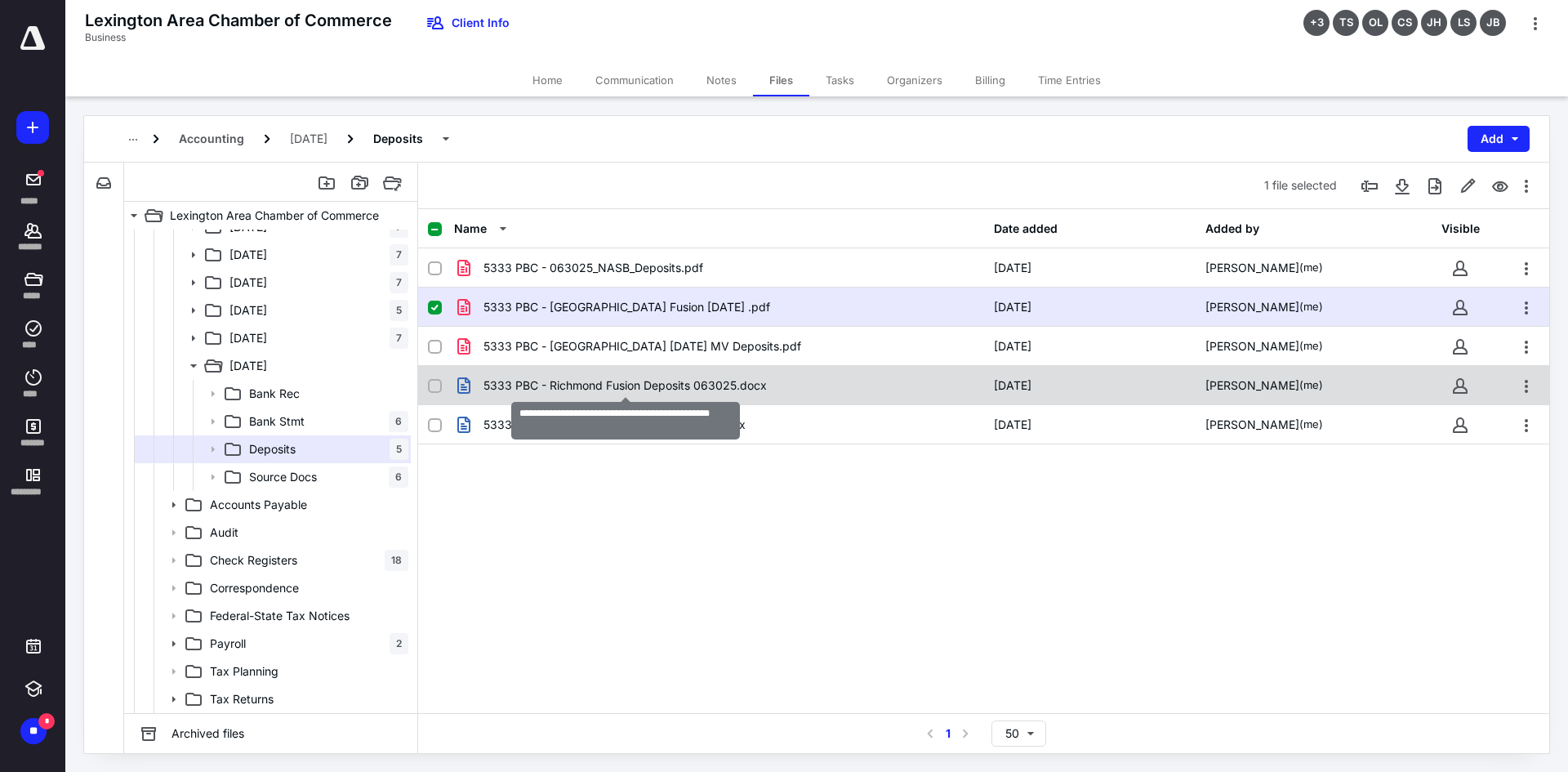 click on "5333 PBC - Richmond Fusion Deposits 063025.docx" at bounding box center [625, 386] 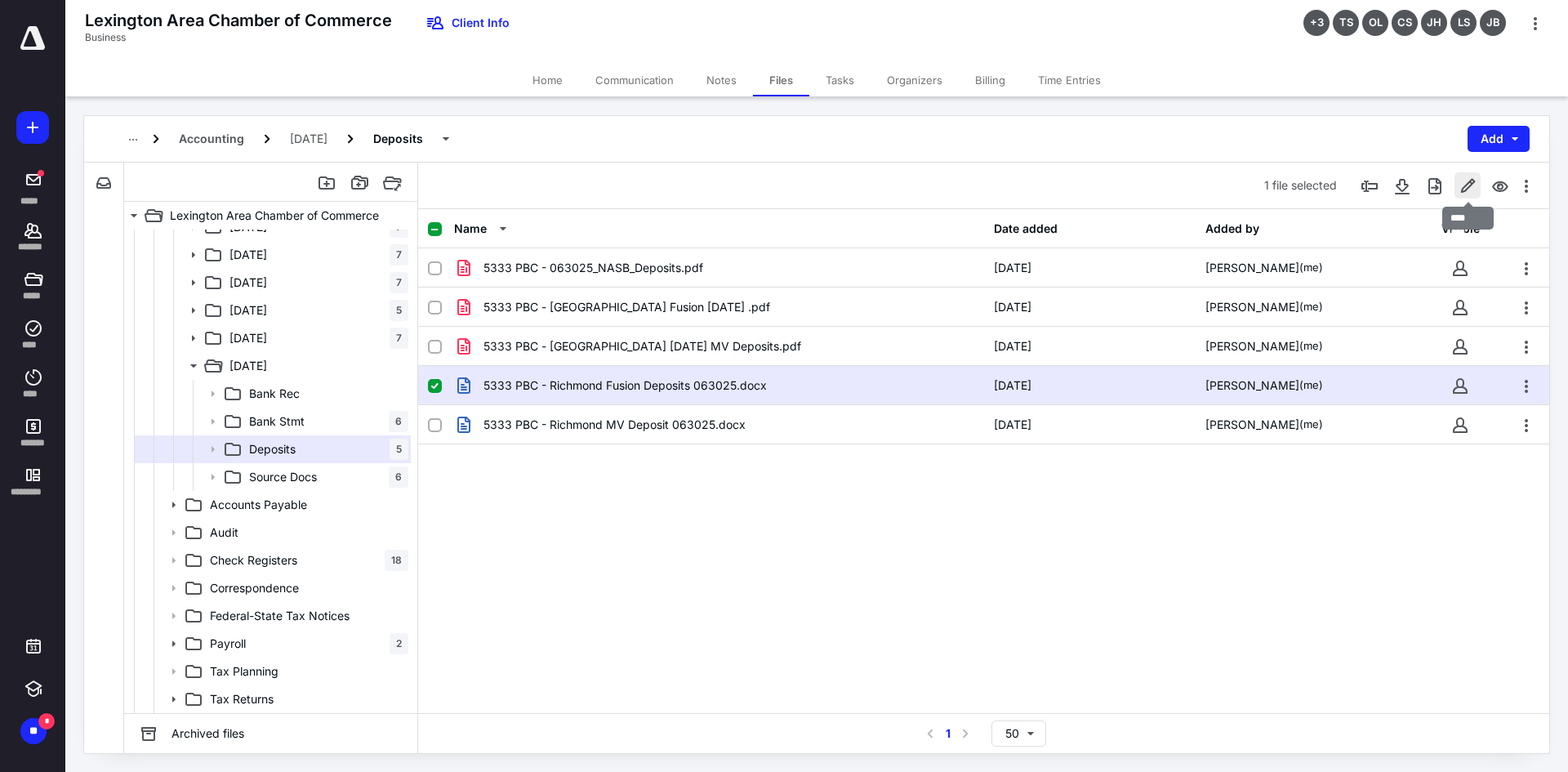 click at bounding box center (1468, 185) 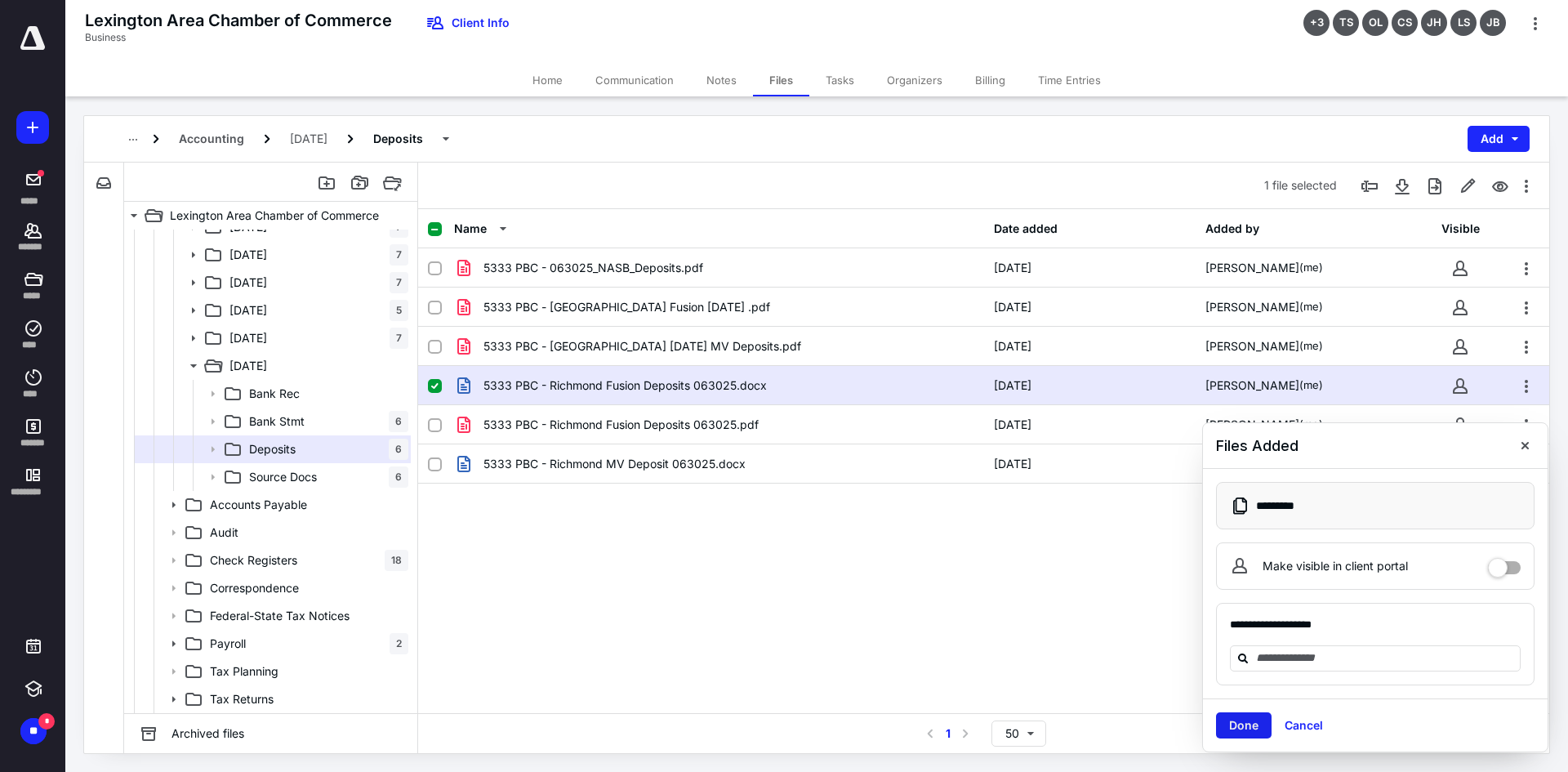 click on "Done" at bounding box center [1244, 725] 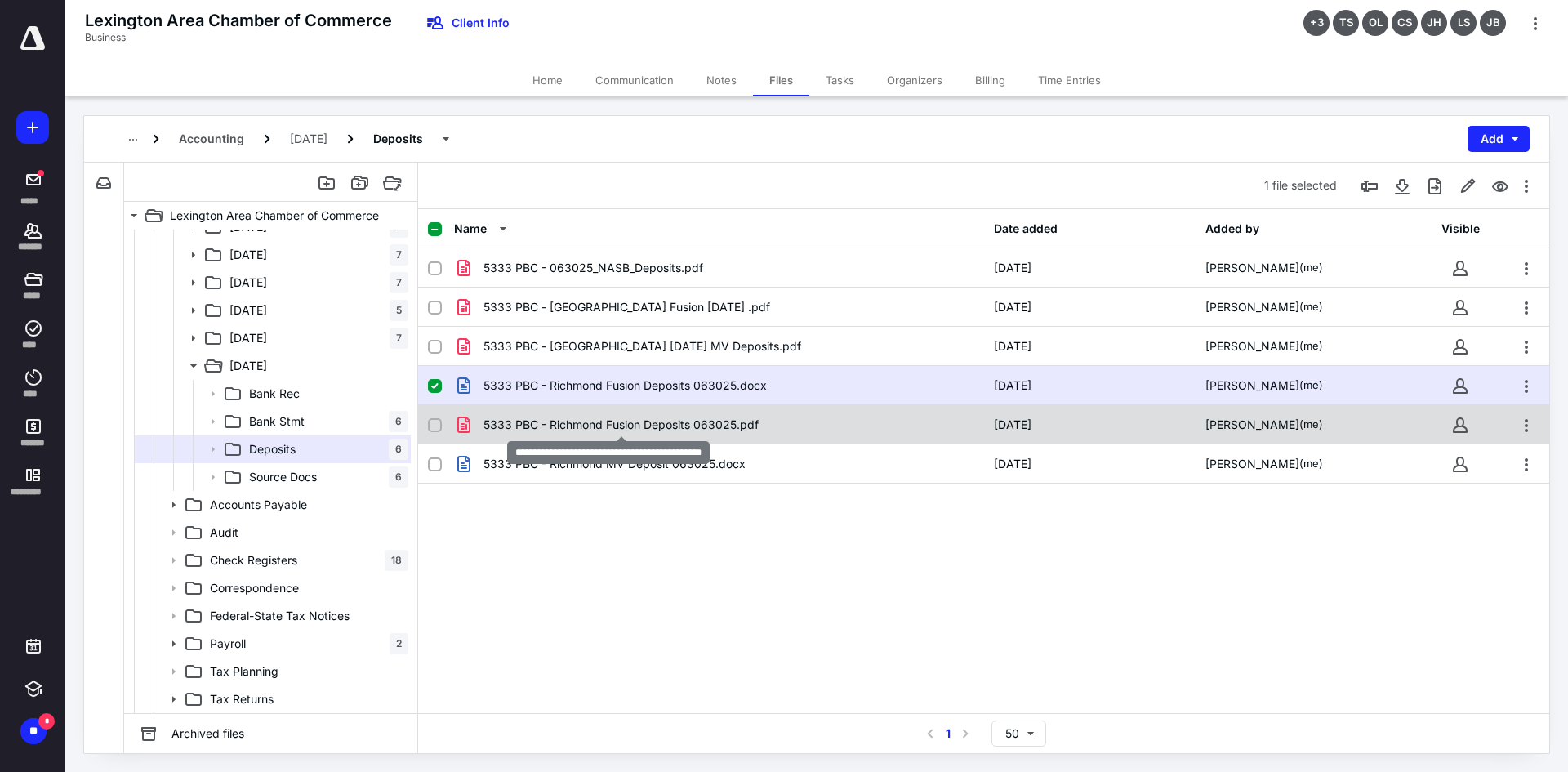 click on "5333 PBC - Richmond Fusion Deposits 063025.pdf" at bounding box center [621, 425] 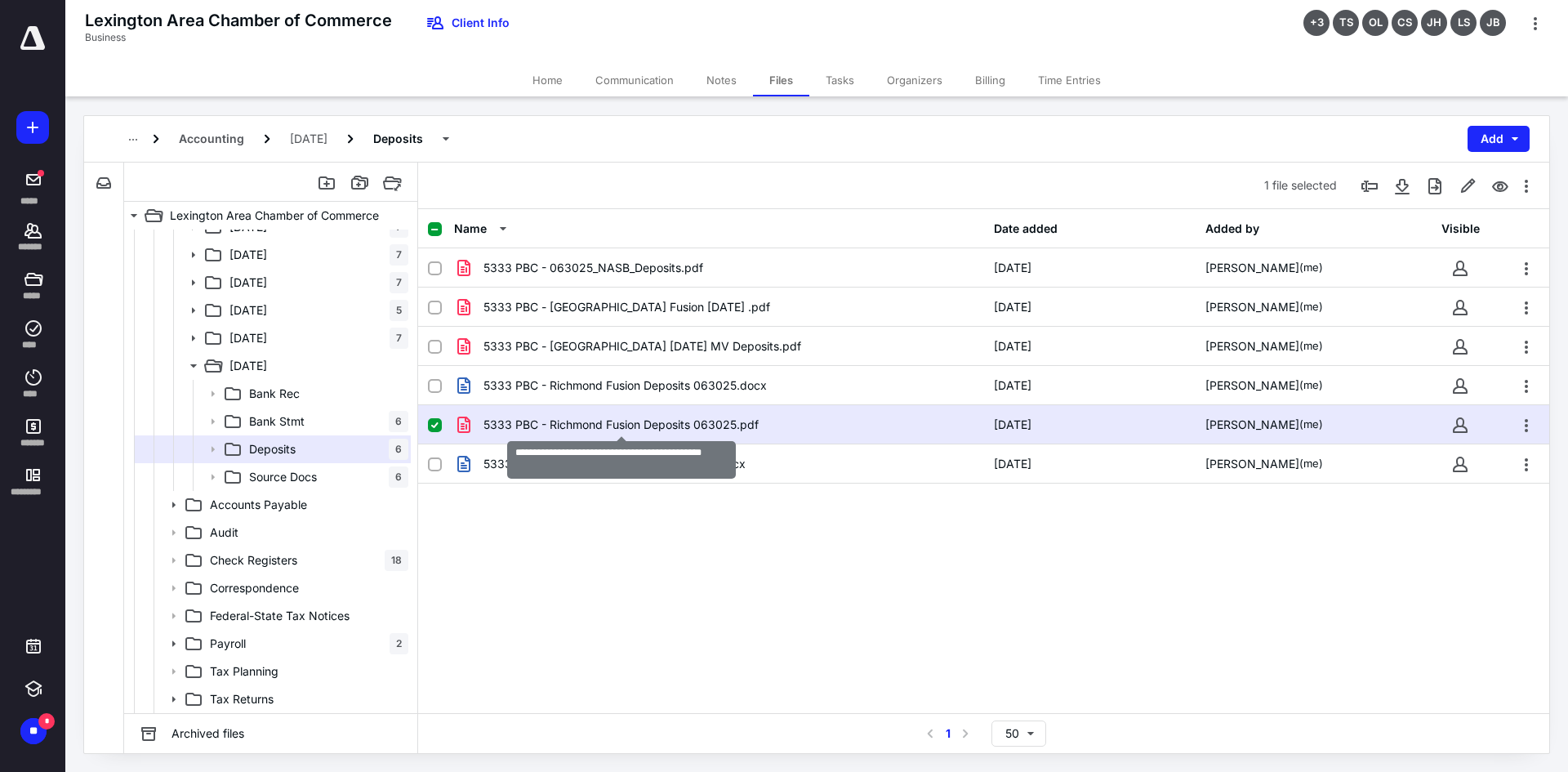 click on "5333 PBC - Richmond Fusion Deposits 063025.pdf" at bounding box center (621, 425) 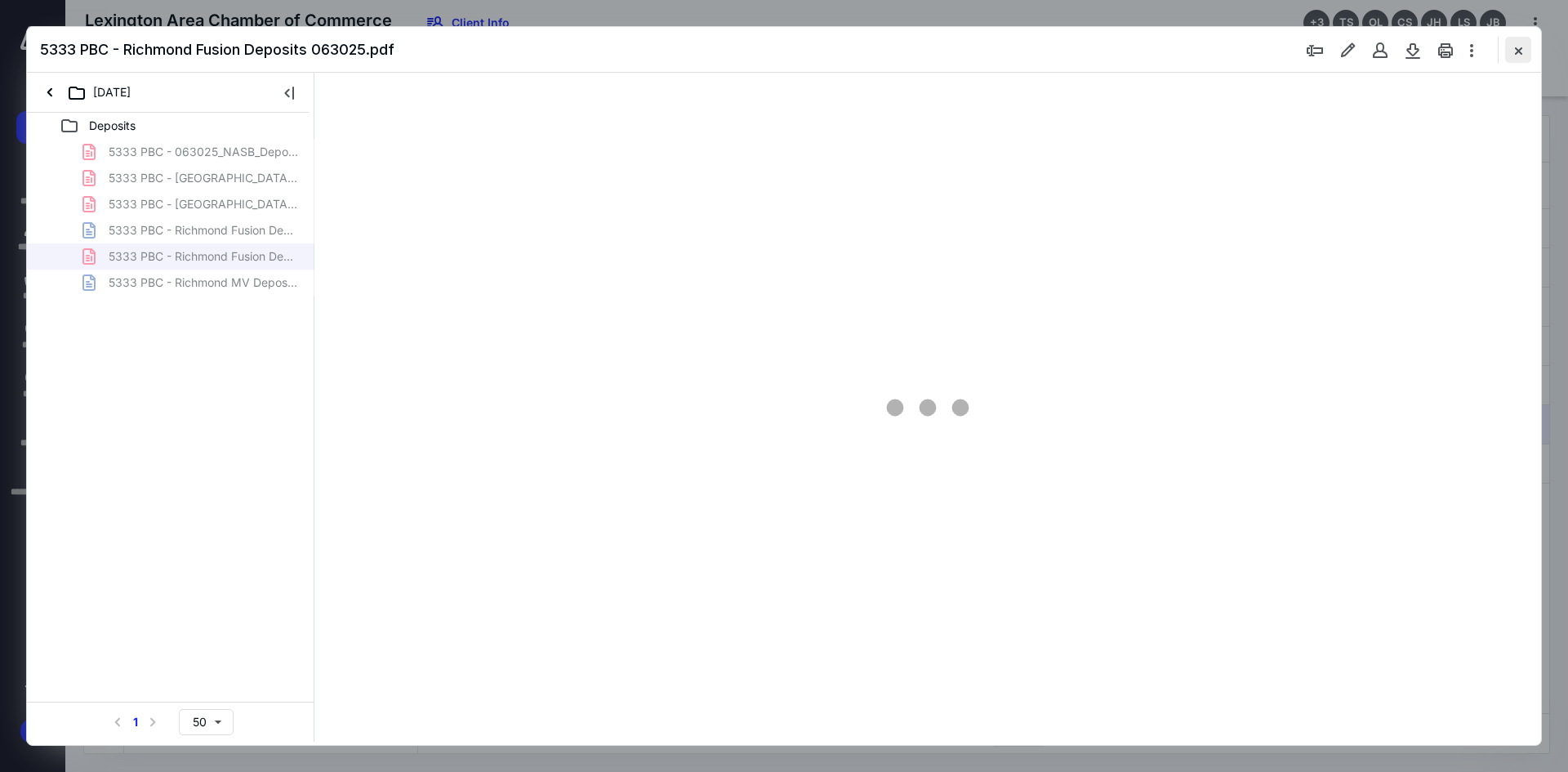 scroll, scrollTop: 0, scrollLeft: 0, axis: both 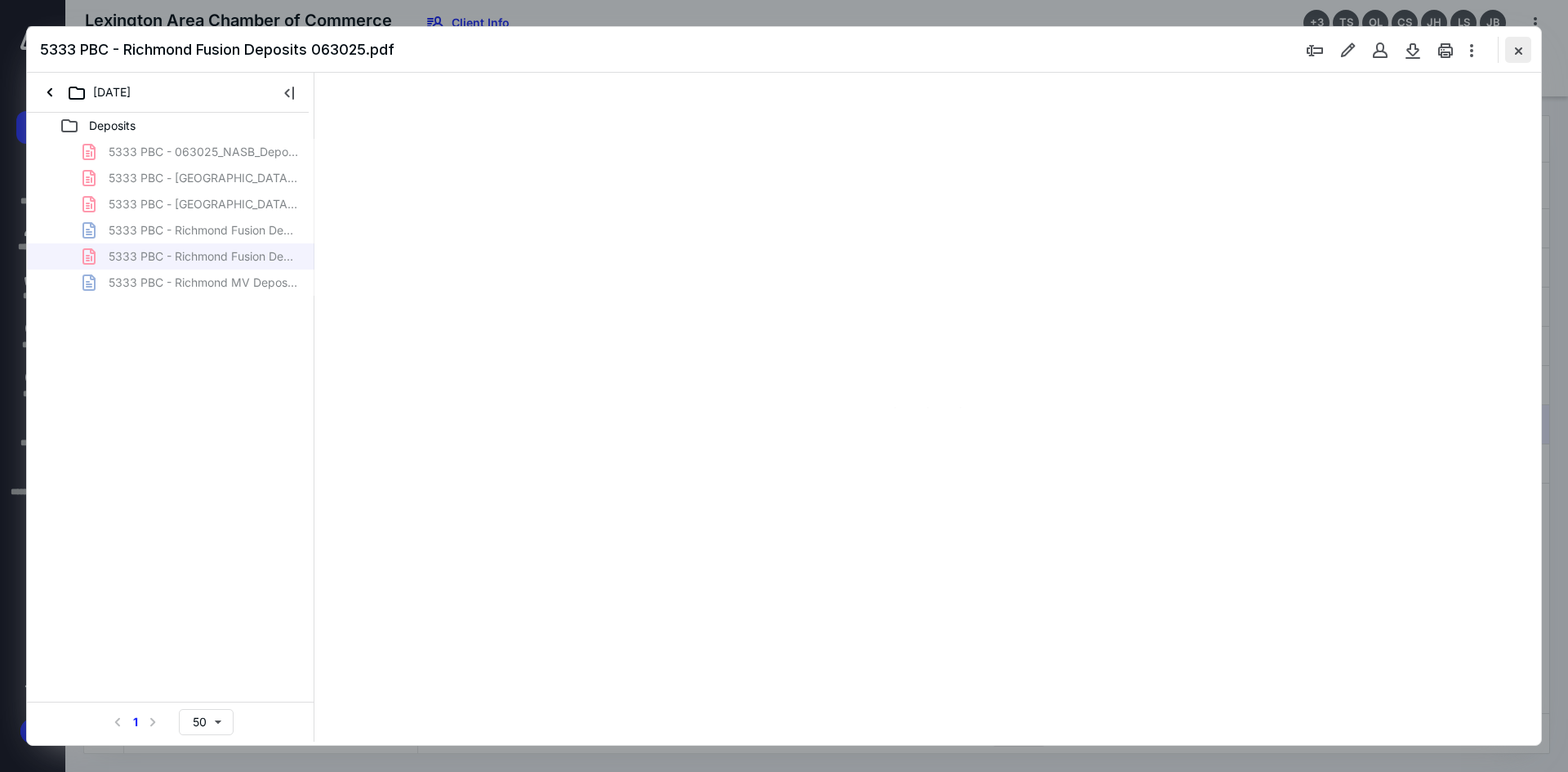click at bounding box center (1518, 50) 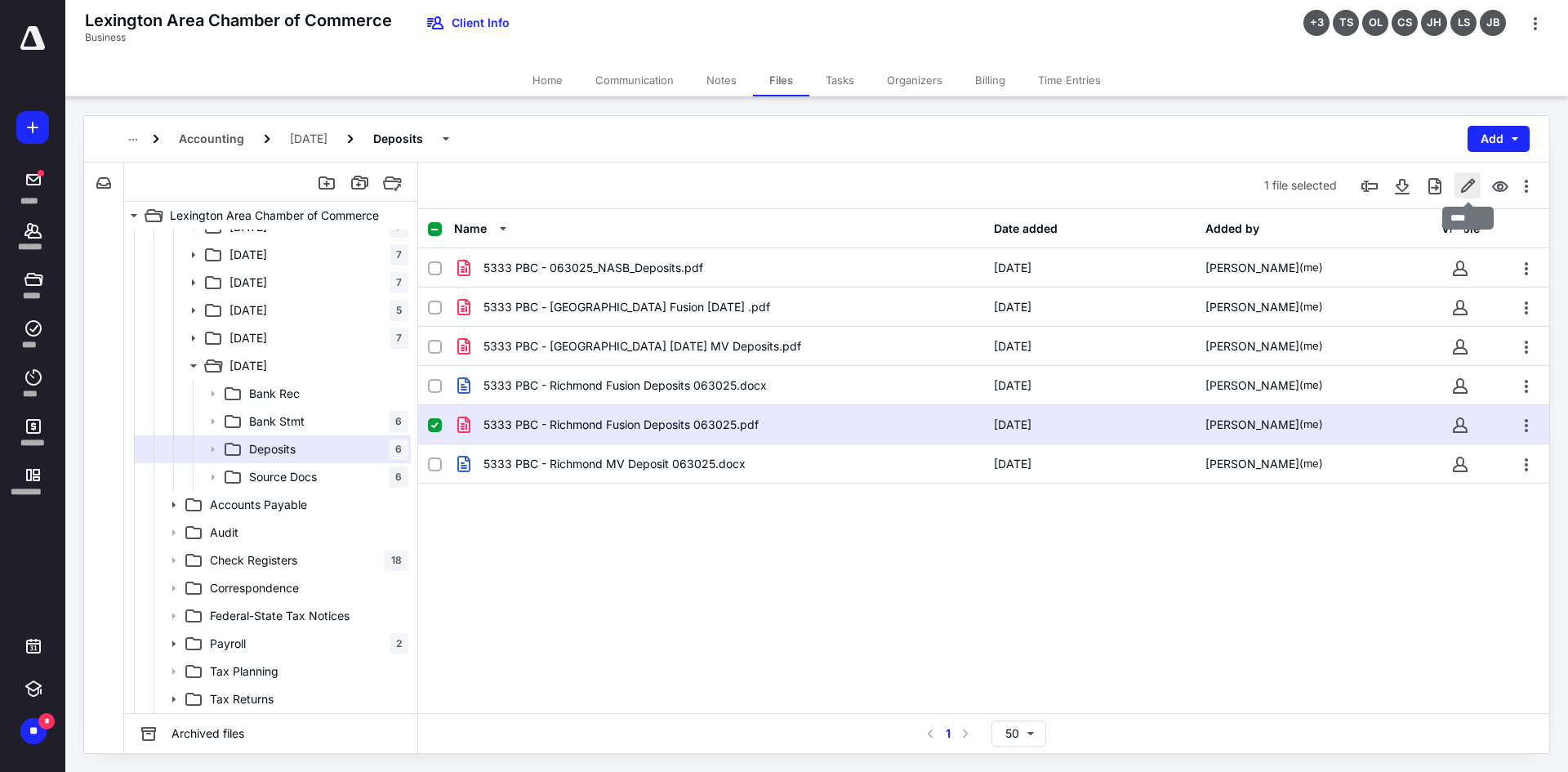 click at bounding box center (1468, 185) 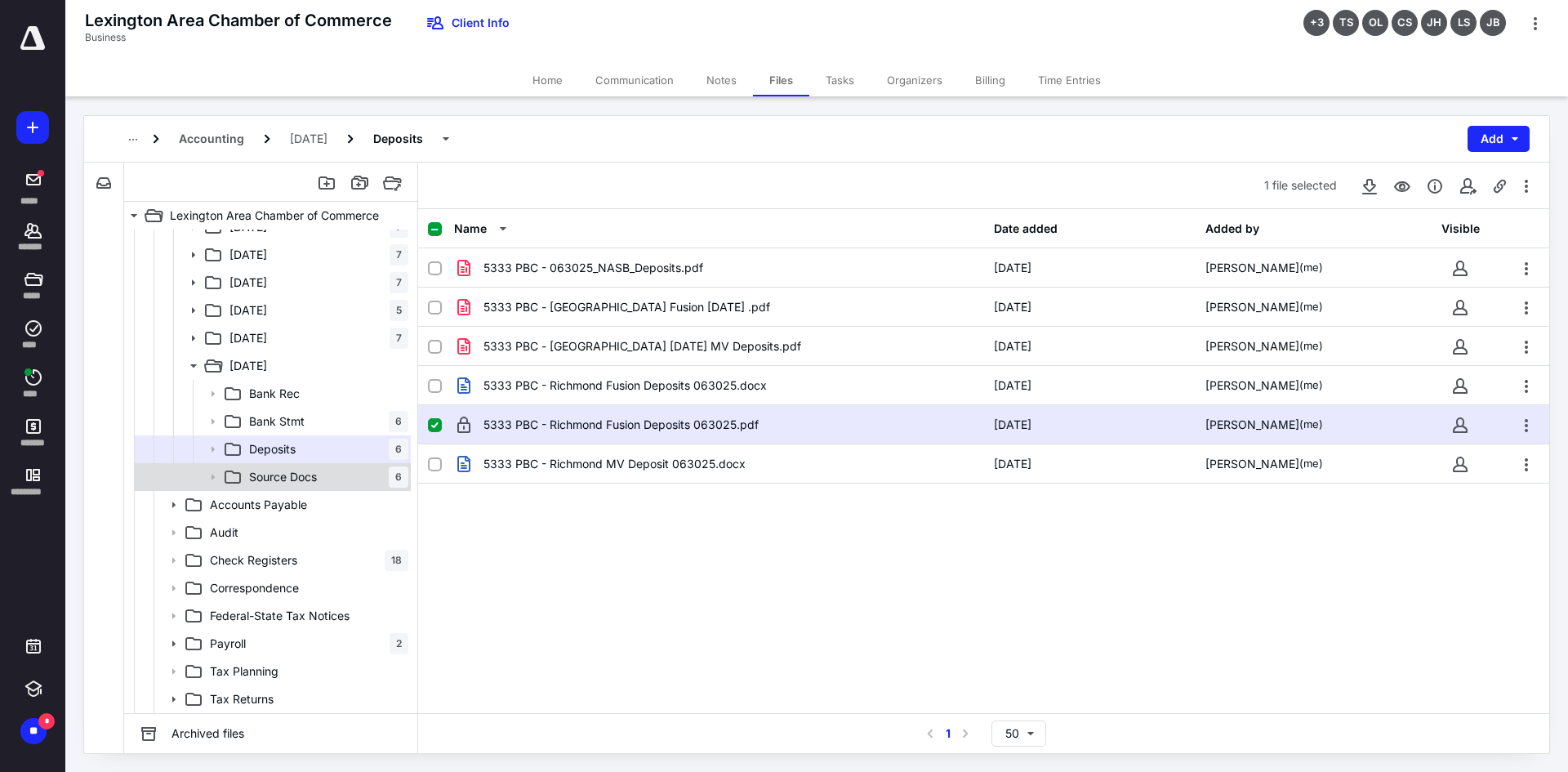 click on "Source Docs" at bounding box center (283, 477) 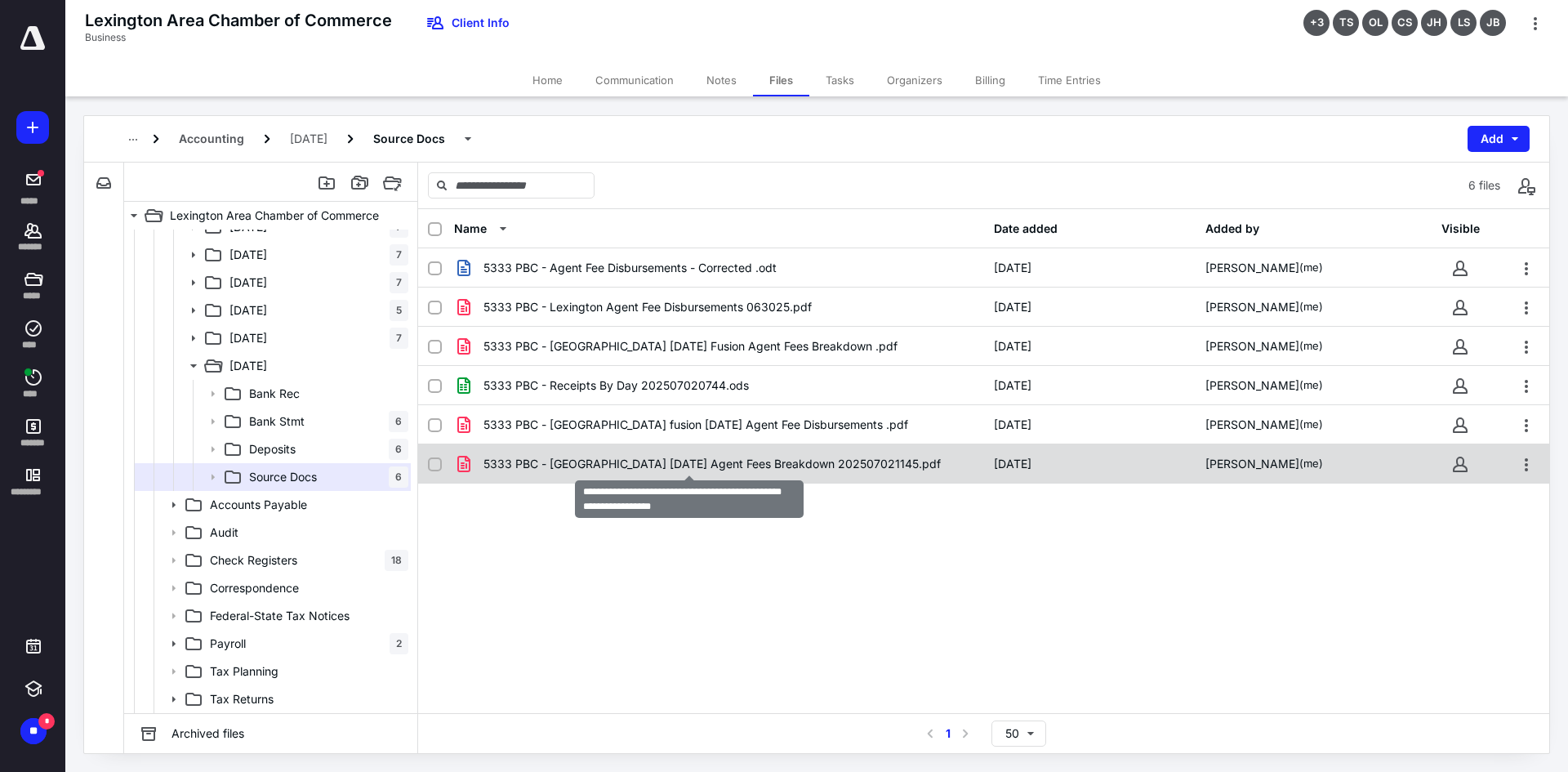 click on "5333 PBC - Richmond June 2025 Agent Fees Breakdown 202507021145.pdf" at bounding box center [712, 464] 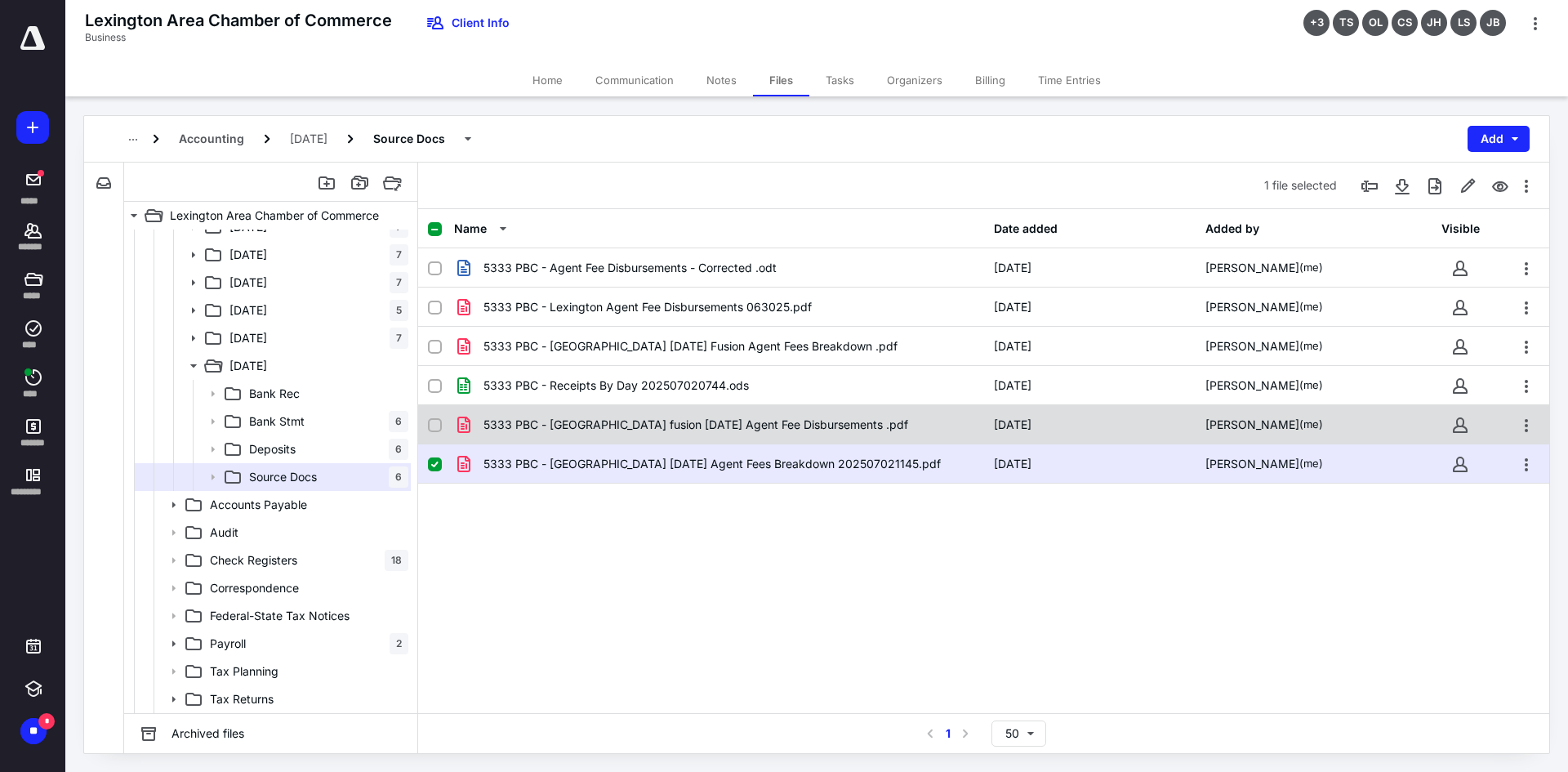 click on "5333 PBC - Richmond fusion June 2025 Agent Fee Disbursements .pdf 7/7/2025 Ashley Rehmsmeyer  (me)" at bounding box center [983, 425] 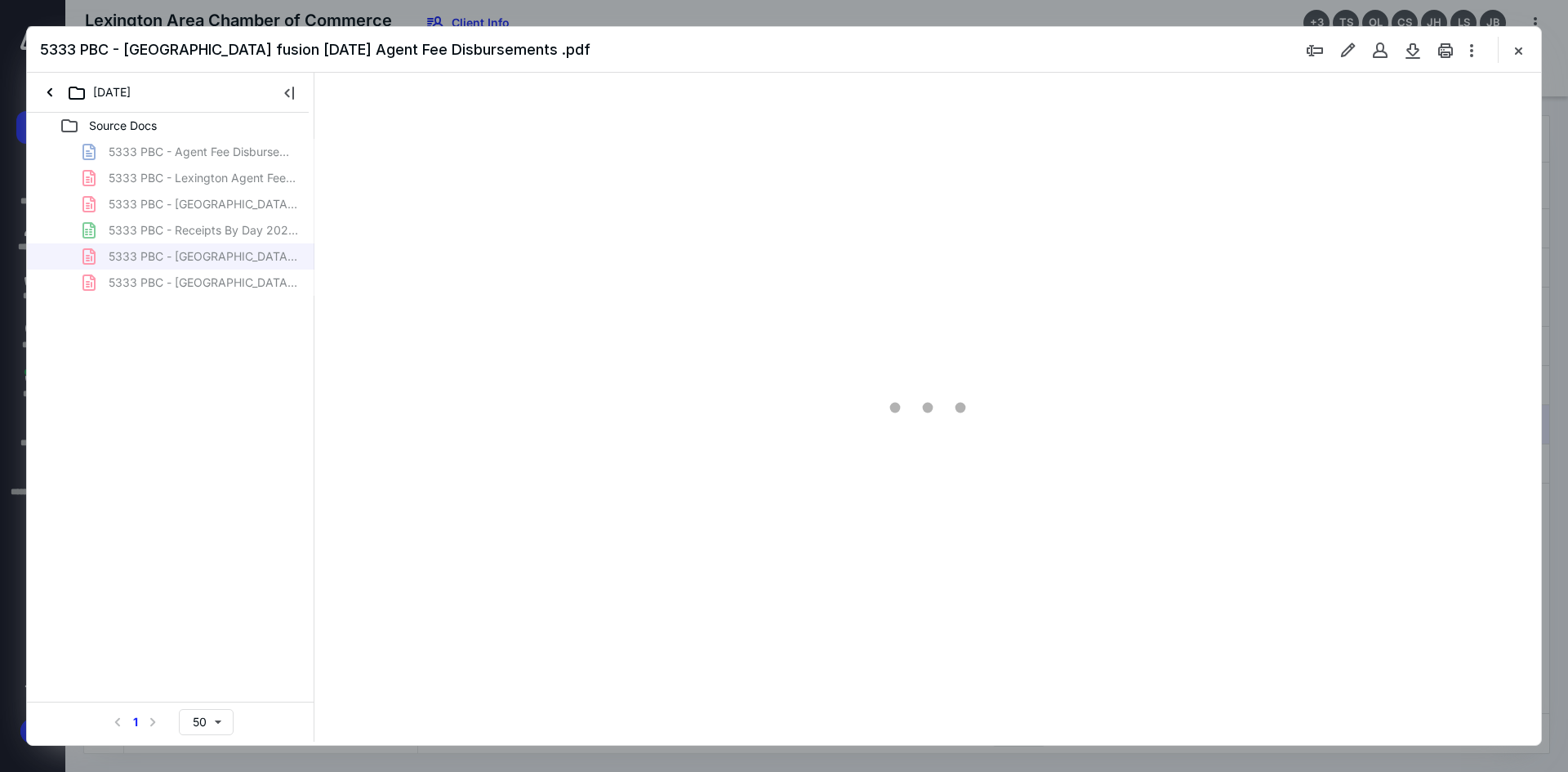 scroll, scrollTop: 0, scrollLeft: 0, axis: both 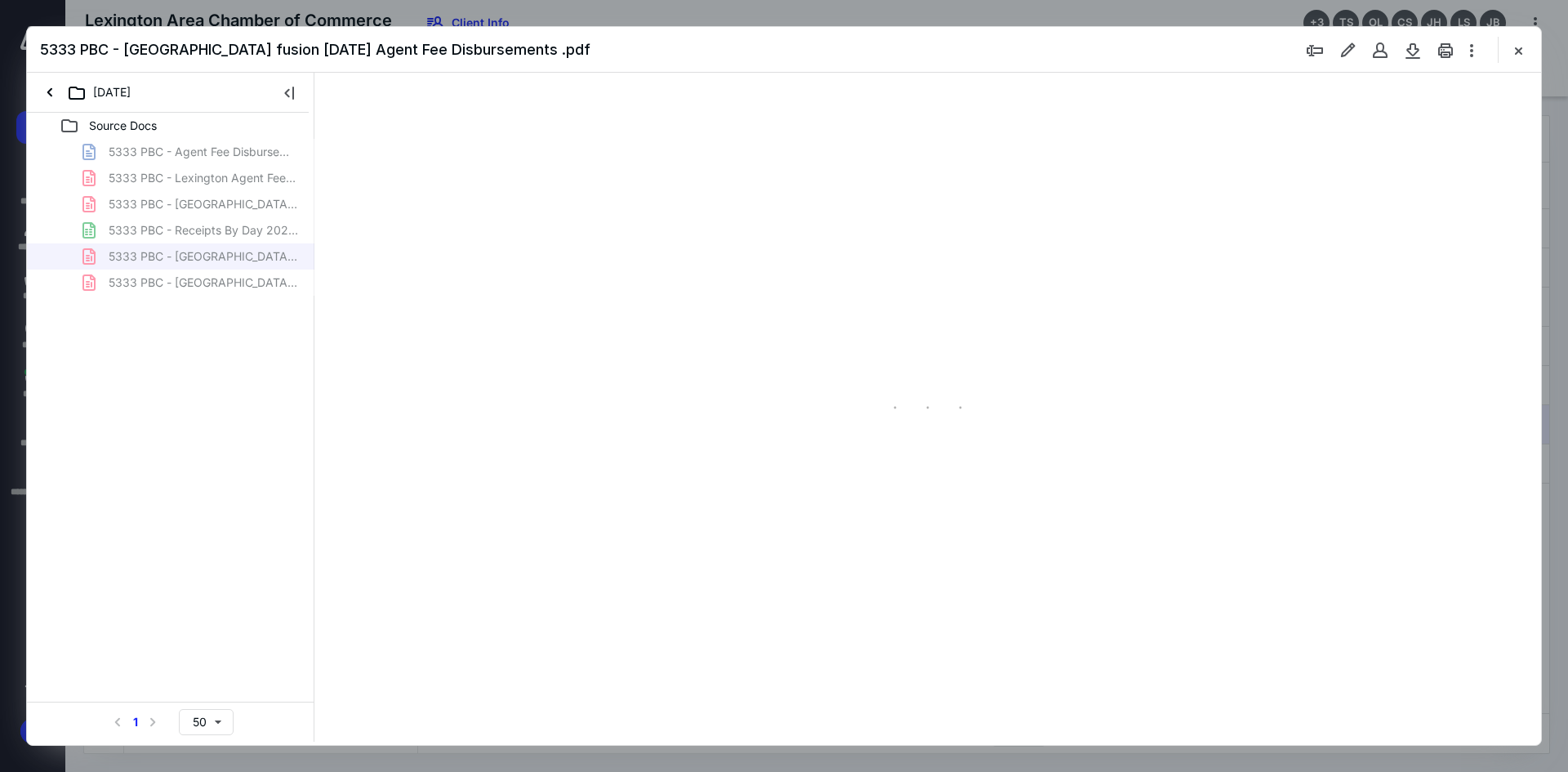 type on "120" 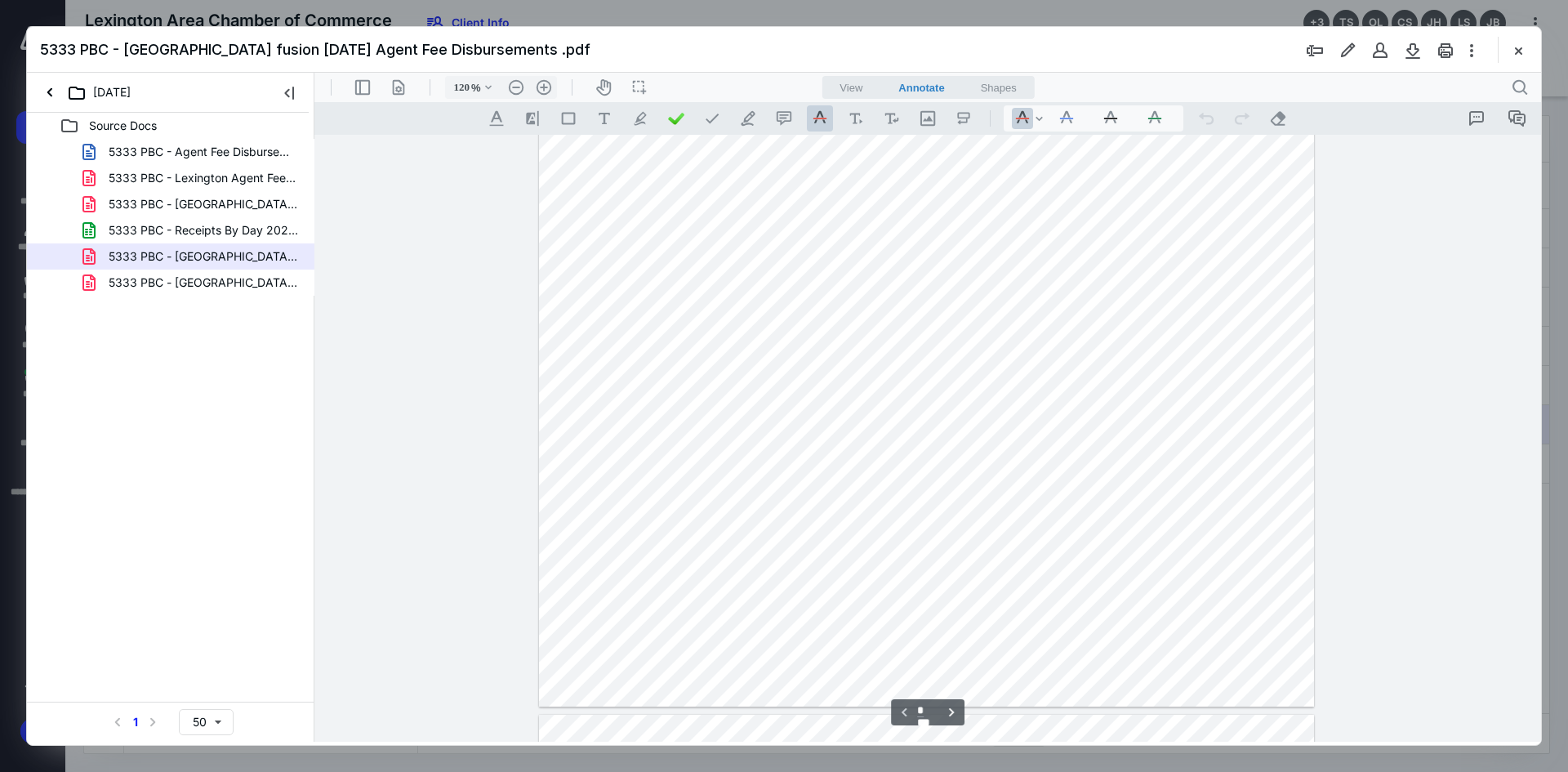 scroll, scrollTop: 0, scrollLeft: 0, axis: both 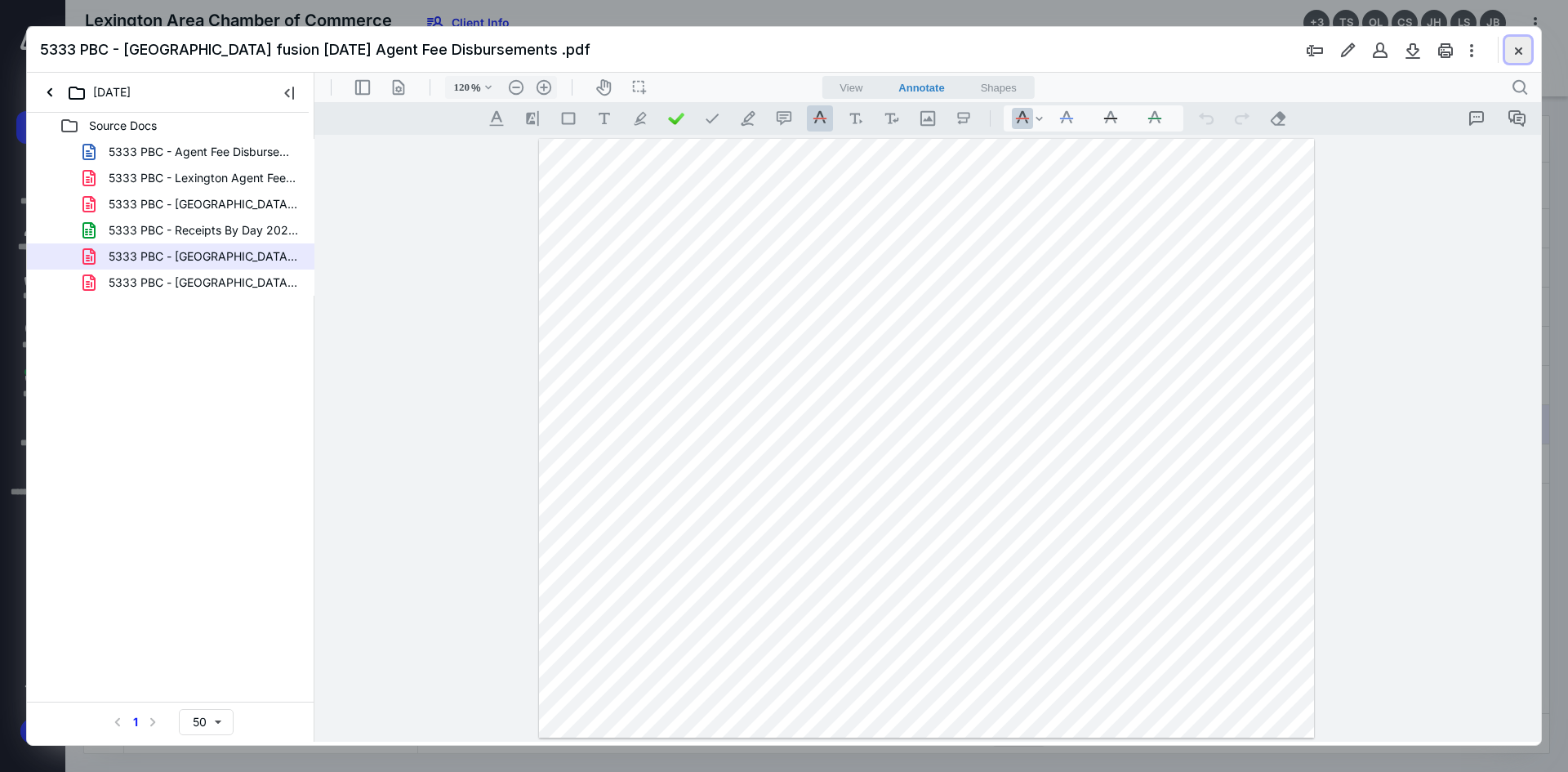 click at bounding box center [1518, 50] 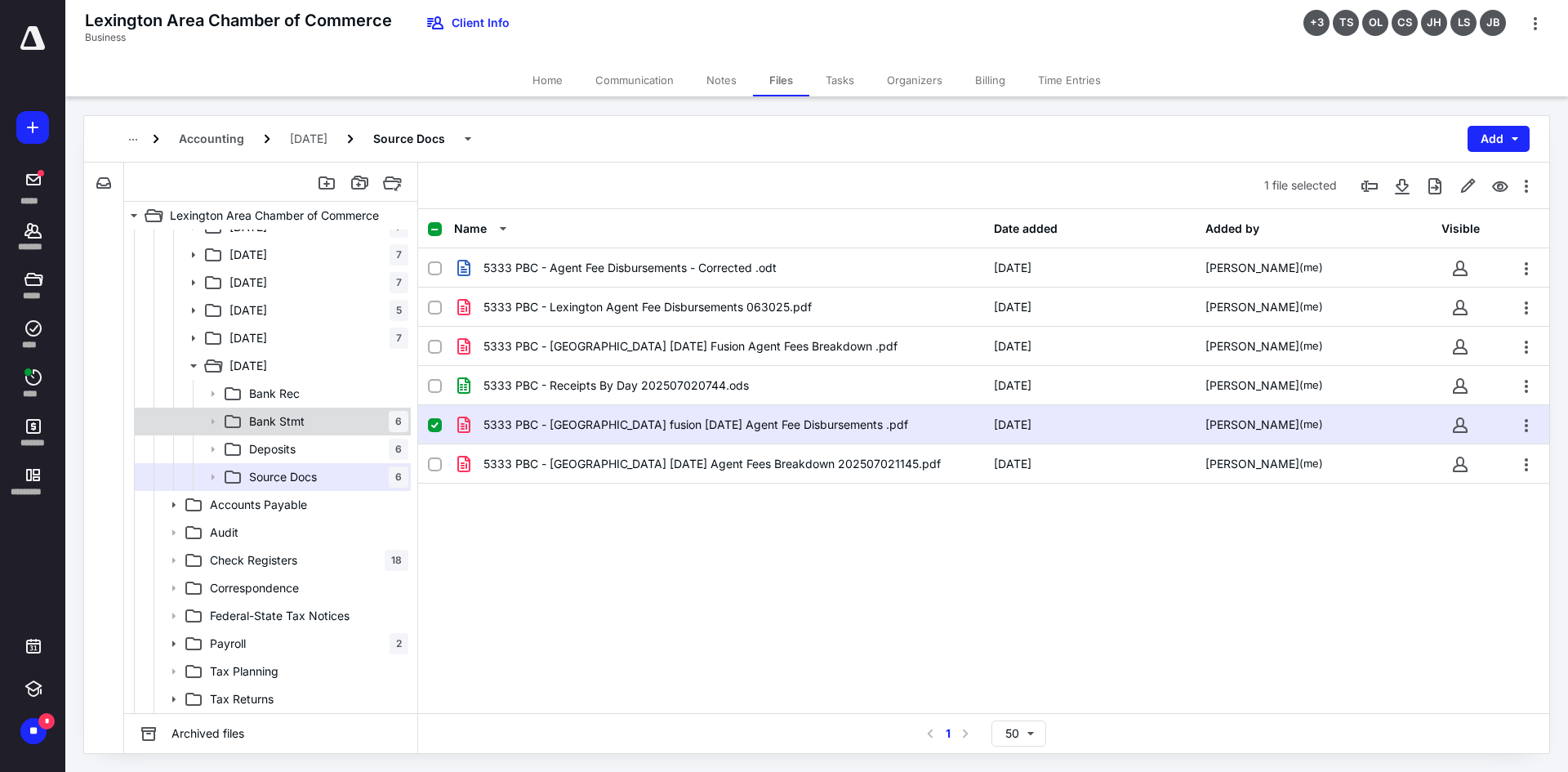 click on "Bank Stmt" at bounding box center [277, 422] 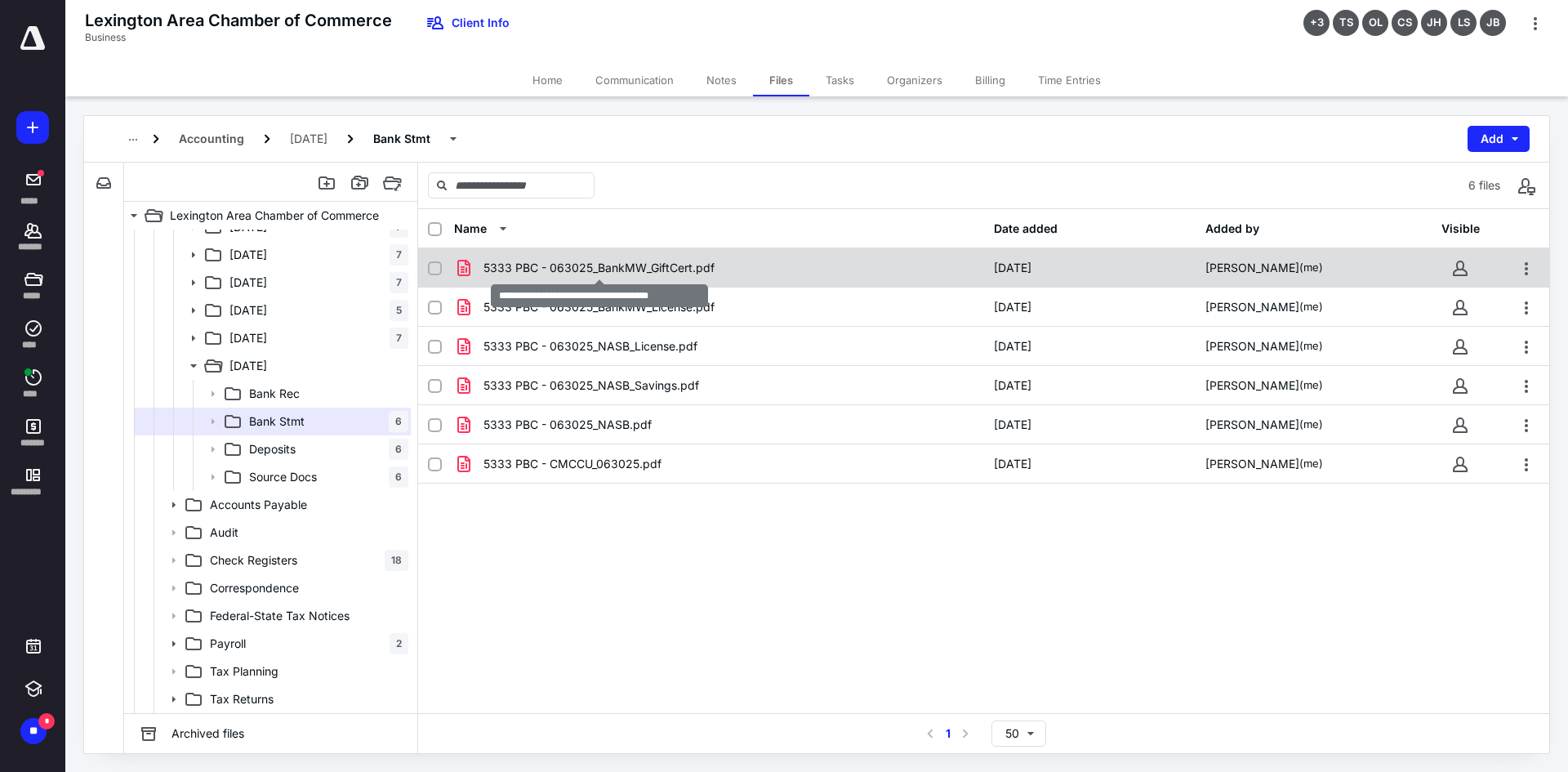 click on "5333 PBC - 063025_BankMW_GiftCert.pdf" at bounding box center (599, 268) 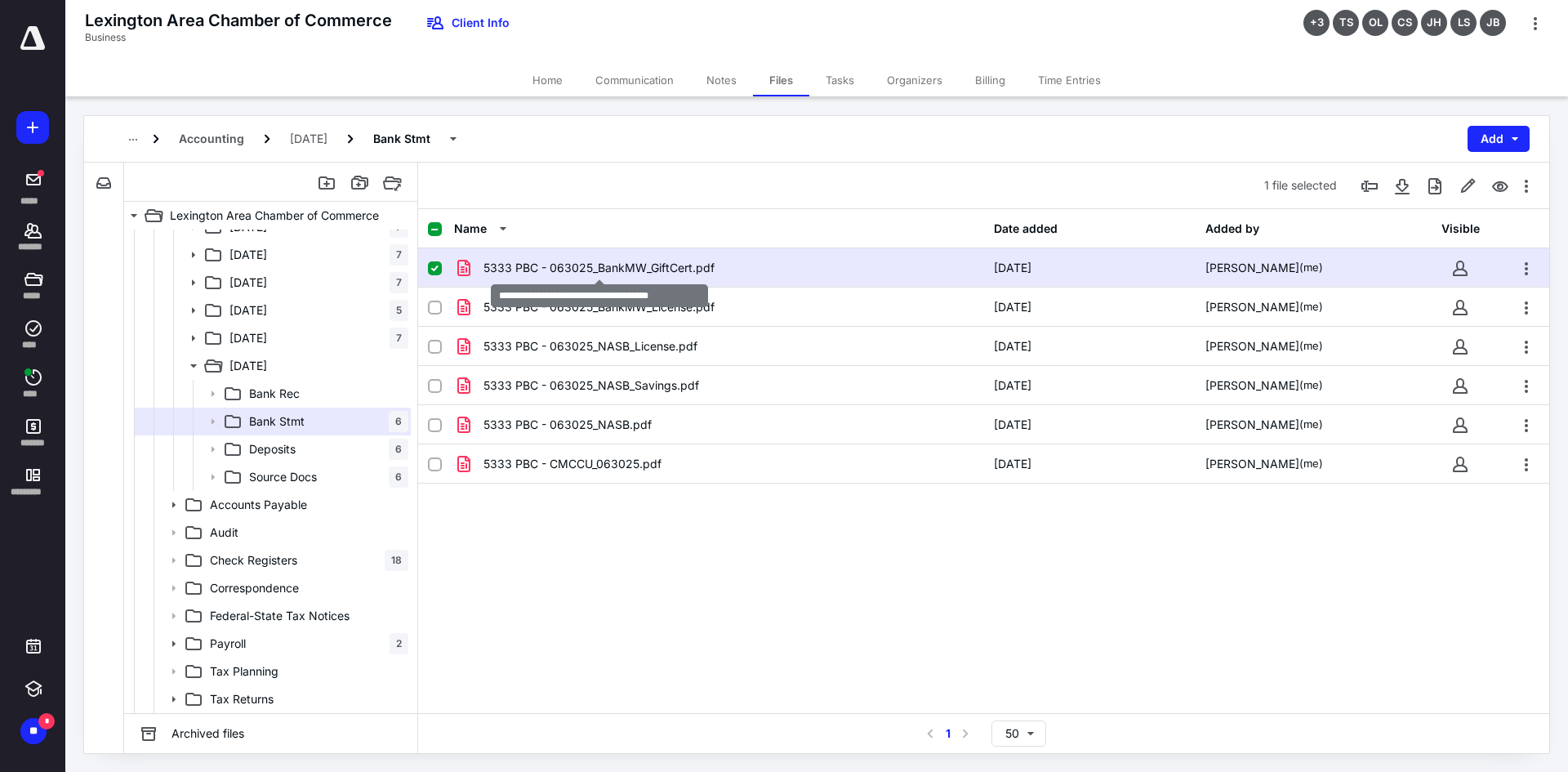 click on "5333 PBC - 063025_BankMW_GiftCert.pdf" at bounding box center [599, 268] 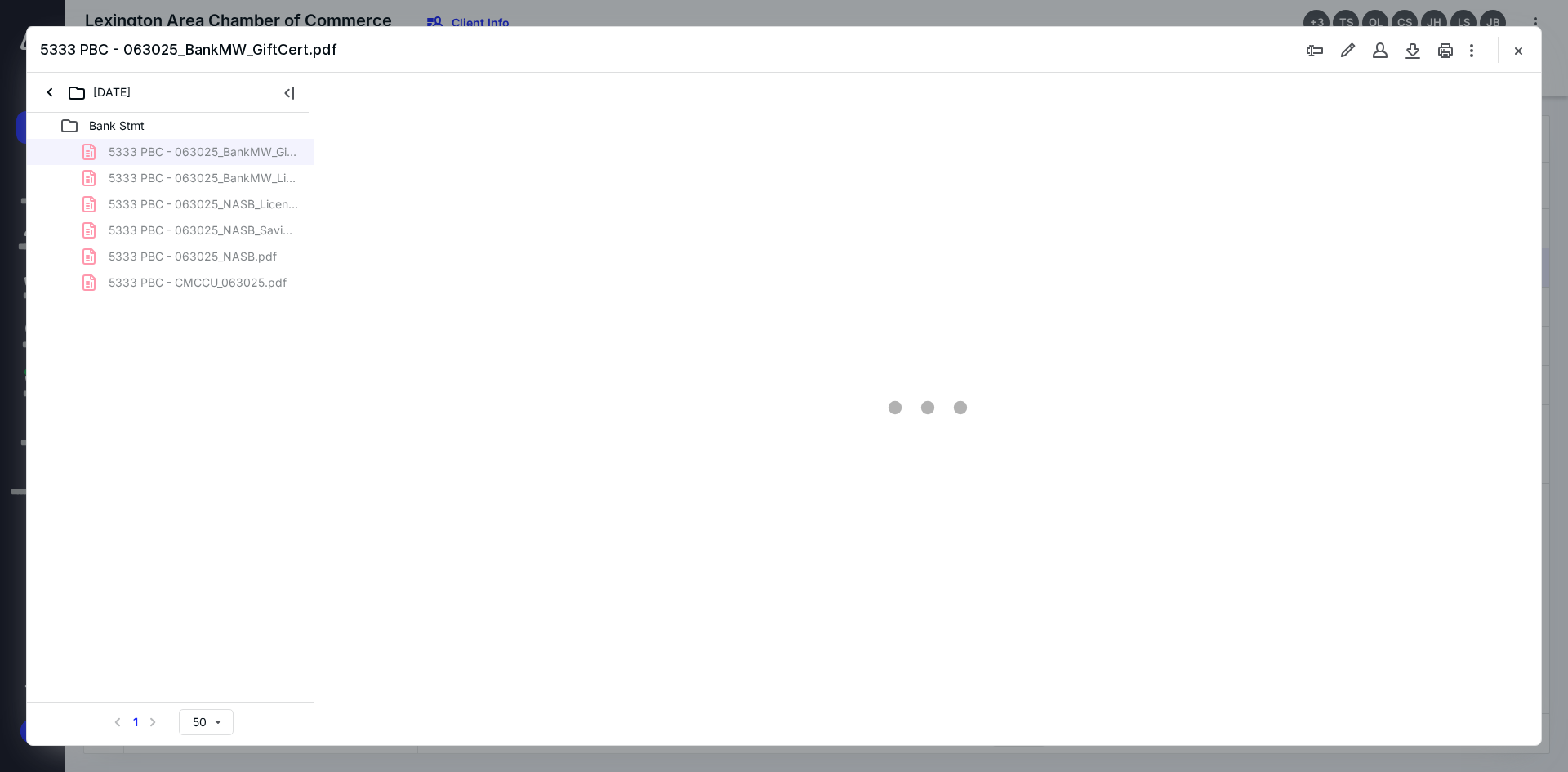 scroll, scrollTop: 0, scrollLeft: 0, axis: both 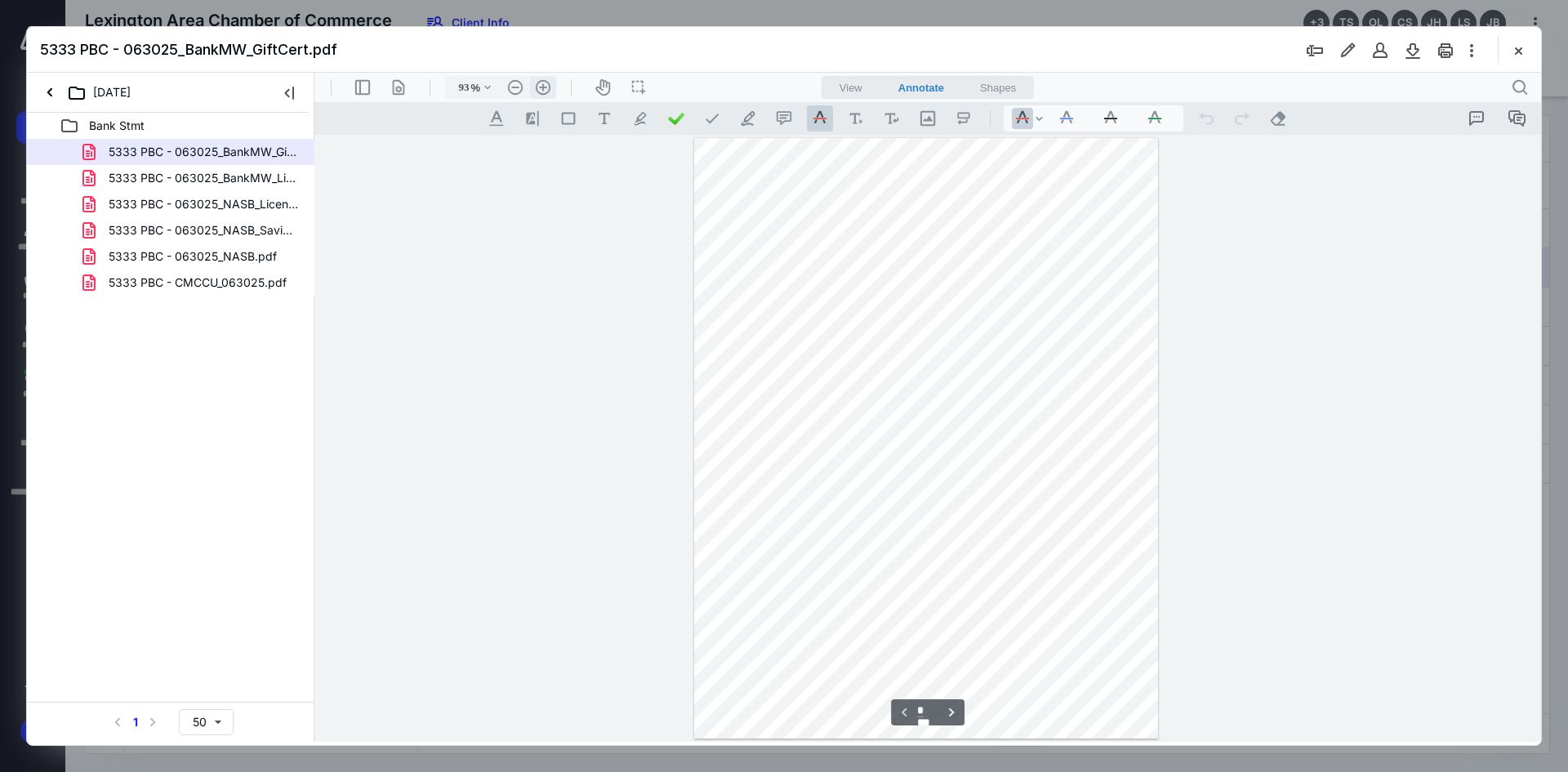 click on ".cls-1{fill:#abb0c4;} icon - header - zoom - in - line" at bounding box center [543, 87] 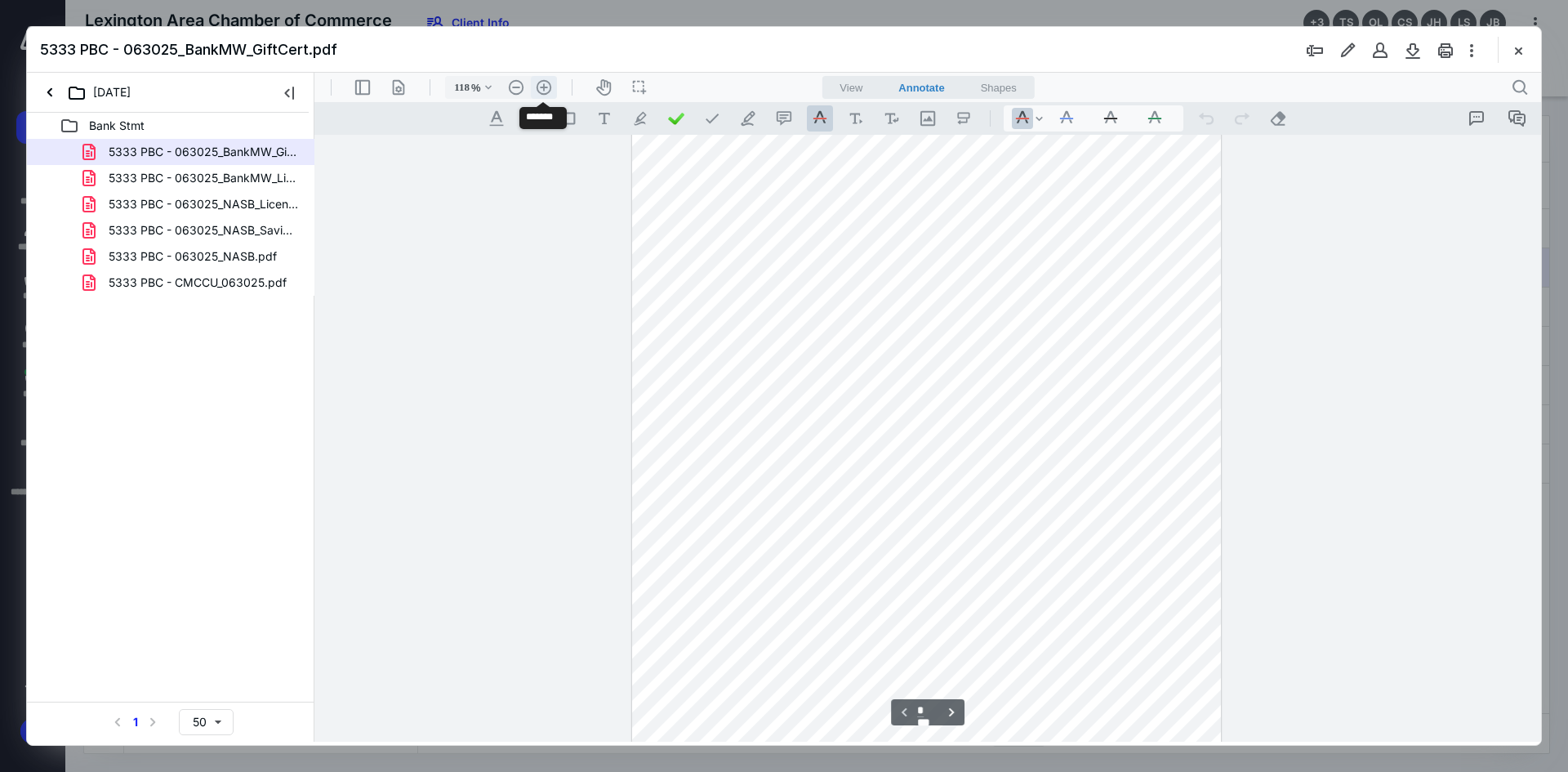 click on ".cls-1{fill:#abb0c4;} icon - header - zoom - in - line" at bounding box center (544, 87) 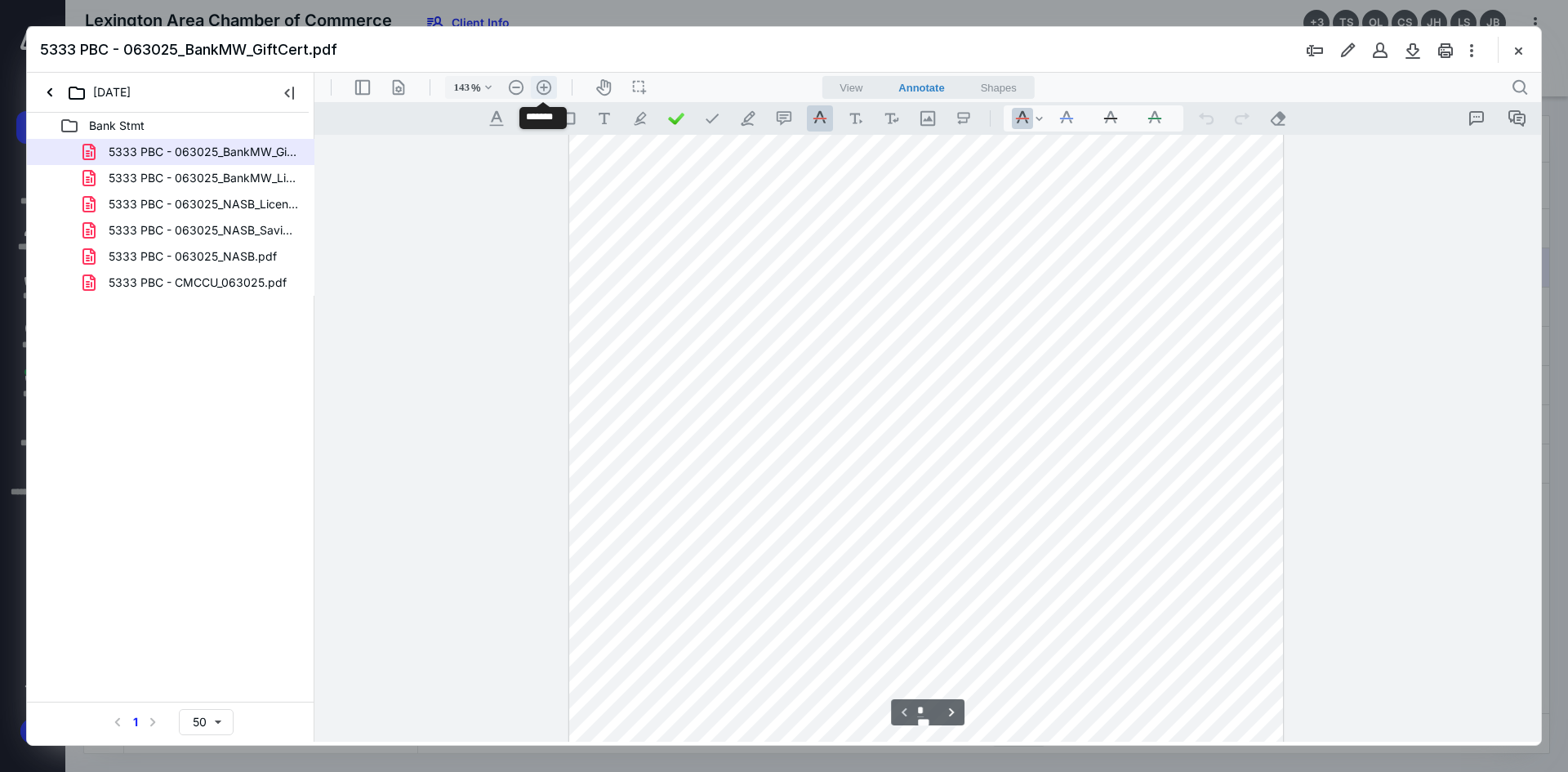 click on ".cls-1{fill:#abb0c4;} icon - header - zoom - in - line" at bounding box center (544, 87) 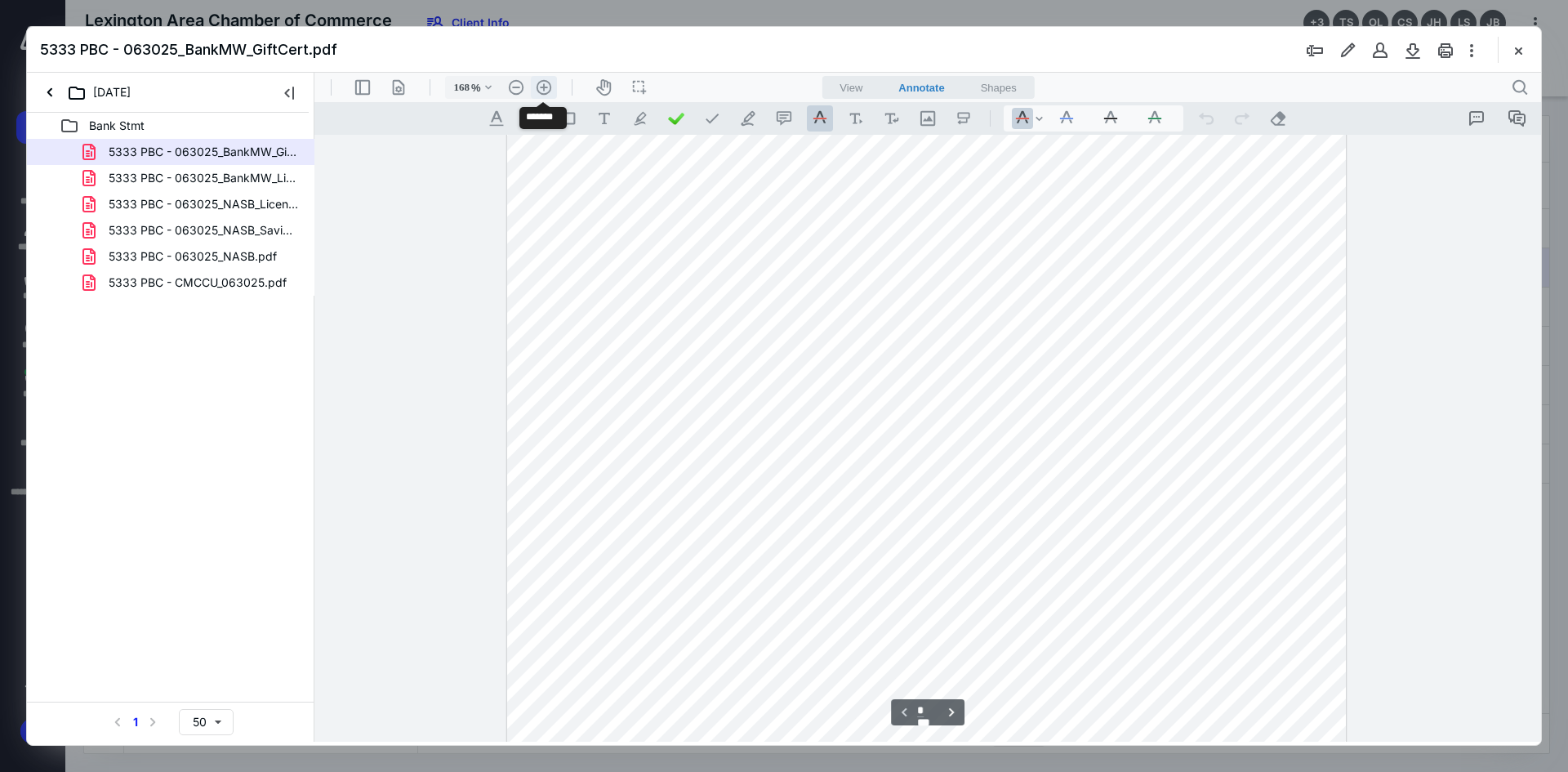 click on ".cls-1{fill:#abb0c4;} icon - header - zoom - in - line" at bounding box center [544, 87] 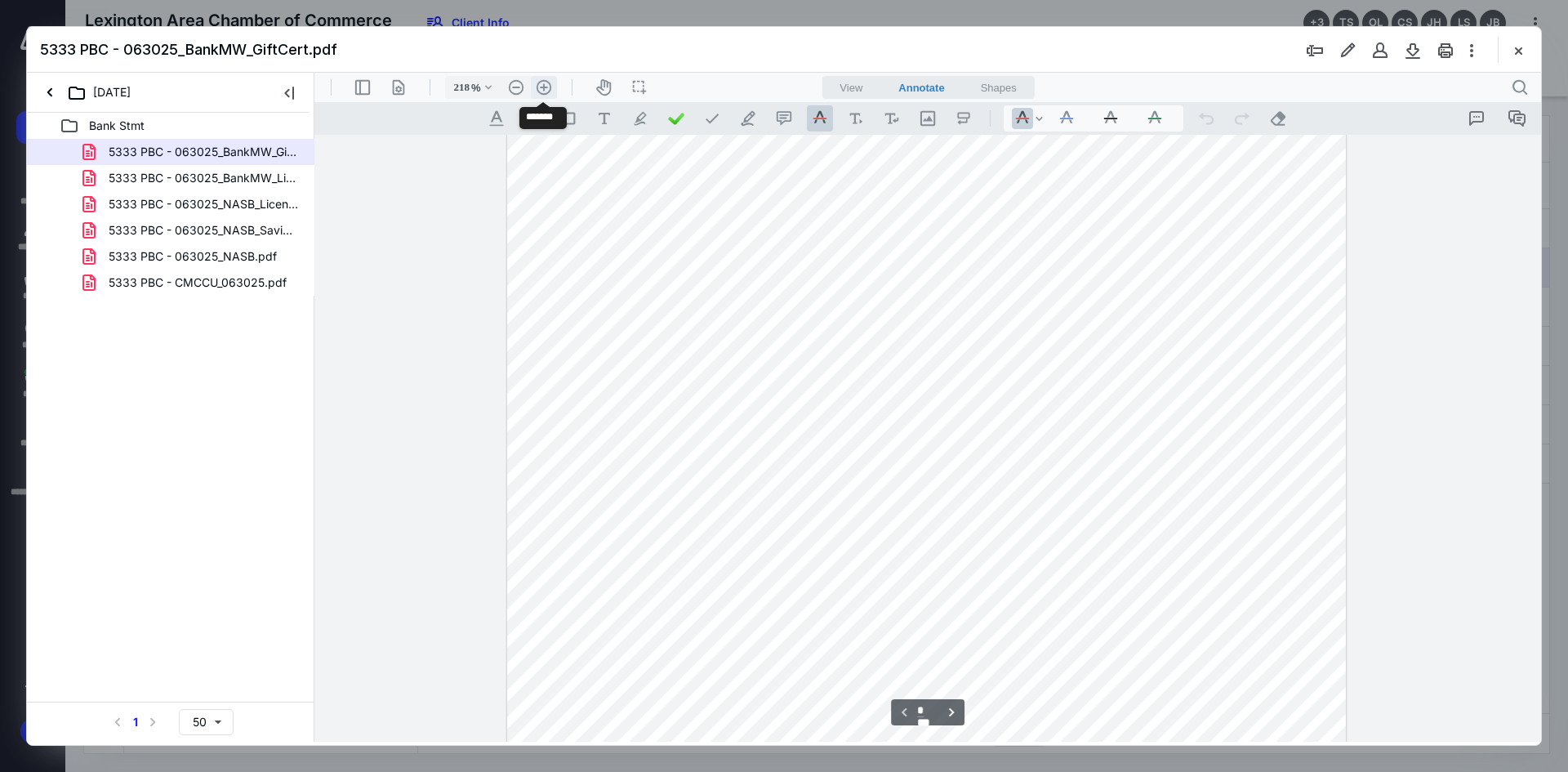scroll, scrollTop: 368, scrollLeft: 0, axis: vertical 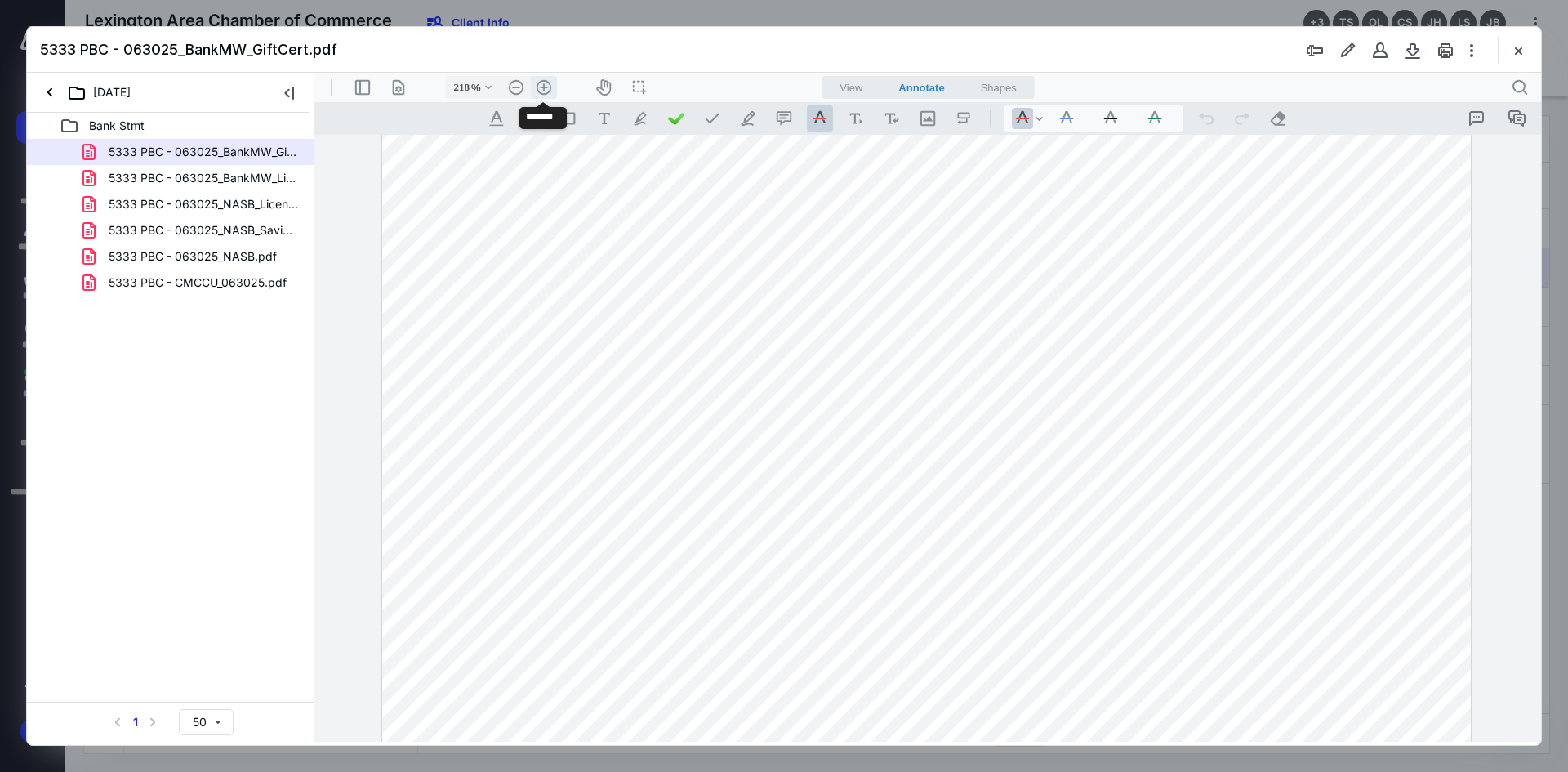 click on ".cls-1{fill:#abb0c4;} icon - header - zoom - in - line" at bounding box center [544, 87] 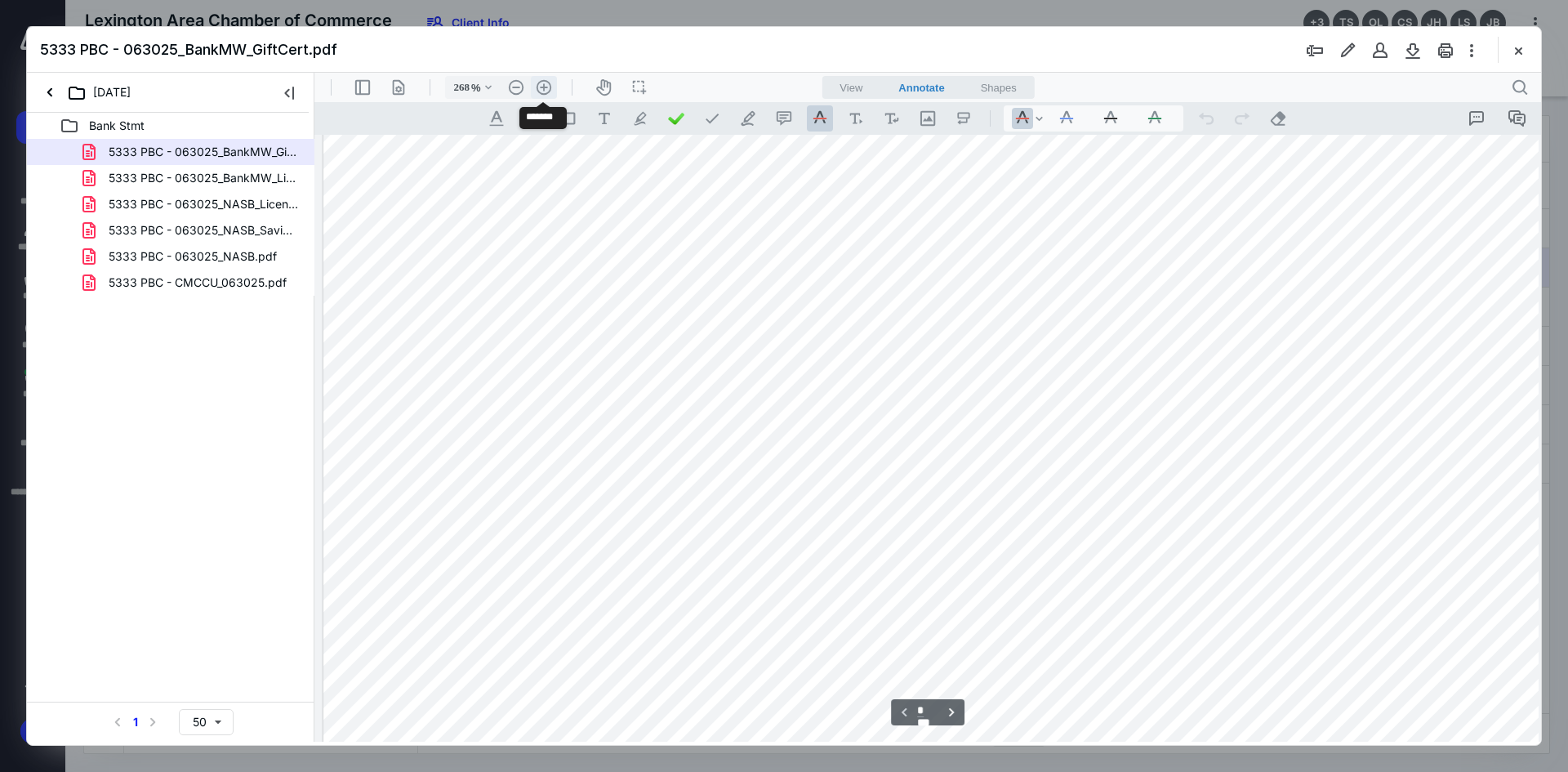 scroll, scrollTop: 515, scrollLeft: 70, axis: both 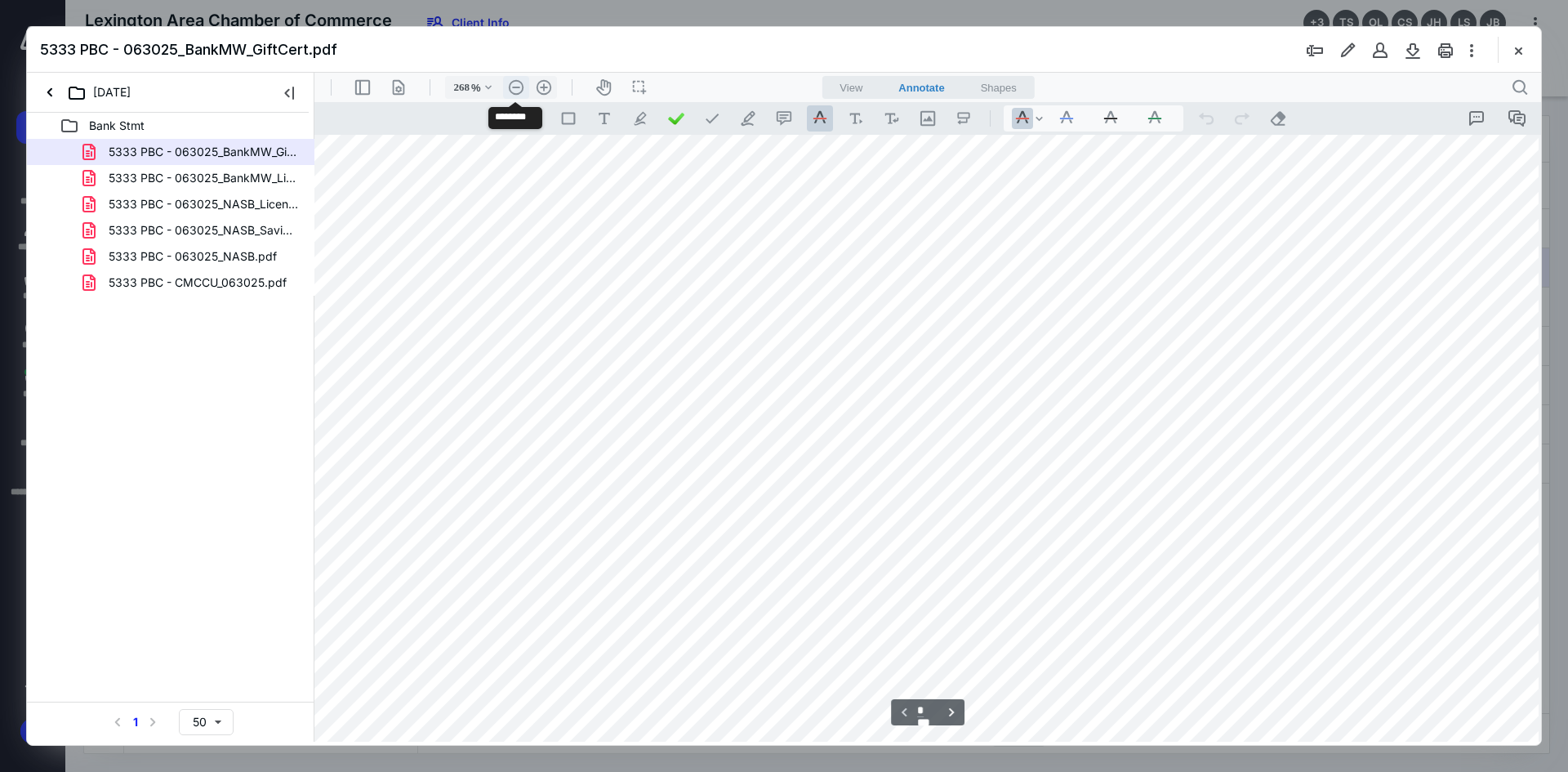 click on ".cls-1{fill:#abb0c4;} icon - header - zoom - out - line" at bounding box center (516, 87) 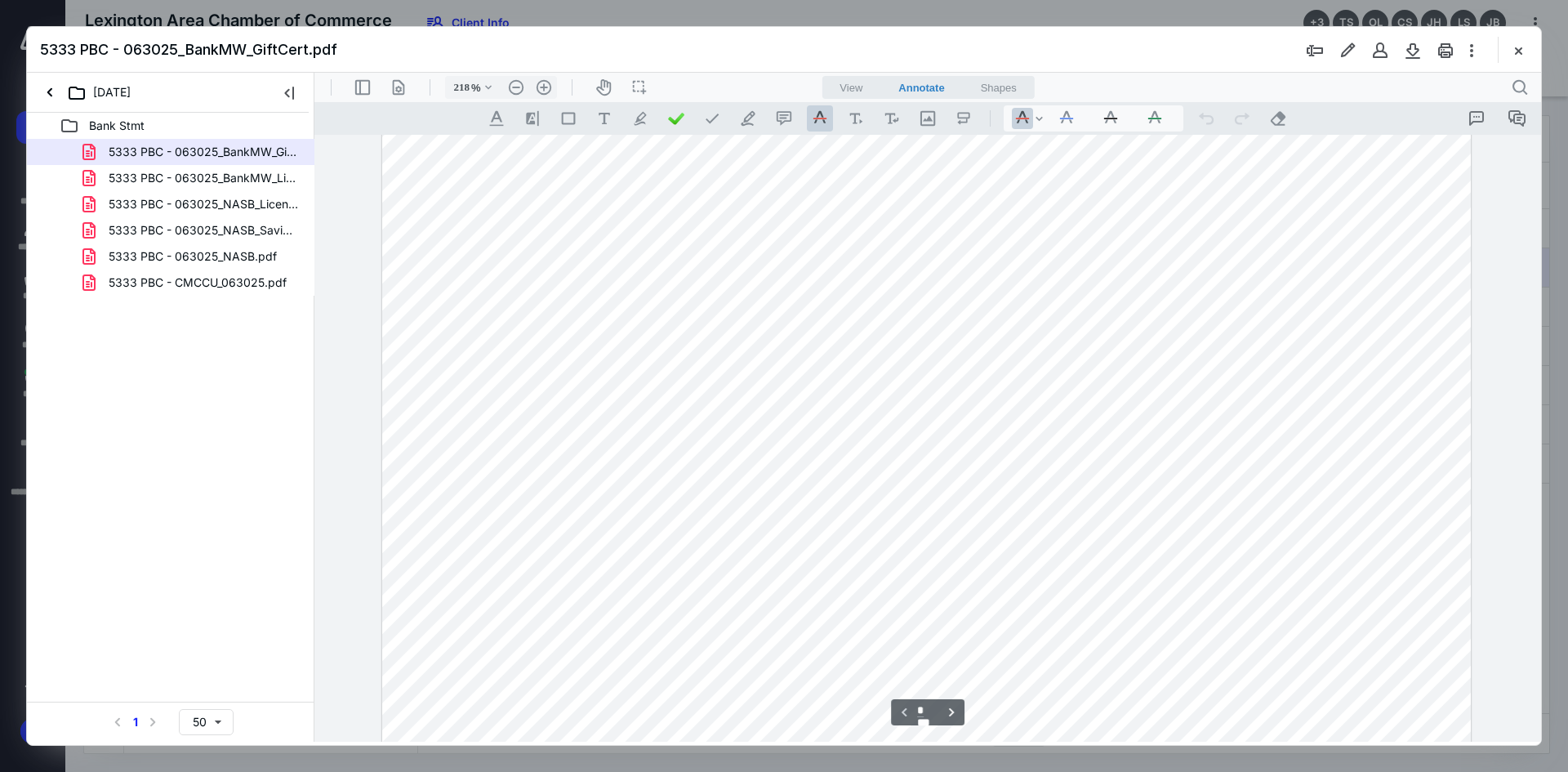 scroll, scrollTop: 694, scrollLeft: 0, axis: vertical 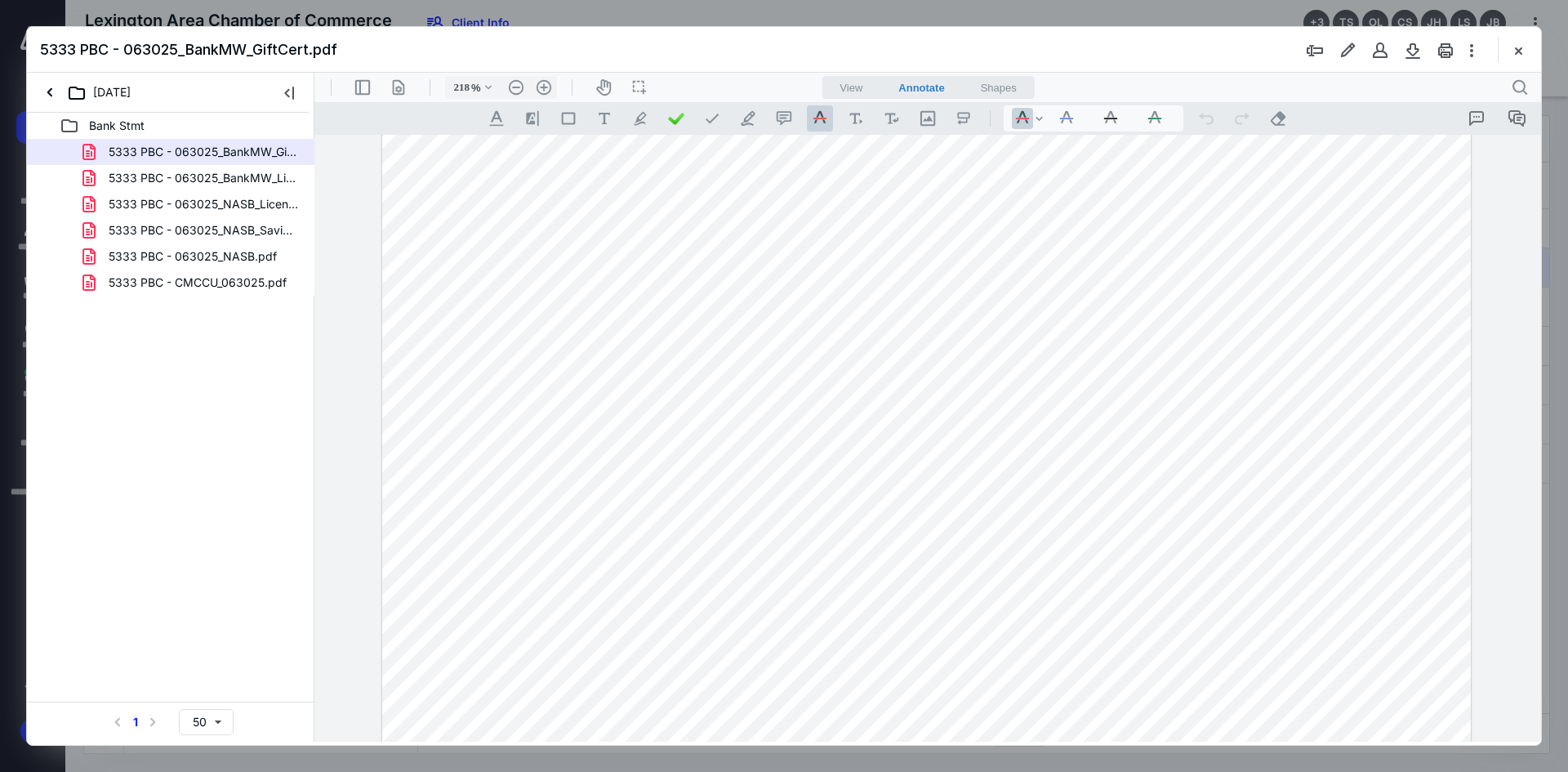 click at bounding box center [1518, 50] 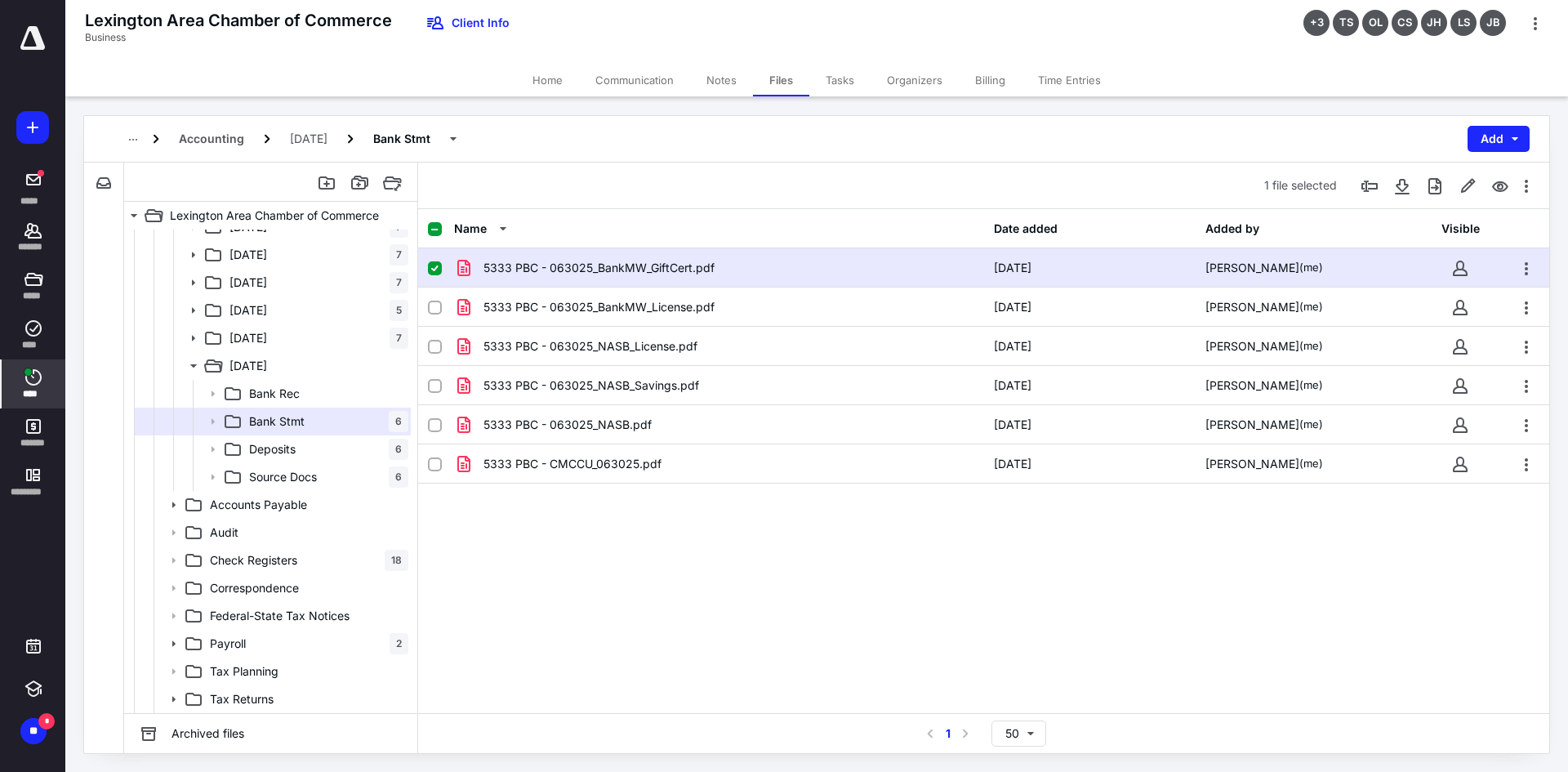 click on "****" at bounding box center (33, 394) 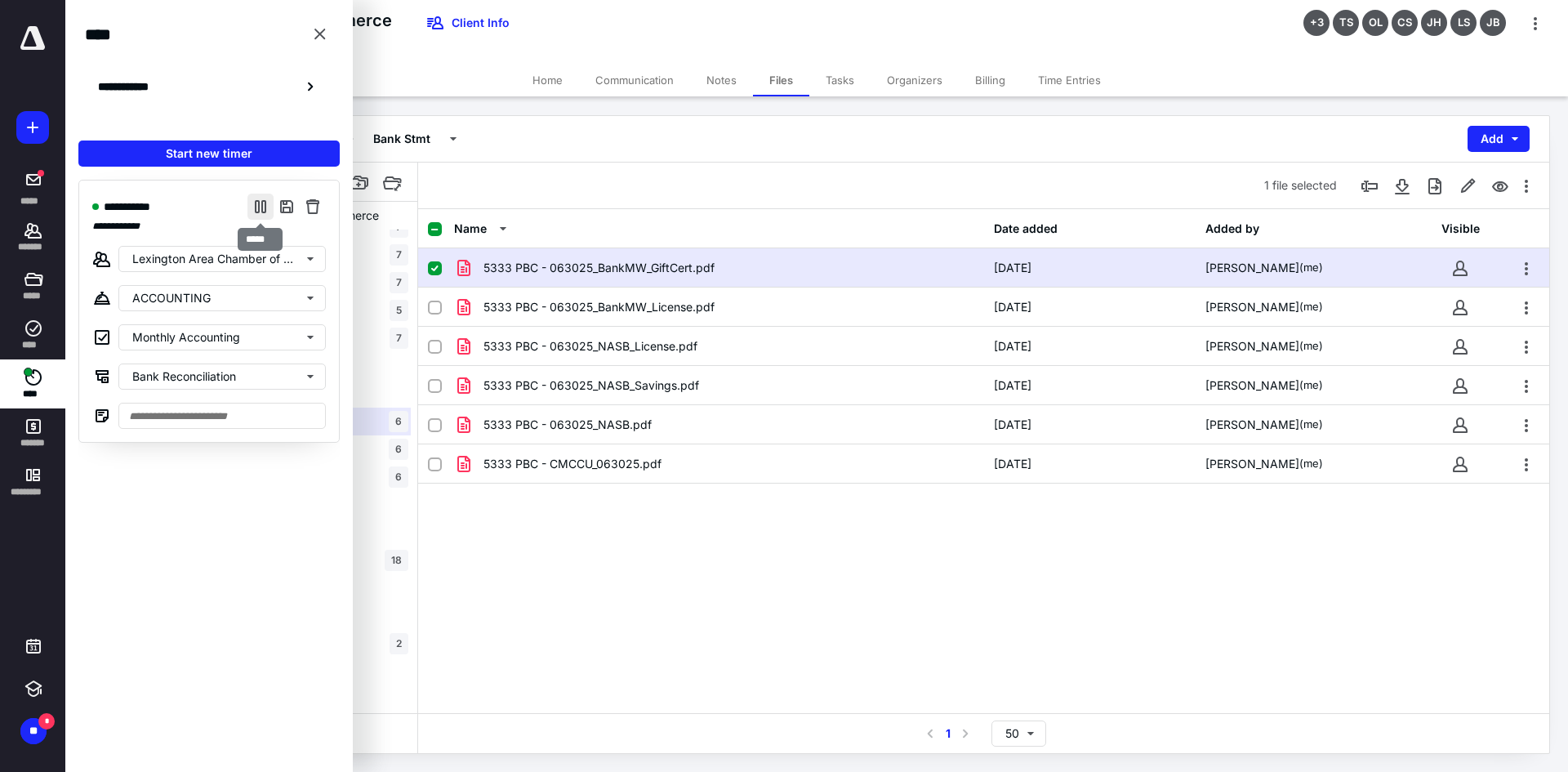 click at bounding box center [261, 207] 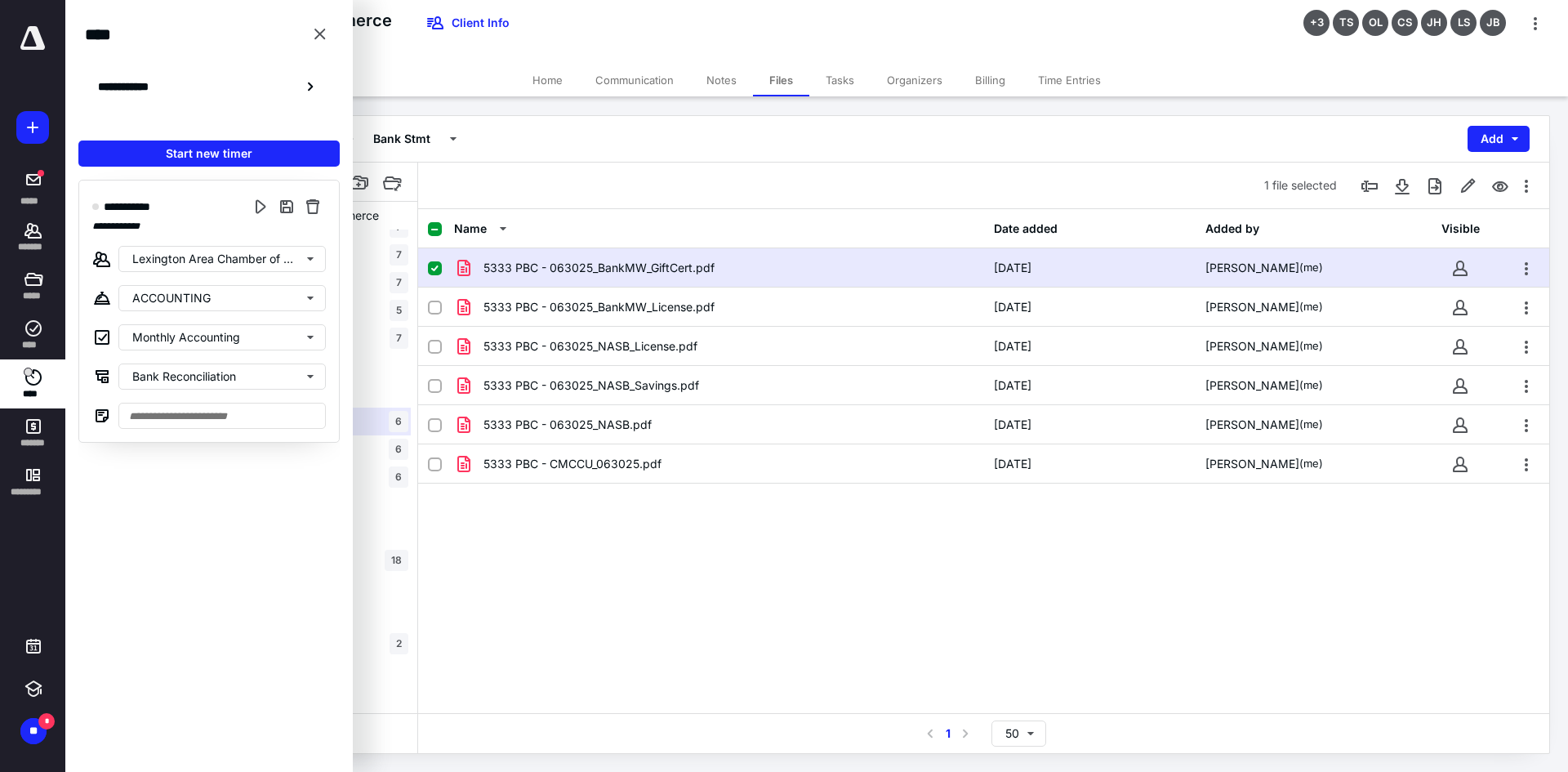 click on "Accounting 06 June Bank Stmt   Add File Inbox: Lexington Area Chamber of Commerce This inbox does not have any files Lexington Area Chamber of Commerce Already Downloaded - Portal Docs Pending 1 Permanent TY20 1 TY21 TY22 TY24 TY25 Accounting 01 January 7 02 February 7 03 March 7 04 April 5 05 May 7 06 June Bank Rec Bank Stmt 6 Deposits 6 Source Docs 6 Accounts Payable Audit Check Registers 18 Correspondence Federal-State Tax Notices Payroll 2 Tax Planning Tax Returns Already Downloaded - Portal Docs Pending 1 Permanent TY20 1 TY21 TY22 TY24 TY25 Accounting 01 January 7 02 February 7 03 March 7 04 April 5 05 May 7 06 June Bank Rec Bank Stmt 6 Deposits 6 Source Docs 6 Accounts Payable Audit Check Registers 18 Correspondence Federal-State Tax Notices Payroll 2 Tax Planning Tax Returns Archived files 1 file selected Name Date added Added by Visible 5333 PBC - 063025_BankMW_GiftCert.pdf 7/7/2025 Ashley Rehmsmeyer  (me) 5333 PBC - 063025_BankMW_License.pdf 7/7/2025 Ashley Rehmsmeyer  (me) 7/7/2025  (me) 7/7/2025 1" at bounding box center (817, 435) 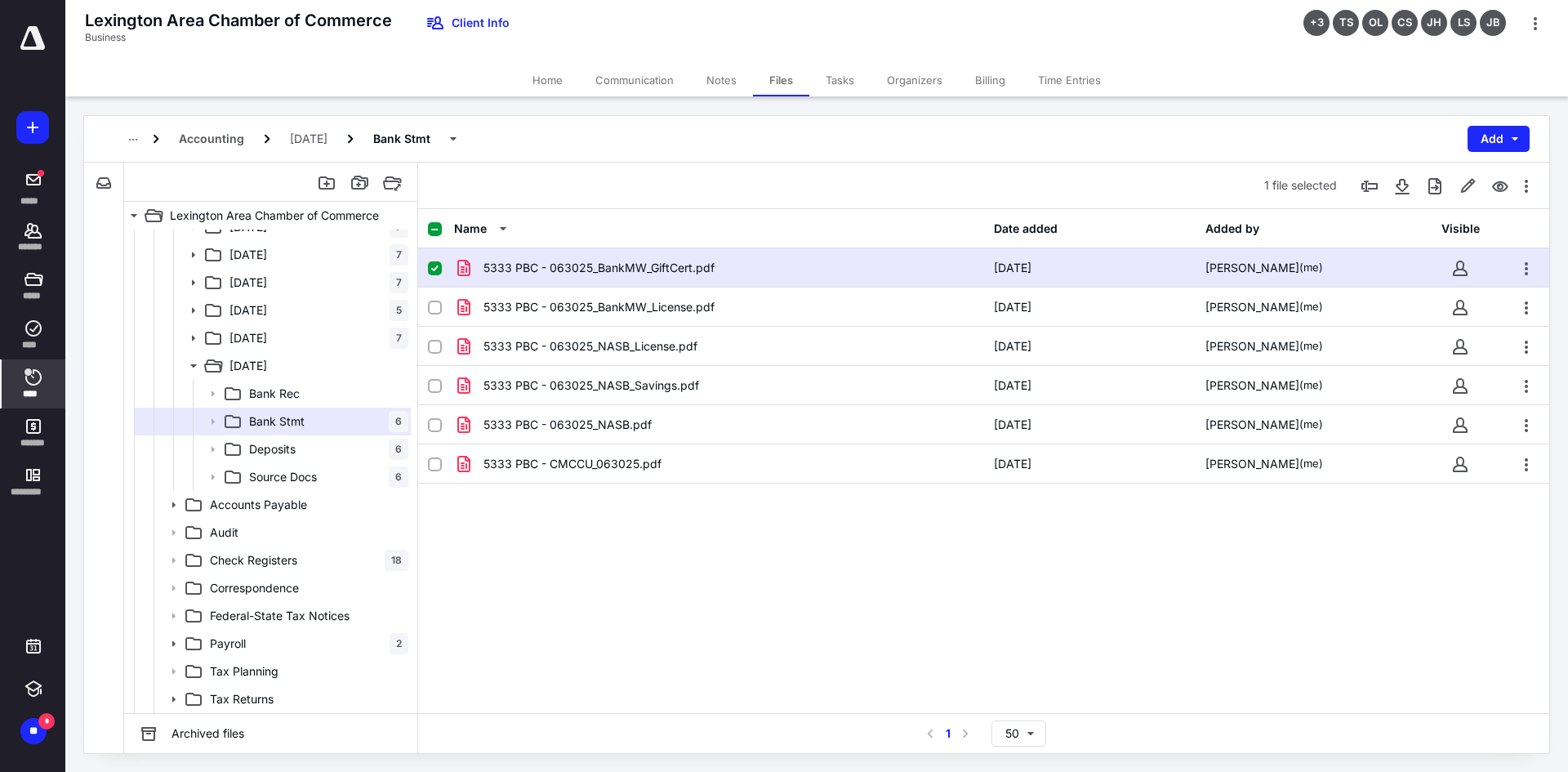 click on "****" at bounding box center (33, 384) 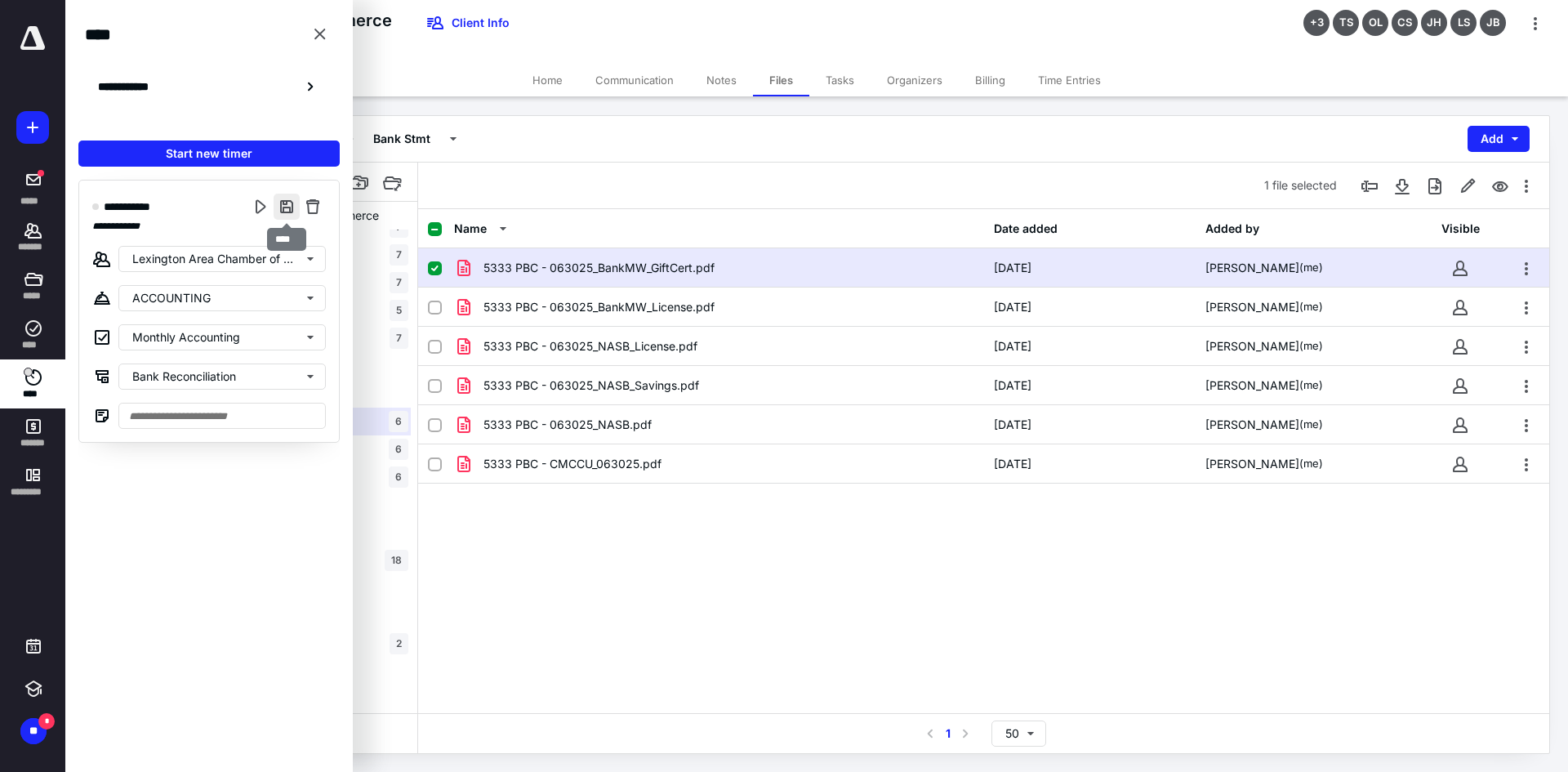 click at bounding box center (287, 207) 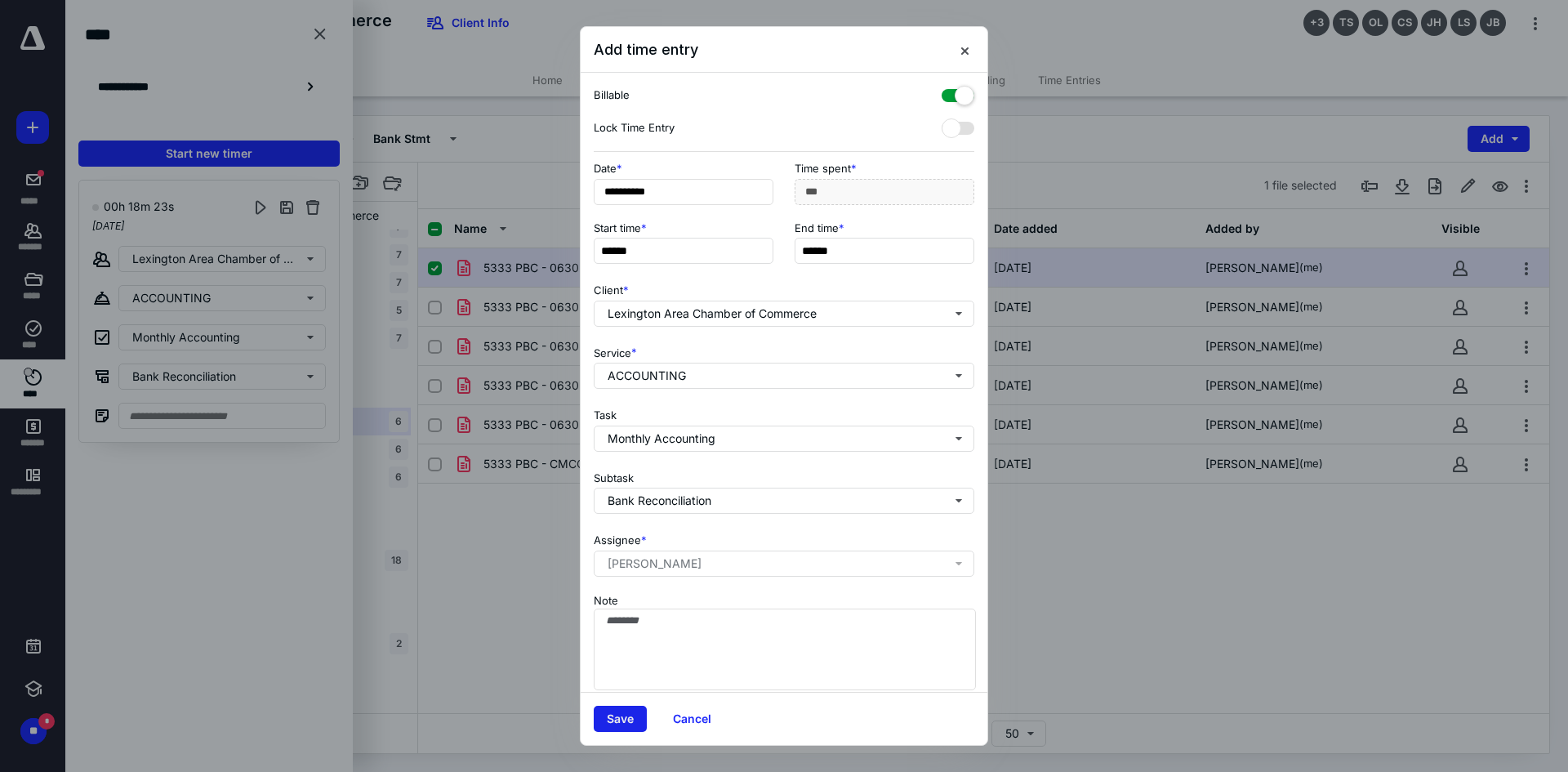 click on "Save" at bounding box center [620, 719] 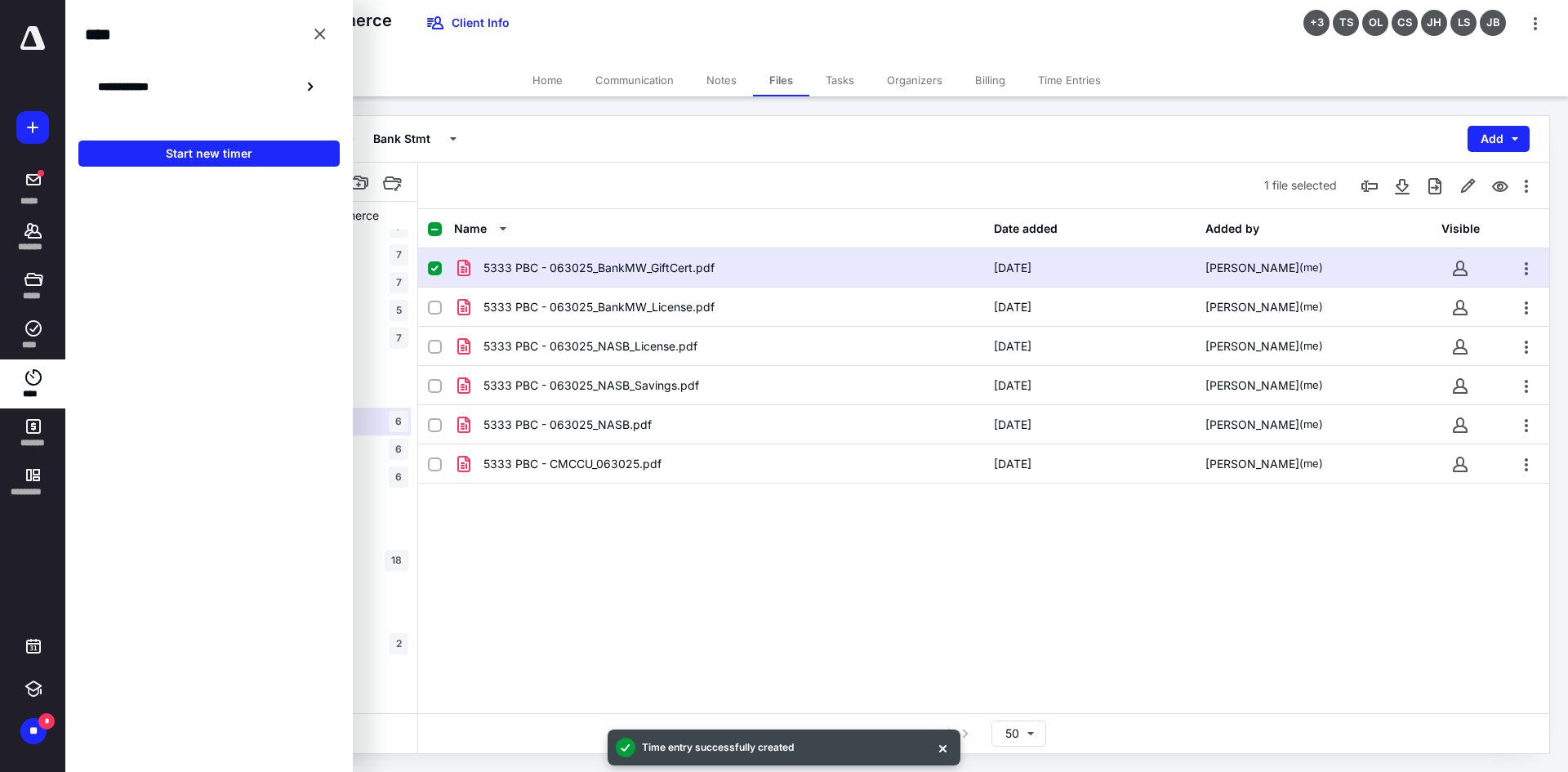 click on "Accounting 06 June Bank Stmt   Add File Inbox: Lexington Area Chamber of Commerce This inbox does not have any files Lexington Area Chamber of Commerce Already Downloaded - Portal Docs Pending 1 Permanent TY20 1 TY21 TY22 TY24 TY25 Accounting 01 January 7 02 February 7 03 March 7 04 April 5 05 May 7 06 June Bank Rec Bank Stmt 6 Deposits 6 Source Docs 6 Accounts Payable Audit Check Registers 18 Correspondence Federal-State Tax Notices Payroll 2 Tax Planning Tax Returns Already Downloaded - Portal Docs Pending 1 Permanent TY20 1 TY21 TY22 TY24 TY25 Accounting 01 January 7 02 February 7 03 March 7 04 April 5 05 May 7 06 June Bank Rec Bank Stmt 6 Deposits 6 Source Docs 6 Accounts Payable Audit Check Registers 18 Correspondence Federal-State Tax Notices Payroll 2 Tax Planning Tax Returns Archived files 1 file selected Name Date added Added by Visible 5333 PBC - 063025_BankMW_GiftCert.pdf 7/7/2025 Ashley Rehmsmeyer  (me) 5333 PBC - 063025_BankMW_License.pdf 7/7/2025 Ashley Rehmsmeyer  (me) 7/7/2025  (me) 7/7/2025 1" at bounding box center (817, 435) 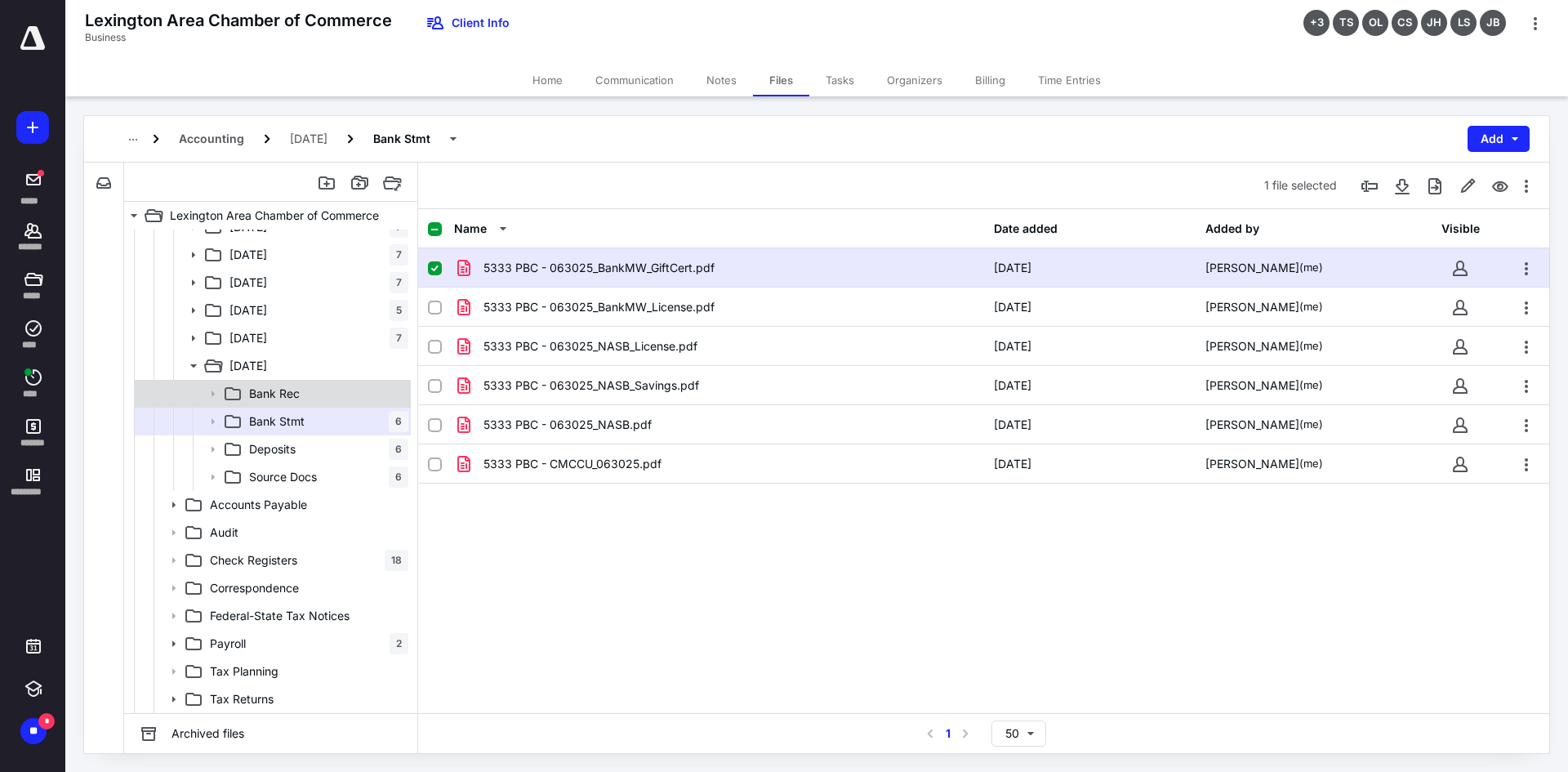 click on "Bank Rec" at bounding box center (325, 394) 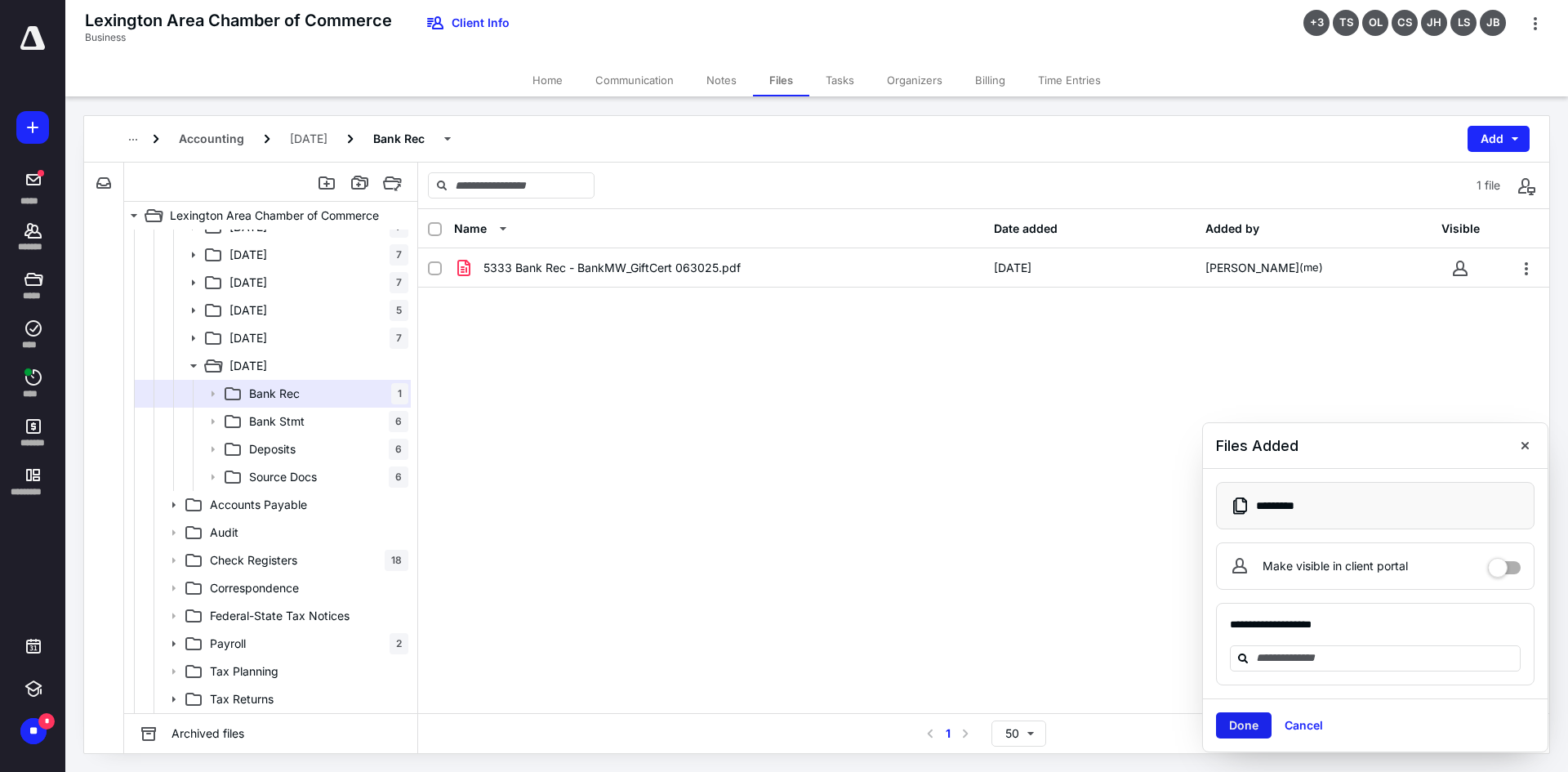 click on "Done" at bounding box center (1244, 725) 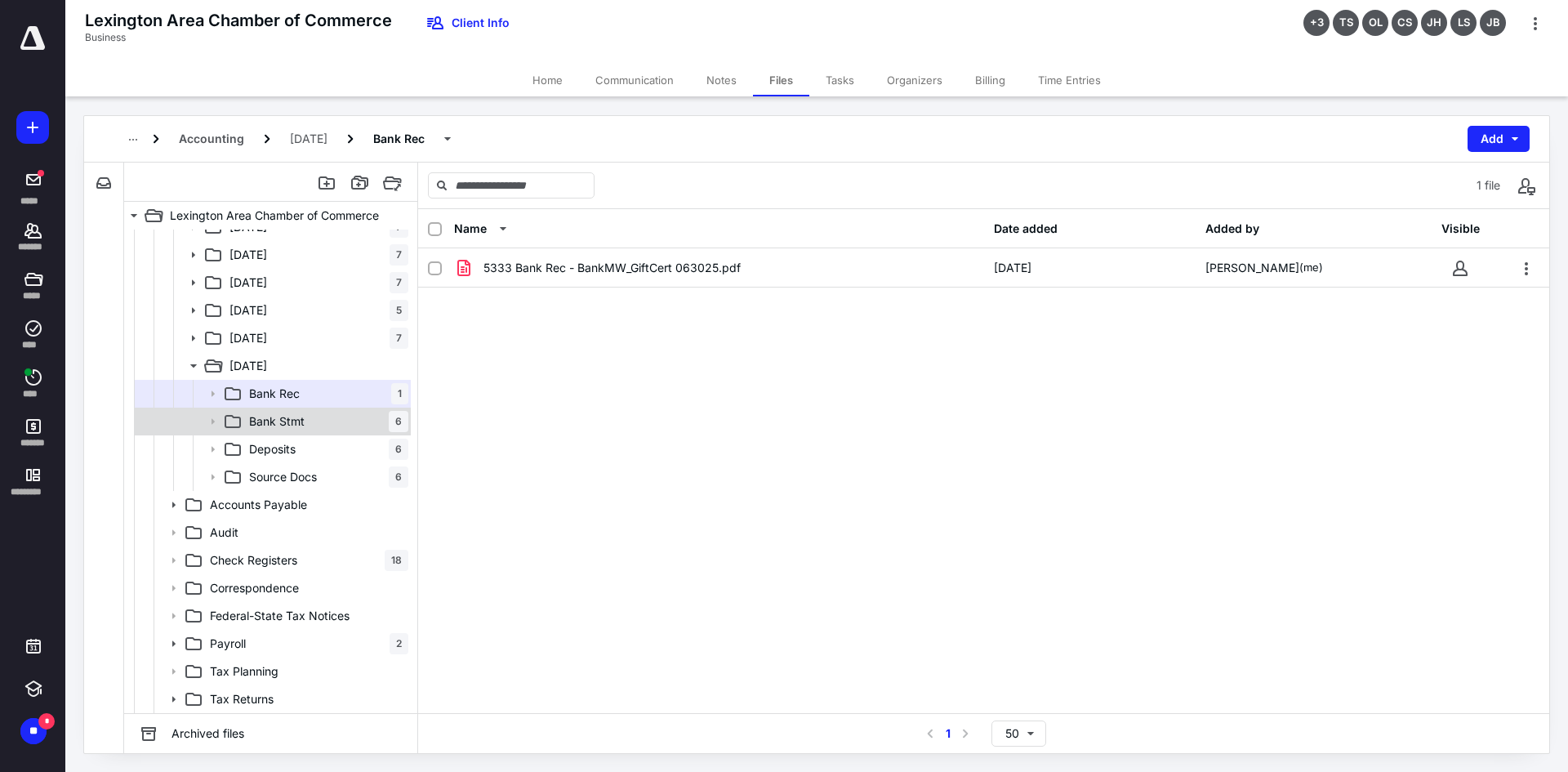 click on "Bank Stmt" at bounding box center [277, 422] 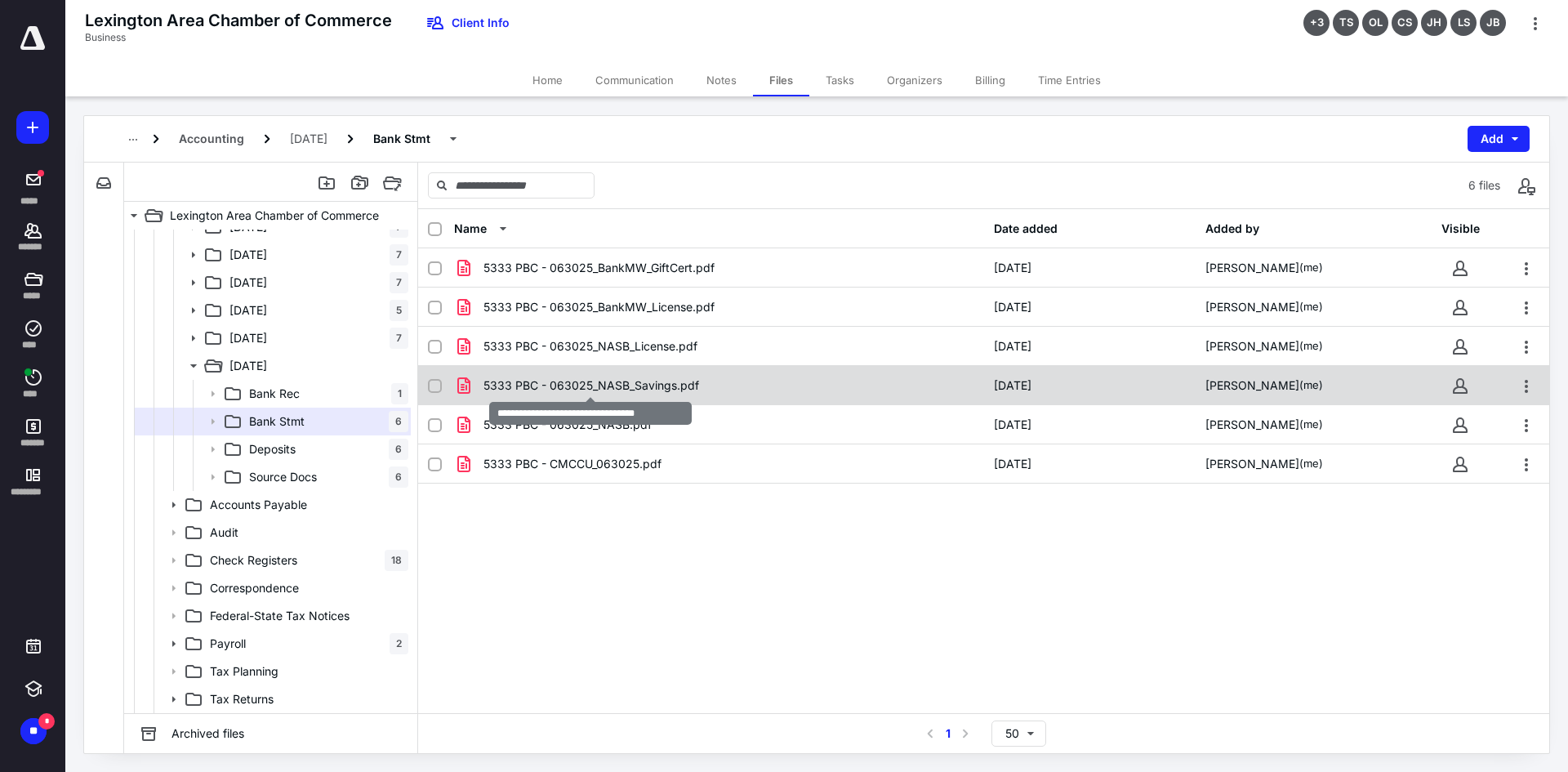click on "5333 PBC - 063025_NASB_Savings.pdf" at bounding box center [591, 386] 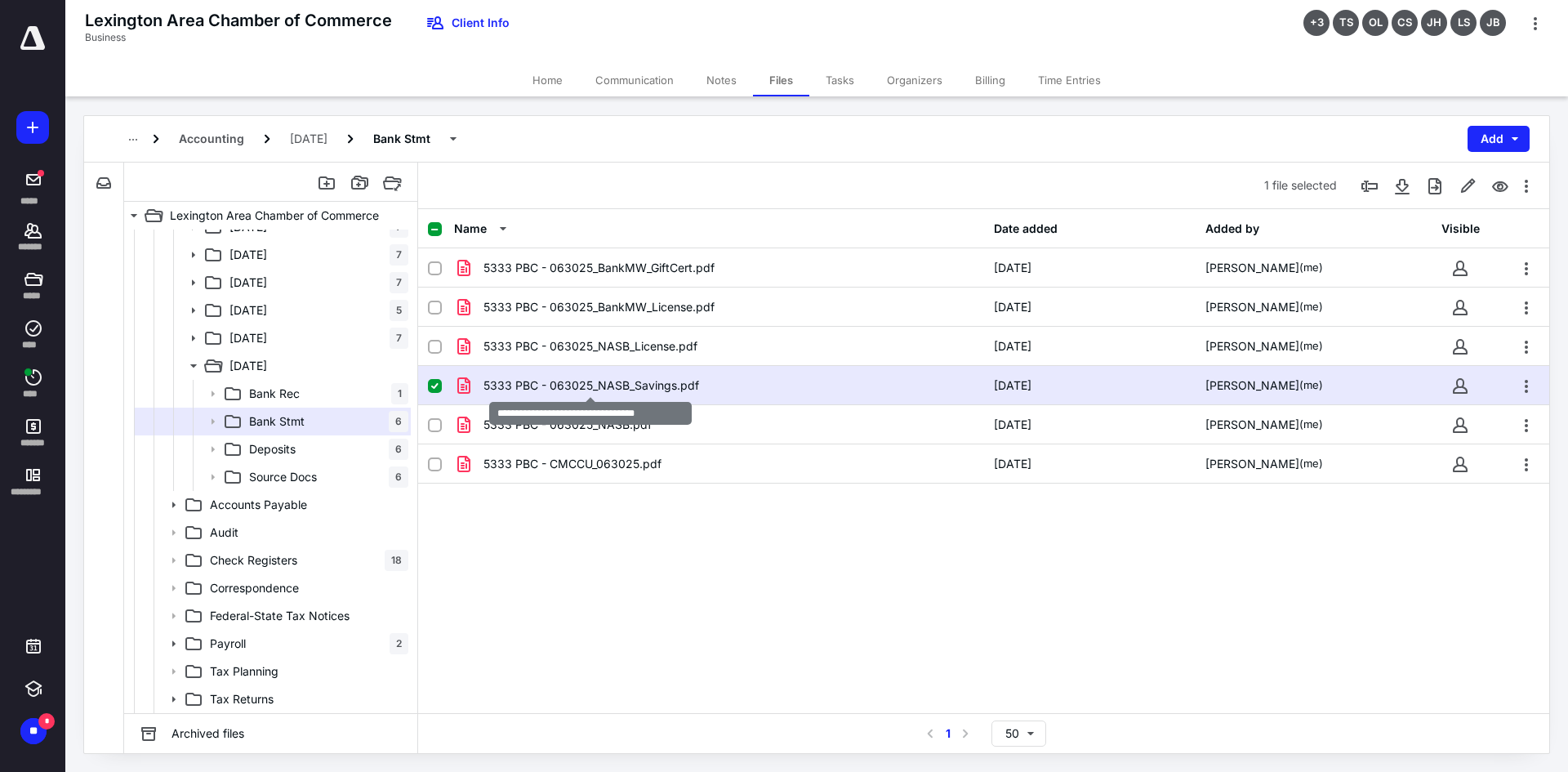 click on "5333 PBC - 063025_NASB_Savings.pdf" at bounding box center (591, 386) 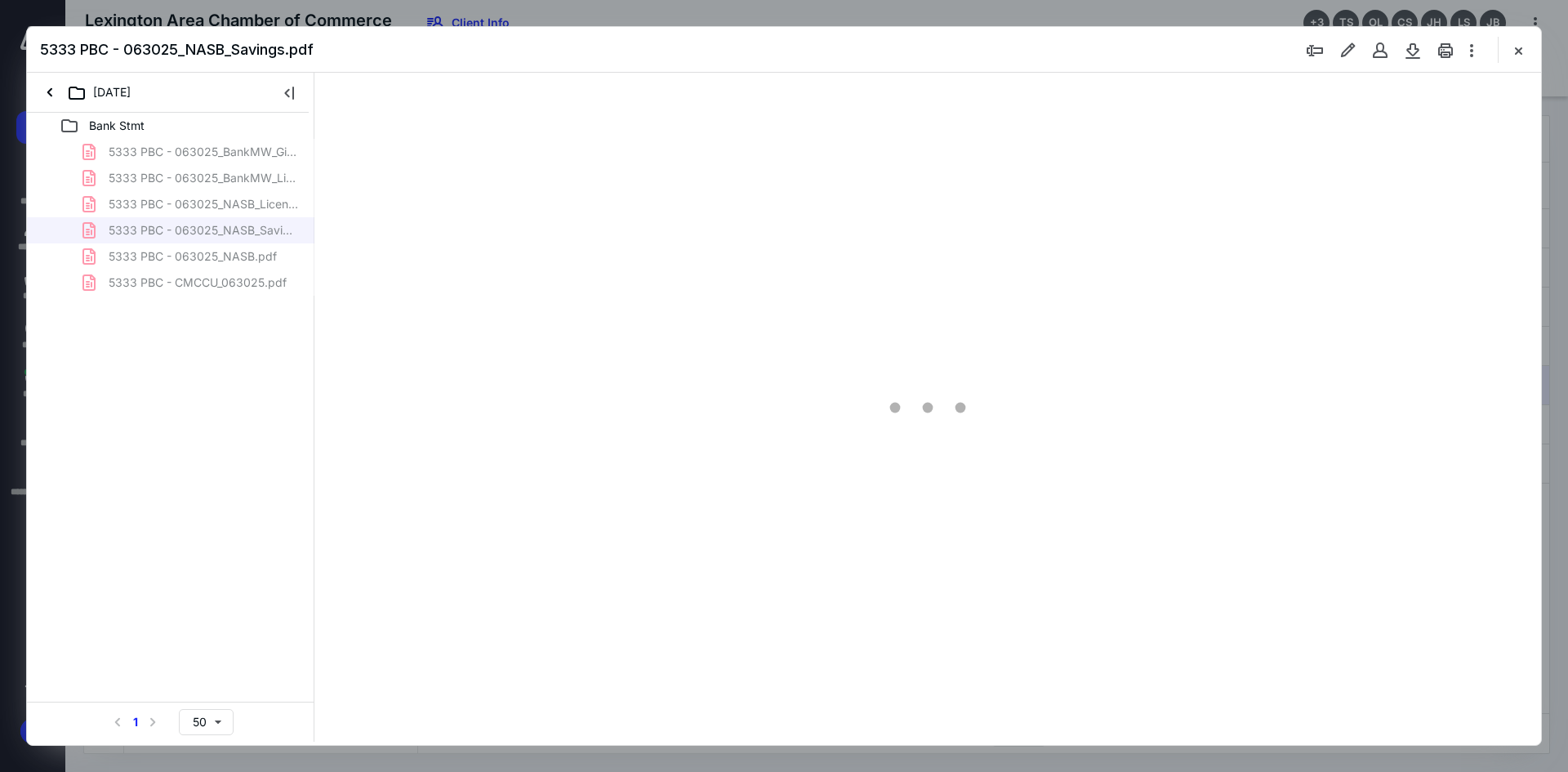 scroll, scrollTop: 0, scrollLeft: 0, axis: both 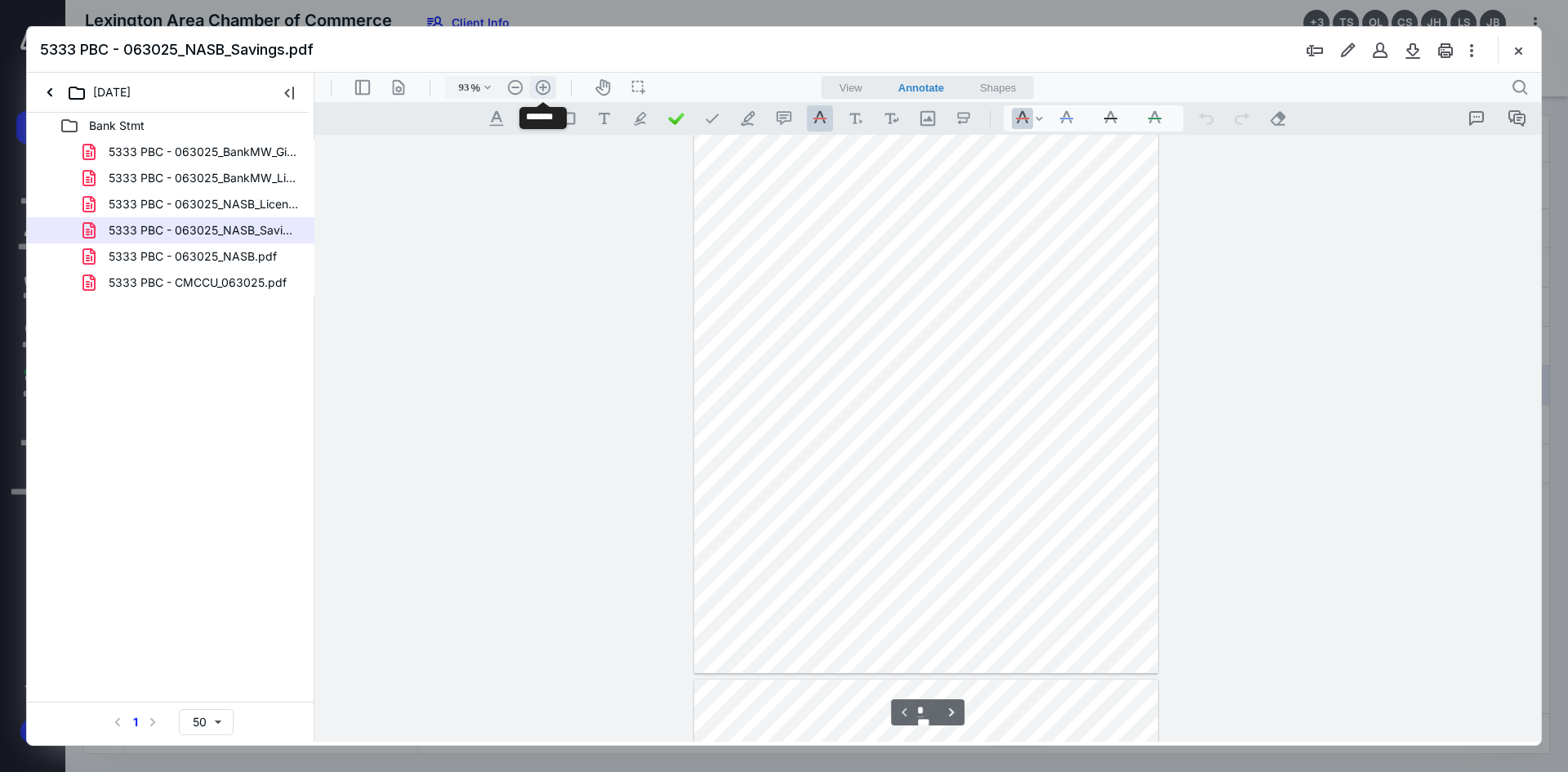 click on ".cls-1{fill:#abb0c4;} icon - header - zoom - in - line" at bounding box center [543, 87] 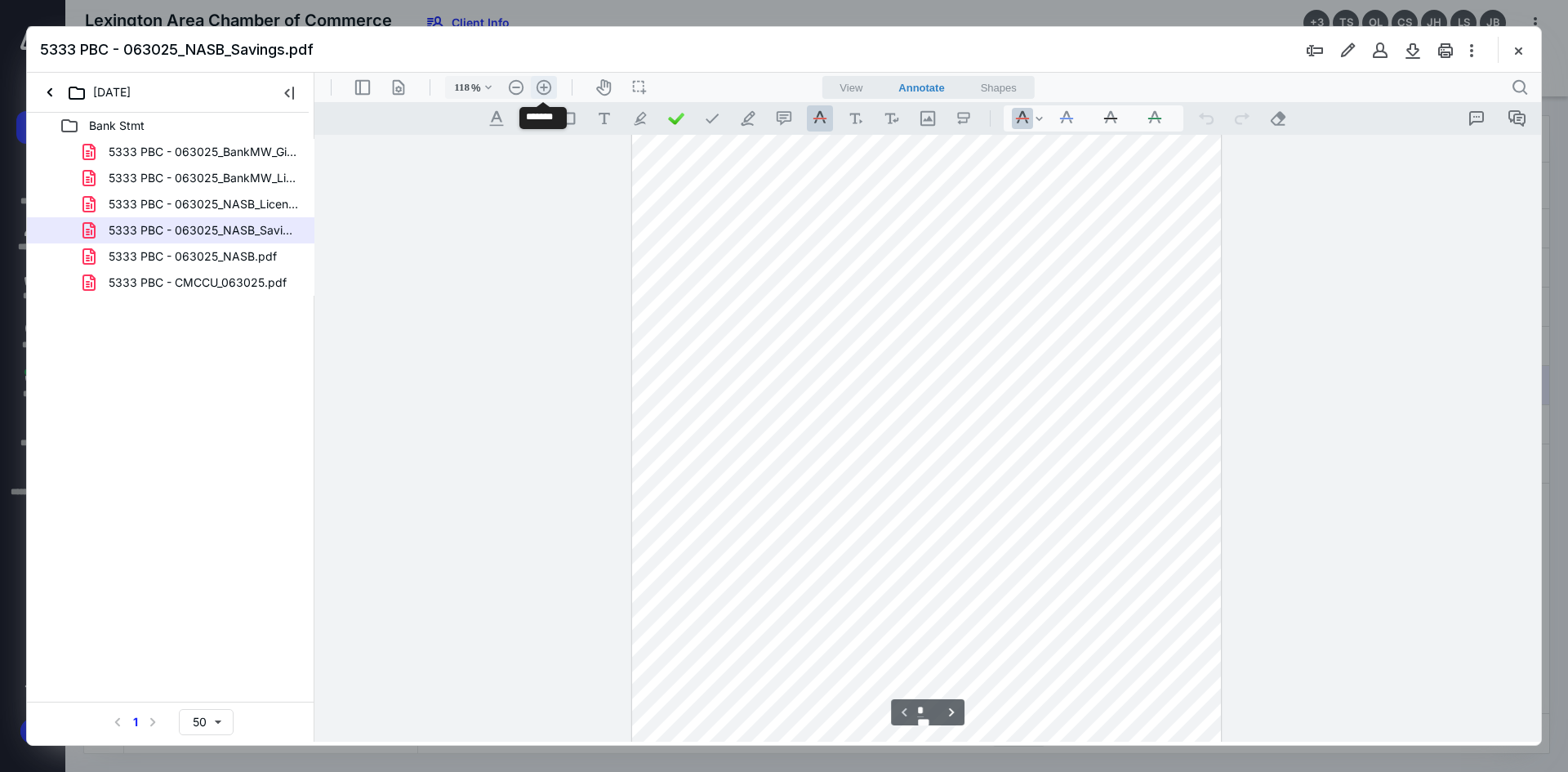 click on ".cls-1{fill:#abb0c4;} icon - header - zoom - in - line" at bounding box center (544, 87) 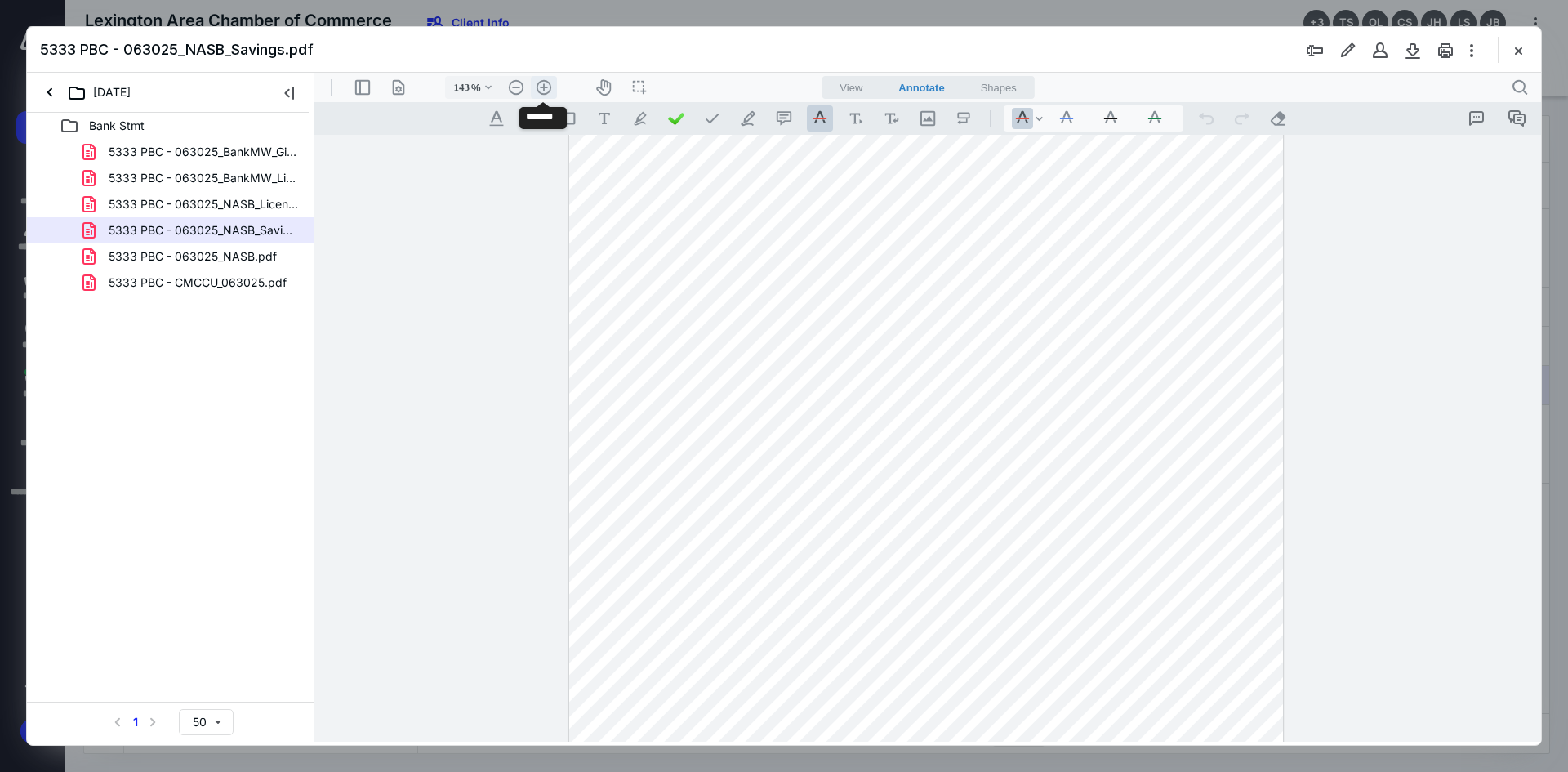 click on ".cls-1{fill:#abb0c4;} icon - header - zoom - in - line" at bounding box center [544, 87] 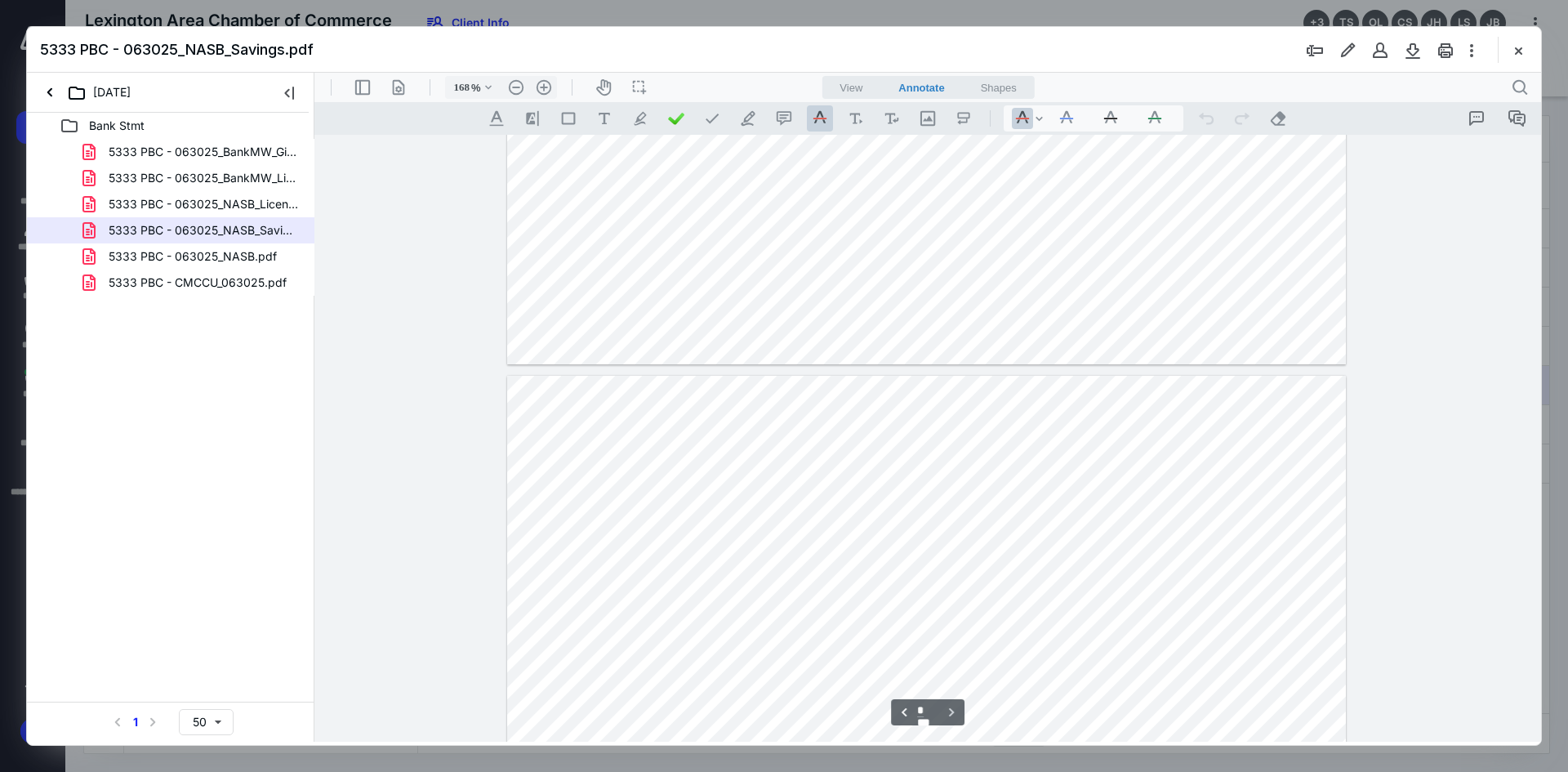 scroll, scrollTop: 980, scrollLeft: 0, axis: vertical 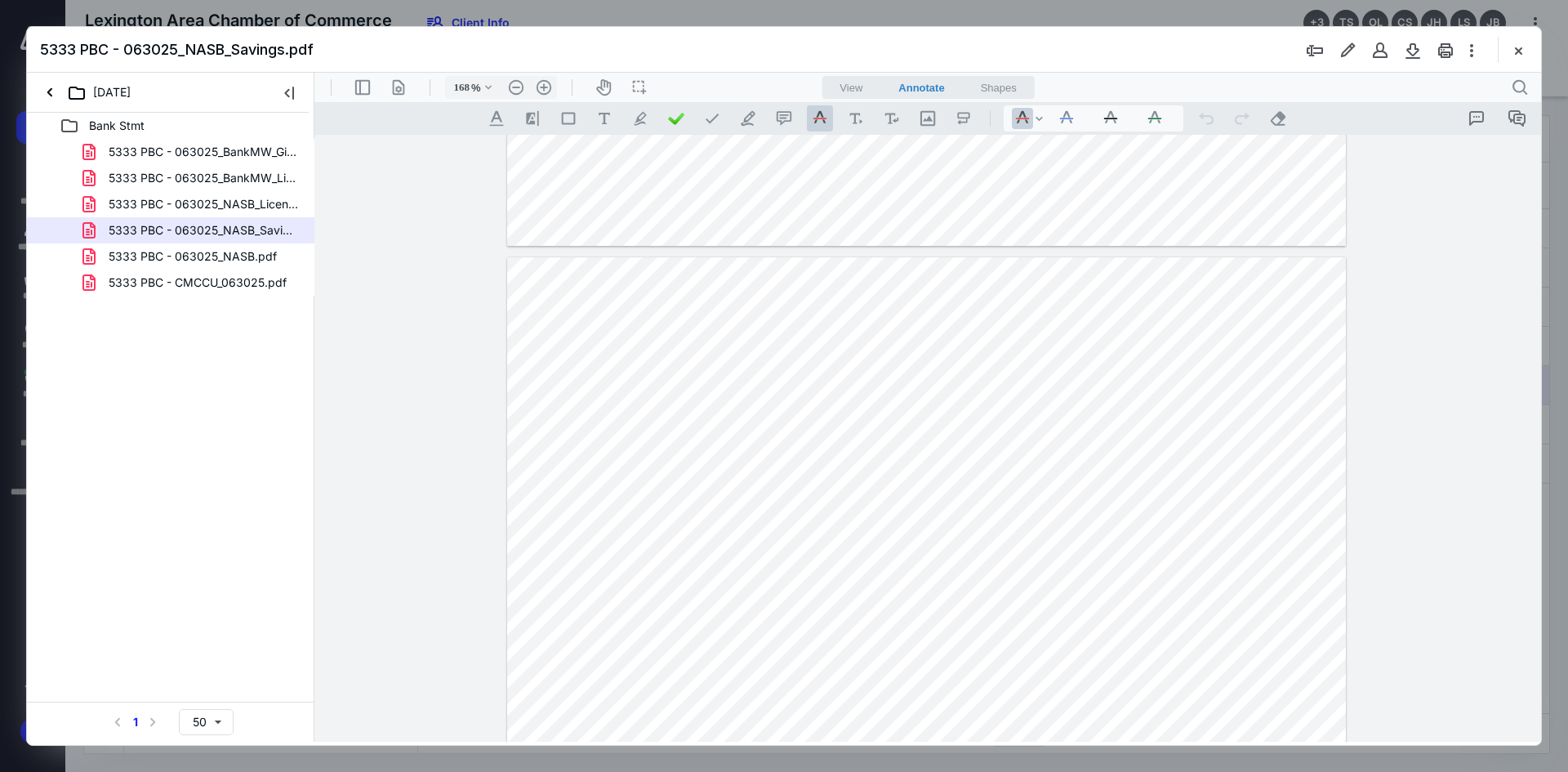 type on "*" 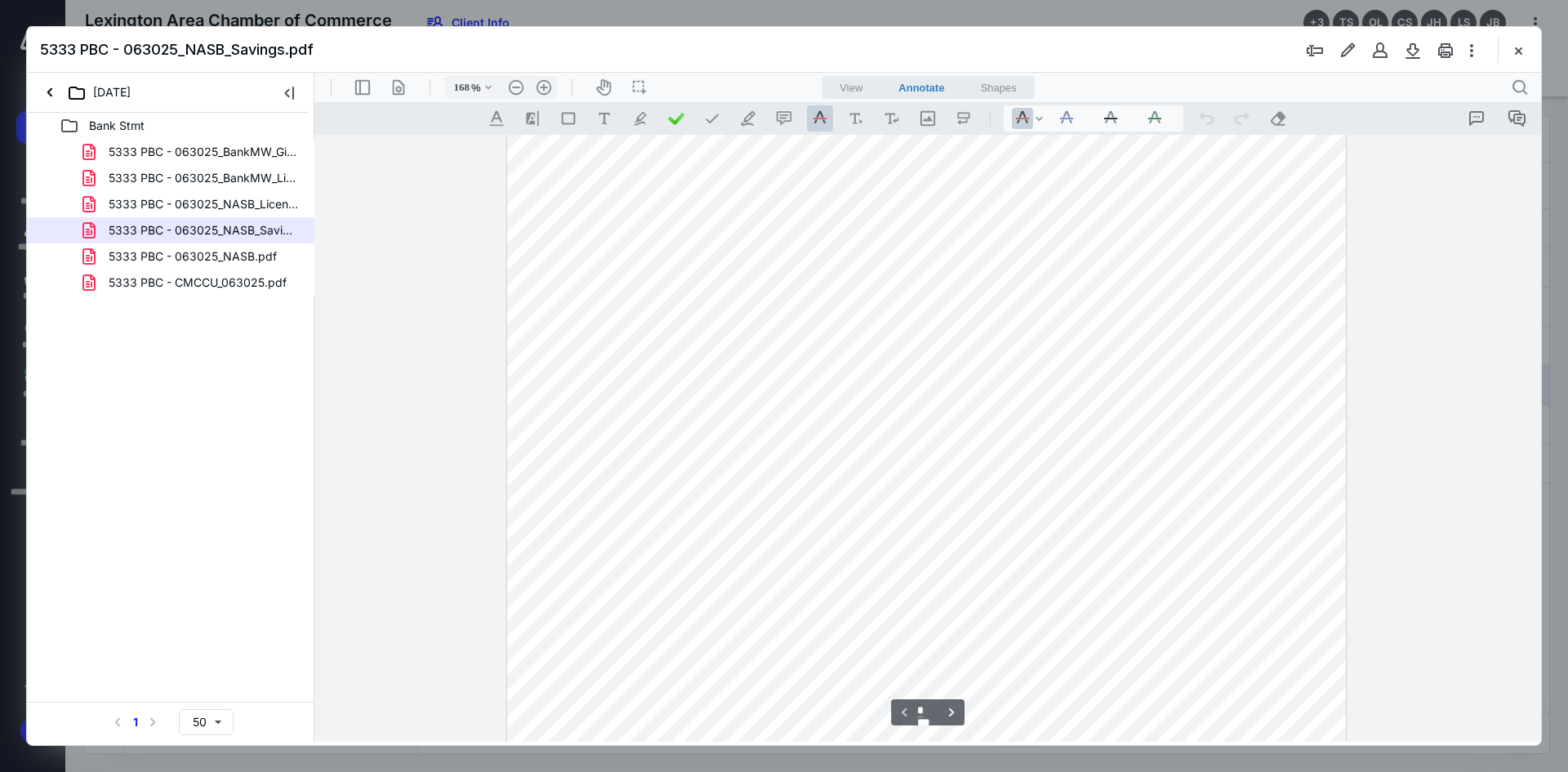 scroll, scrollTop: 327, scrollLeft: 0, axis: vertical 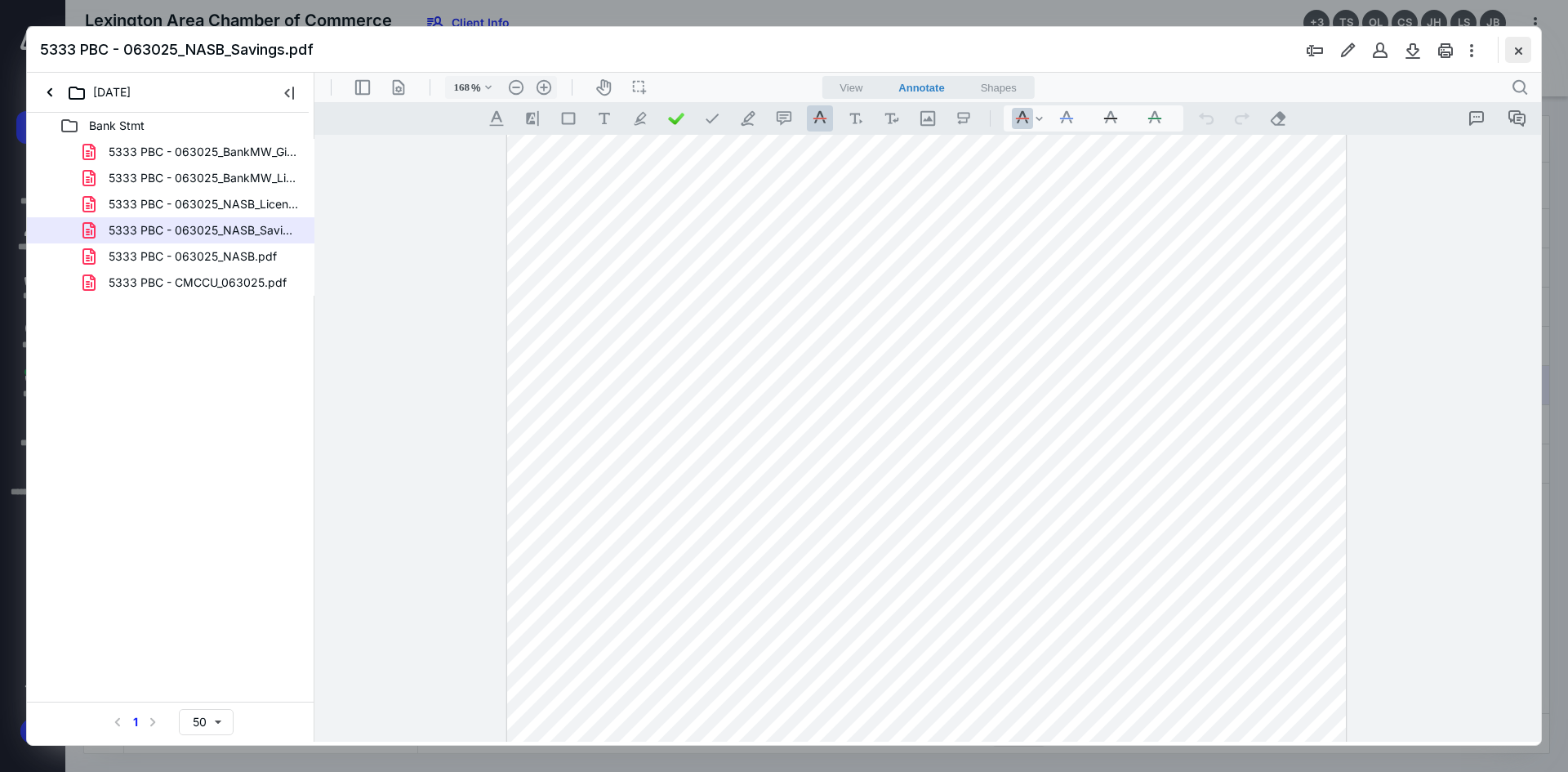 click at bounding box center (1518, 50) 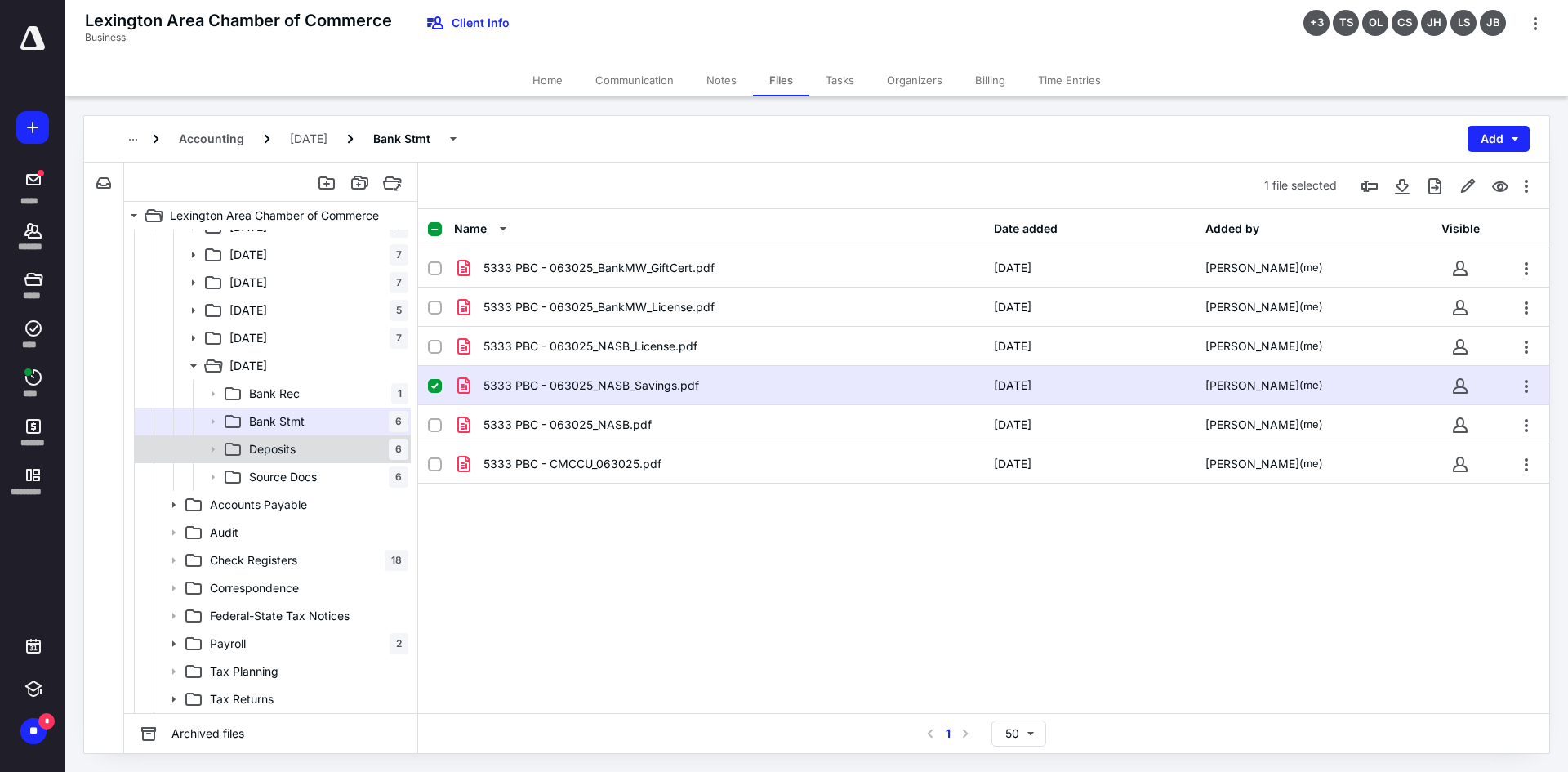 click on "Deposits 6" at bounding box center [325, 449] 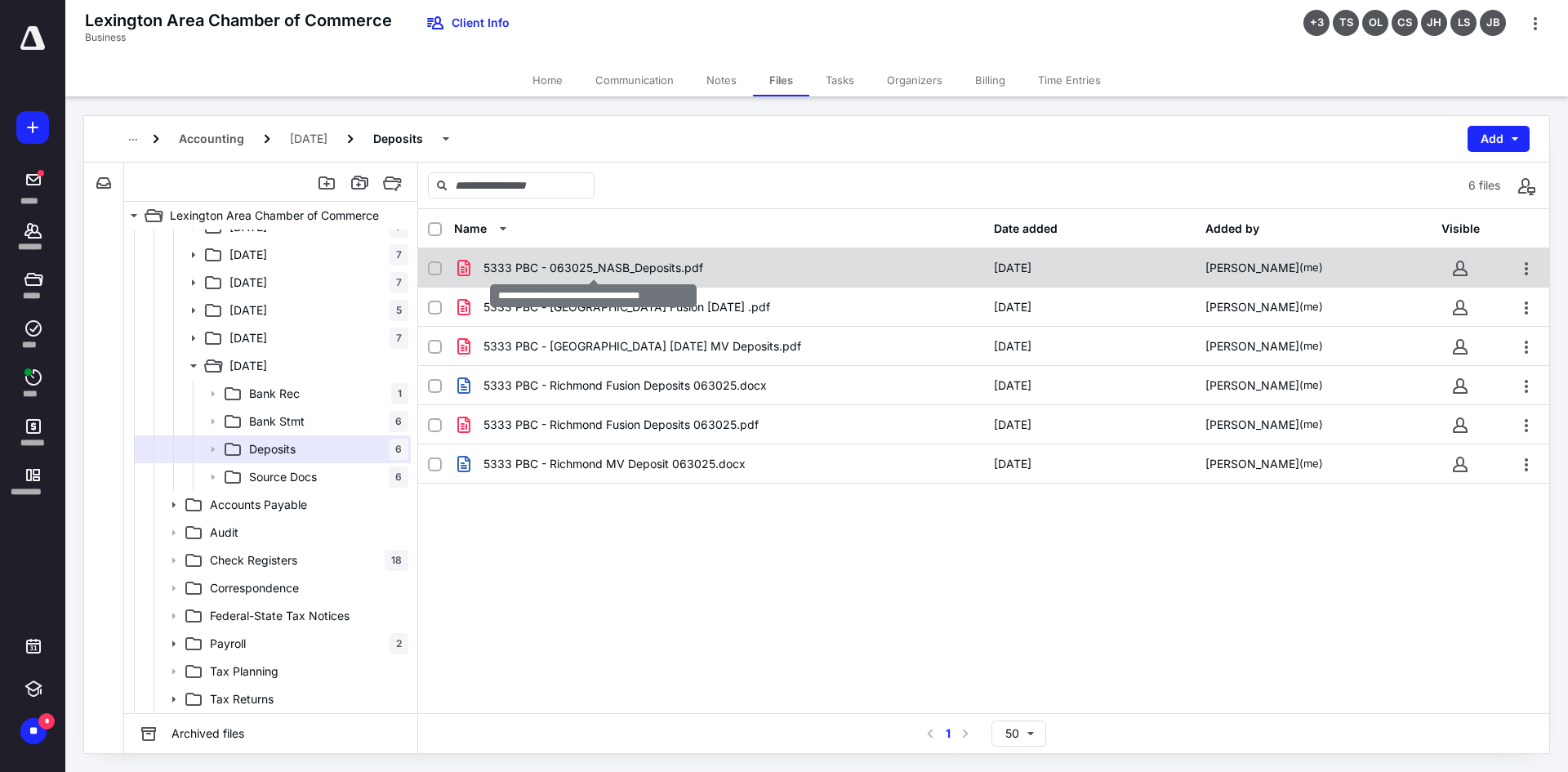 click on "5333 PBC - 063025_NASB_Deposits.pdf" at bounding box center [593, 268] 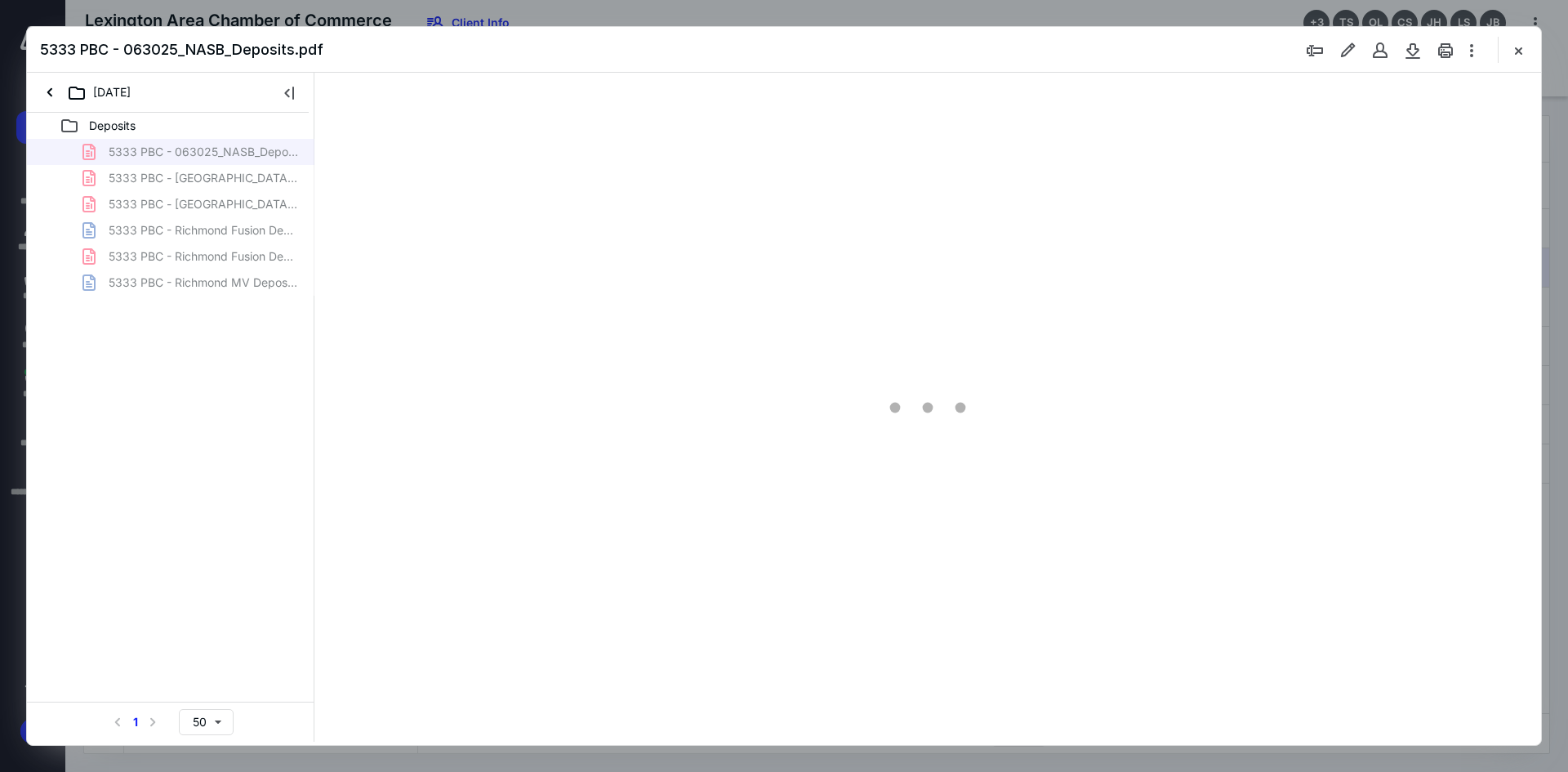 scroll, scrollTop: 0, scrollLeft: 0, axis: both 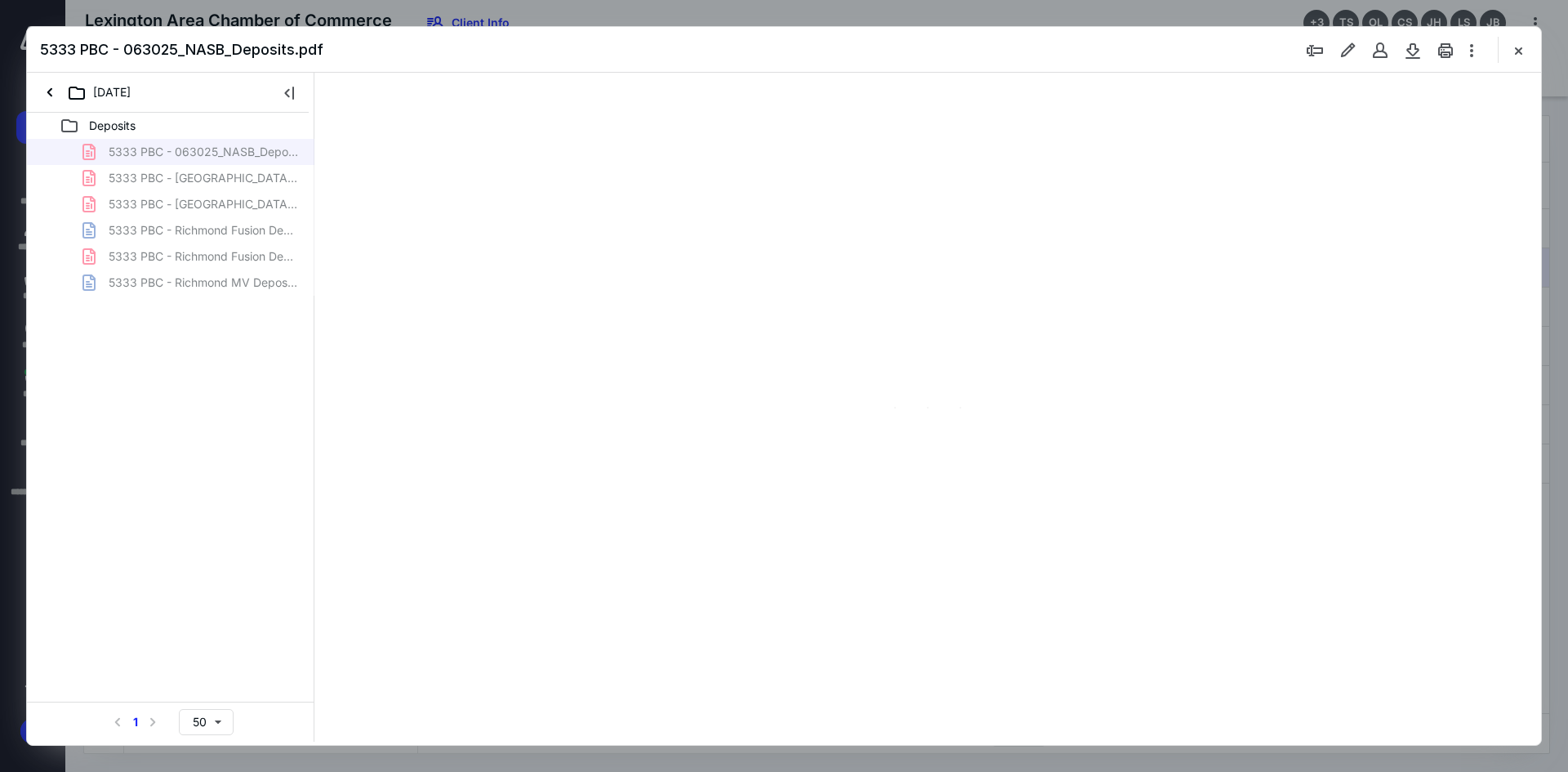 type on "120" 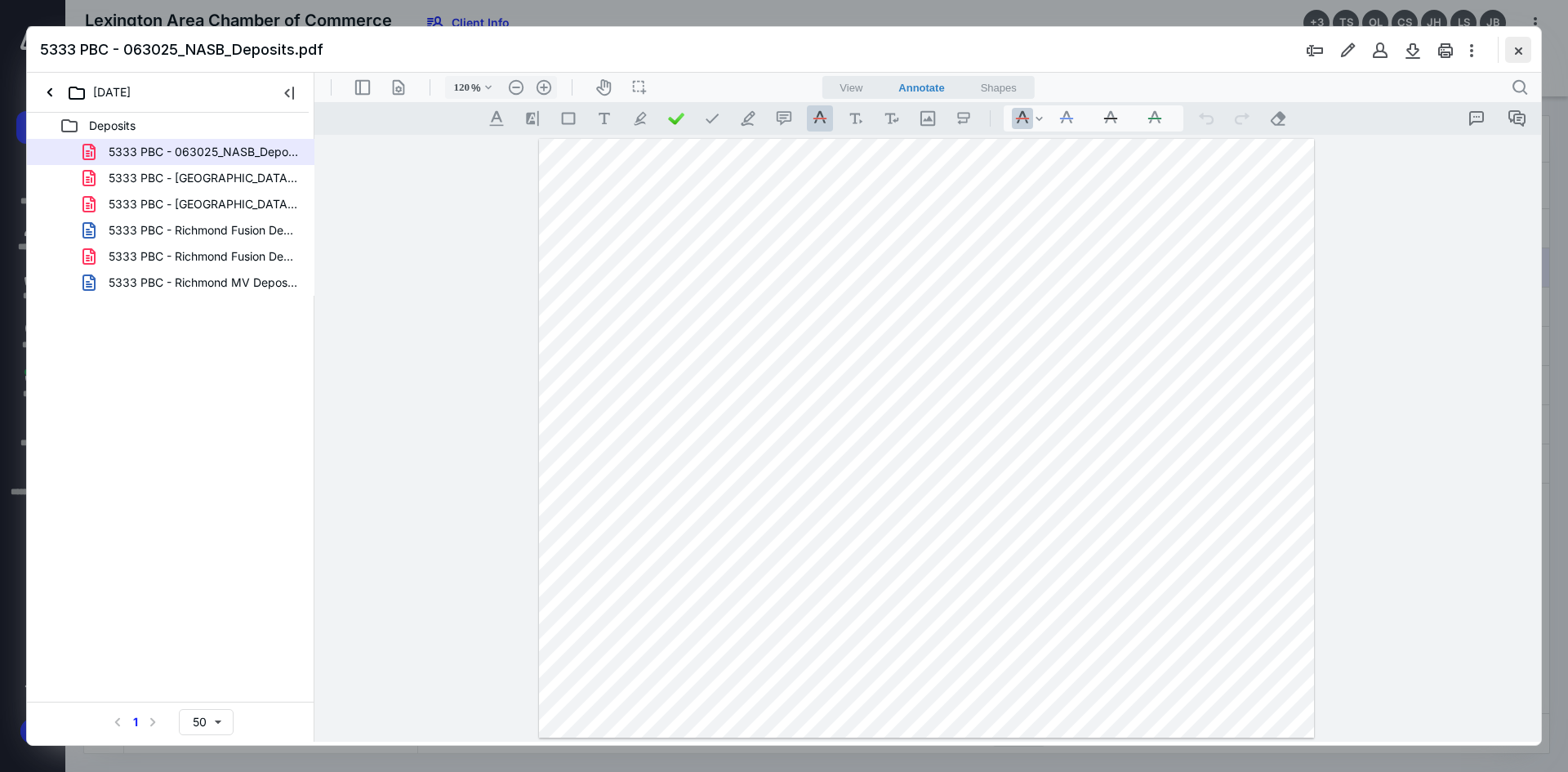 click at bounding box center (1518, 50) 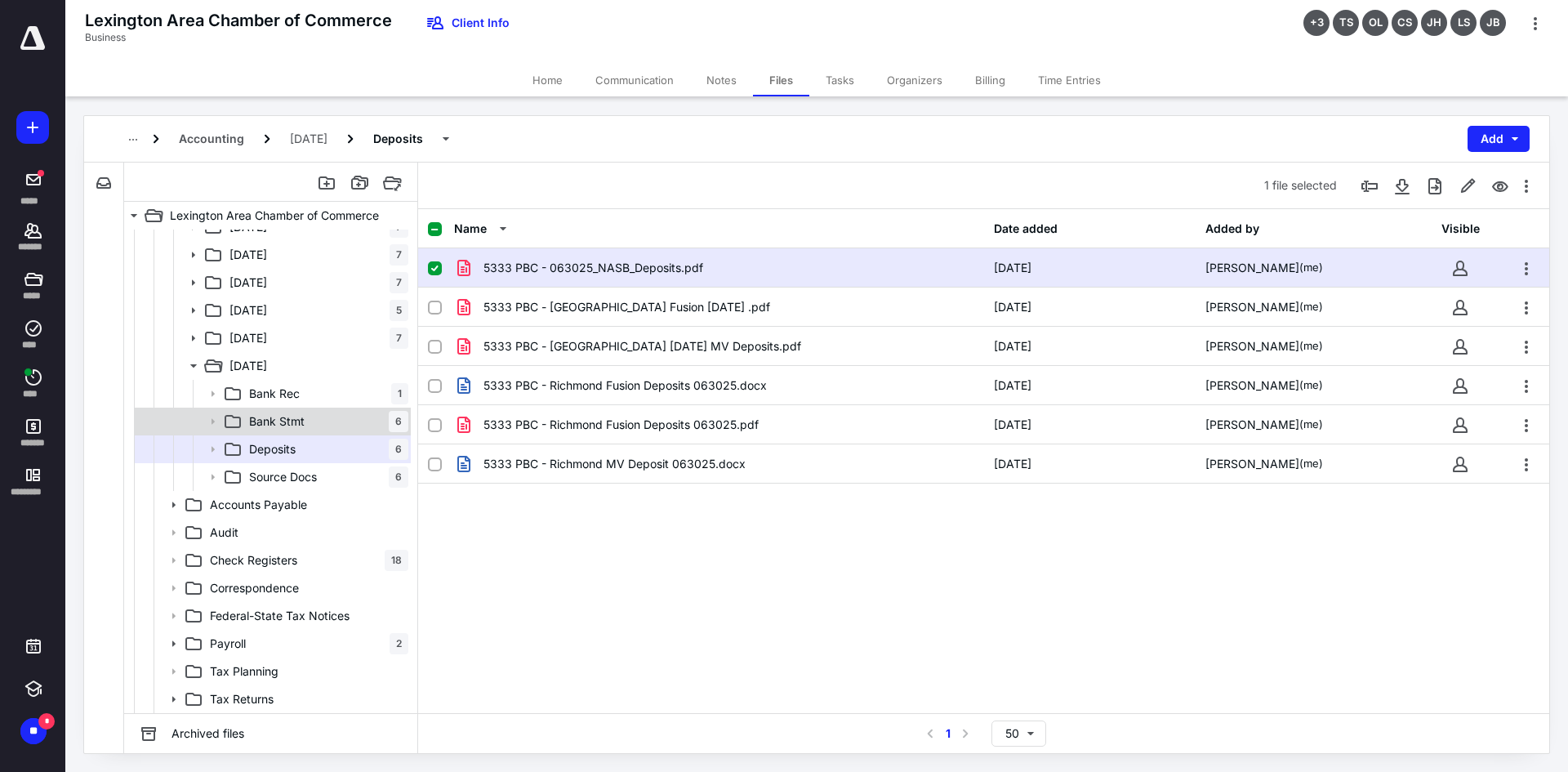 click on "Bank Stmt 6" at bounding box center [325, 422] 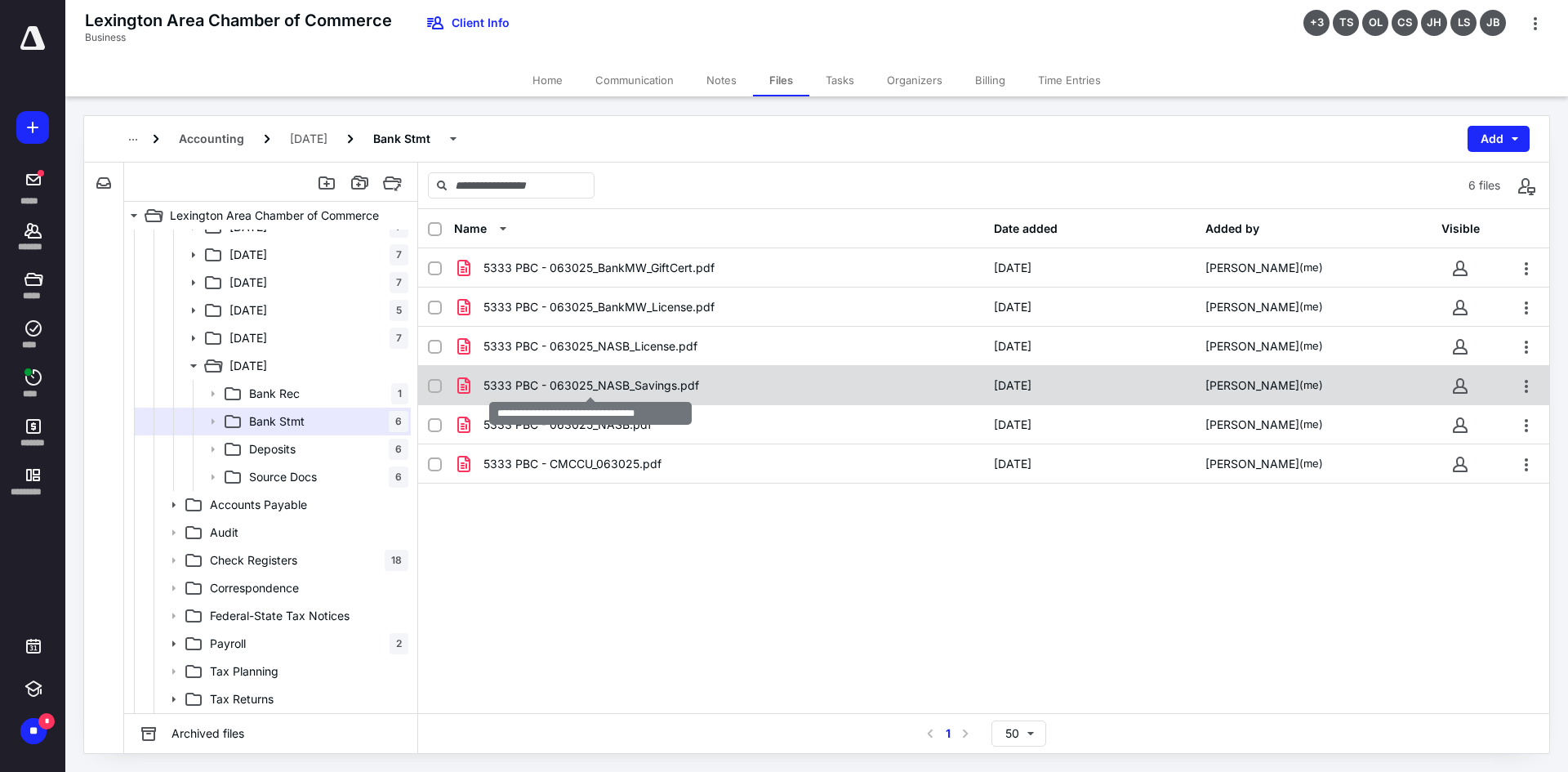 click on "5333 PBC - 063025_NASB_Savings.pdf" at bounding box center [591, 386] 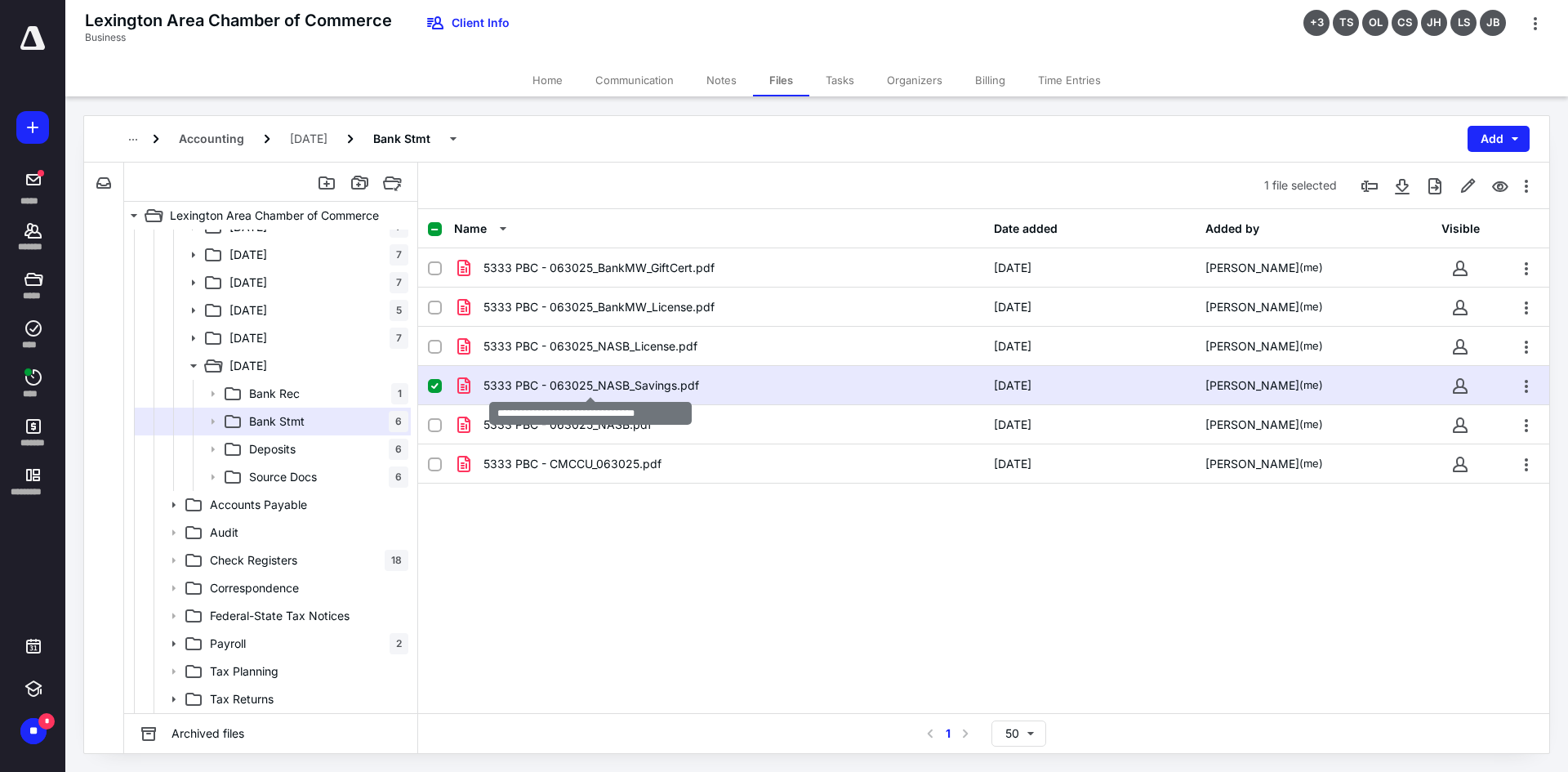 click on "5333 PBC - 063025_NASB_Savings.pdf" at bounding box center (591, 386) 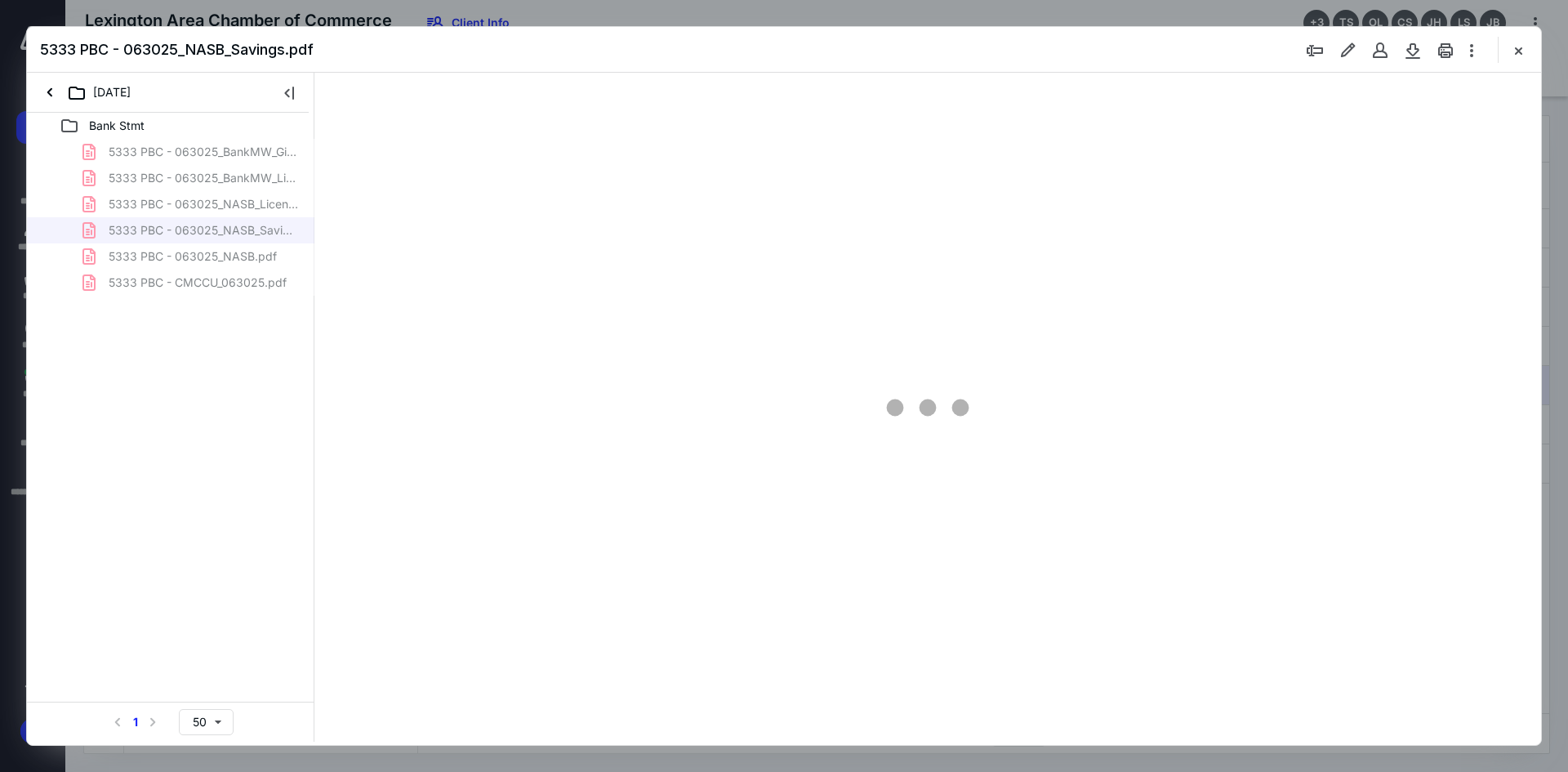 scroll, scrollTop: 0, scrollLeft: 0, axis: both 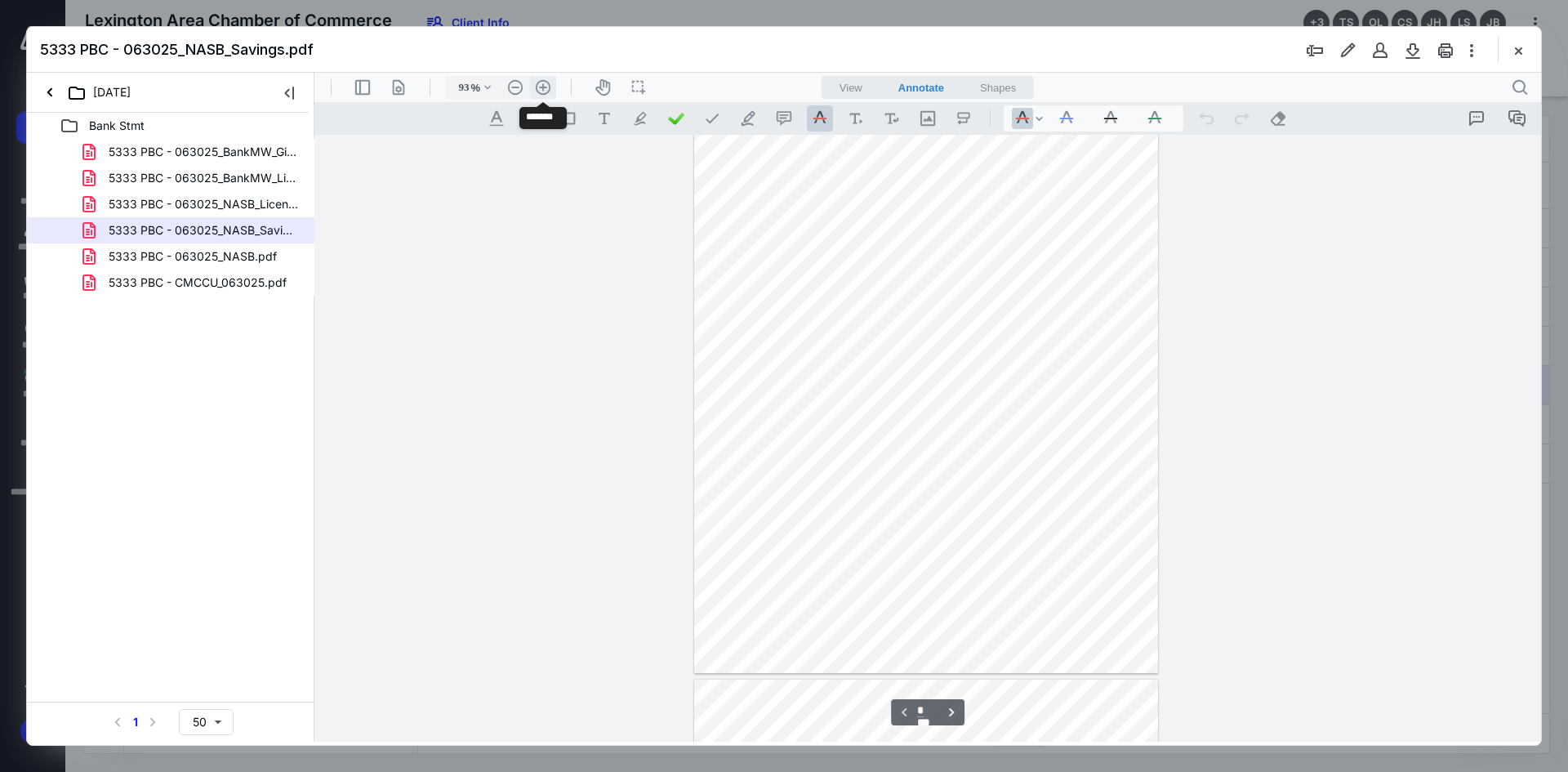 click on ".cls-1{fill:#abb0c4;} icon - header - zoom - in - line" at bounding box center (543, 87) 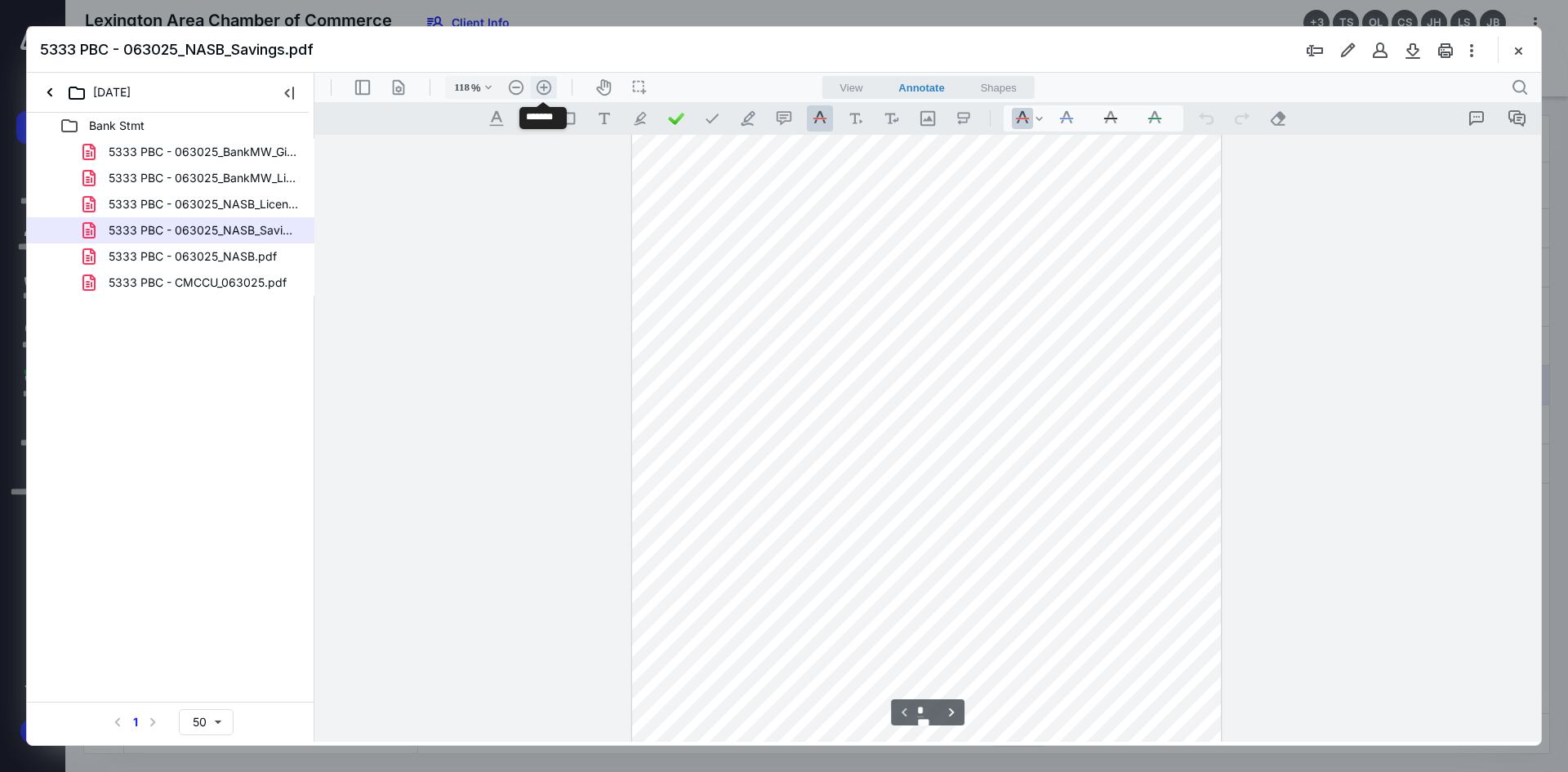 click on ".cls-1{fill:#abb0c4;} icon - header - zoom - in - line" at bounding box center (544, 87) 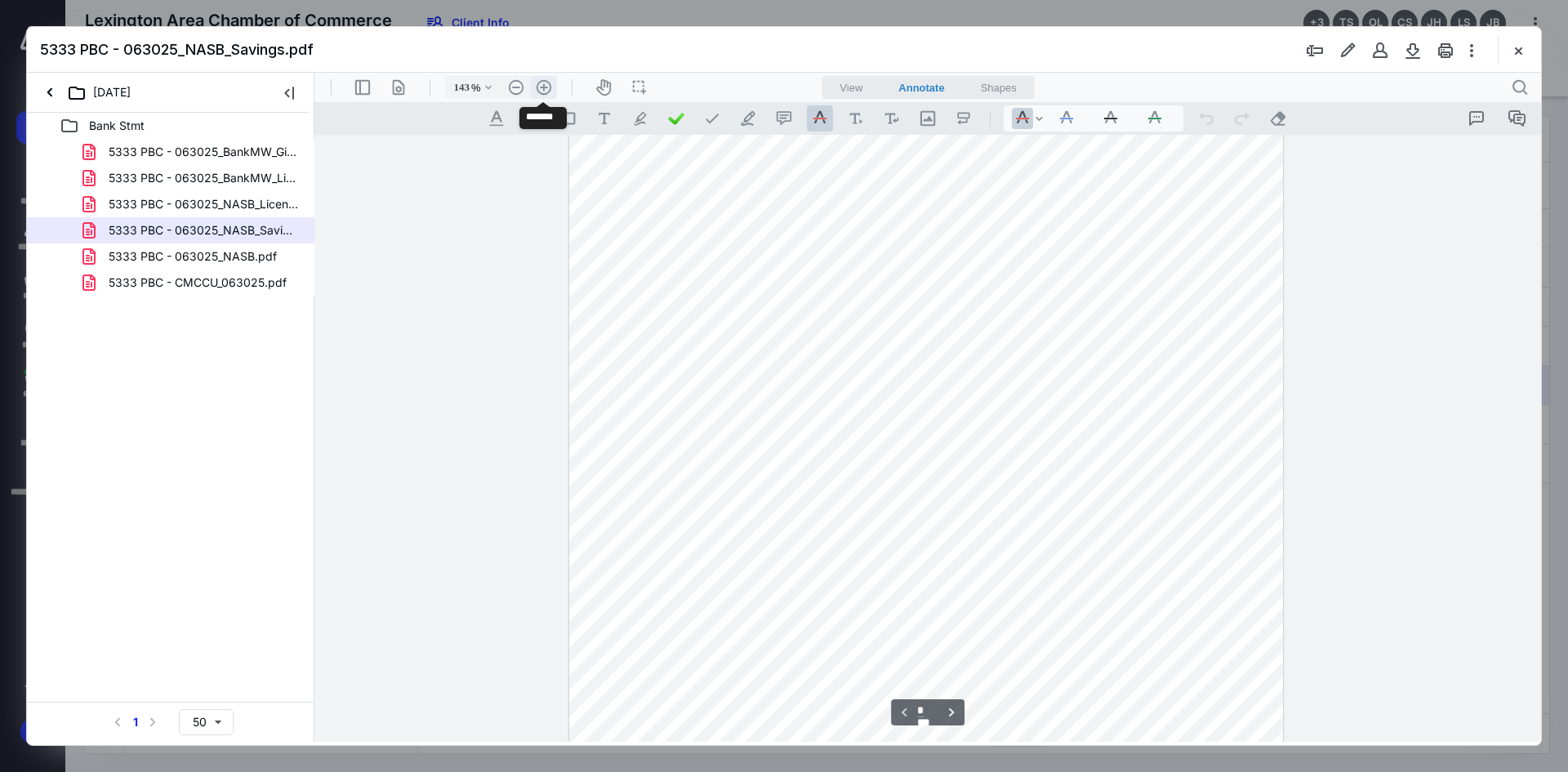 click on ".cls-1{fill:#abb0c4;} icon - header - zoom - in - line" at bounding box center [544, 87] 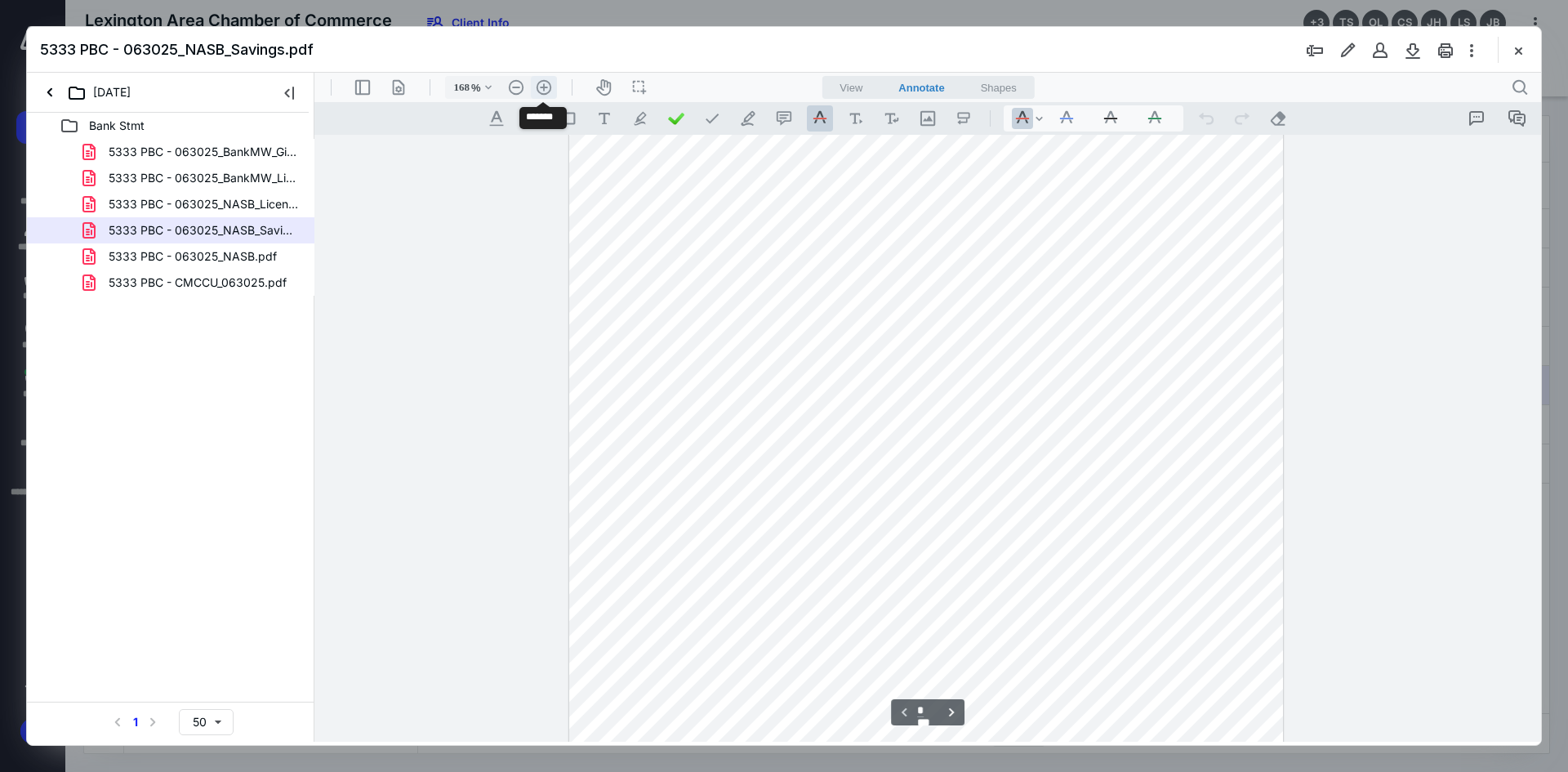 scroll, scrollTop: 337, scrollLeft: 0, axis: vertical 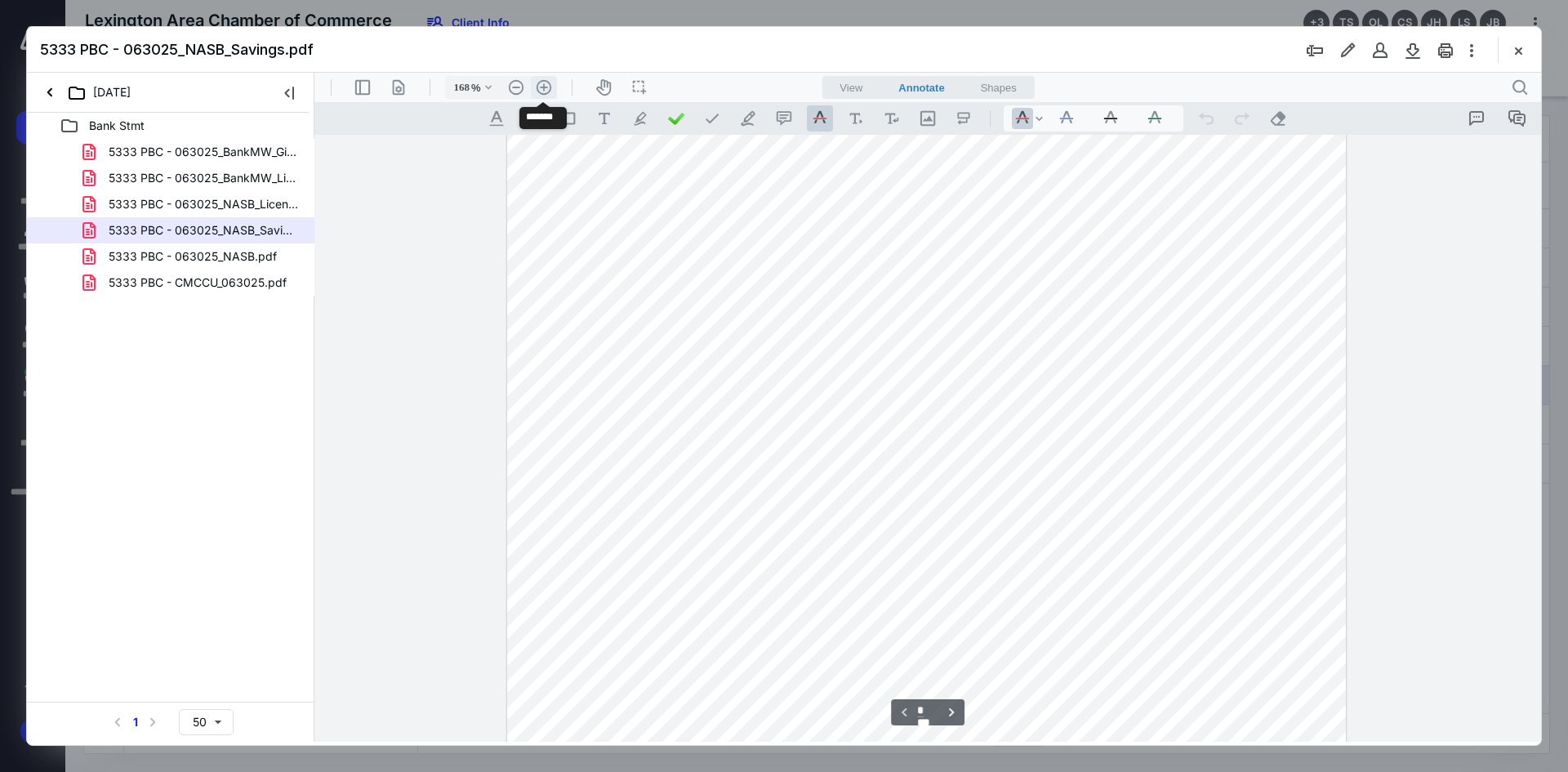 click on ".cls-1{fill:#abb0c4;} icon - header - zoom - in - line" at bounding box center [544, 87] 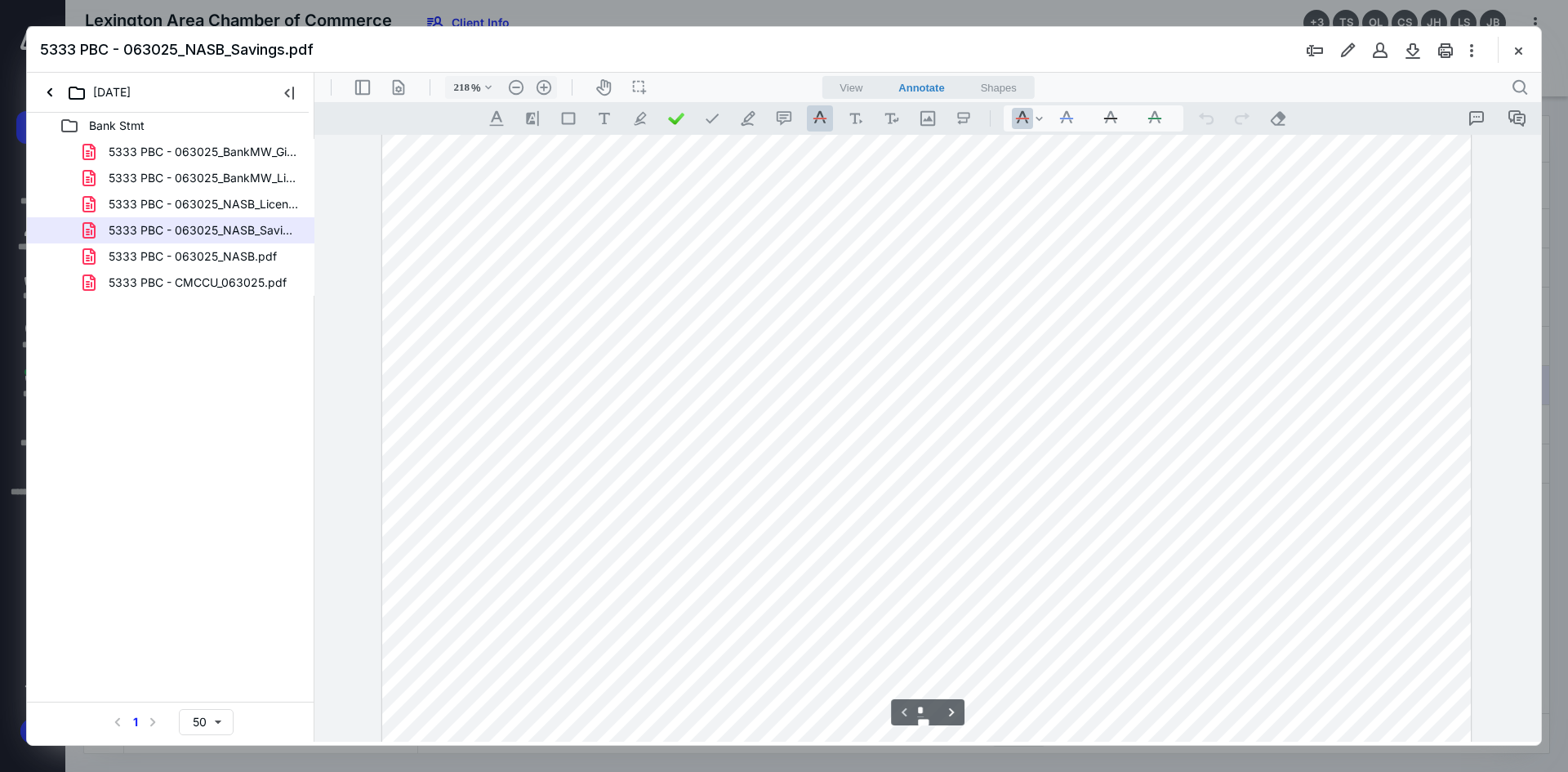 scroll, scrollTop: 682, scrollLeft: 0, axis: vertical 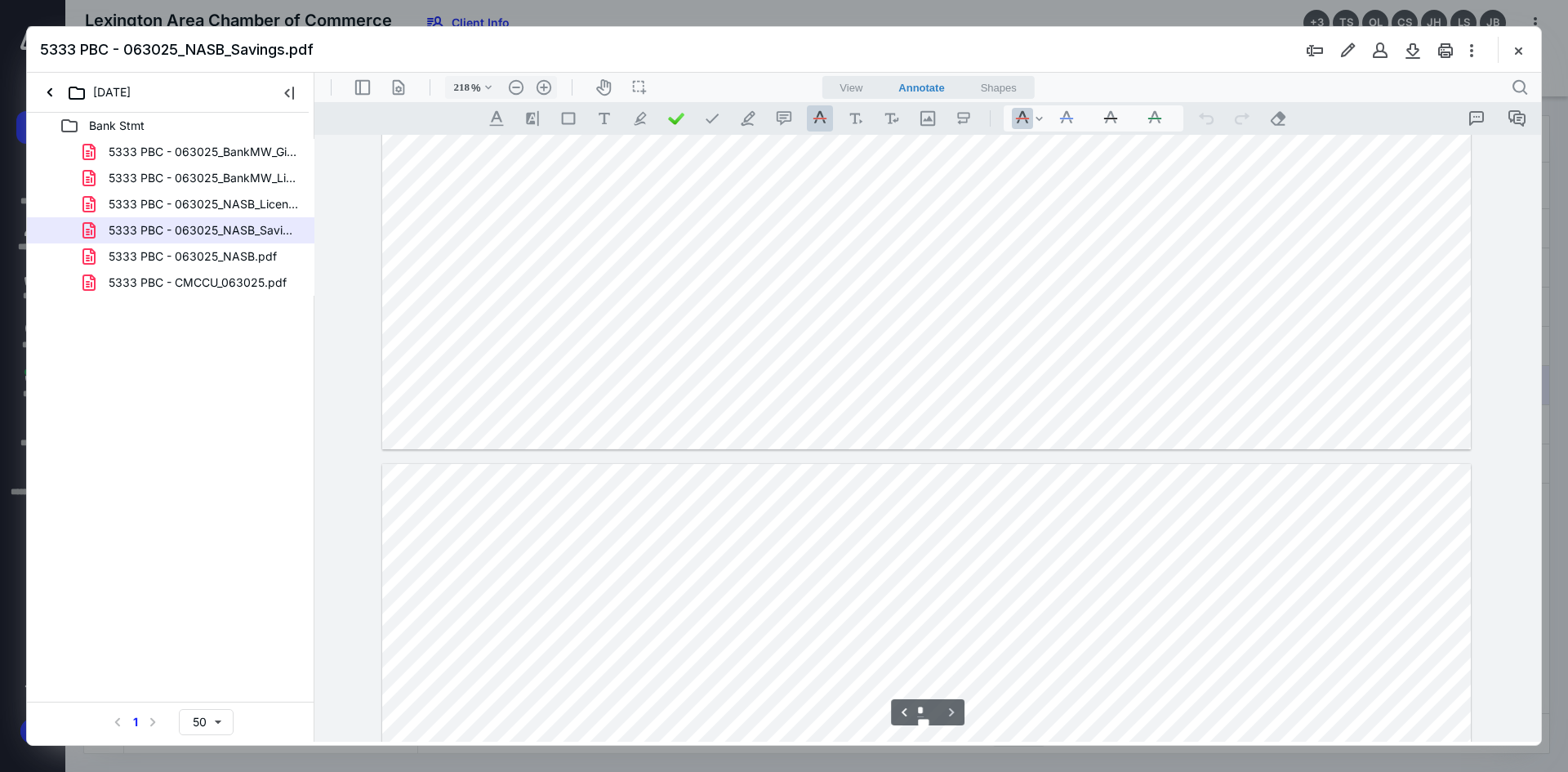 type on "*" 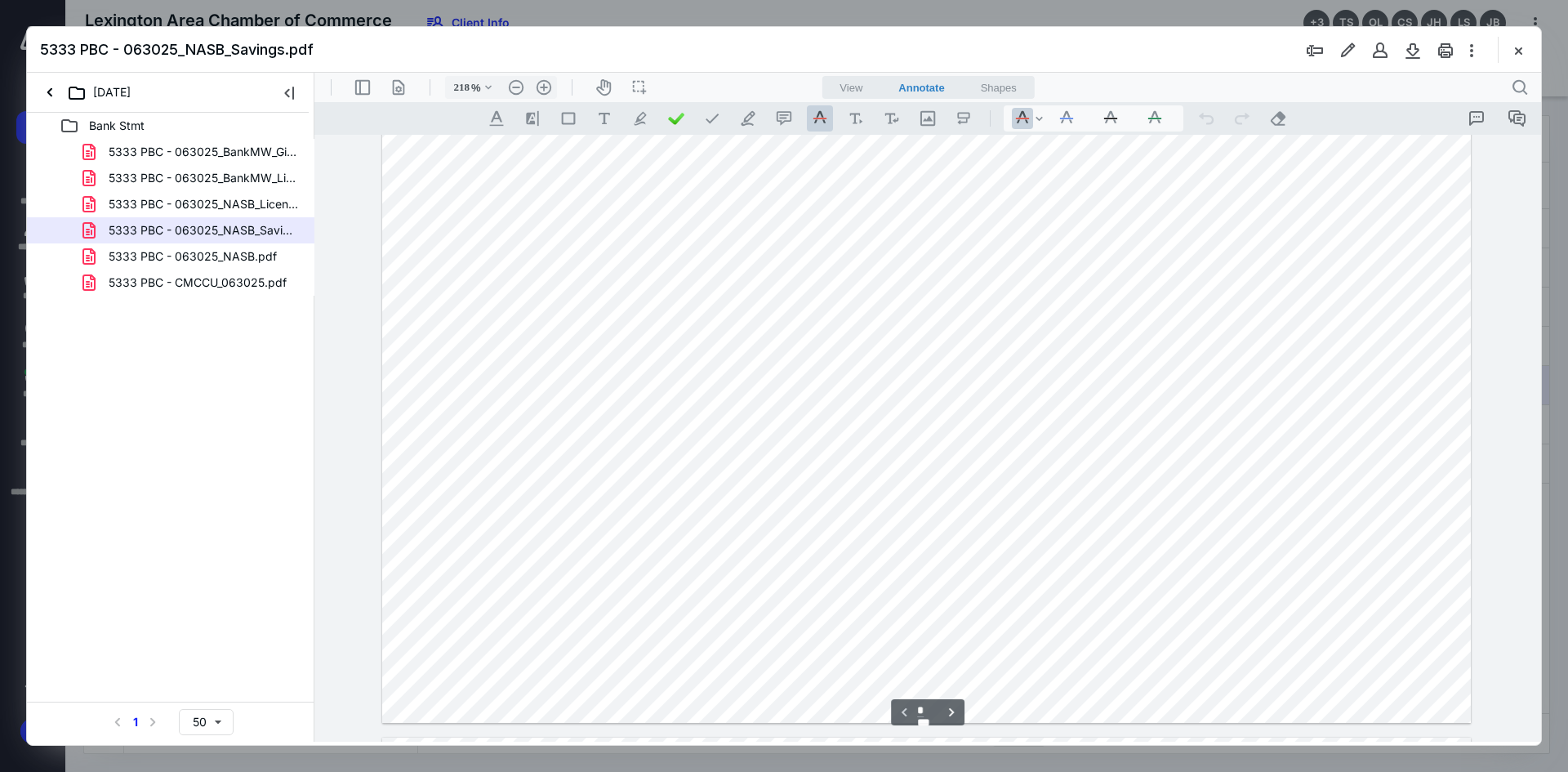 scroll, scrollTop: 689, scrollLeft: 0, axis: vertical 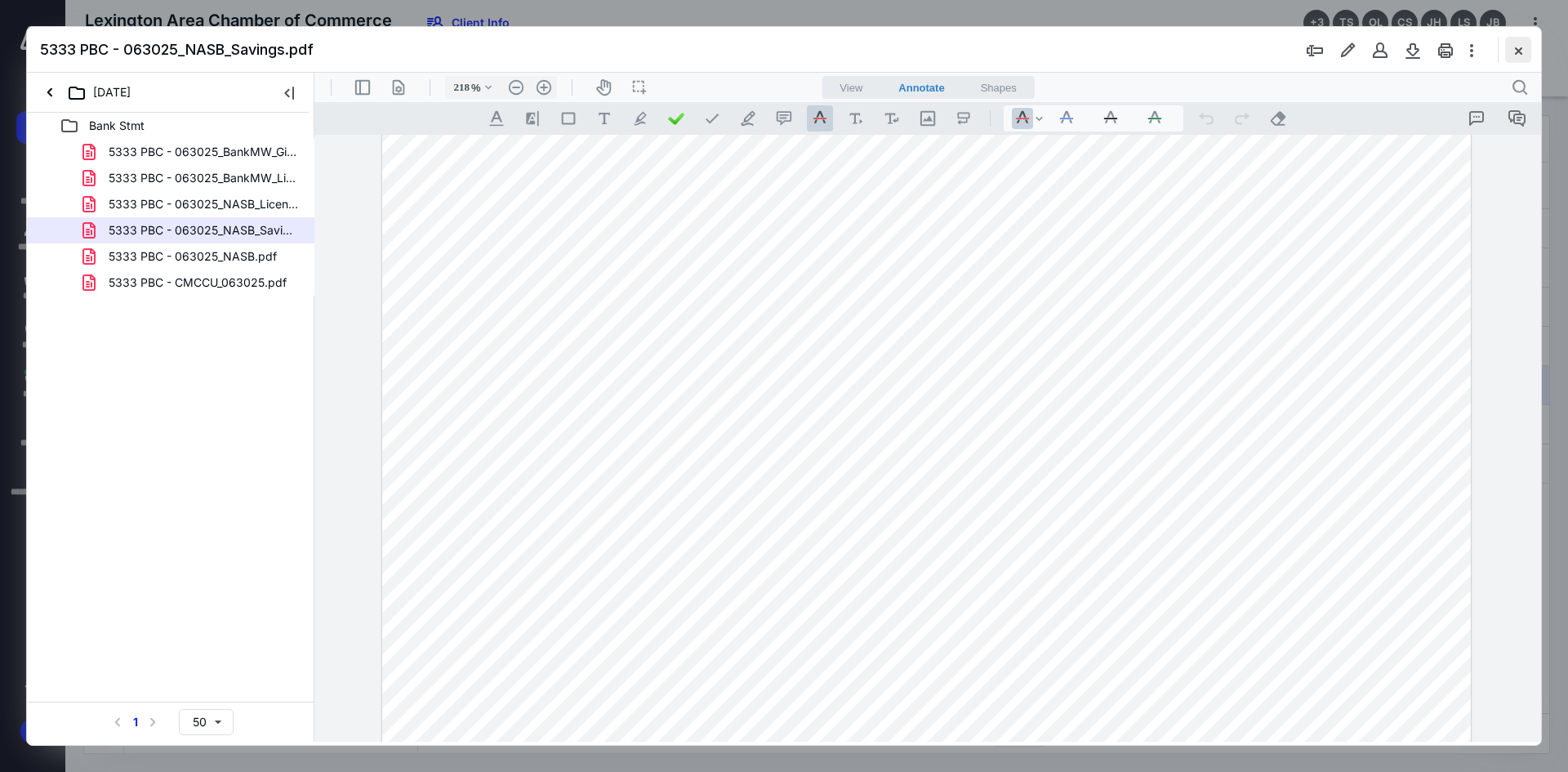 click at bounding box center [1518, 50] 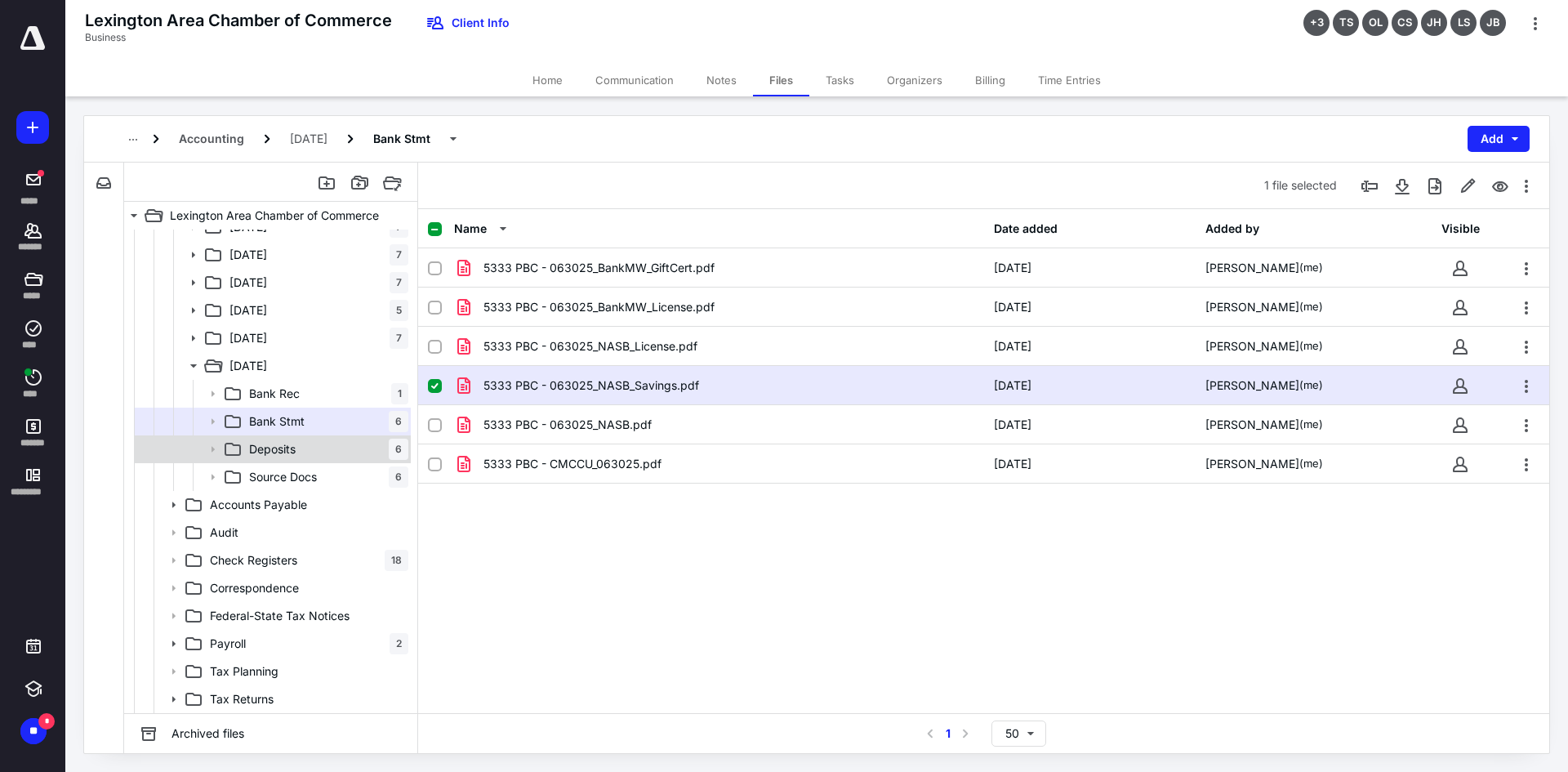 click on "Deposits 6" at bounding box center (271, 449) 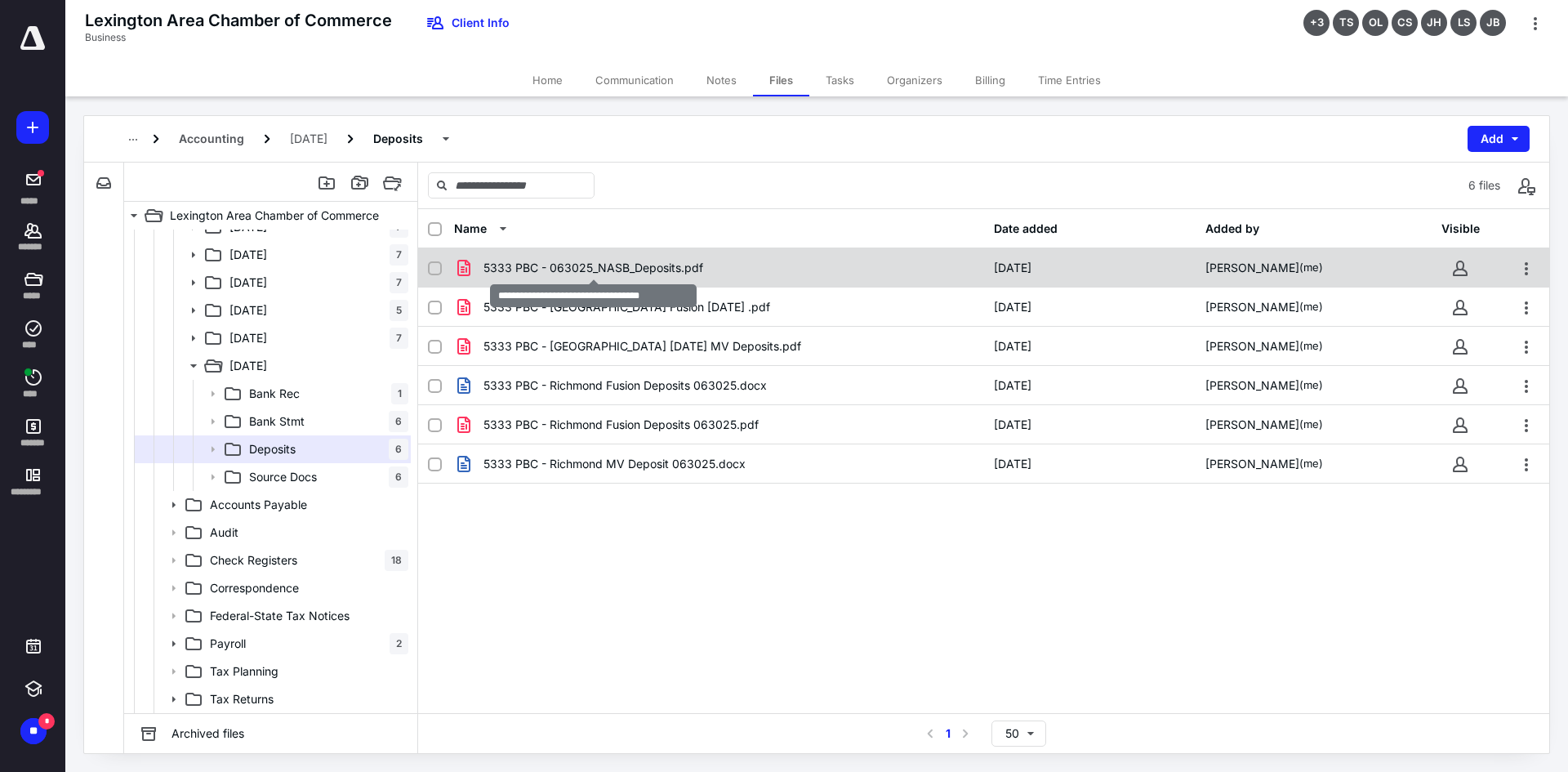 click on "5333 PBC - 063025_NASB_Deposits.pdf" at bounding box center (593, 268) 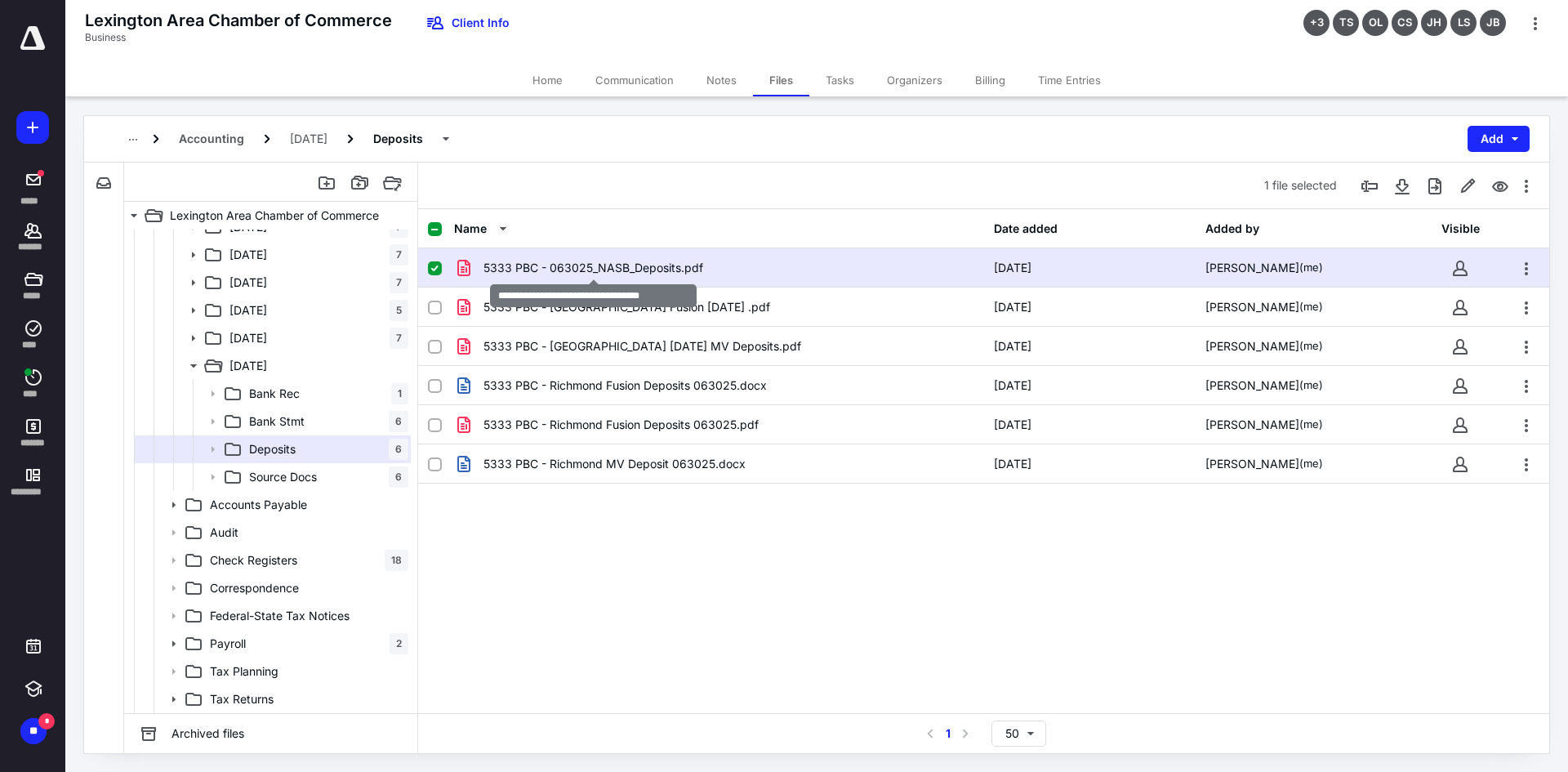 click on "5333 PBC - 063025_NASB_Deposits.pdf" at bounding box center (593, 268) 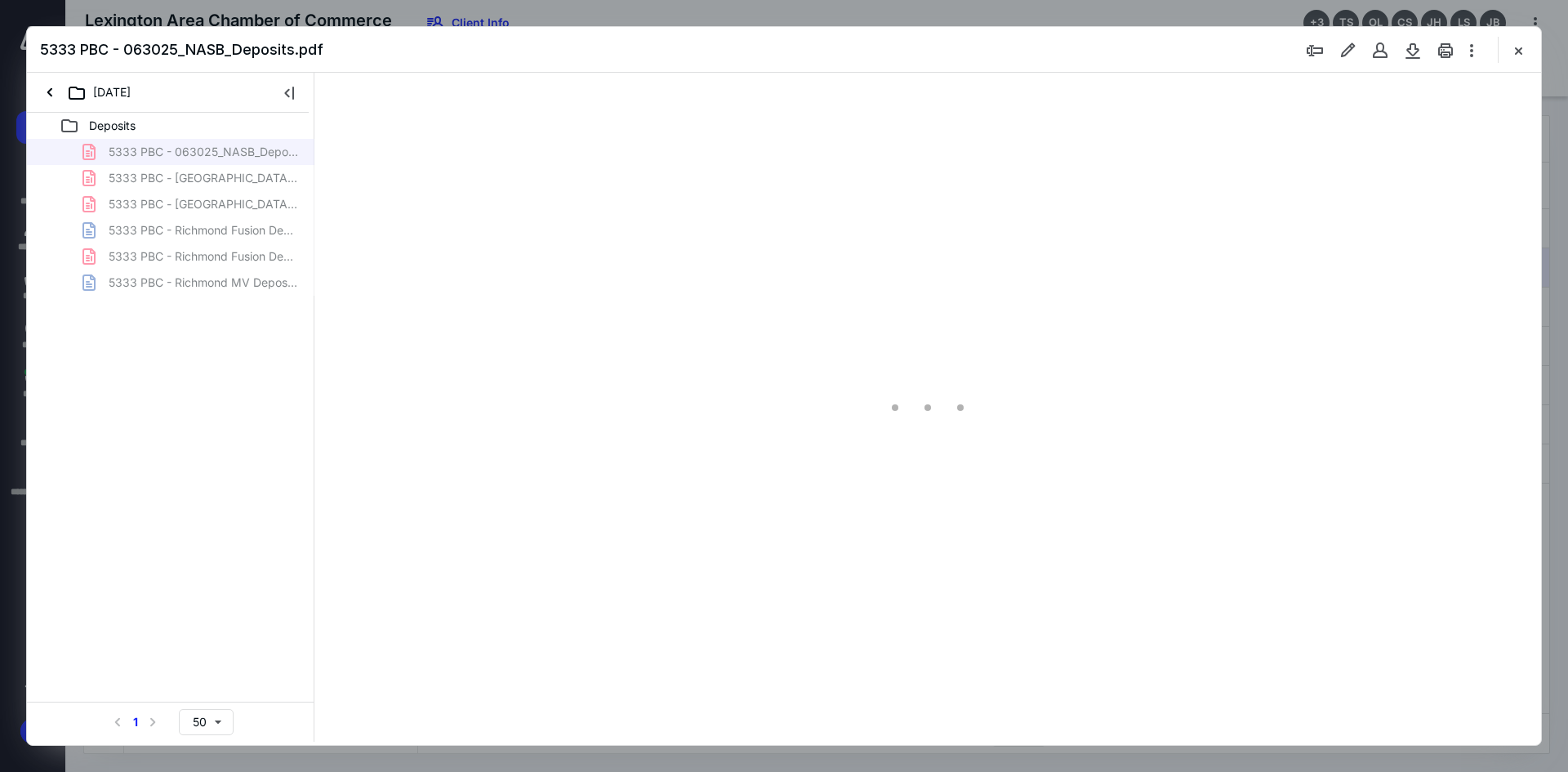 scroll, scrollTop: 0, scrollLeft: 0, axis: both 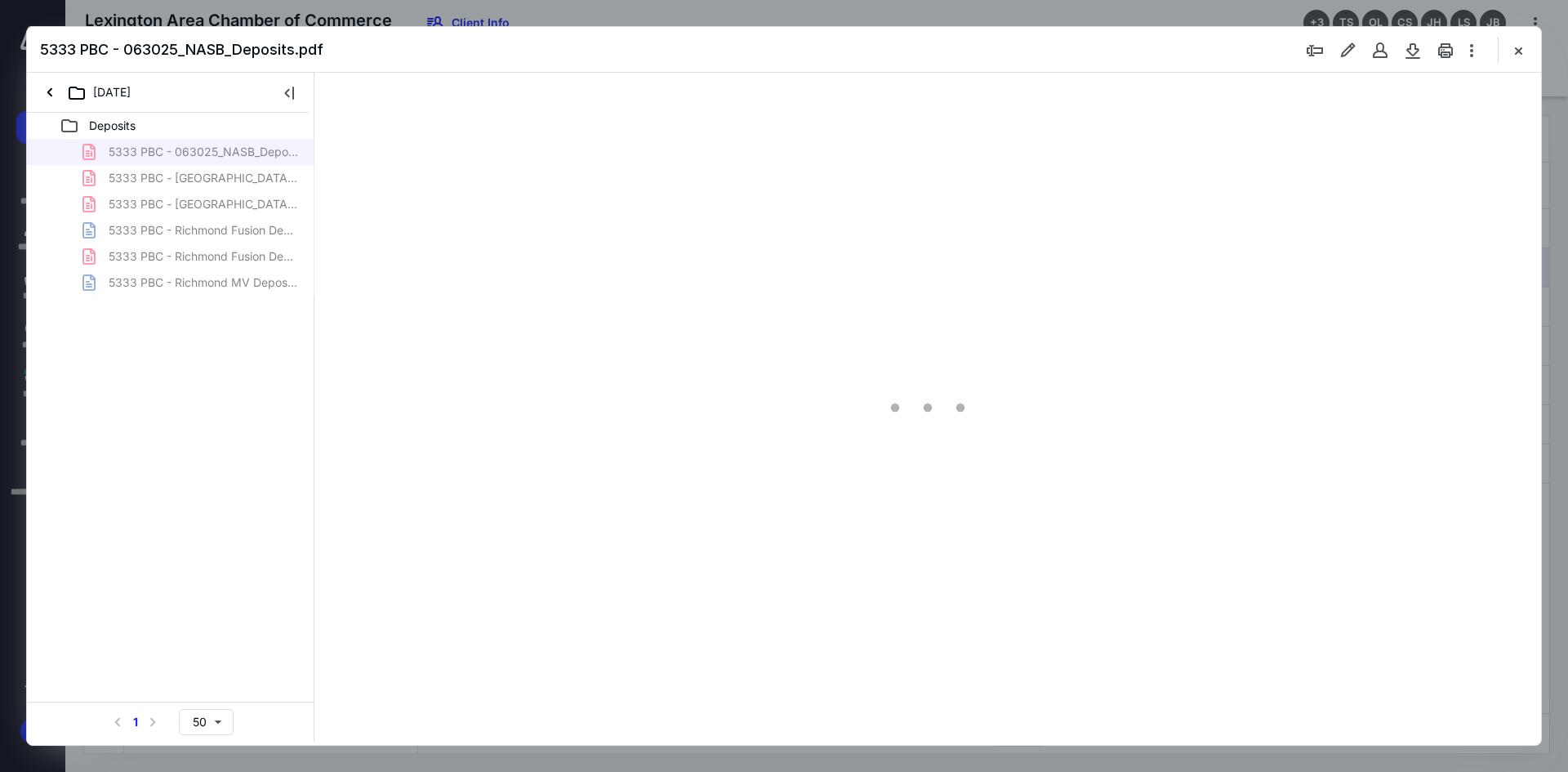 type on "120" 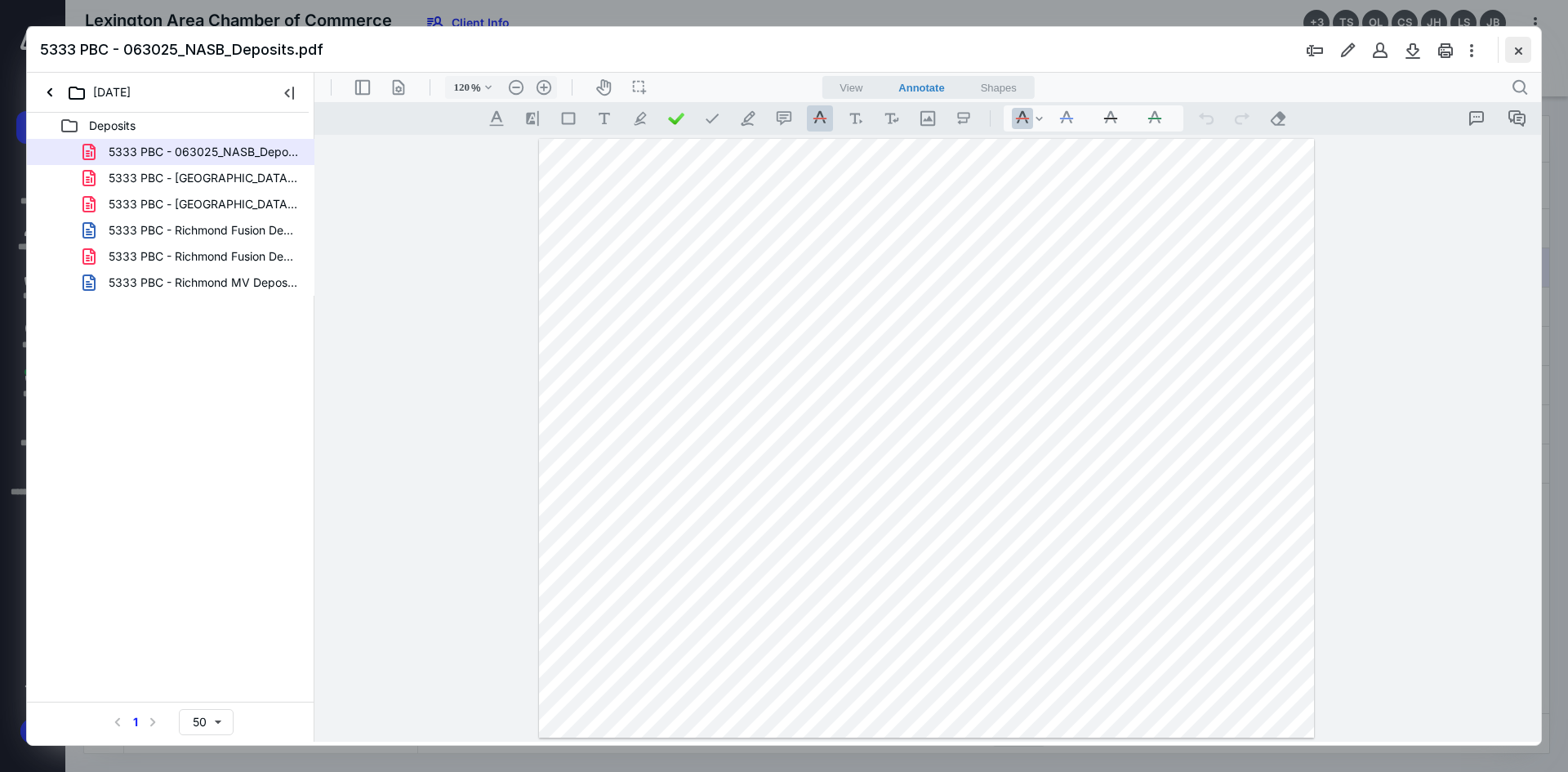 click at bounding box center [1518, 50] 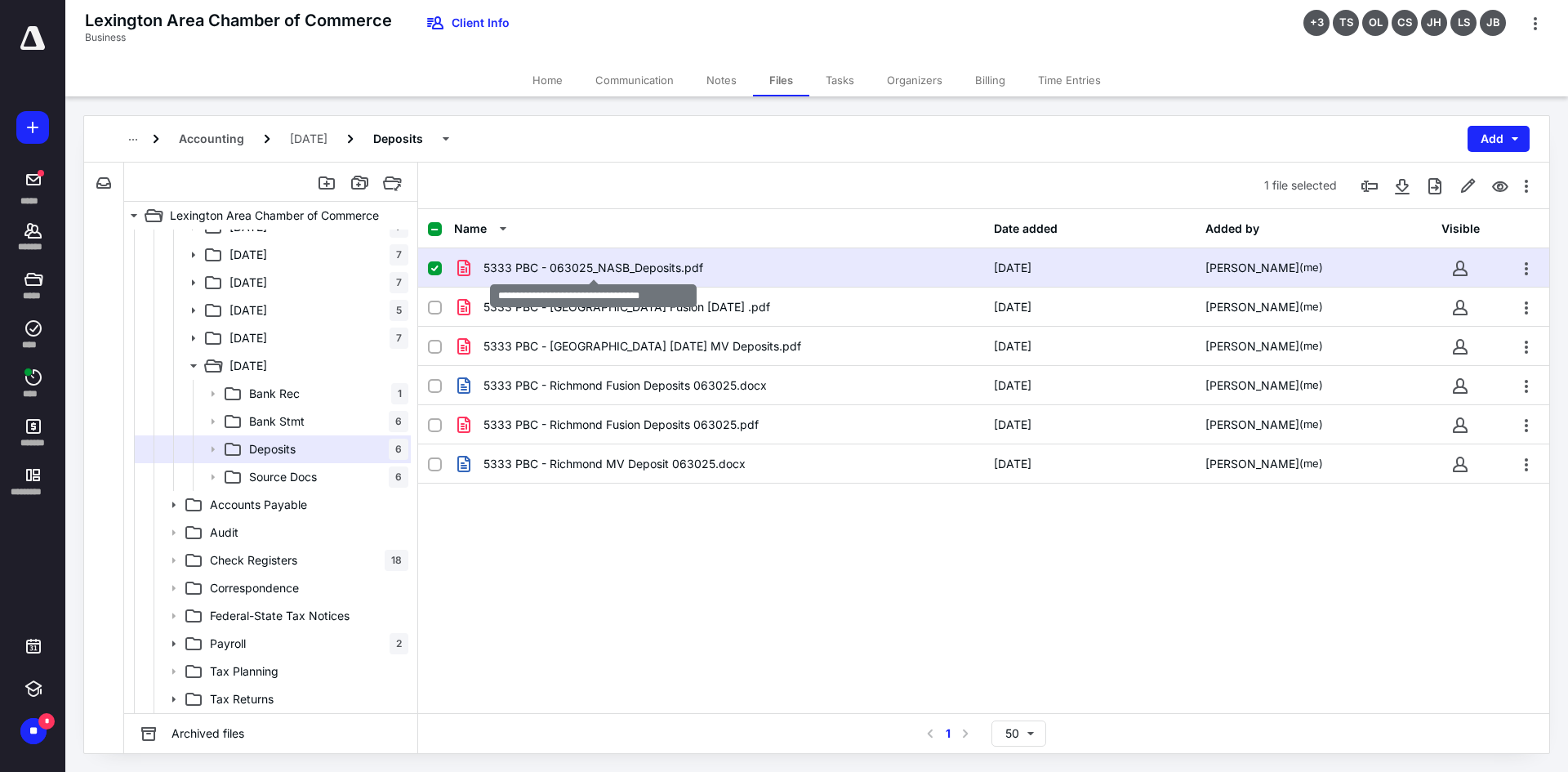 click on "5333 PBC - 063025_NASB_Deposits.pdf" at bounding box center [593, 268] 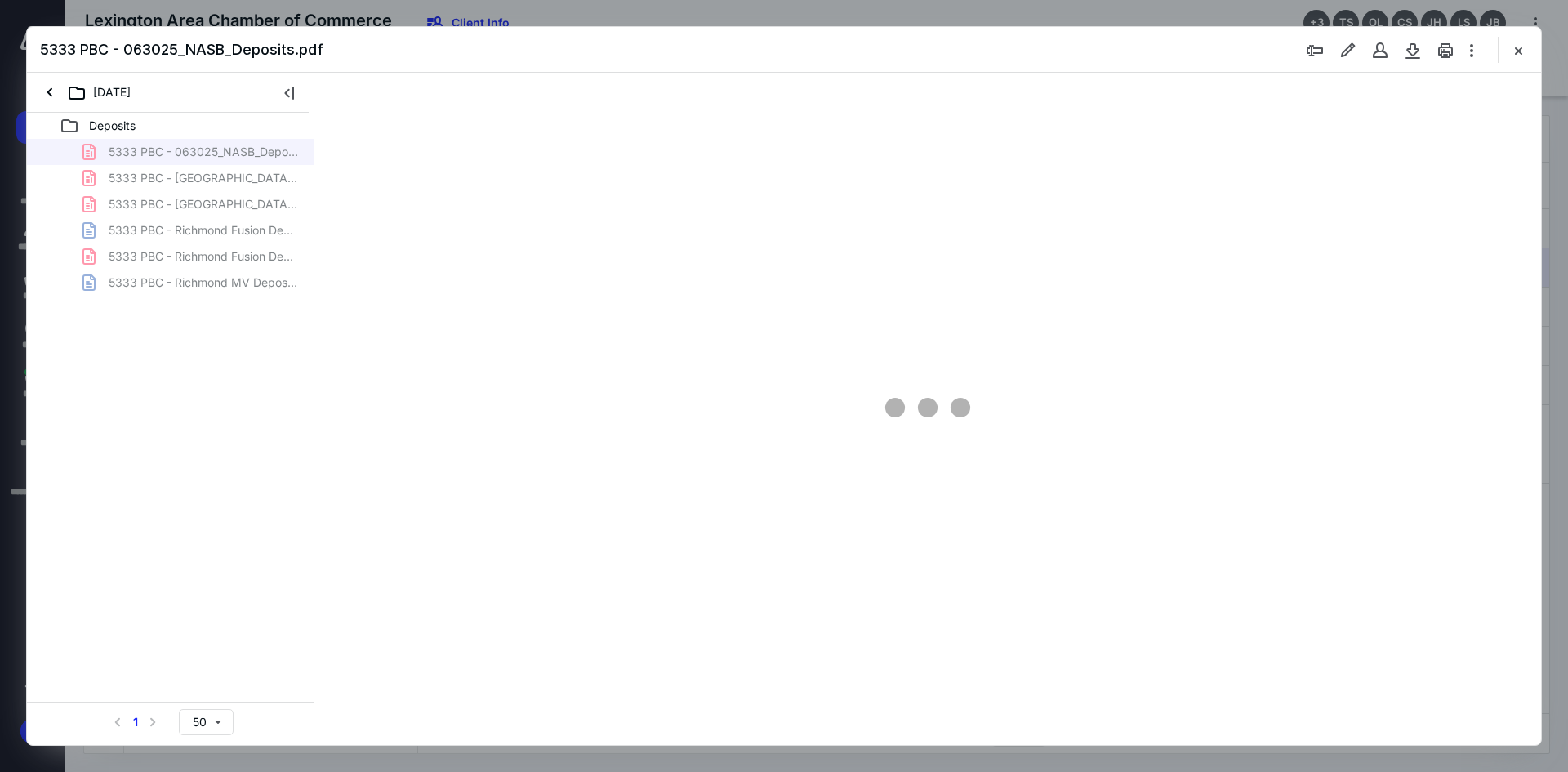 scroll, scrollTop: 0, scrollLeft: 0, axis: both 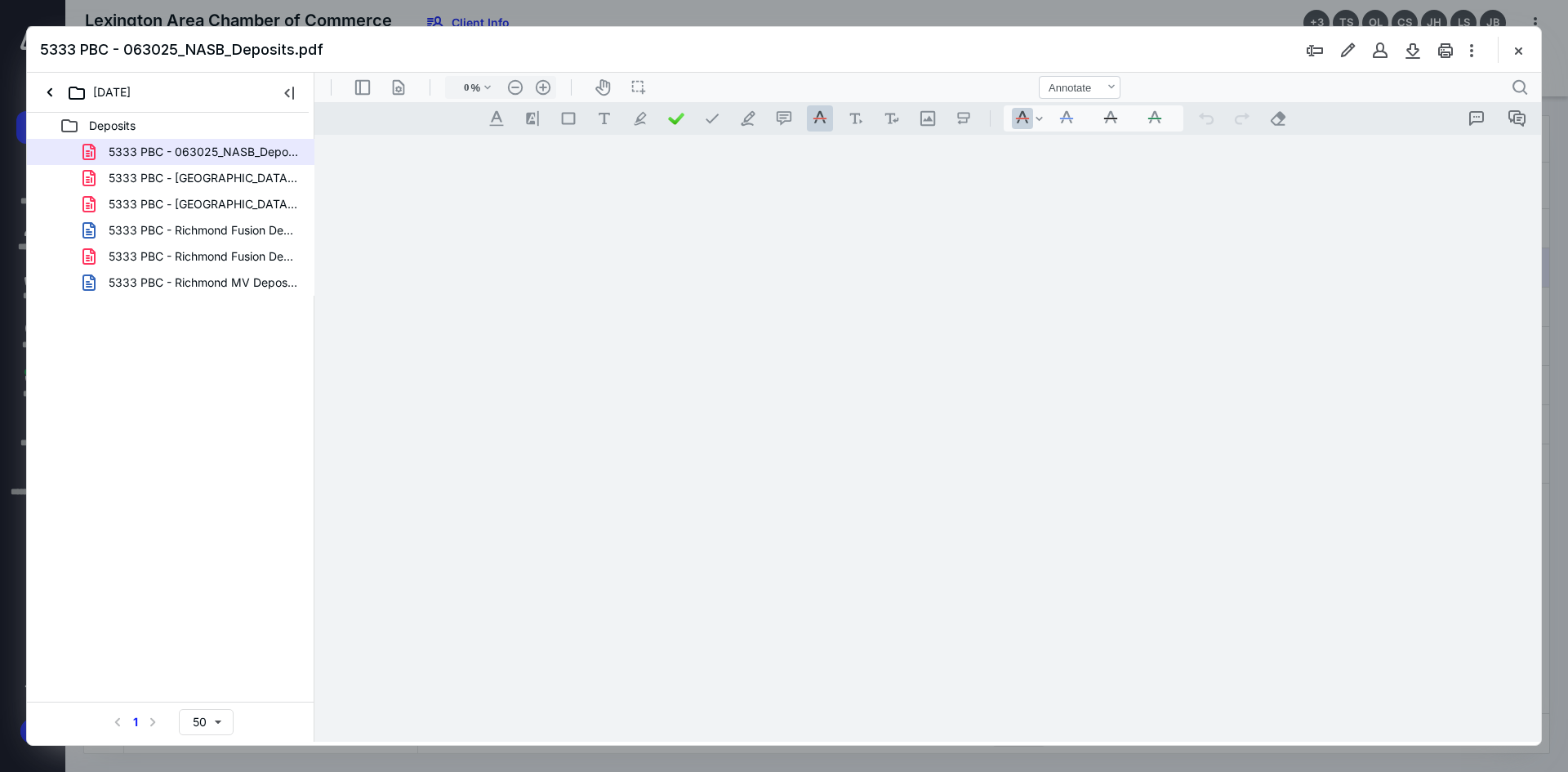 type on "120" 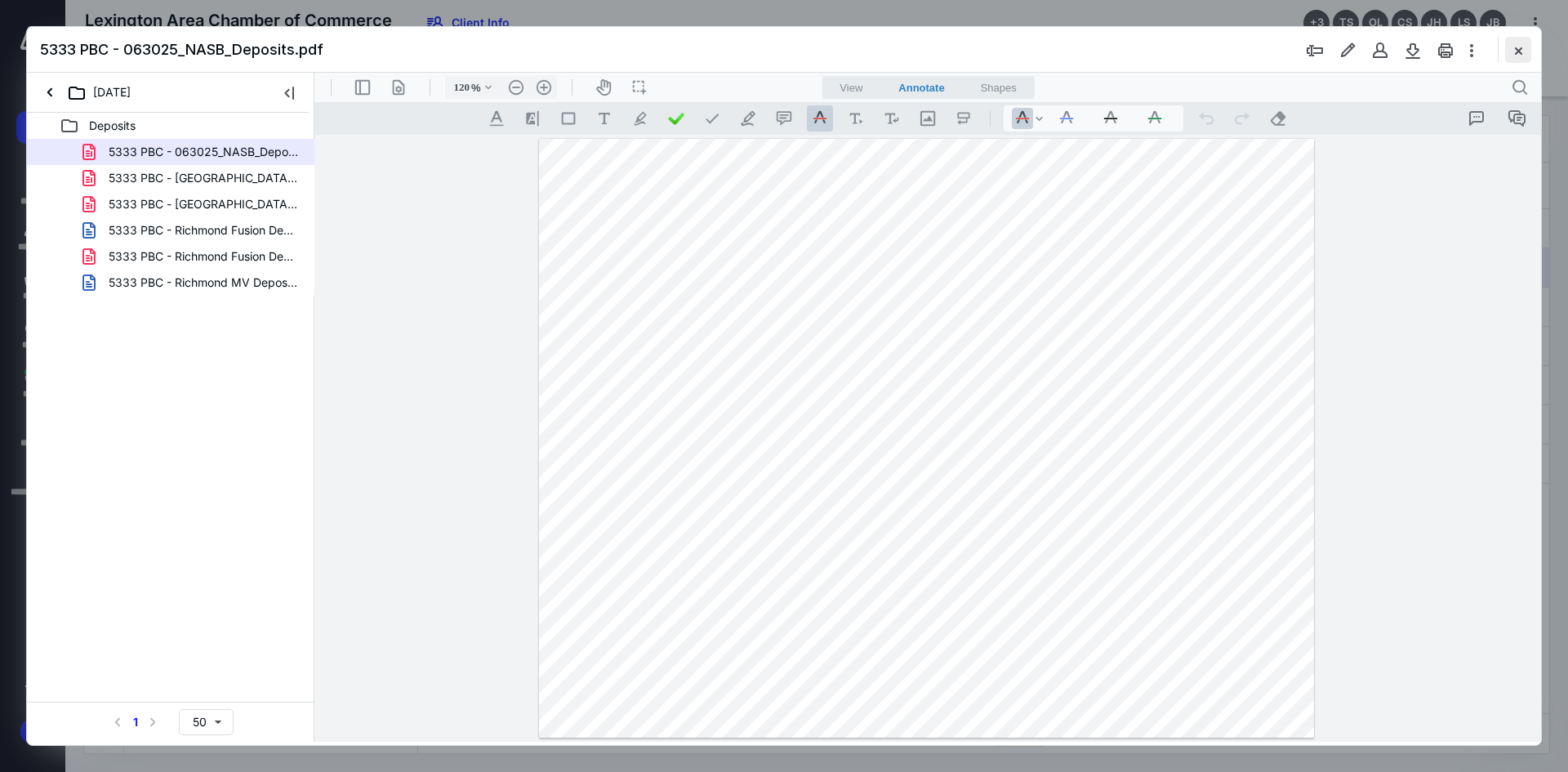 click at bounding box center [1518, 50] 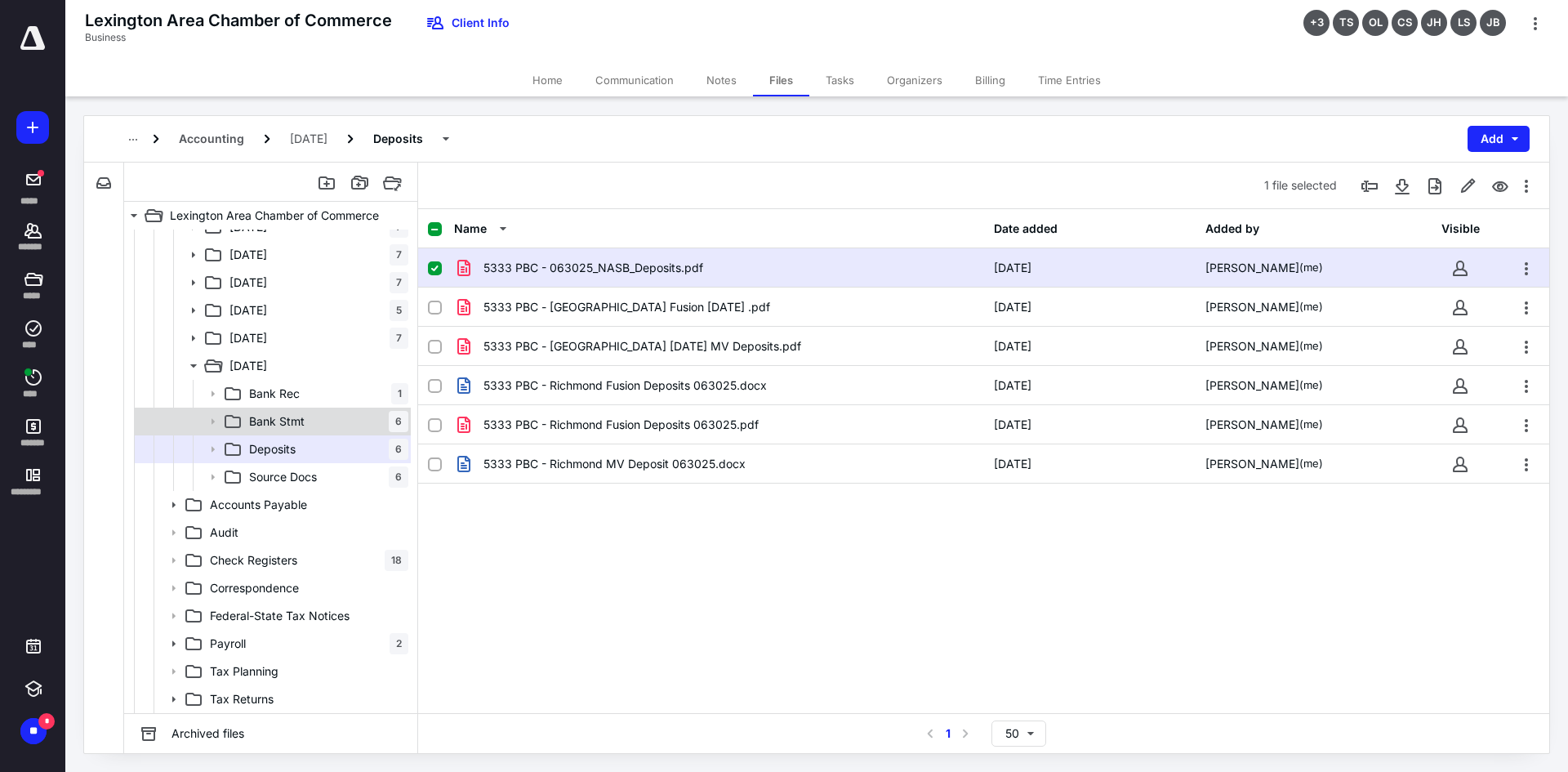 click on "Bank Stmt 6" at bounding box center (325, 422) 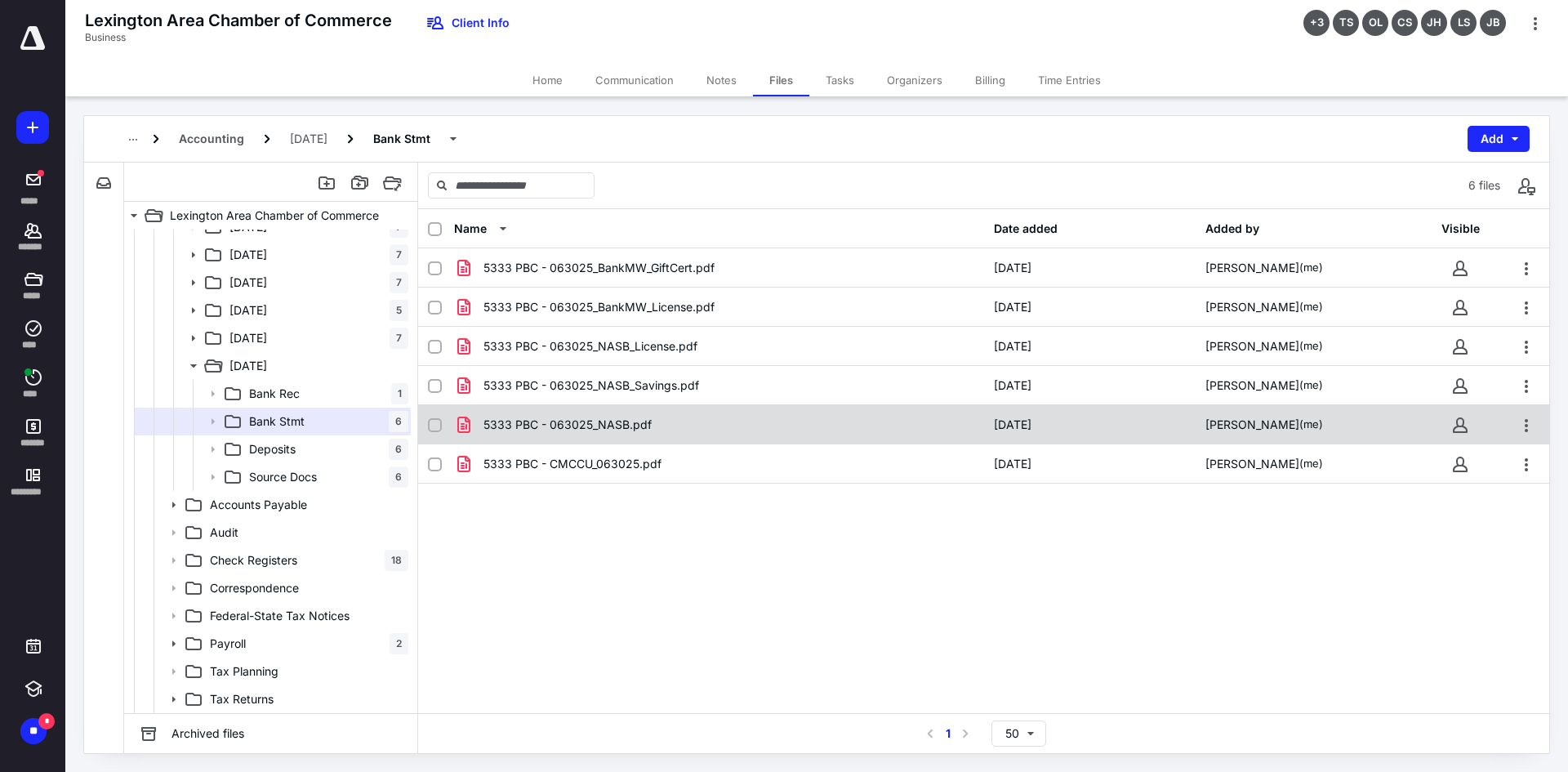 click on "5333 PBC - 063025_NASB.pdf" at bounding box center [568, 425] 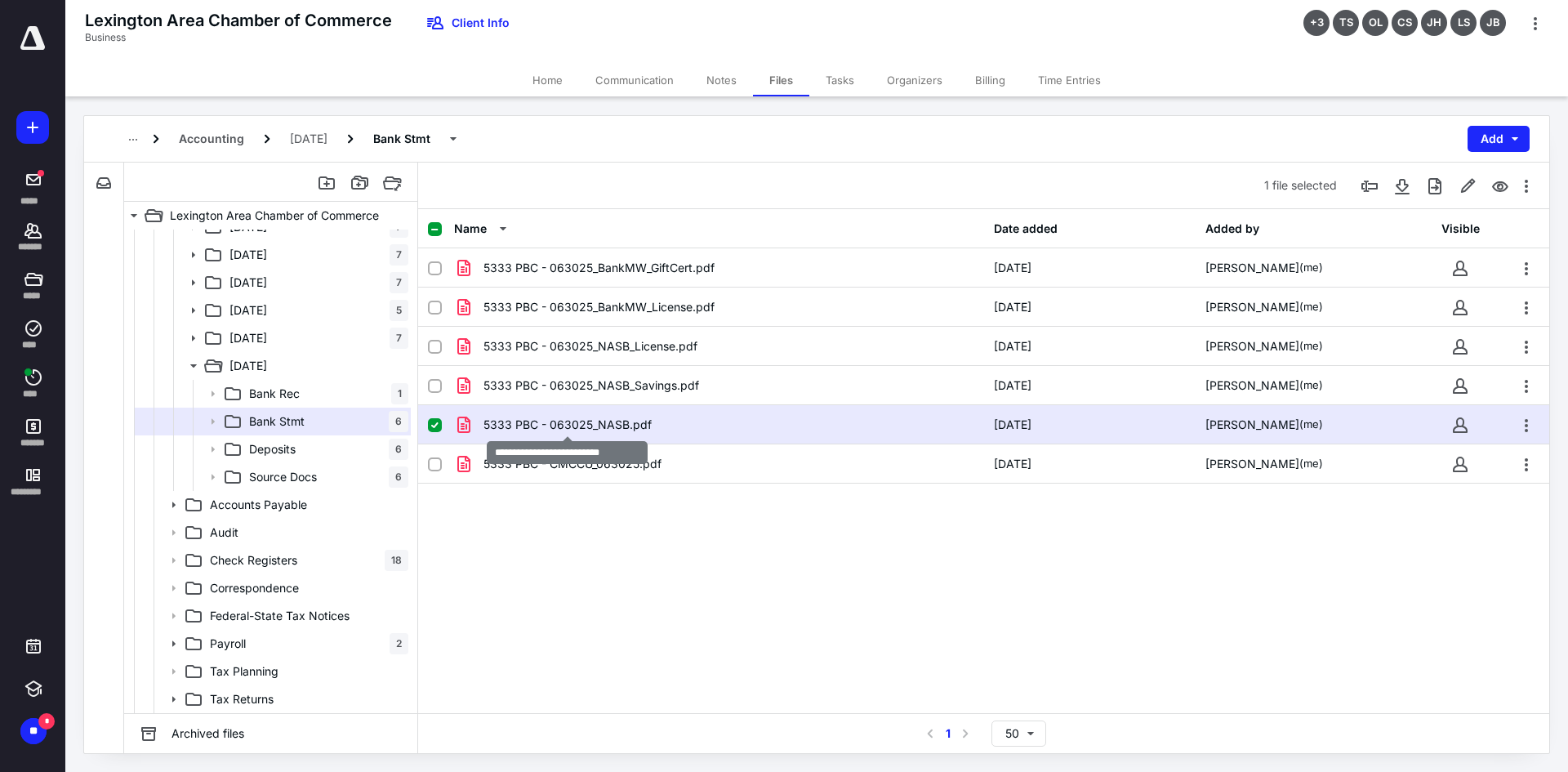 click on "5333 PBC - 063025_NASB.pdf" at bounding box center [568, 425] 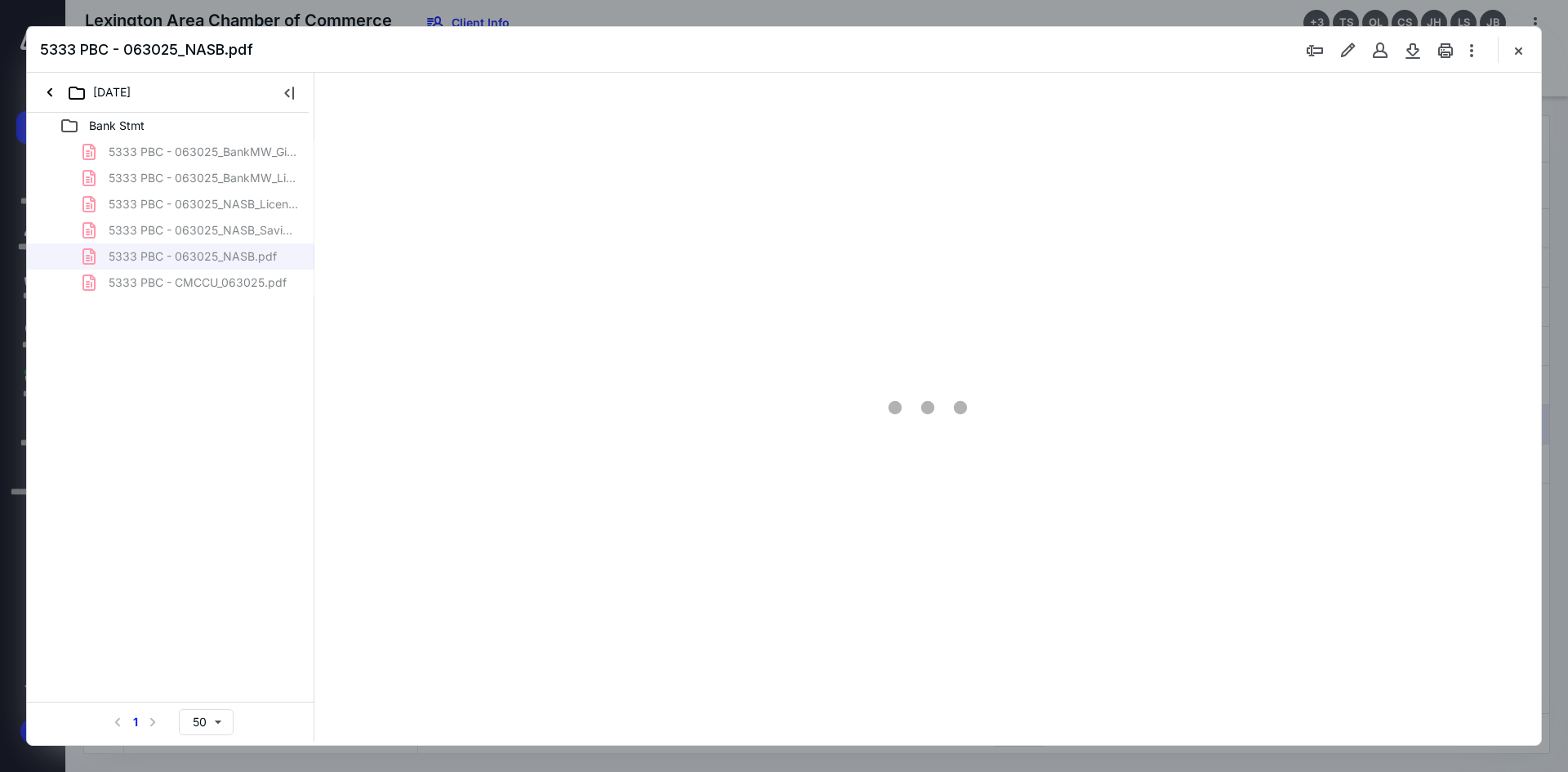 scroll, scrollTop: 0, scrollLeft: 0, axis: both 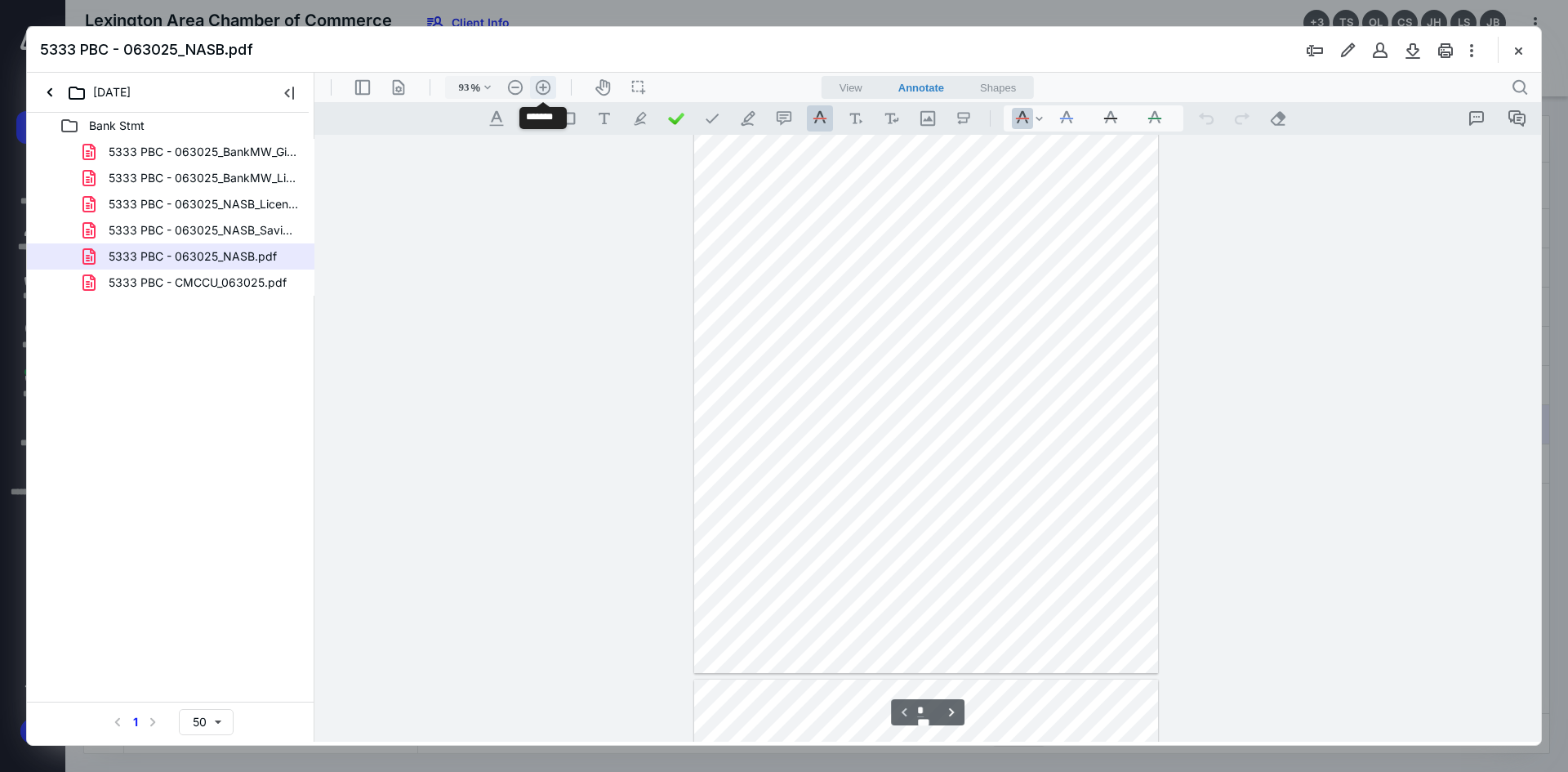 click on ".cls-1{fill:#abb0c4;} icon - header - zoom - in - line" at bounding box center (543, 87) 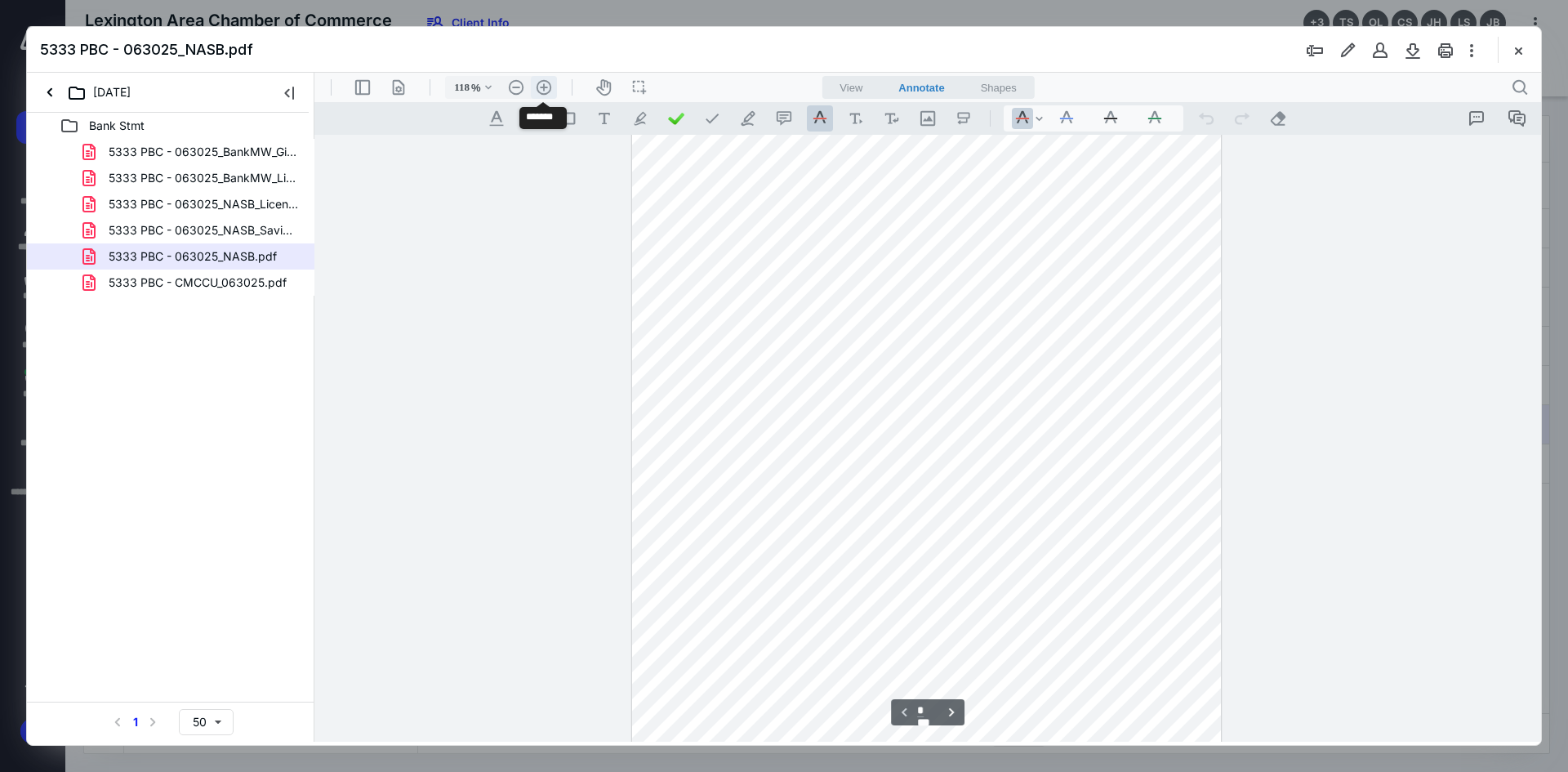 click on ".cls-1{fill:#abb0c4;} icon - header - zoom - in - line" at bounding box center (544, 87) 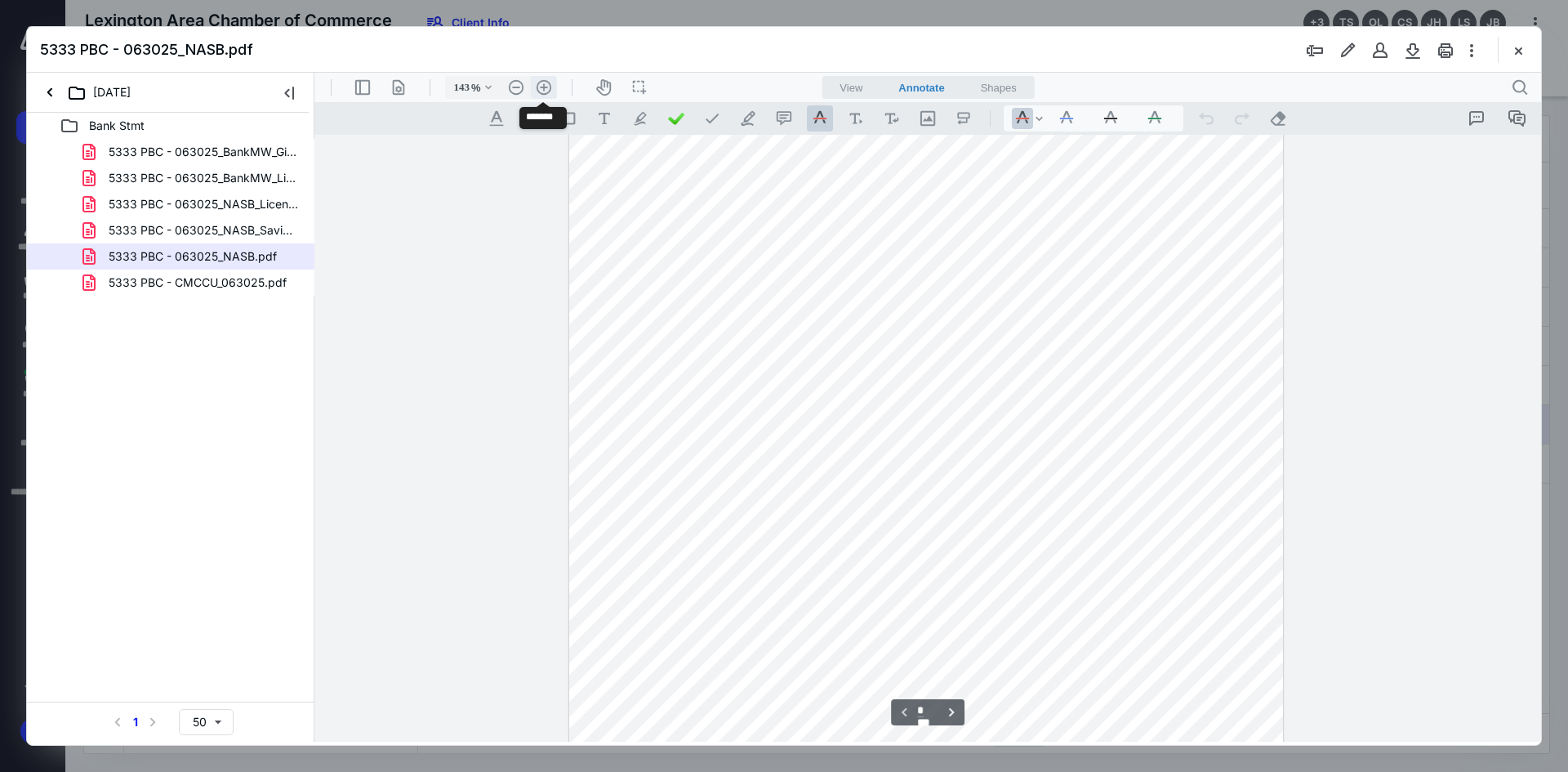 click on ".cls-1{fill:#abb0c4;} icon - header - zoom - in - line" at bounding box center (544, 87) 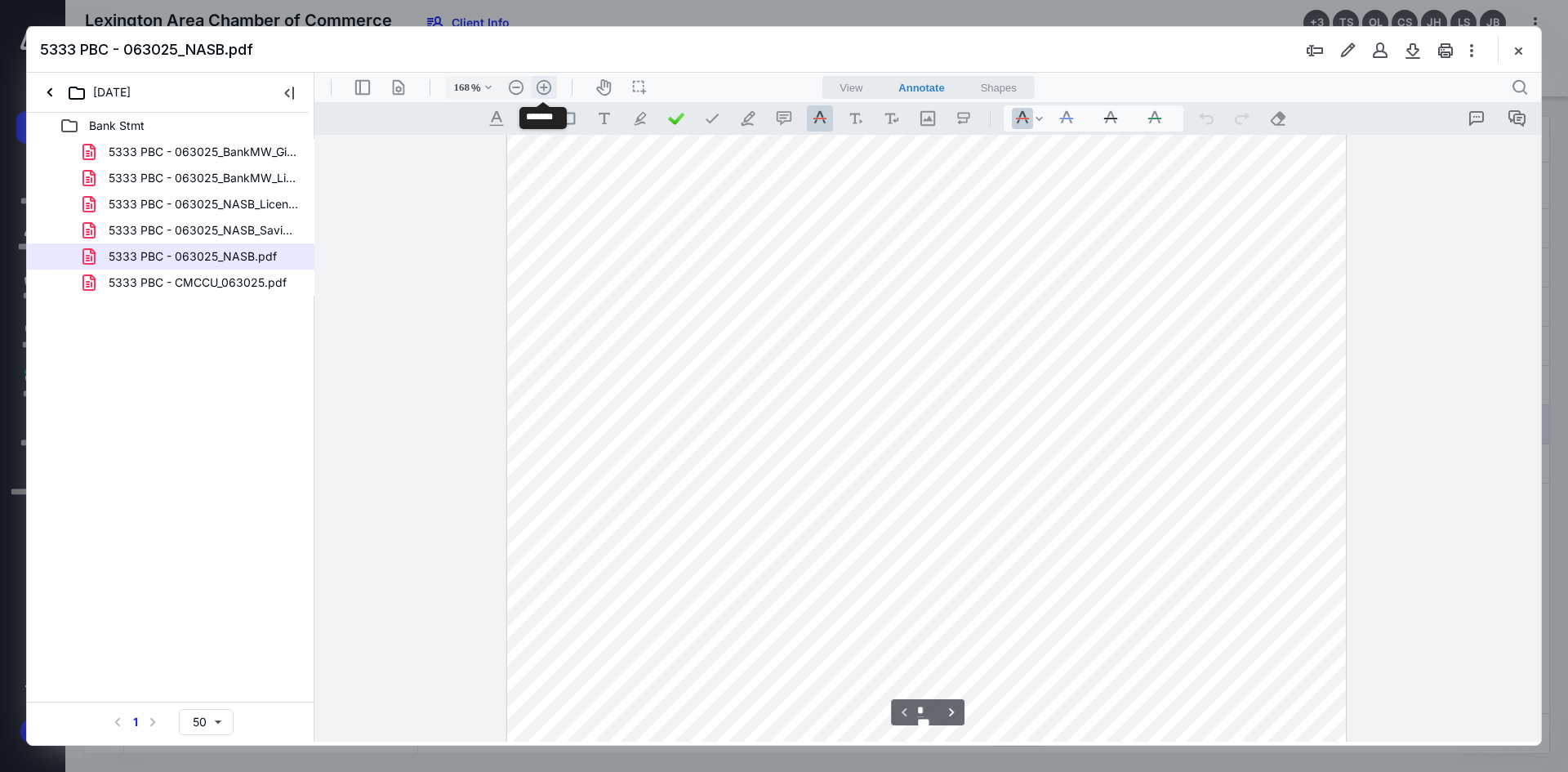 click on ".cls-1{fill:#abb0c4;} icon - header - zoom - in - line" at bounding box center (544, 87) 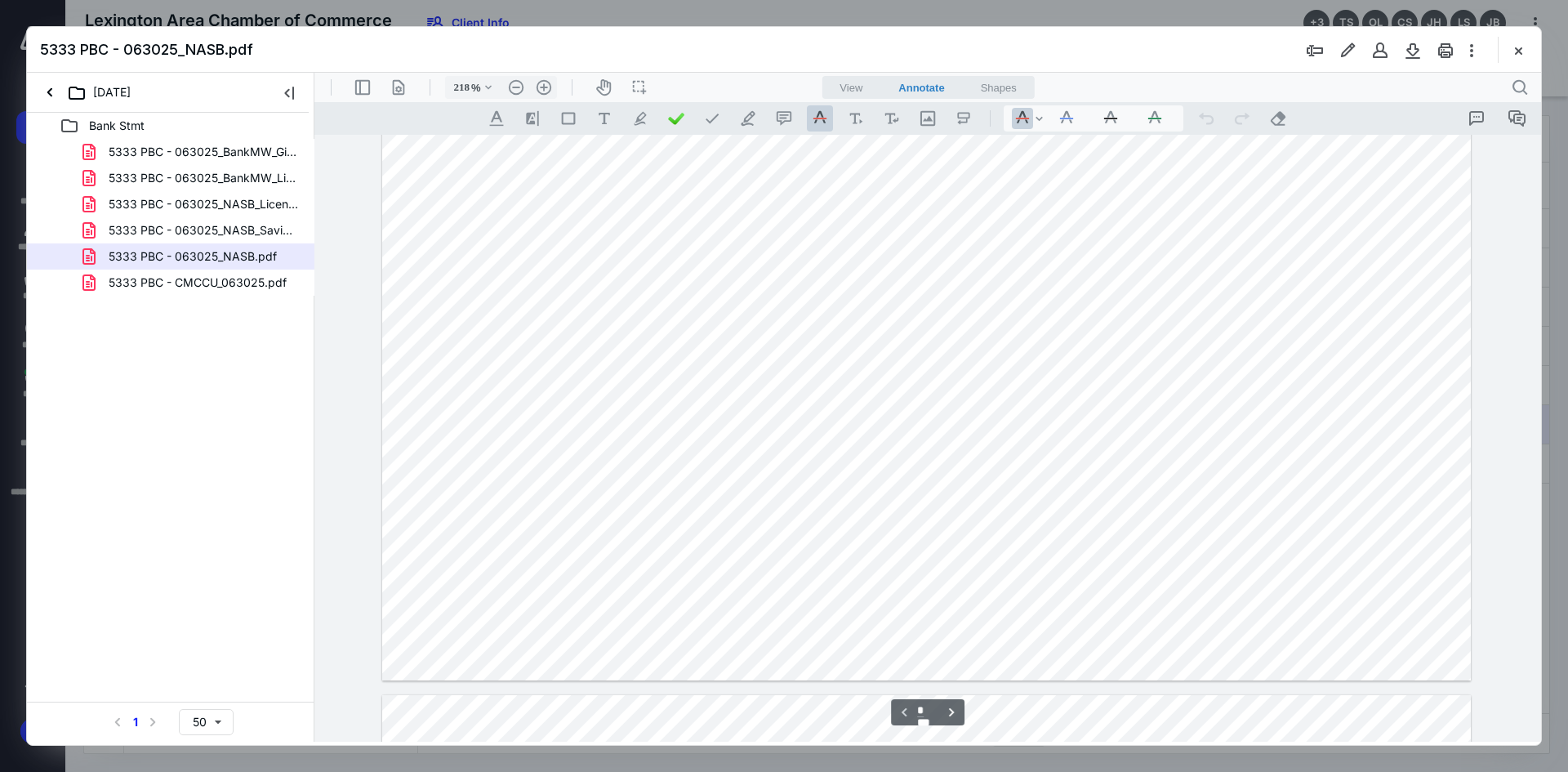 scroll, scrollTop: 846, scrollLeft: 0, axis: vertical 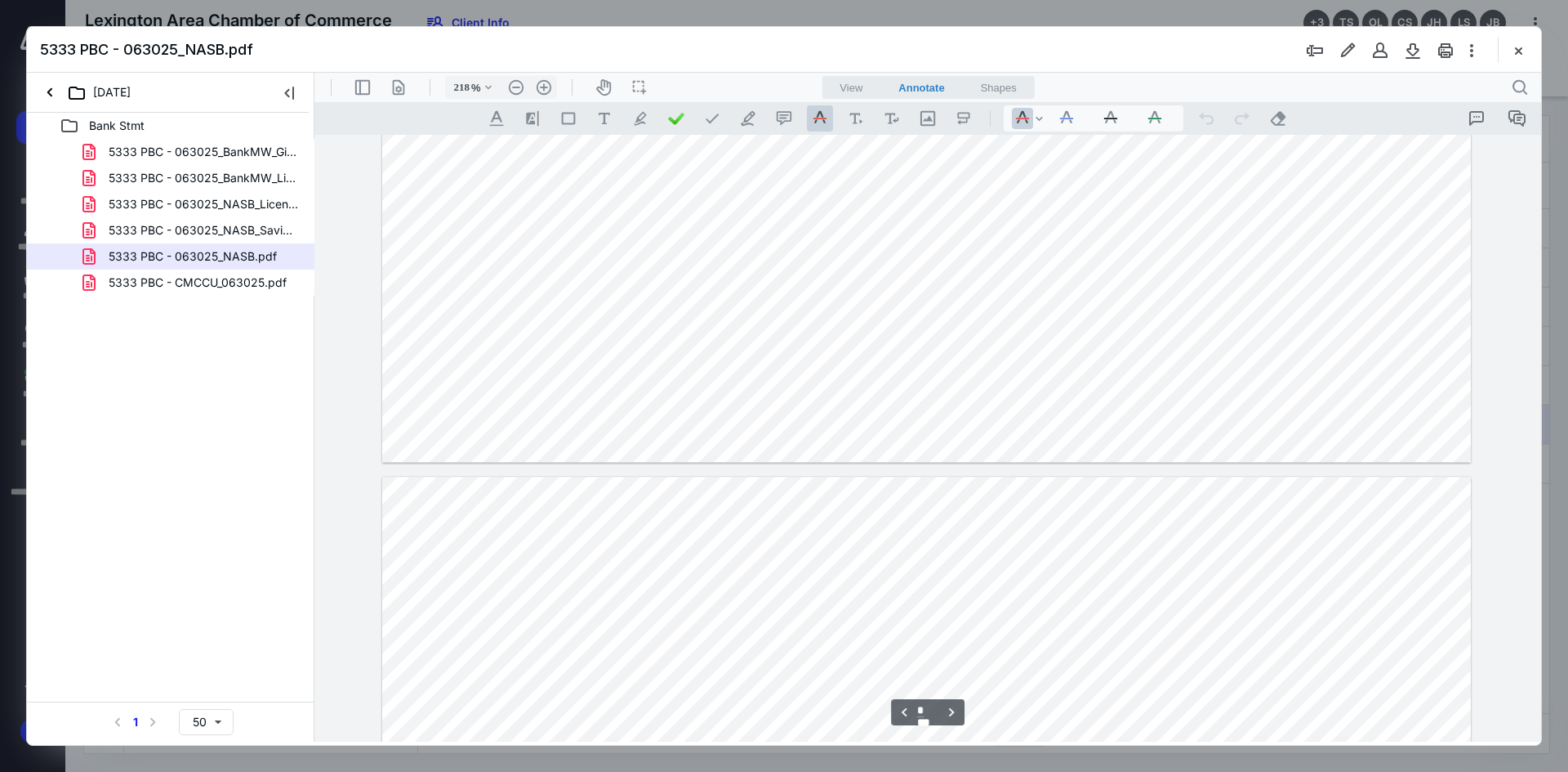 type on "*" 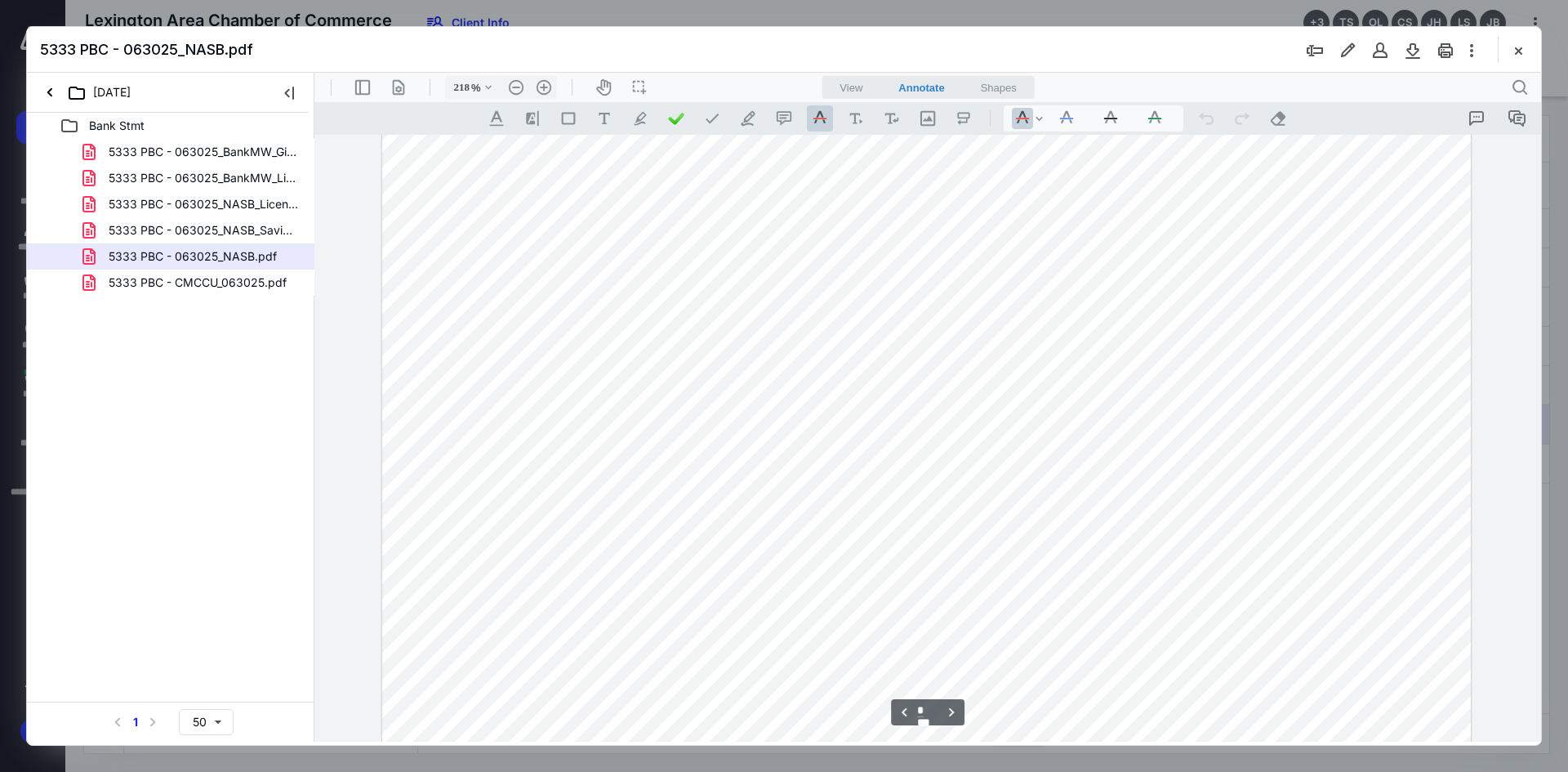 scroll, scrollTop: 3541, scrollLeft: 0, axis: vertical 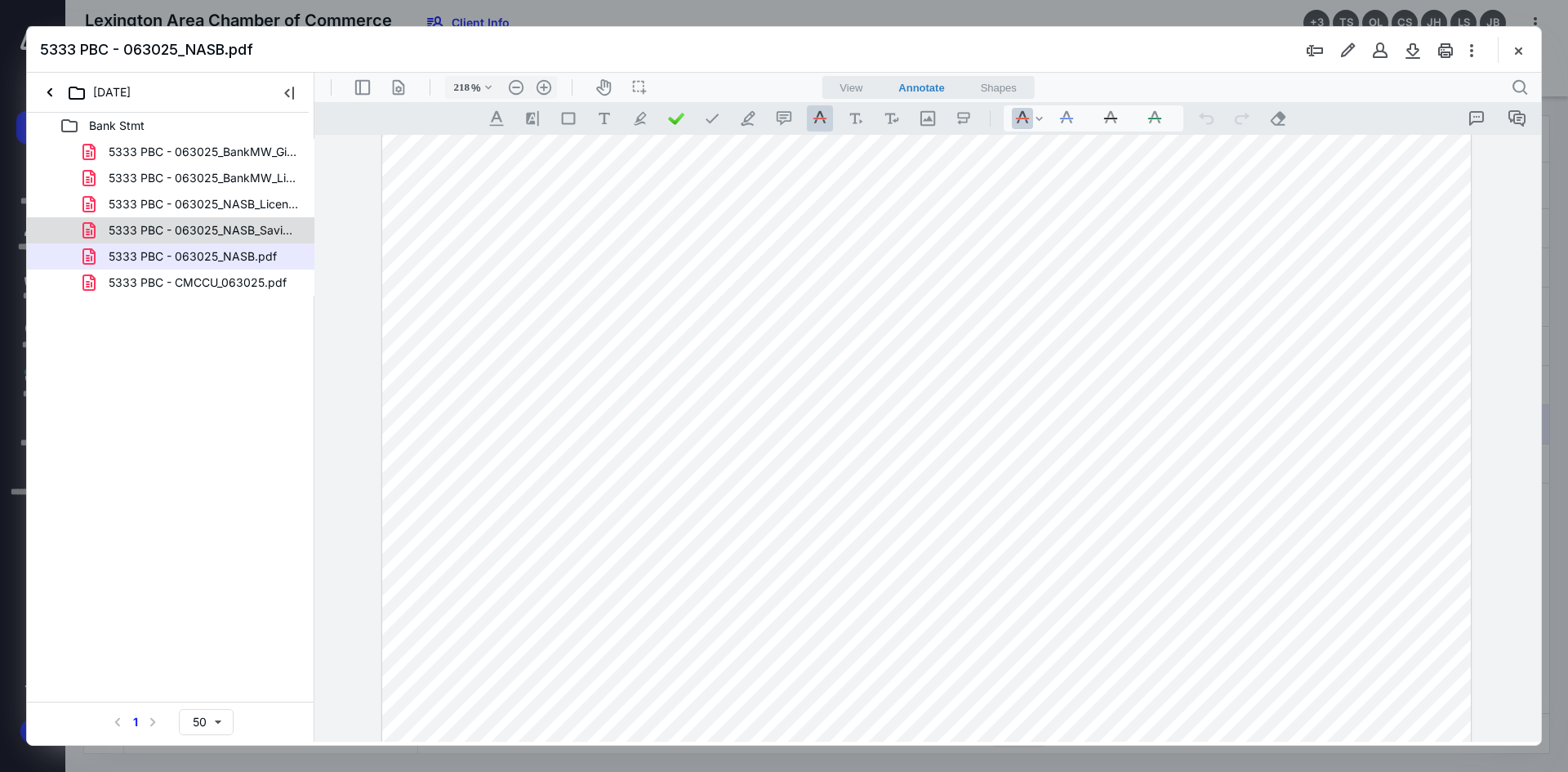click on "5333 PBC - 063025_NASB_Savings.pdf" at bounding box center [203, 230] 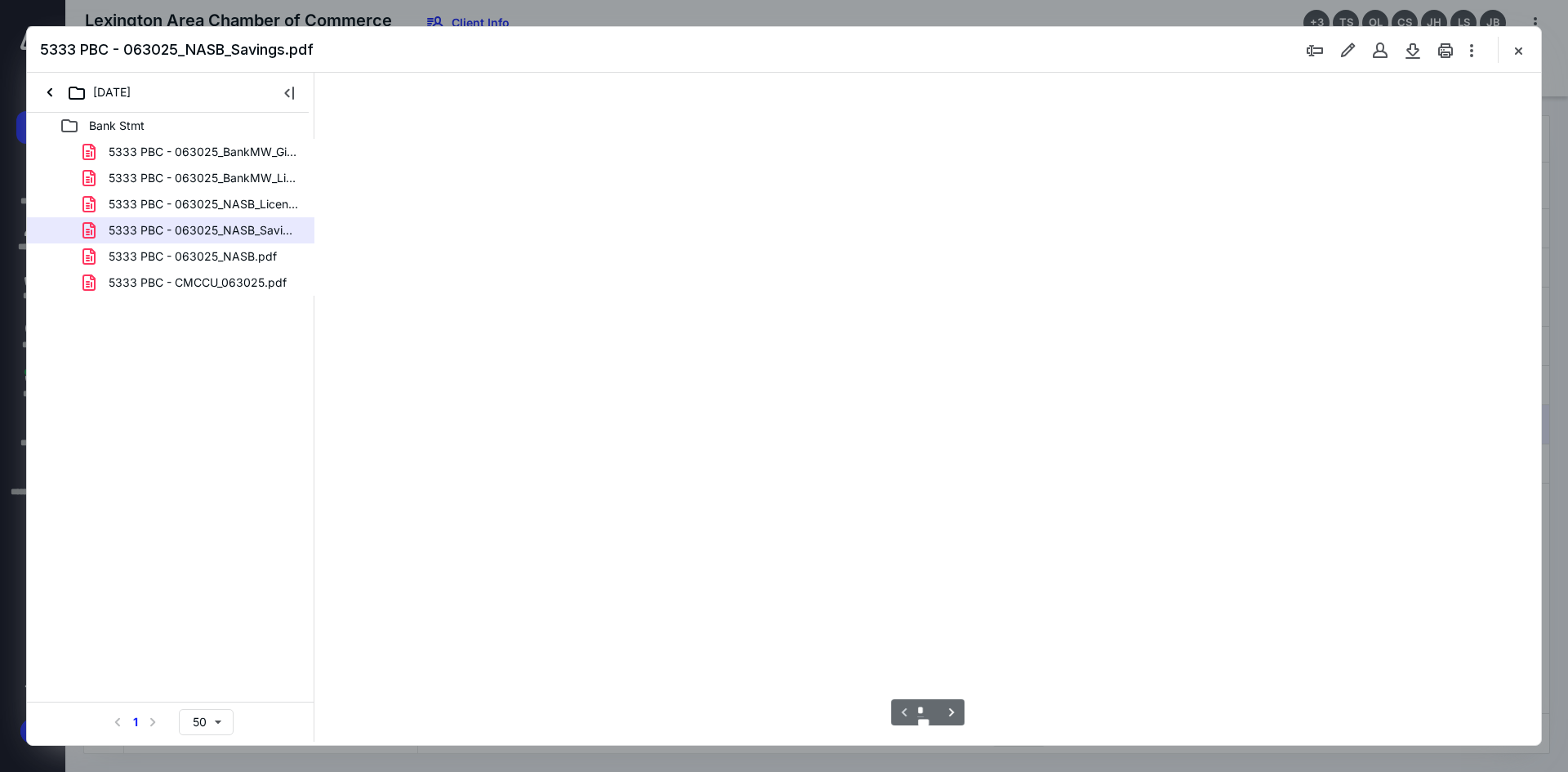 scroll, scrollTop: 0, scrollLeft: 0, axis: both 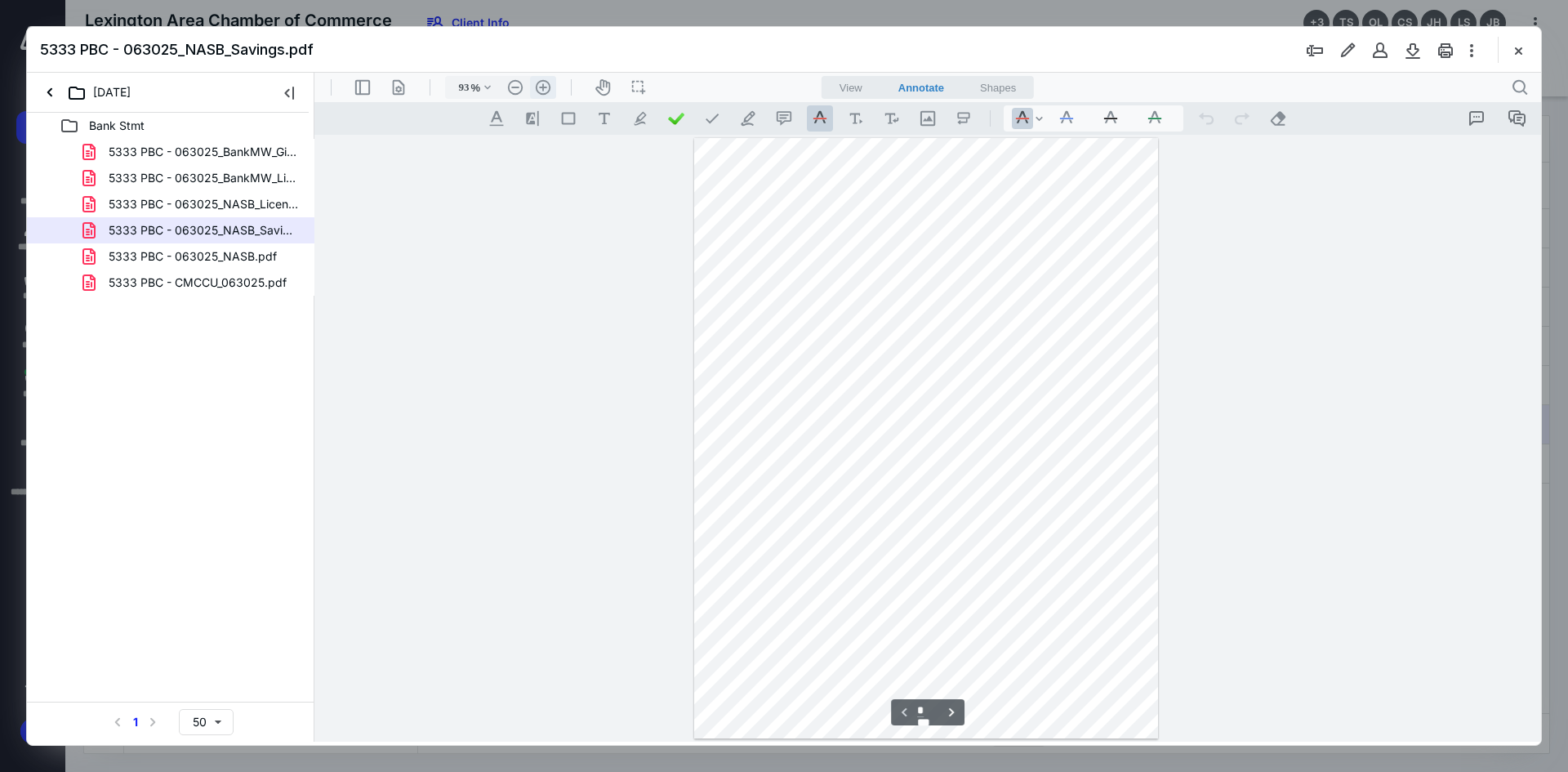 click on ".cls-1{fill:#abb0c4;} icon - header - zoom - in - line" at bounding box center (543, 87) 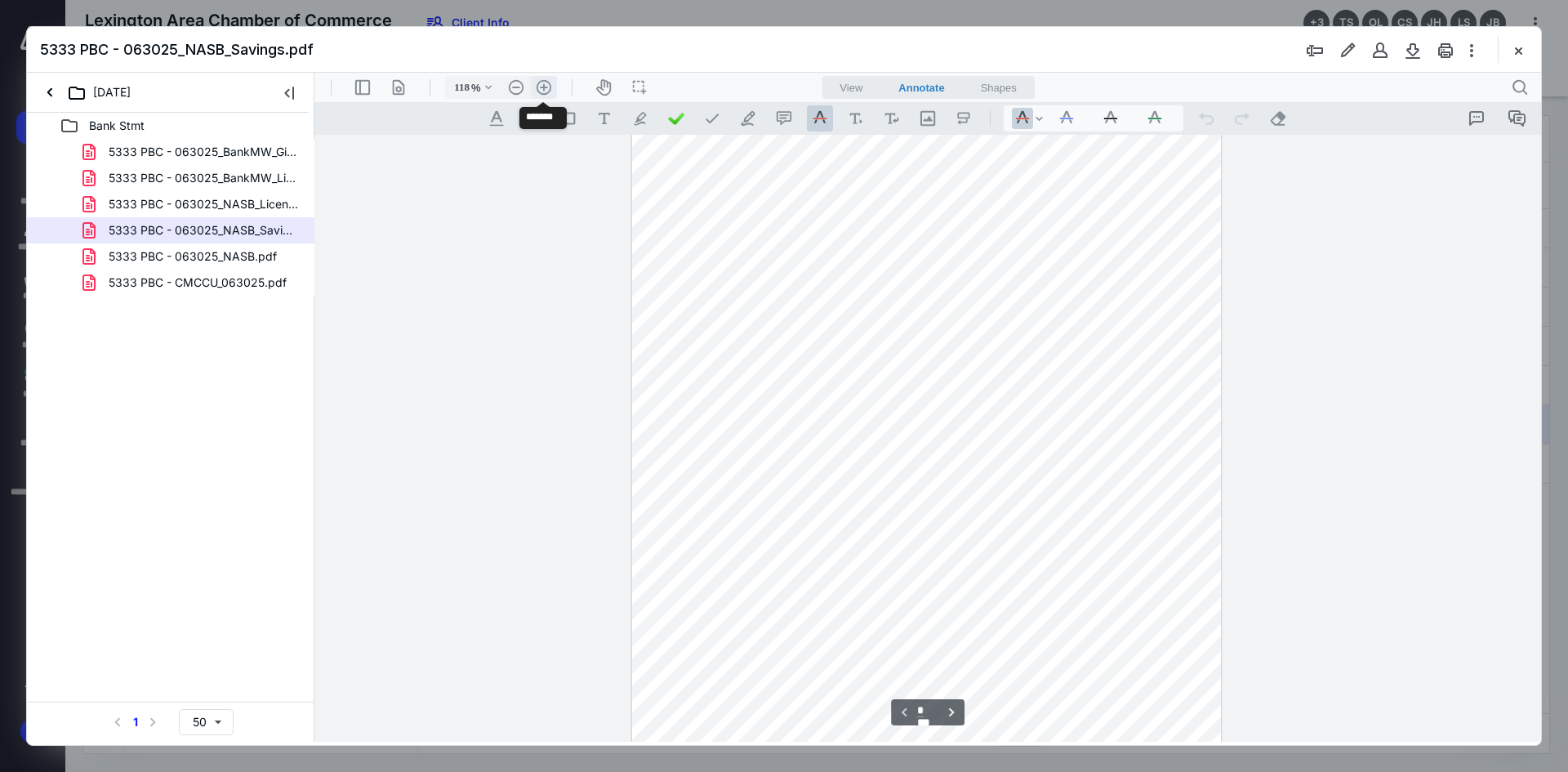 click on ".cls-1{fill:#abb0c4;} icon - header - zoom - in - line" at bounding box center (544, 87) 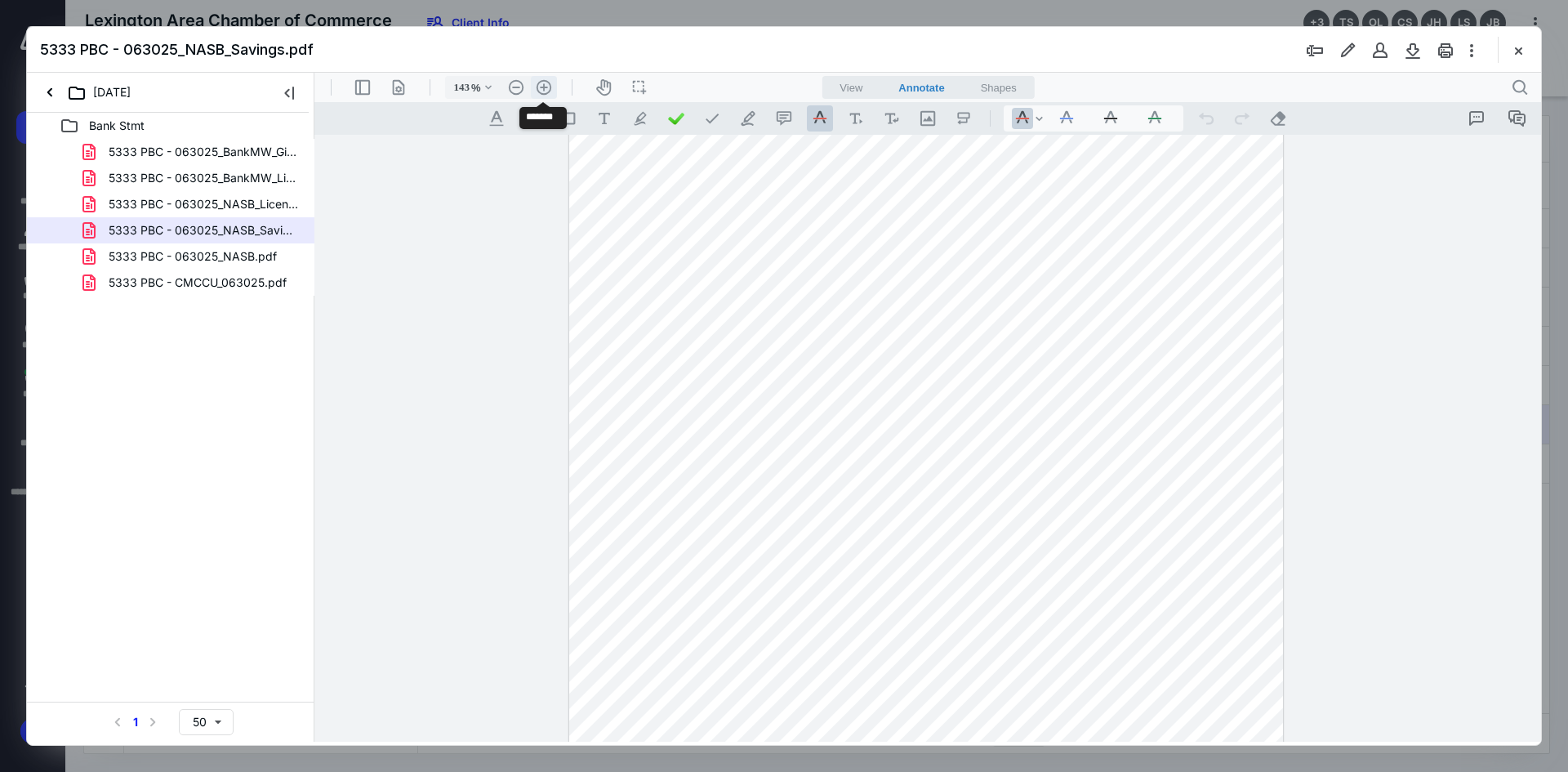 click on ".cls-1{fill:#abb0c4;} icon - header - zoom - in - line" at bounding box center [544, 87] 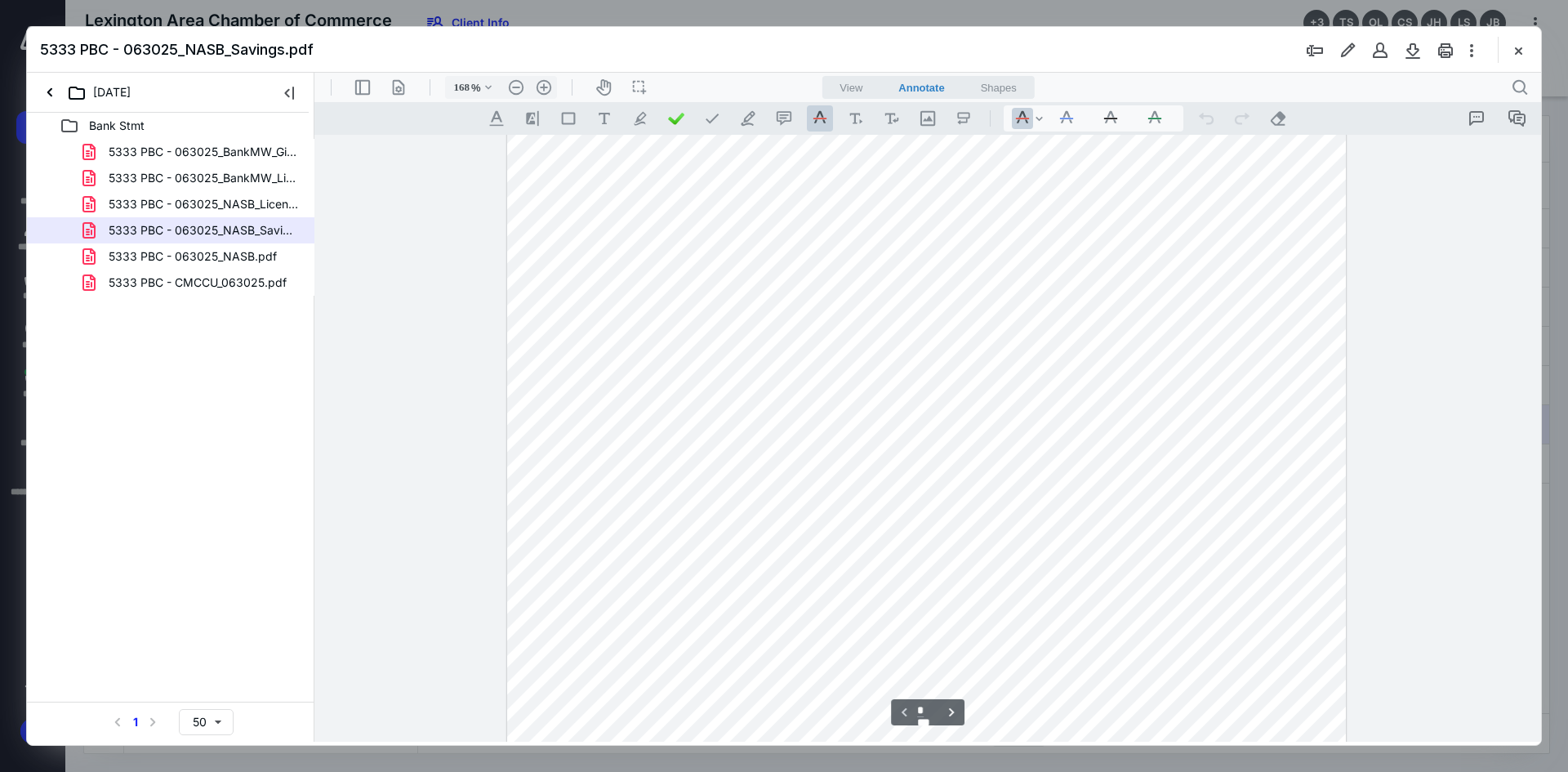 scroll, scrollTop: 466, scrollLeft: 0, axis: vertical 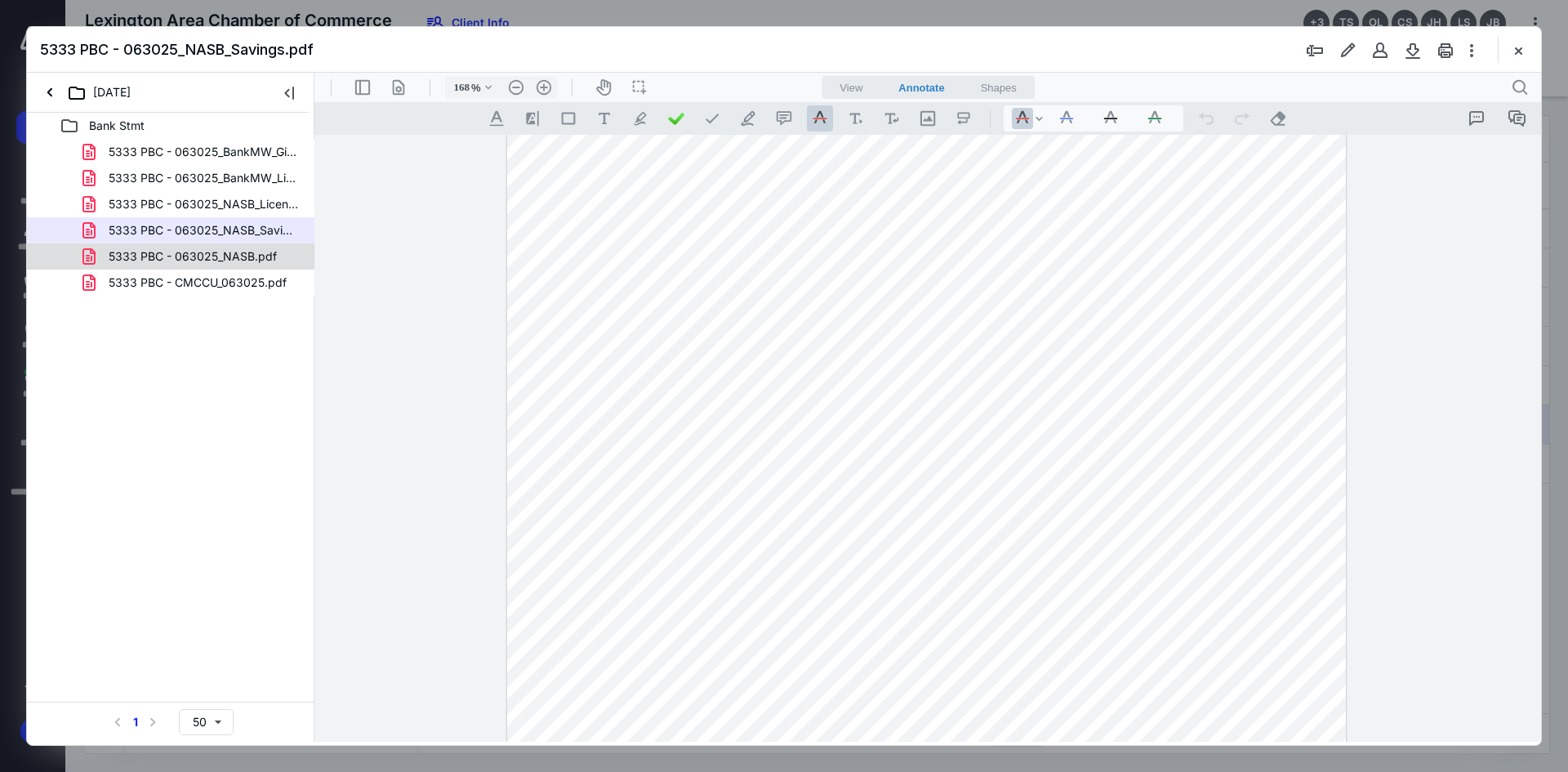 click on "5333 PBC - 063025_NASB.pdf" at bounding box center [193, 257] 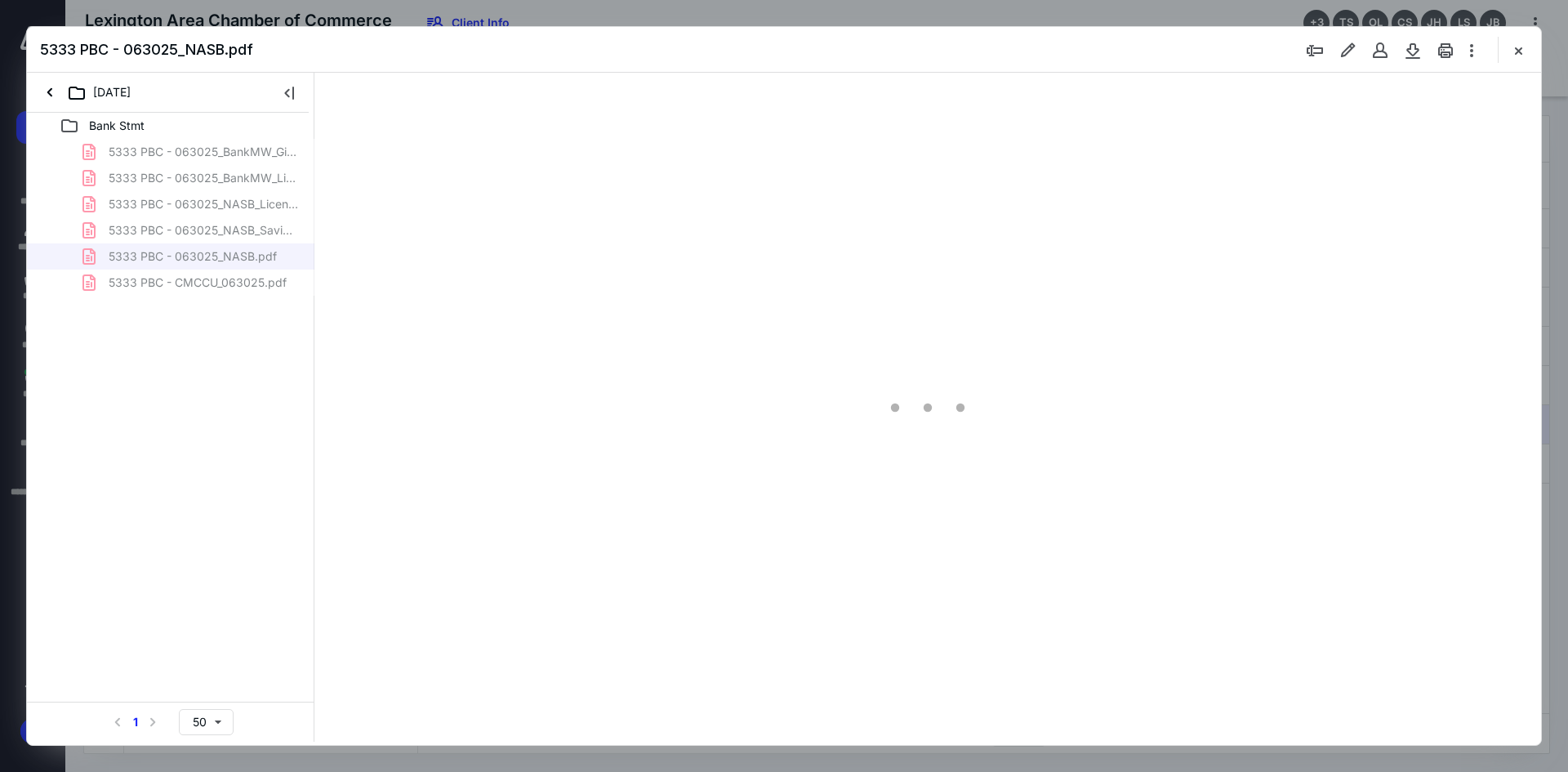 scroll, scrollTop: 65, scrollLeft: 0, axis: vertical 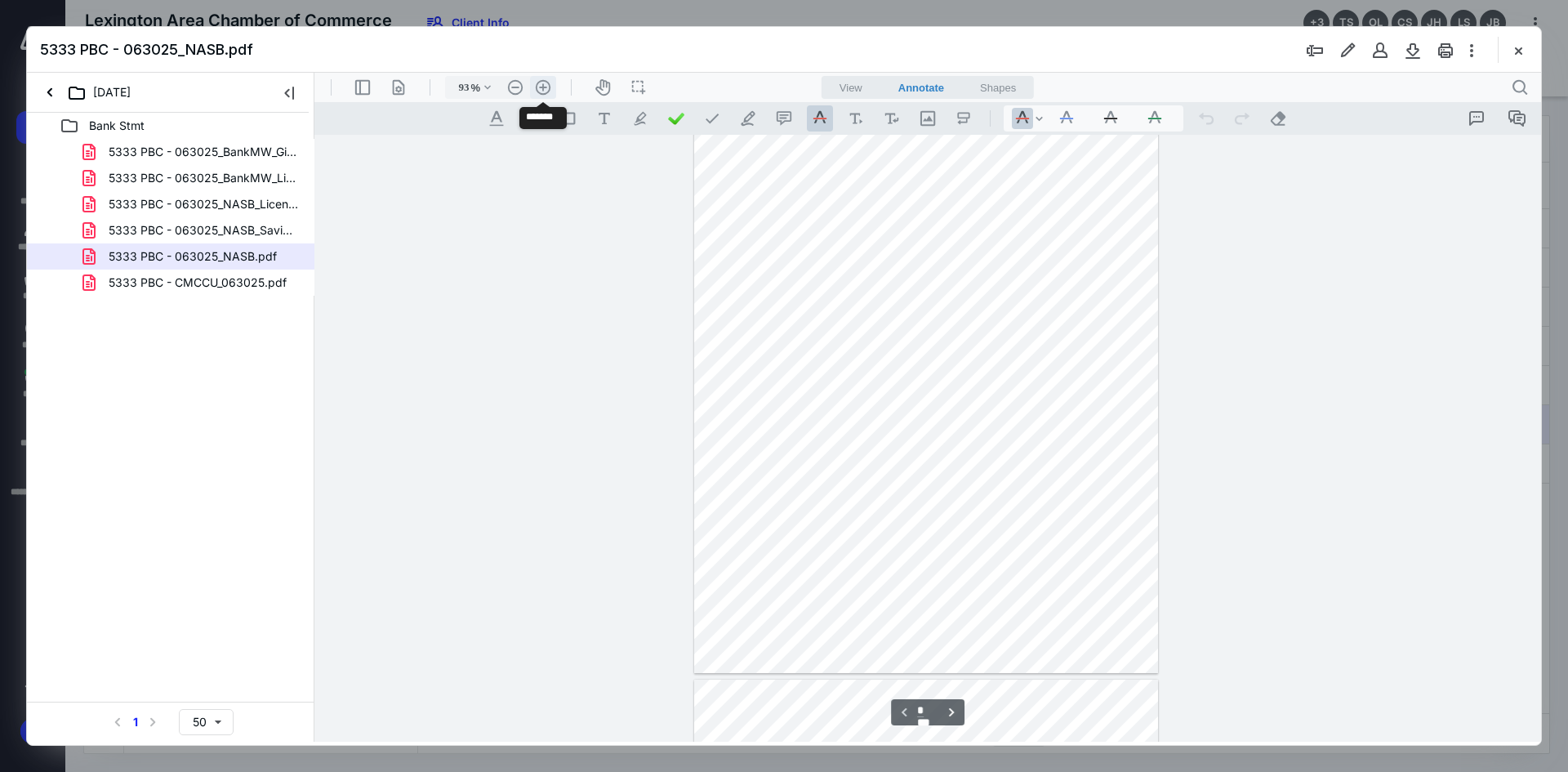 click on ".cls-1{fill:#abb0c4;} icon - header - zoom - in - line" at bounding box center (543, 87) 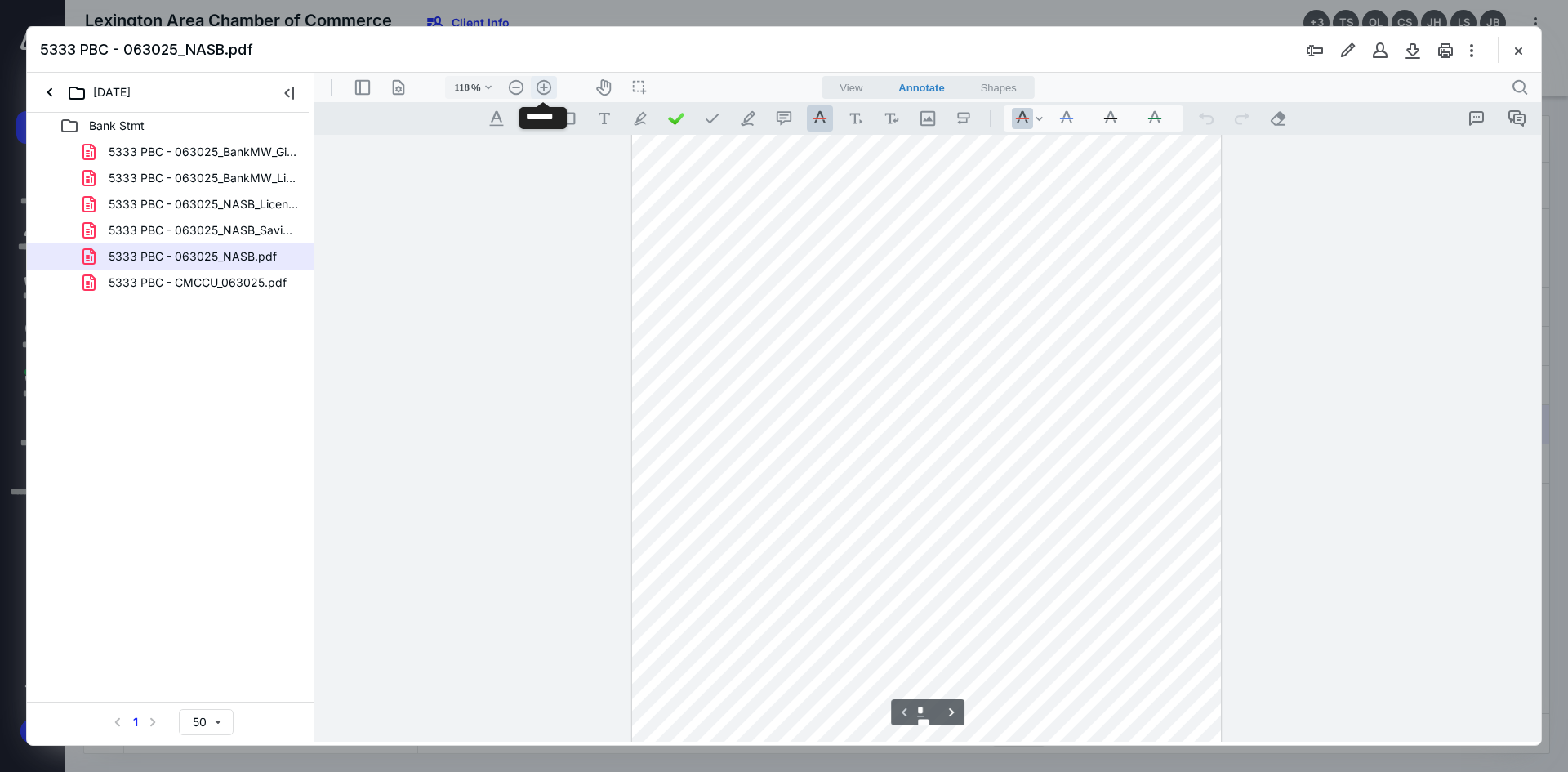 click on ".cls-1{fill:#abb0c4;} icon - header - zoom - in - line" at bounding box center (544, 87) 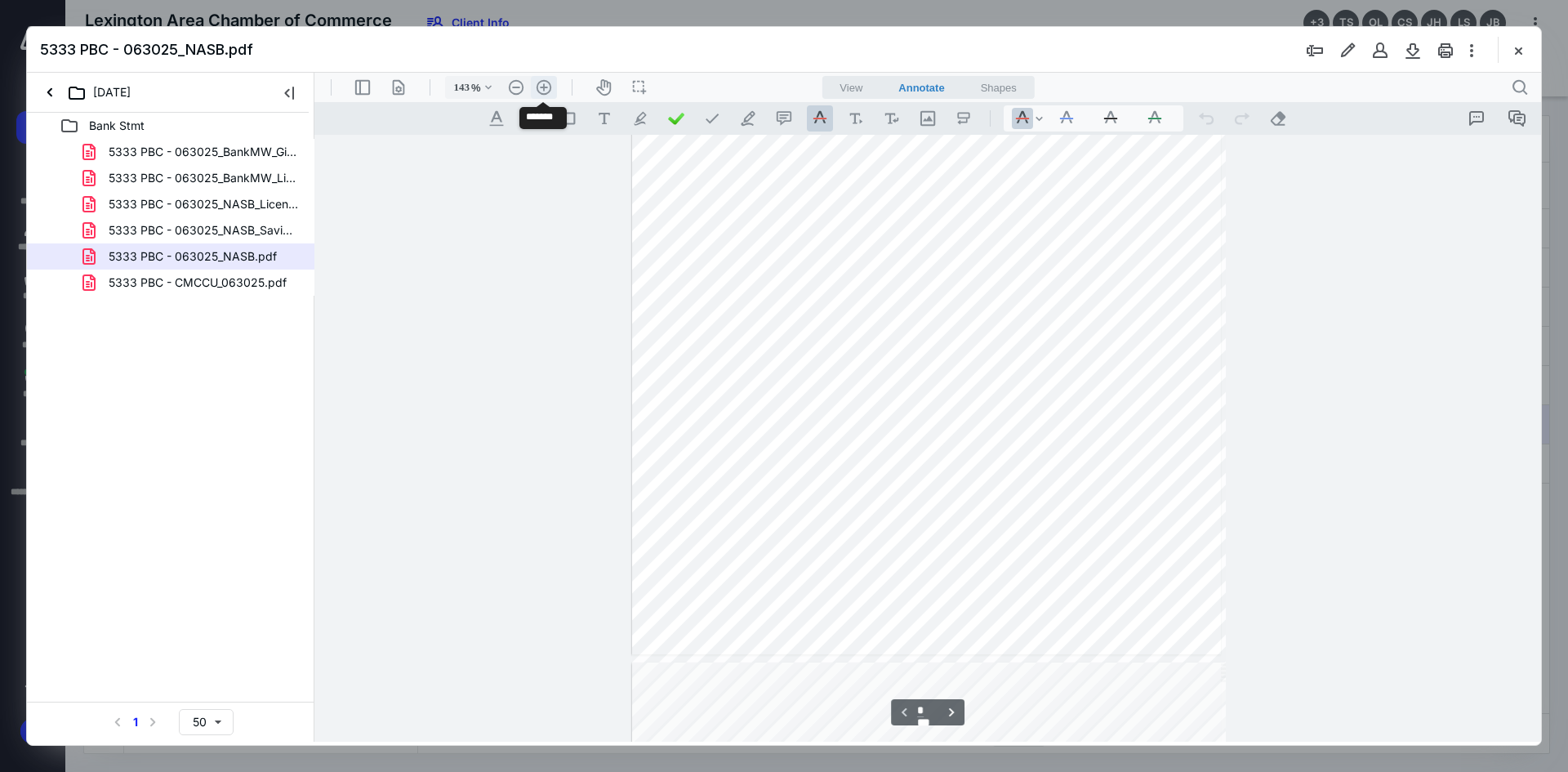 click on ".cls-1{fill:#abb0c4;} icon - header - zoom - in - line" at bounding box center [544, 87] 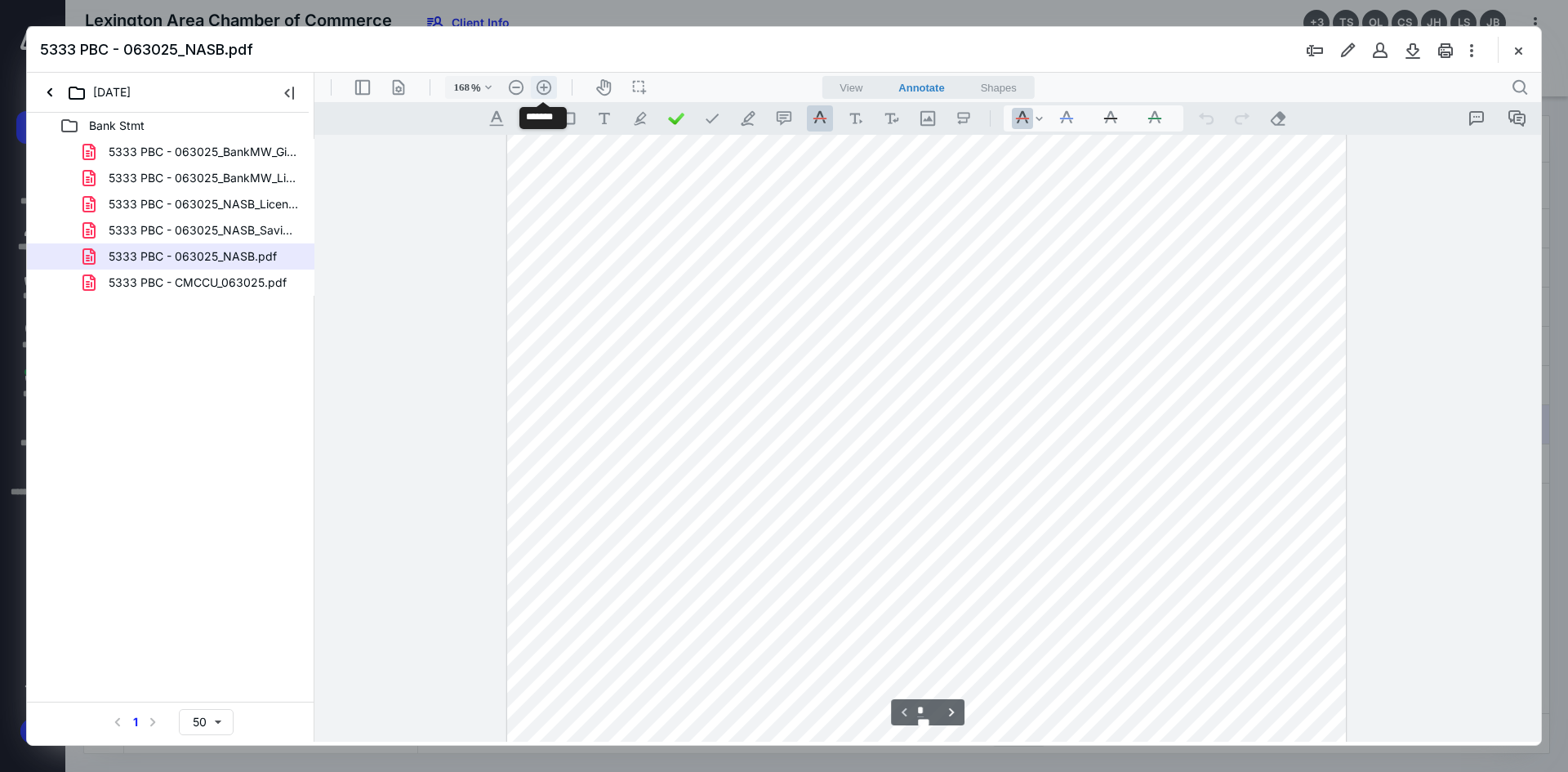 click on ".cls-1{fill:#abb0c4;} icon - header - zoom - in - line" at bounding box center [544, 87] 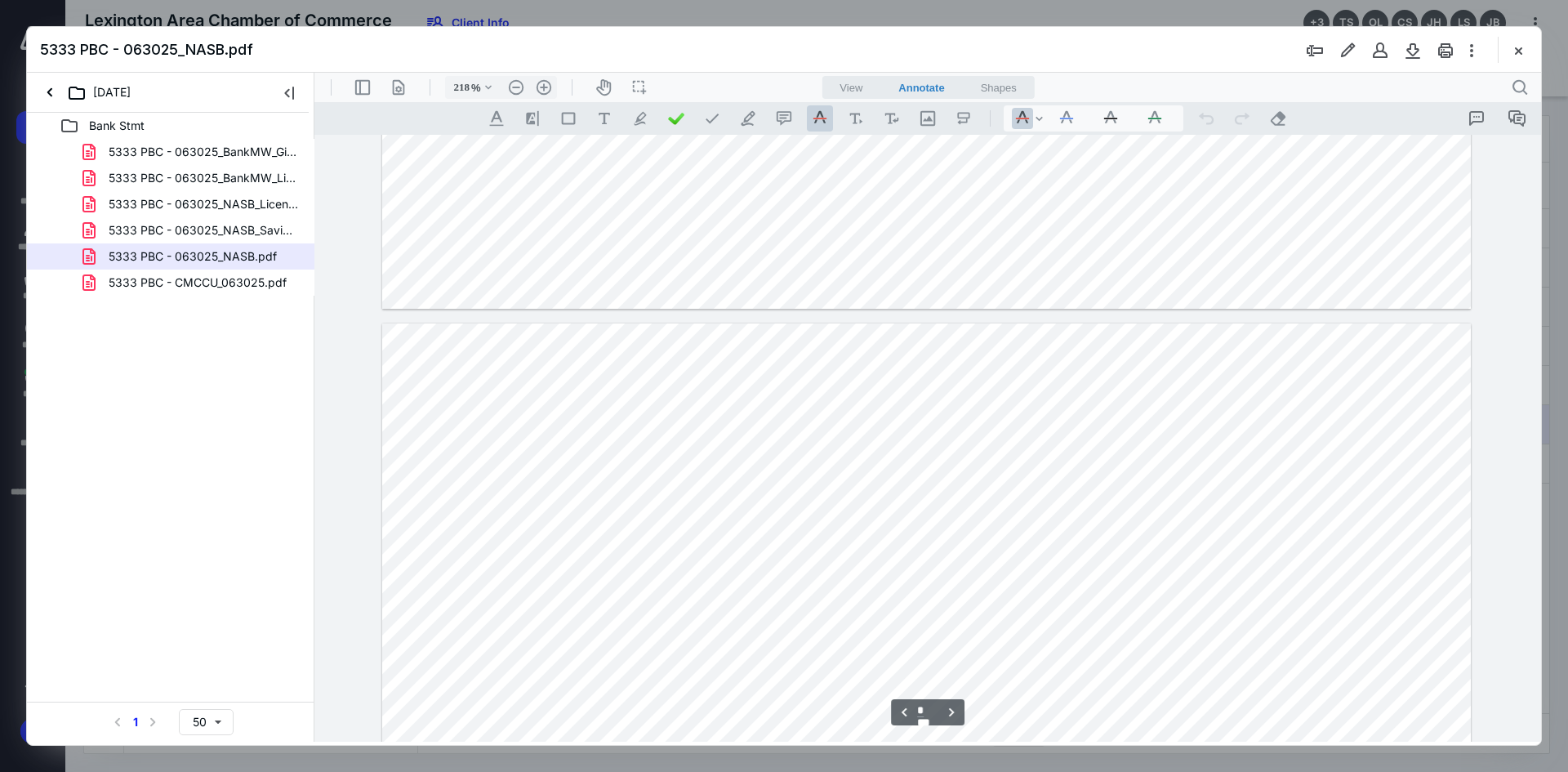 type on "*" 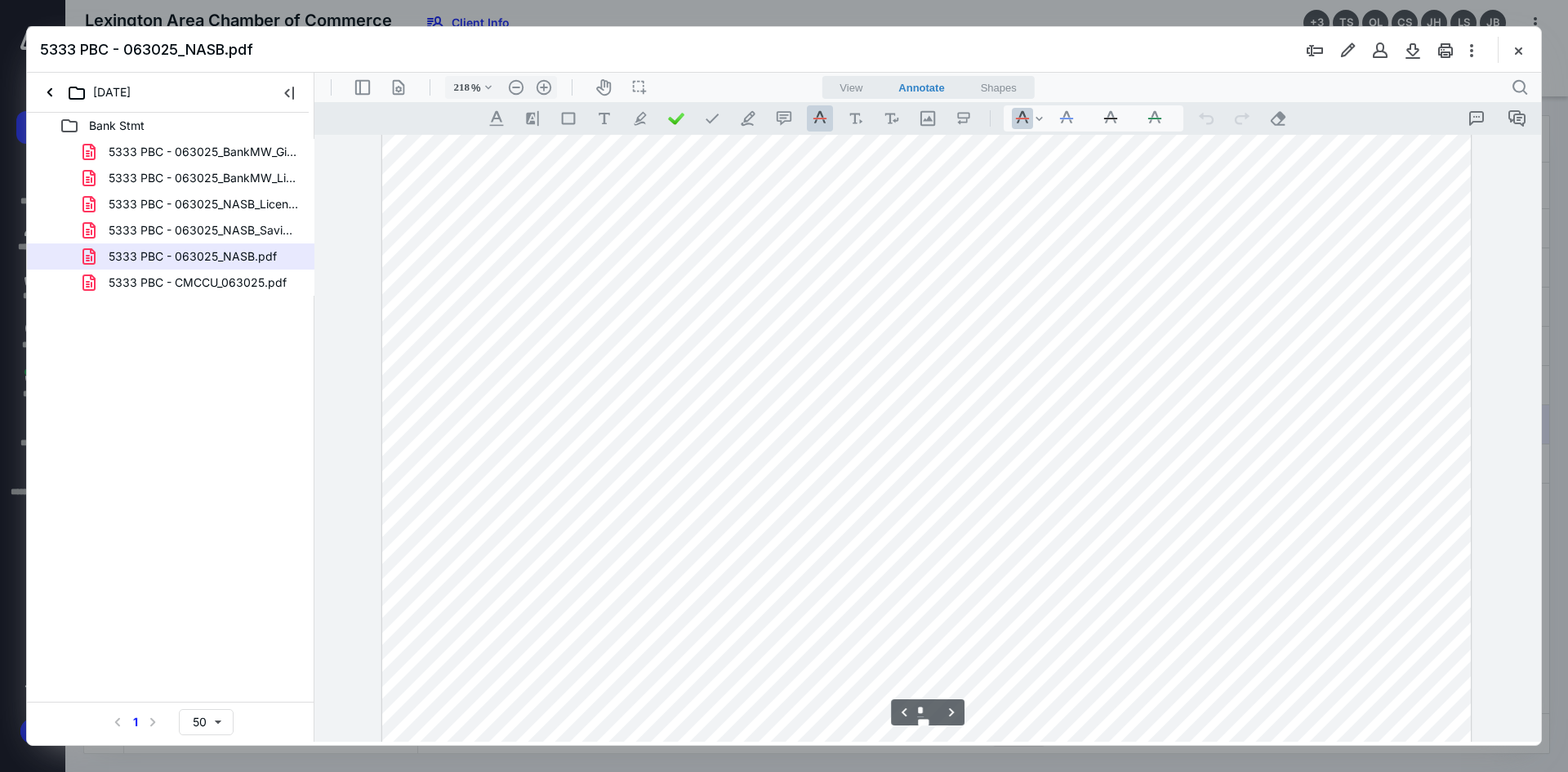 scroll, scrollTop: 3623, scrollLeft: 0, axis: vertical 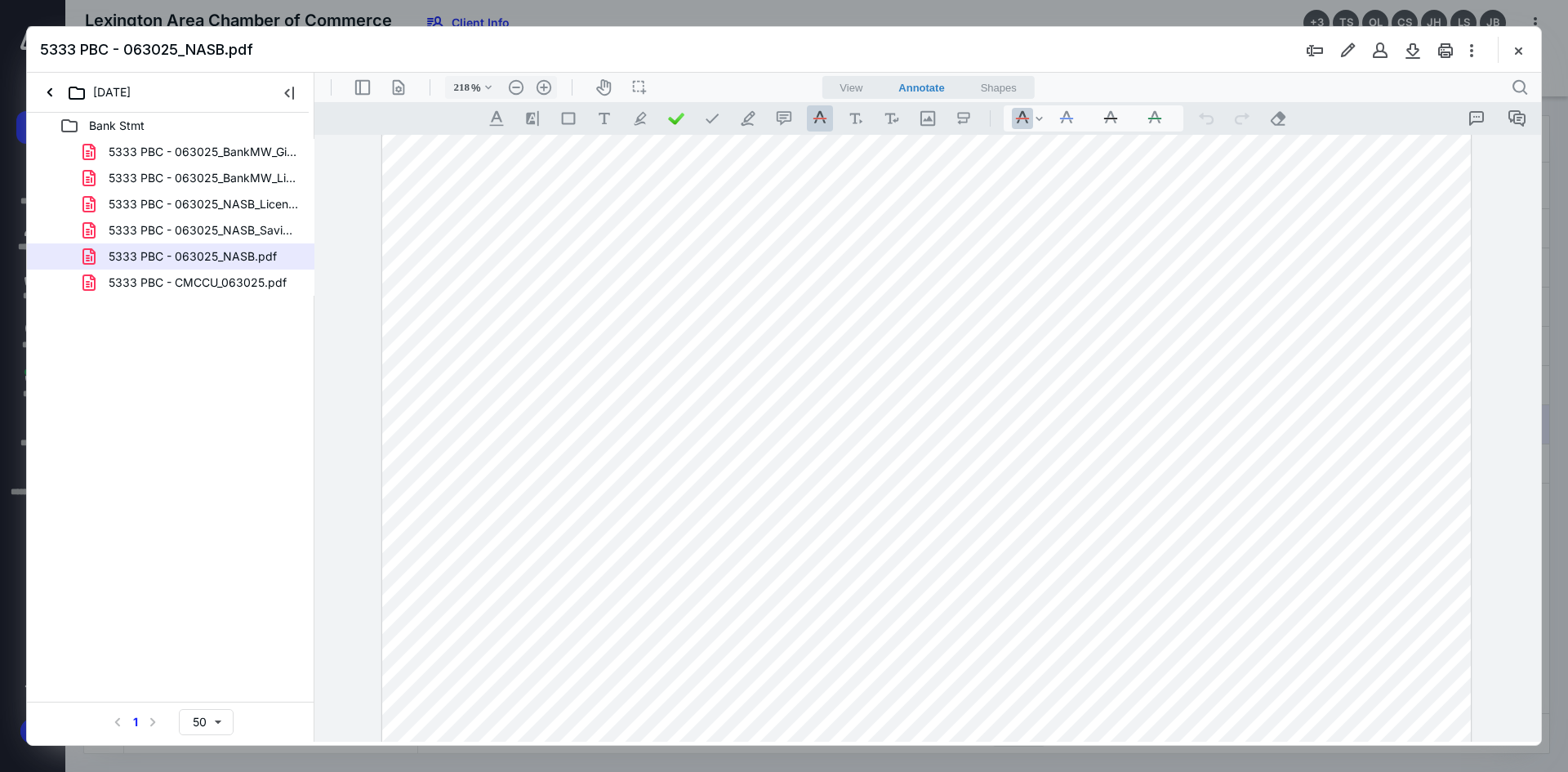 click at bounding box center (1518, 50) 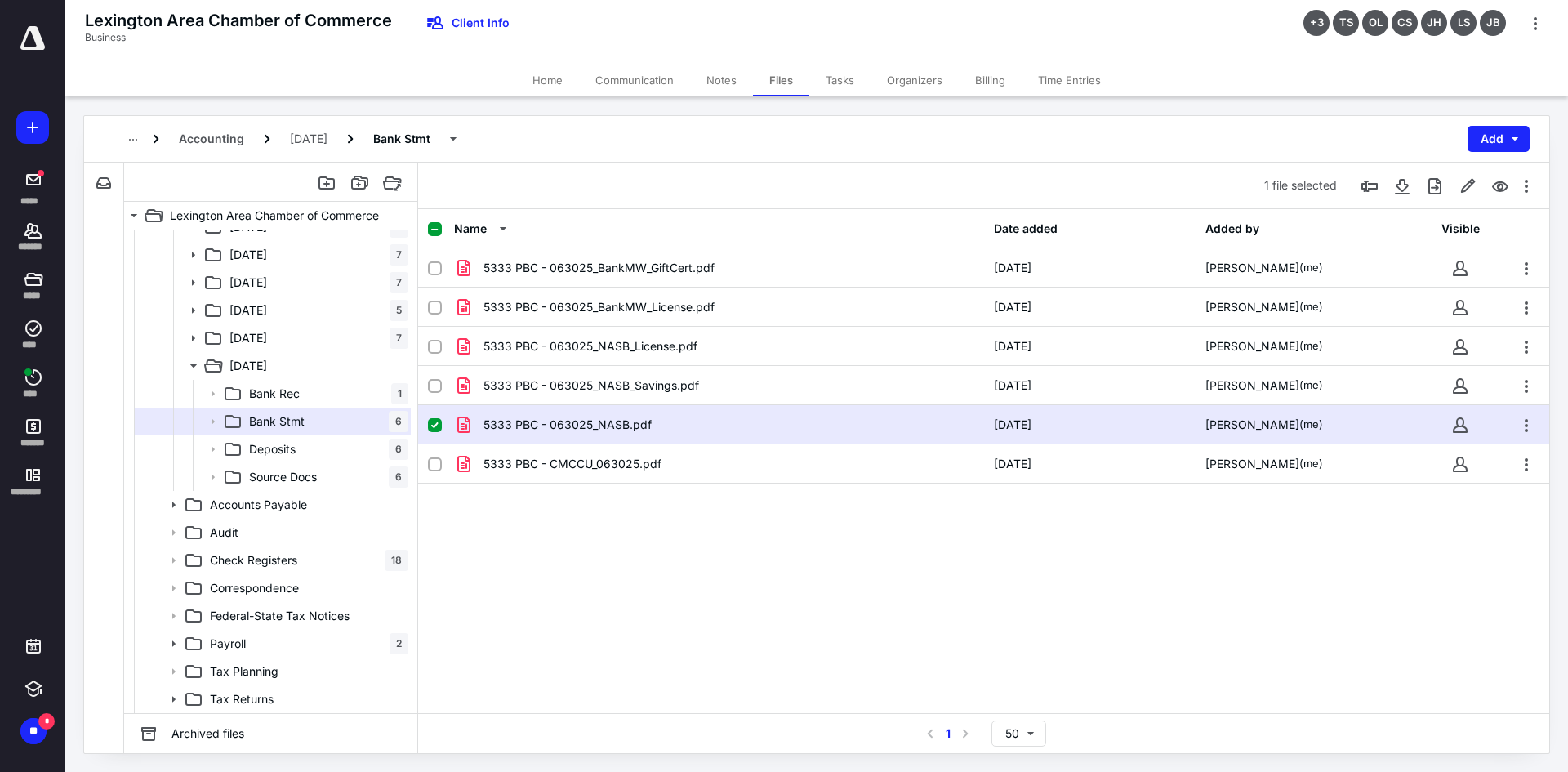drag, startPoint x: 308, startPoint y: 390, endPoint x: 8, endPoint y: 560, distance: 344.81879 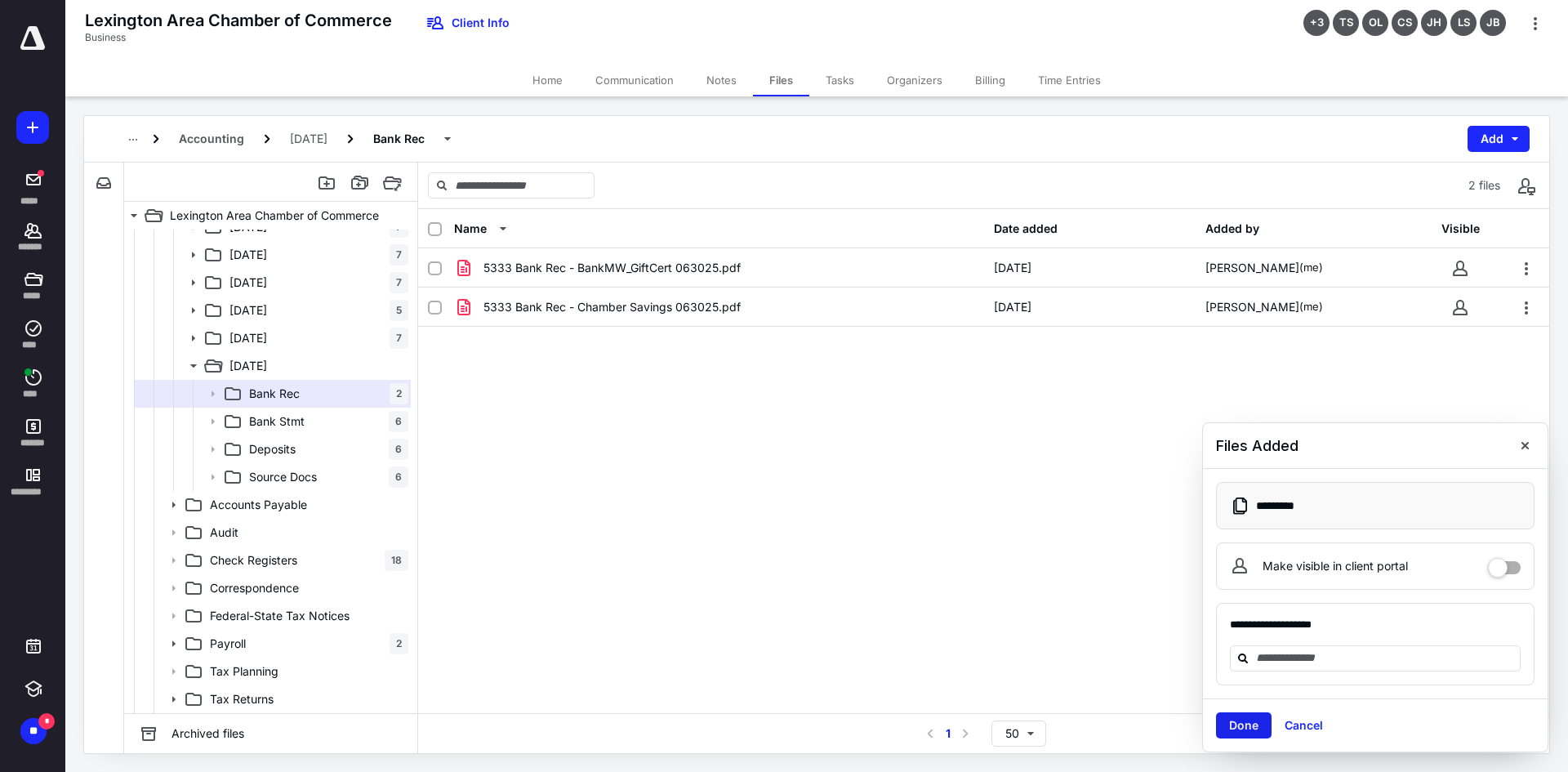 click on "Done" at bounding box center [1244, 725] 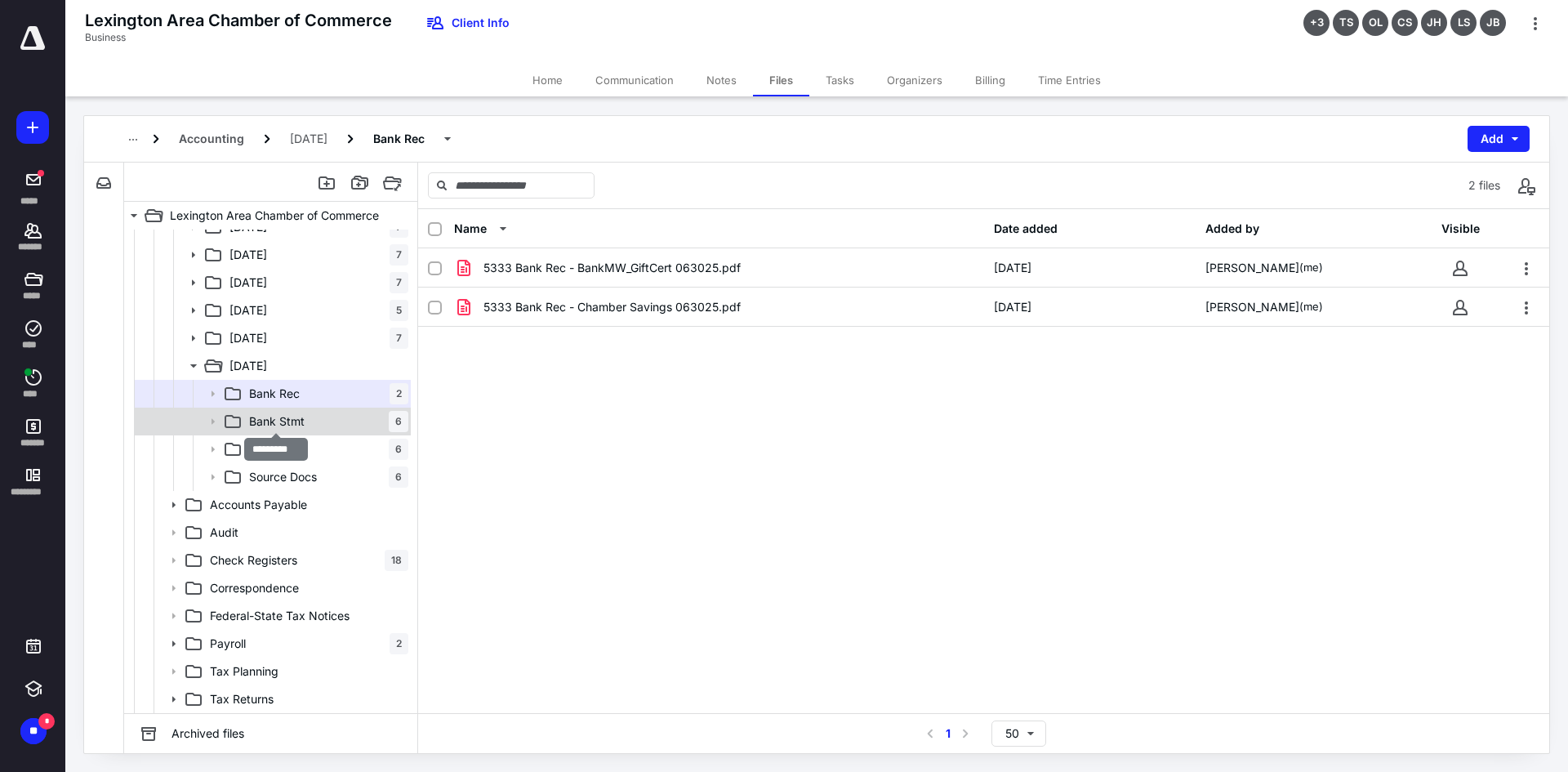 click on "Bank Stmt" at bounding box center [277, 422] 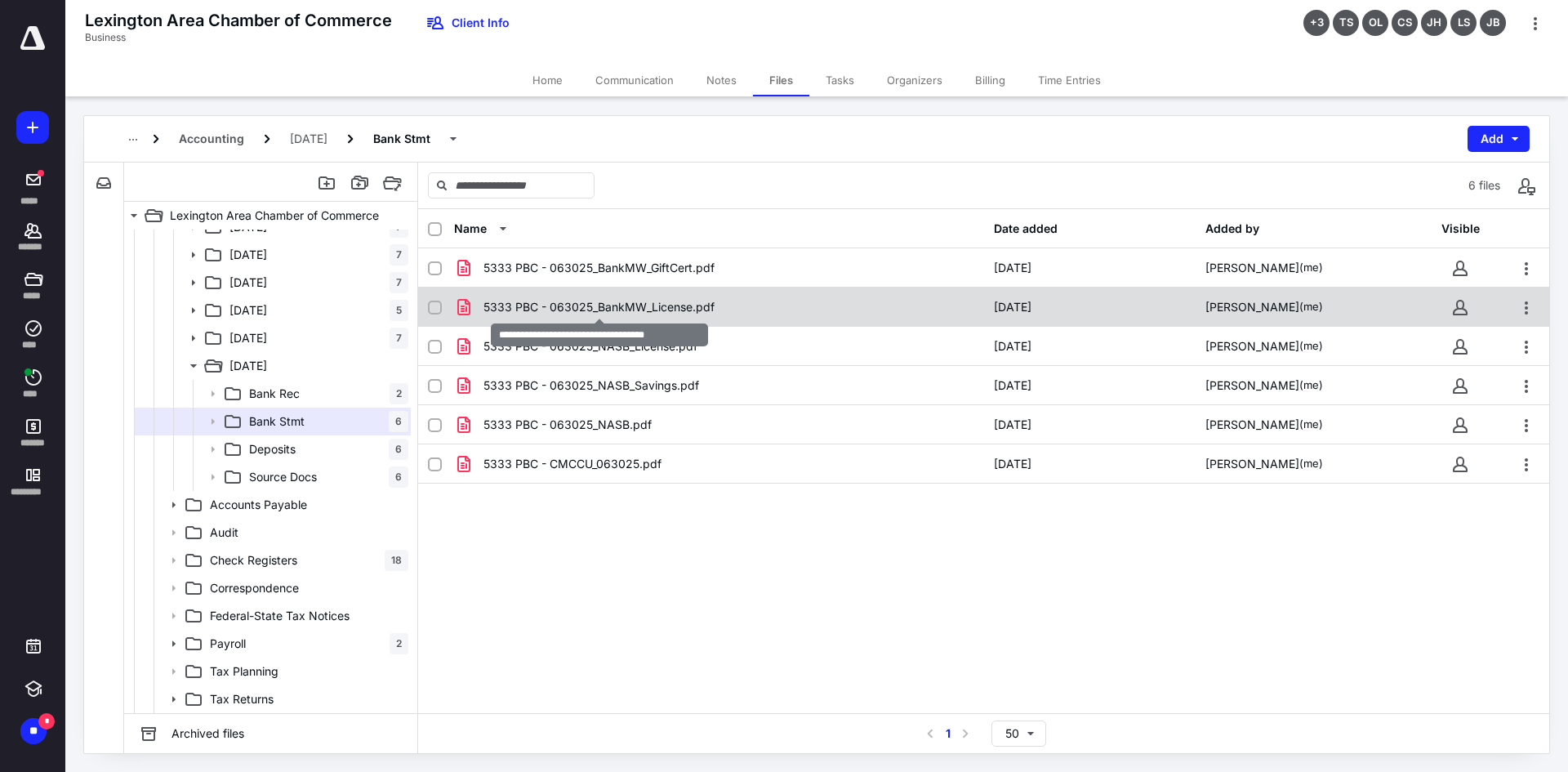 click on "5333 PBC - 063025_BankMW_License.pdf" at bounding box center [599, 307] 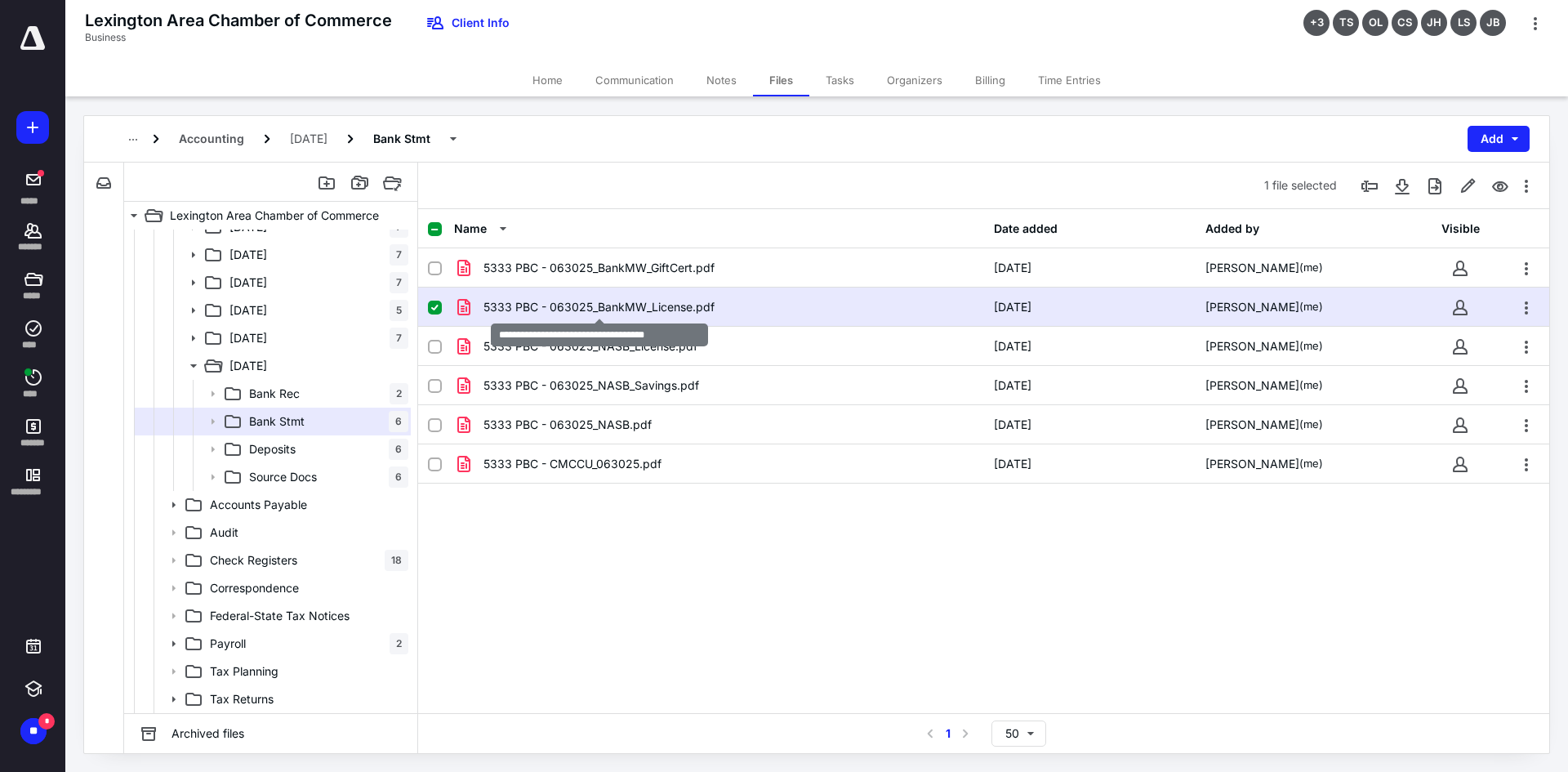 click on "5333 PBC - 063025_BankMW_License.pdf" at bounding box center [599, 307] 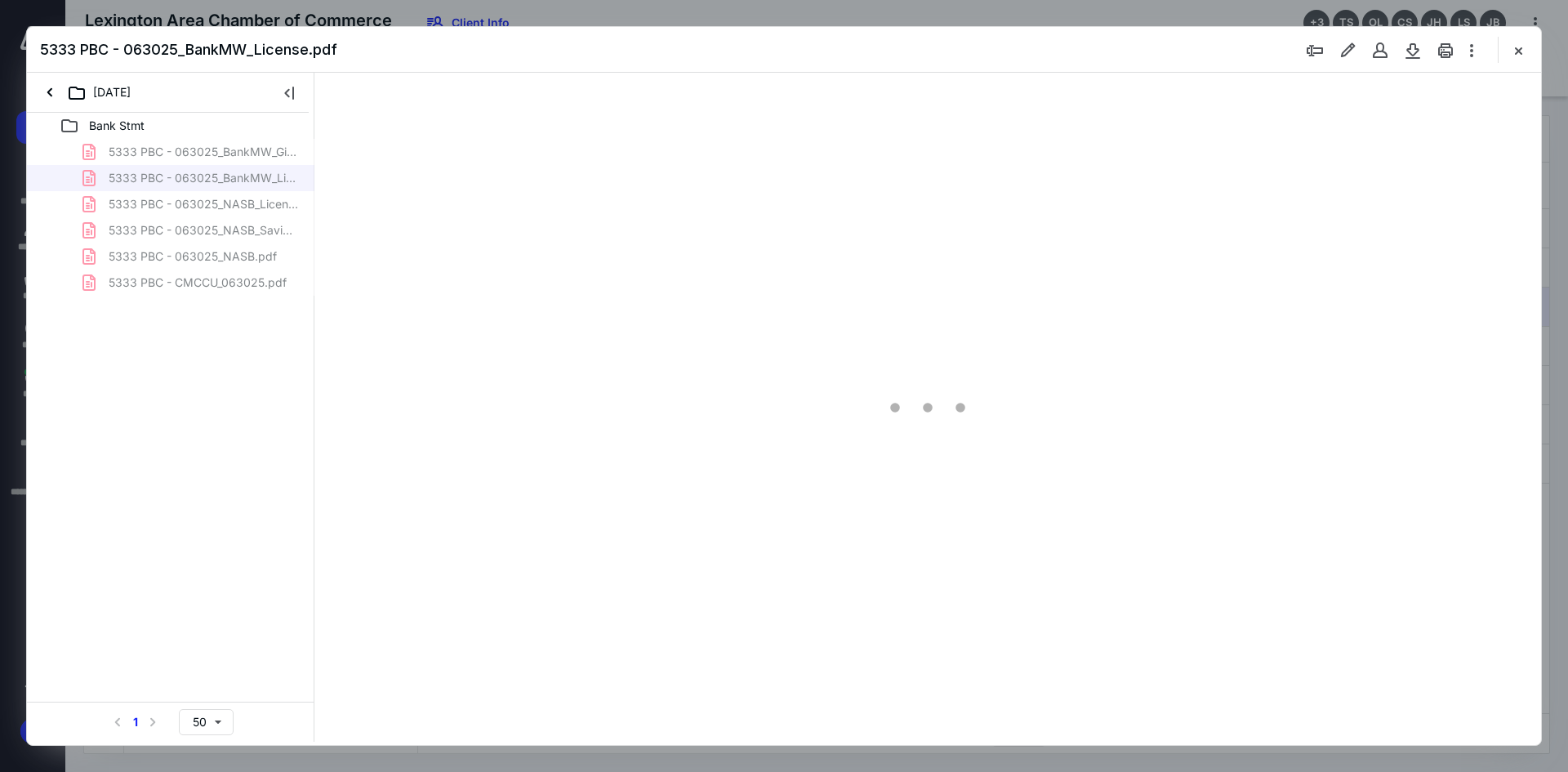 scroll, scrollTop: 0, scrollLeft: 0, axis: both 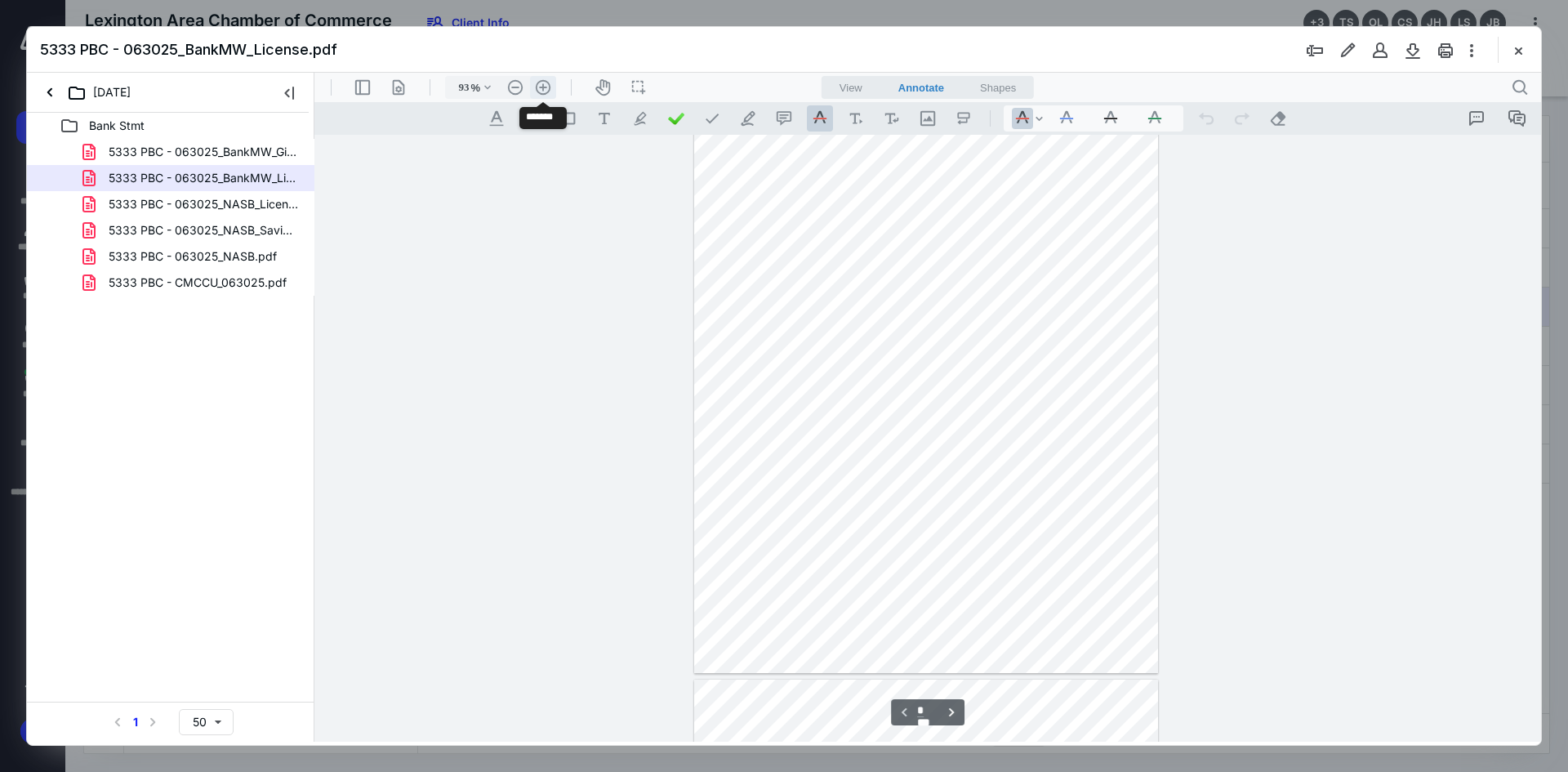 click on ".cls-1{fill:#abb0c4;} icon - header - zoom - in - line" at bounding box center (543, 87) 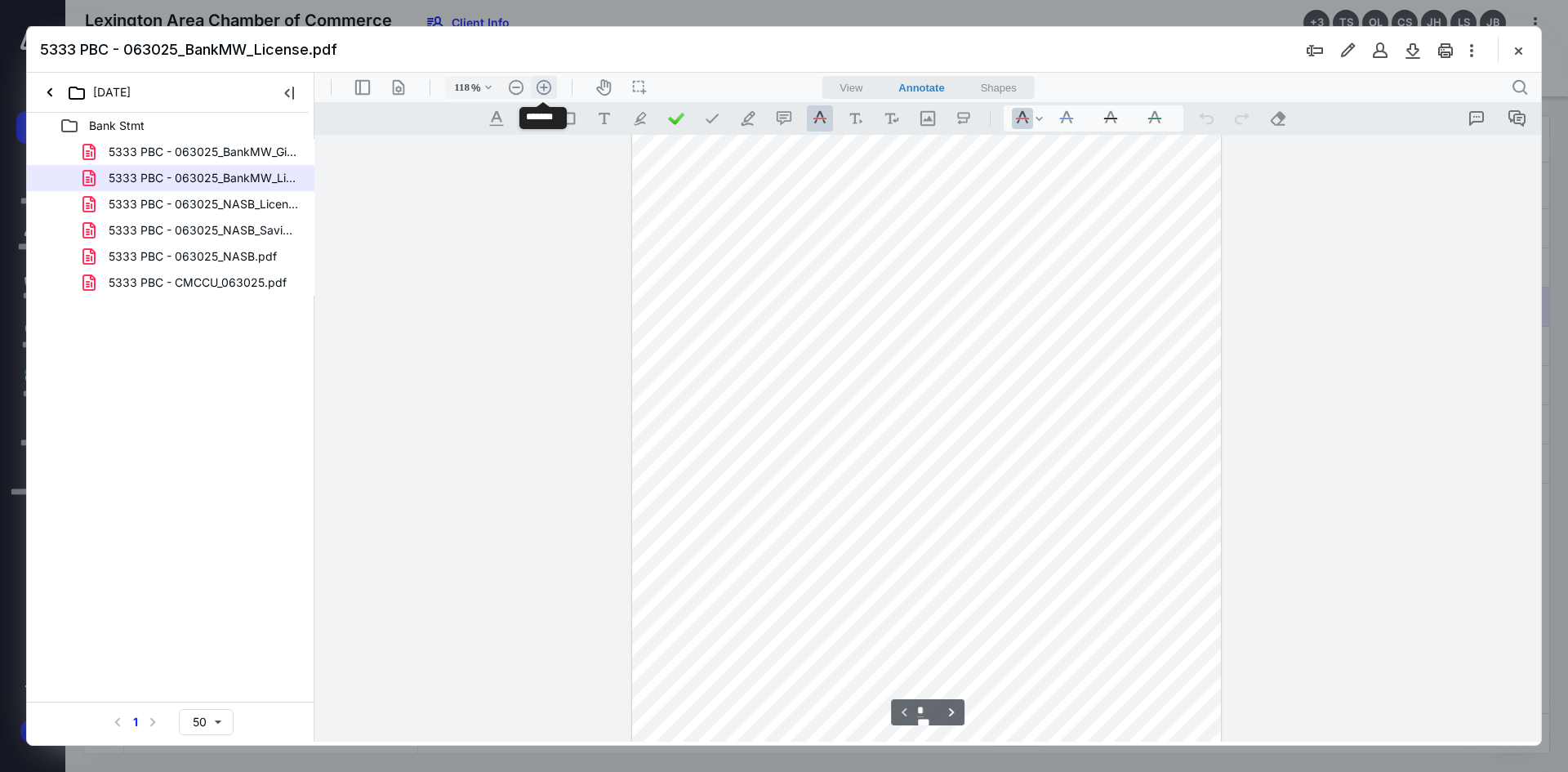 click on ".cls-1{fill:#abb0c4;} icon - header - zoom - in - line" at bounding box center (544, 87) 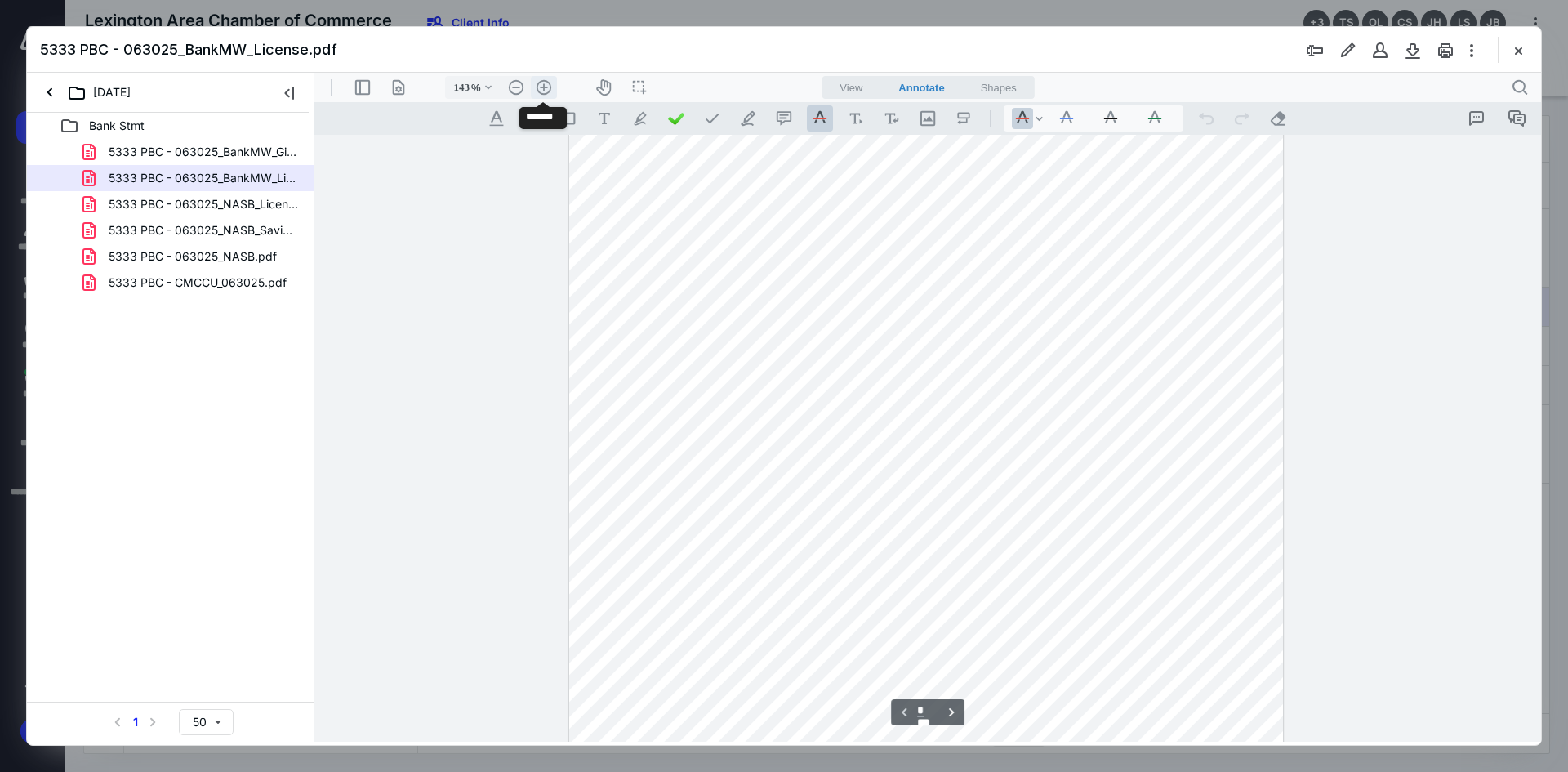 click on ".cls-1{fill:#abb0c4;} icon - header - zoom - in - line" at bounding box center (544, 87) 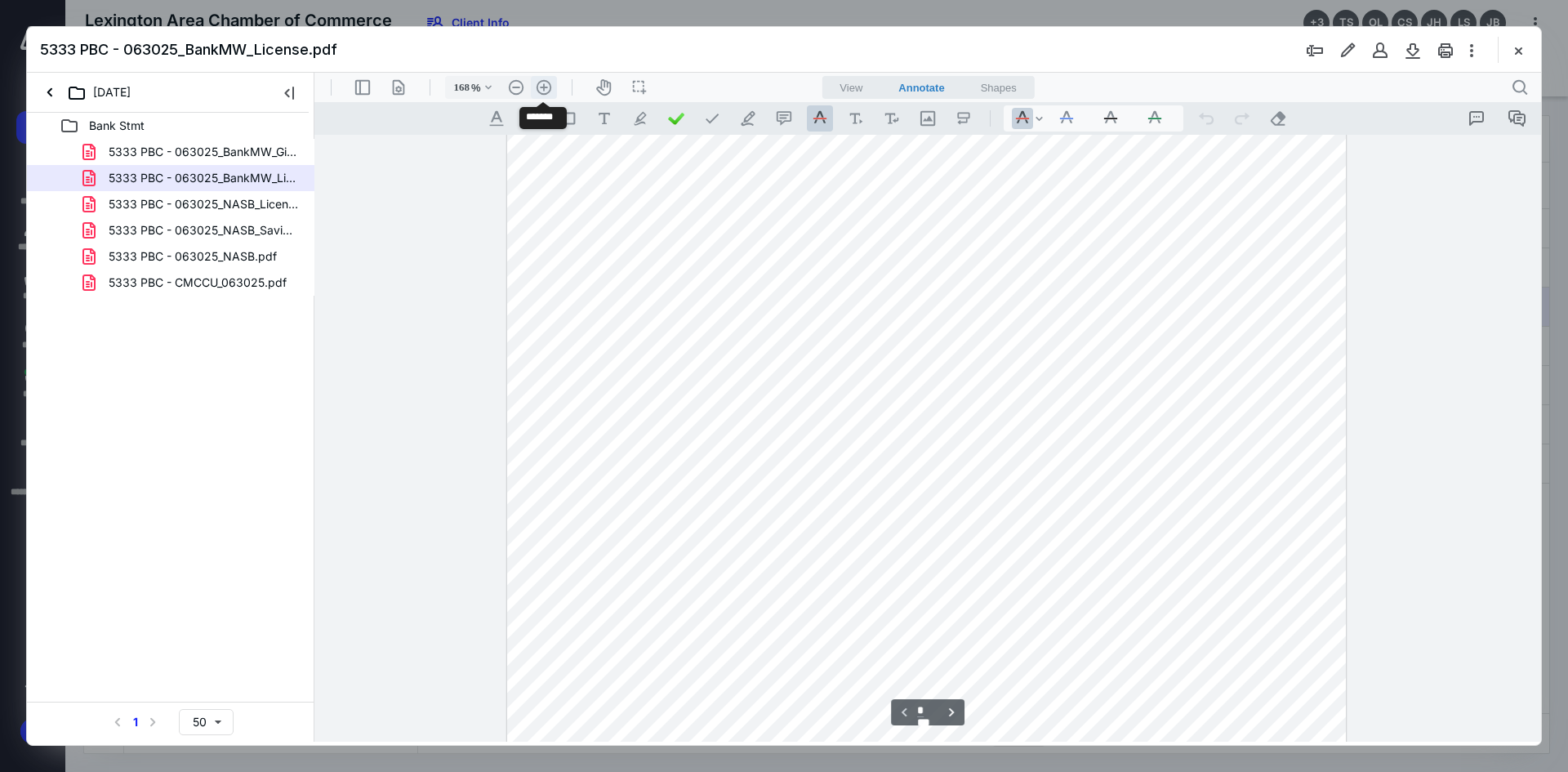 click on ".cls-1{fill:#abb0c4;} icon - header - zoom - in - line" at bounding box center [544, 87] 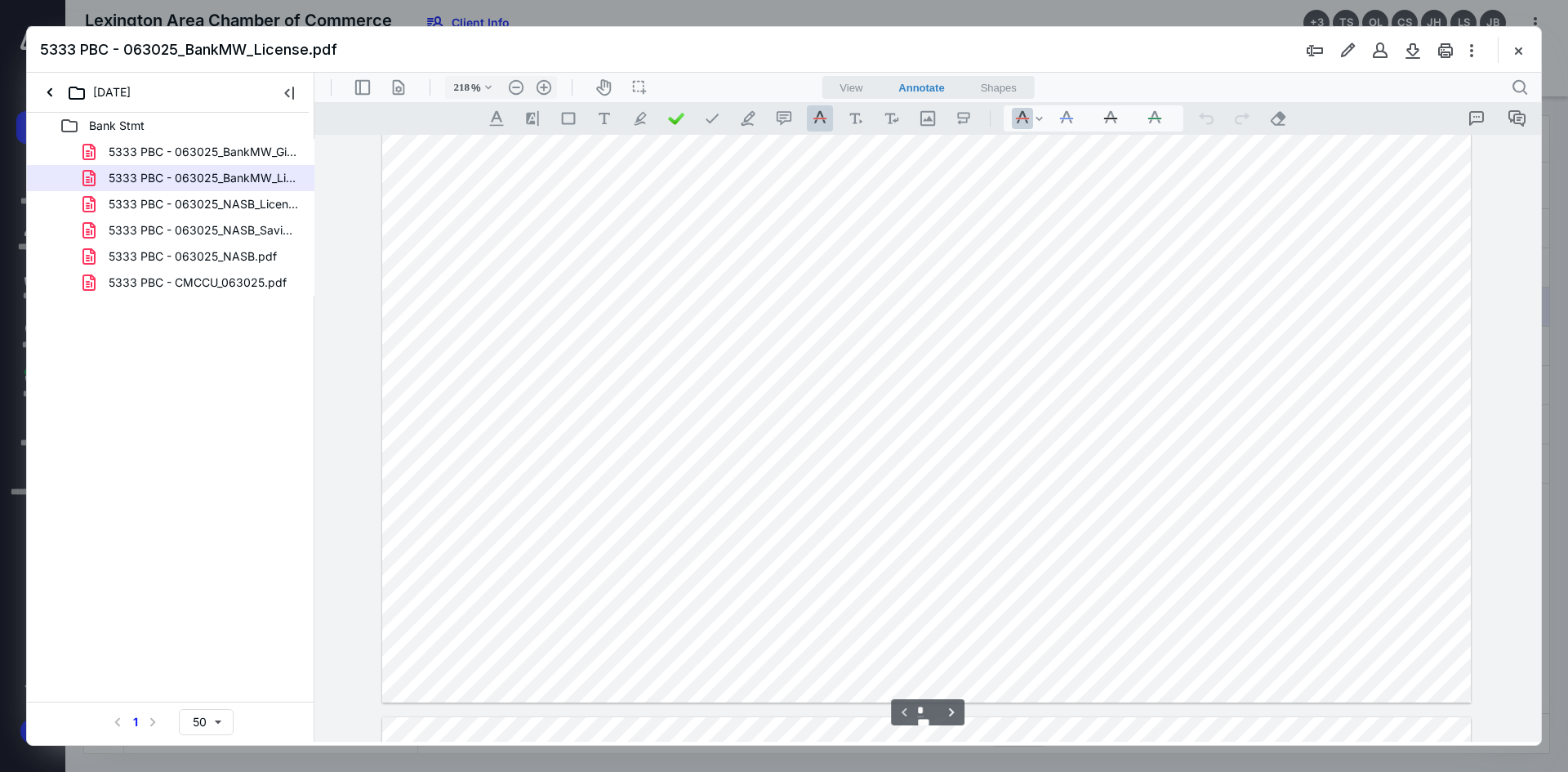 scroll, scrollTop: 846, scrollLeft: 0, axis: vertical 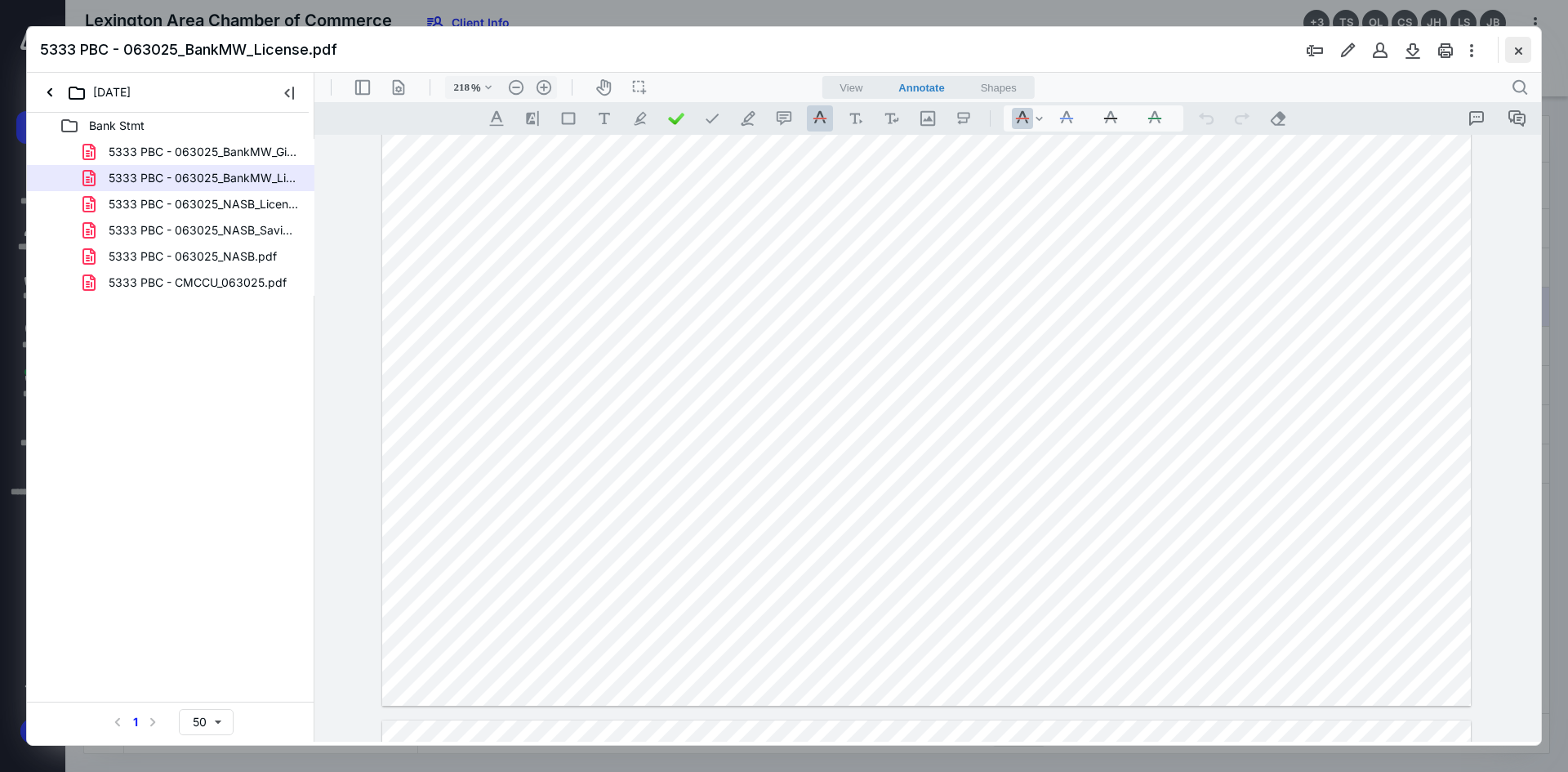 click at bounding box center (1518, 50) 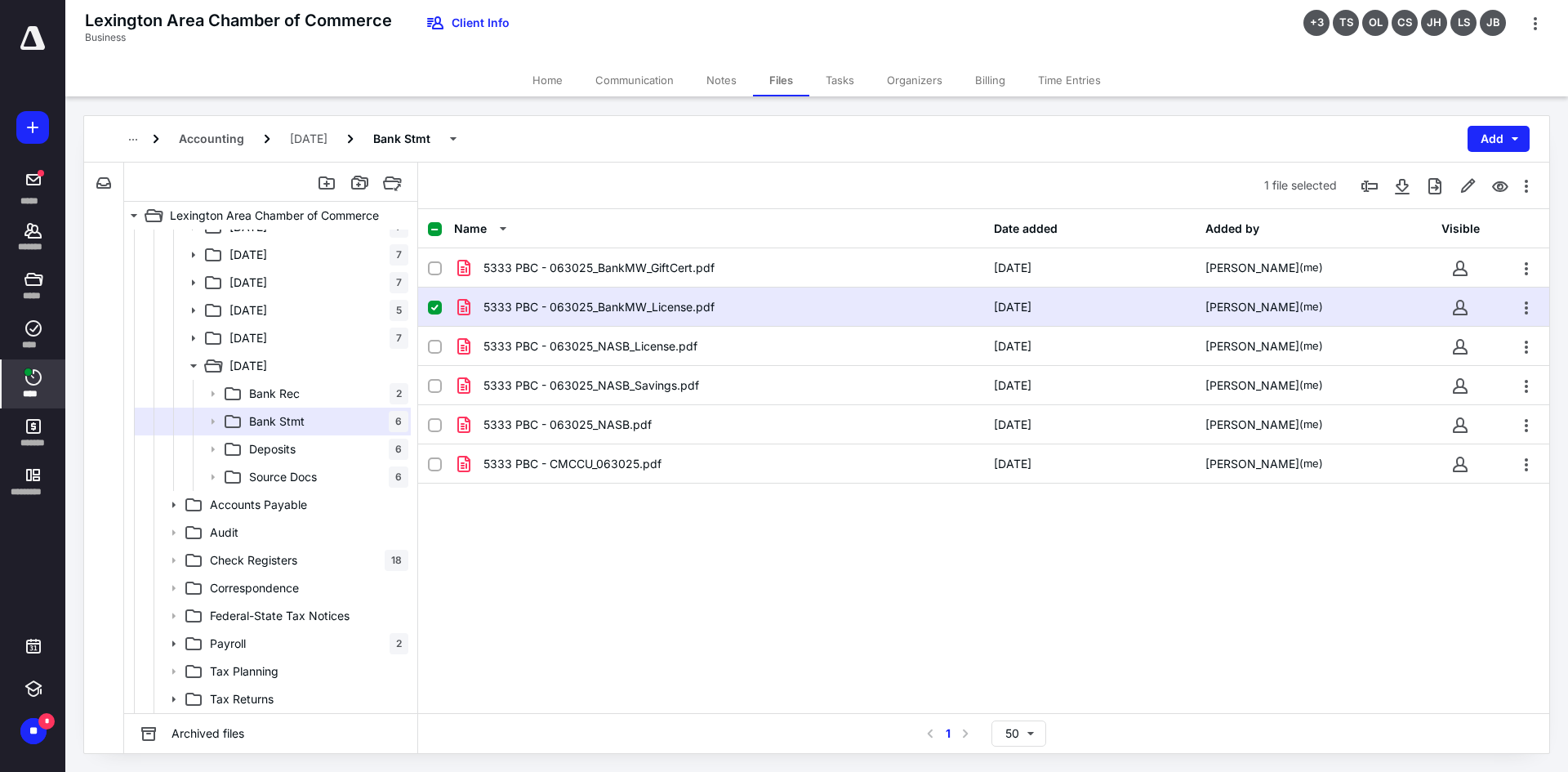click at bounding box center [28, 372] 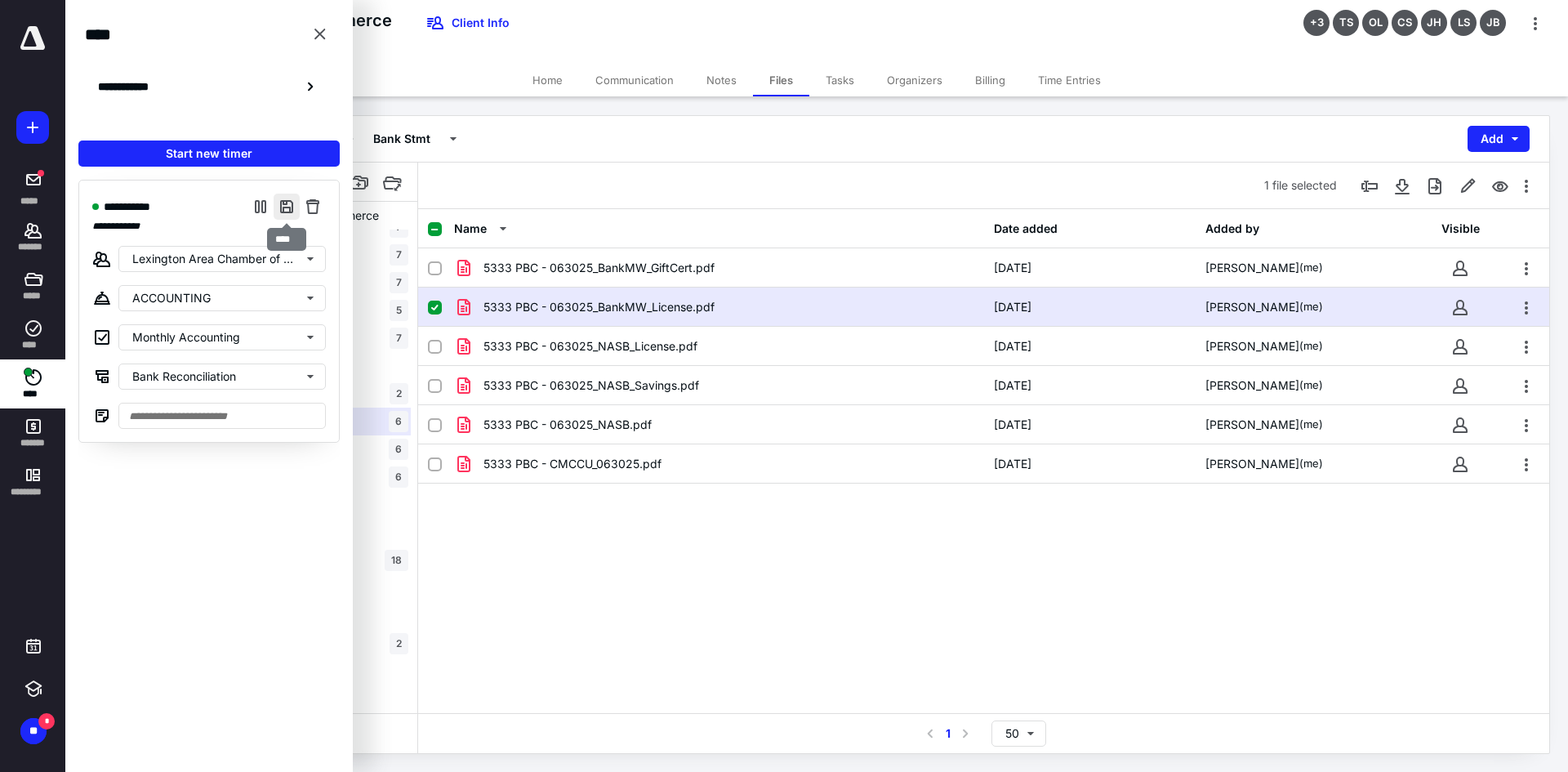 click at bounding box center [287, 207] 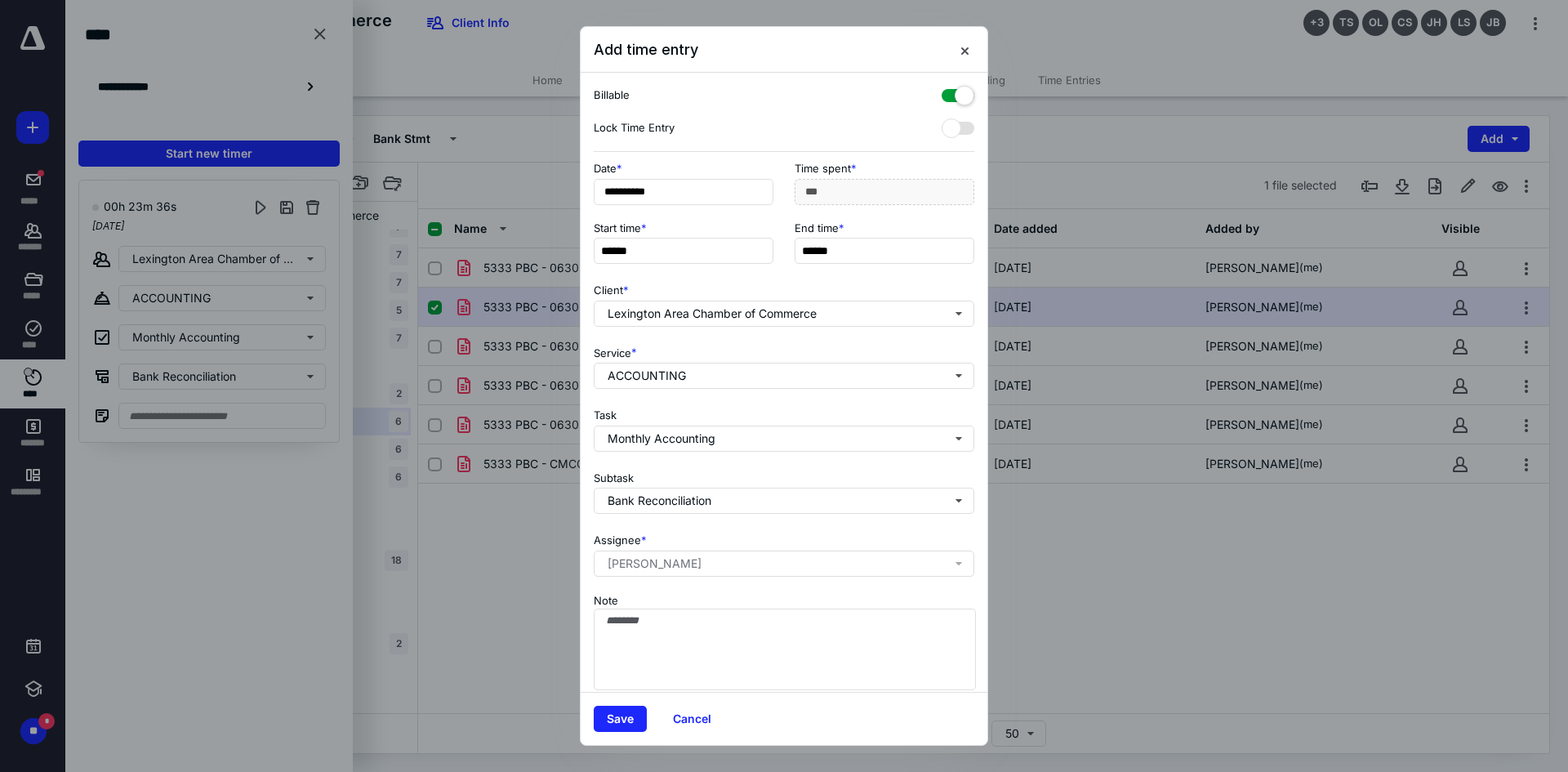 drag, startPoint x: 626, startPoint y: 720, endPoint x: 600, endPoint y: 695, distance: 36.069378 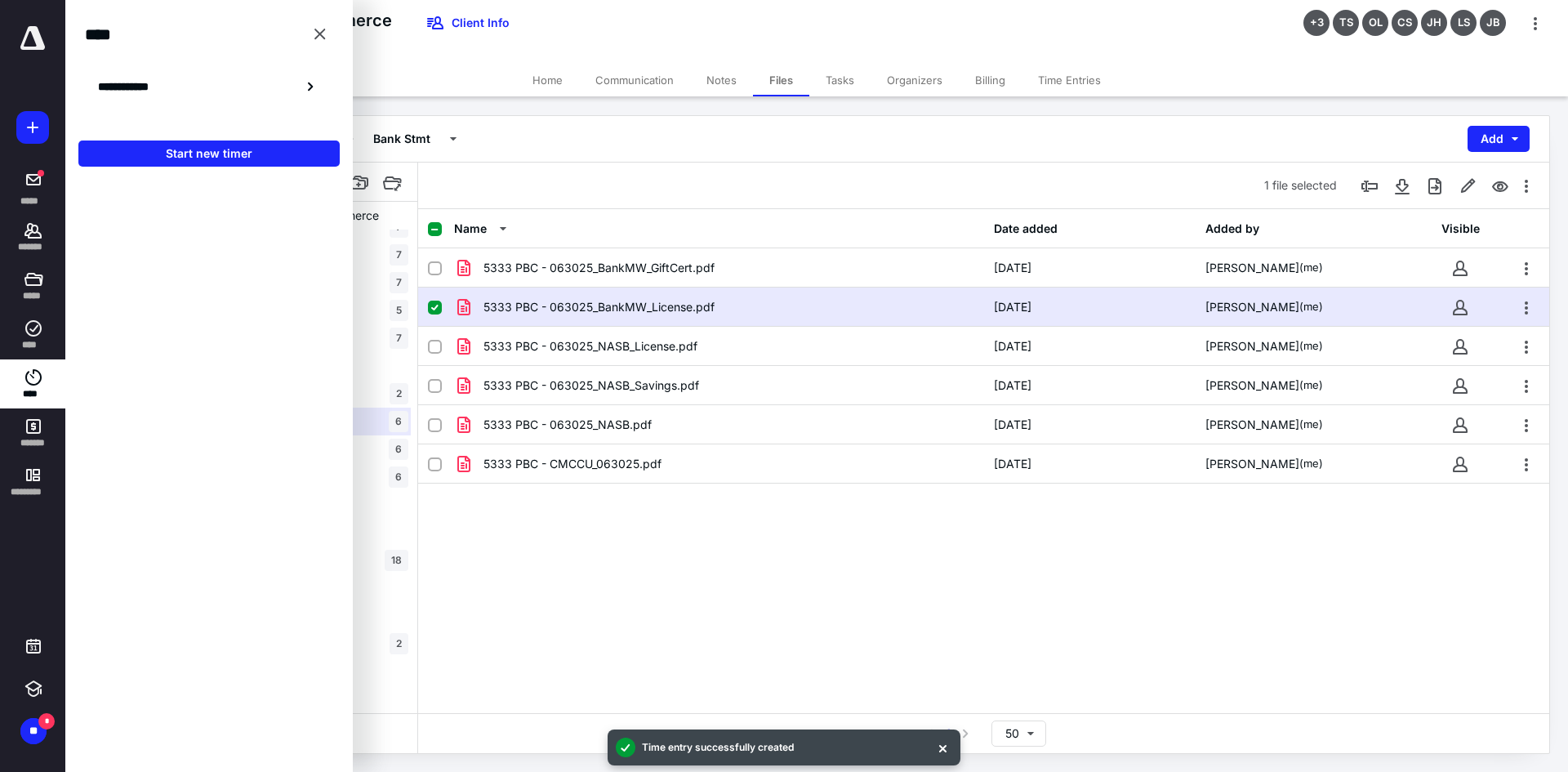 click 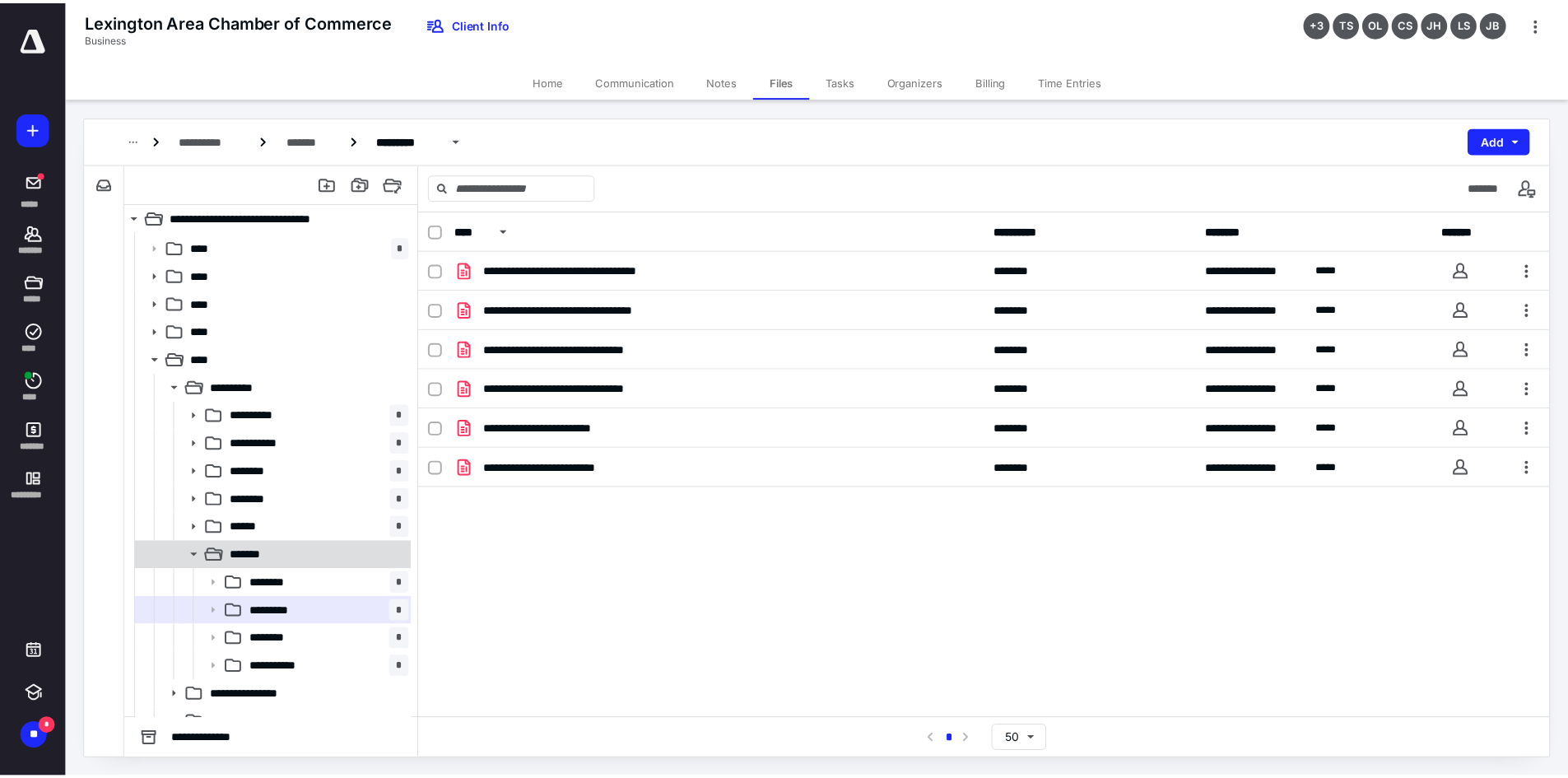 scroll, scrollTop: 247, scrollLeft: 0, axis: vertical 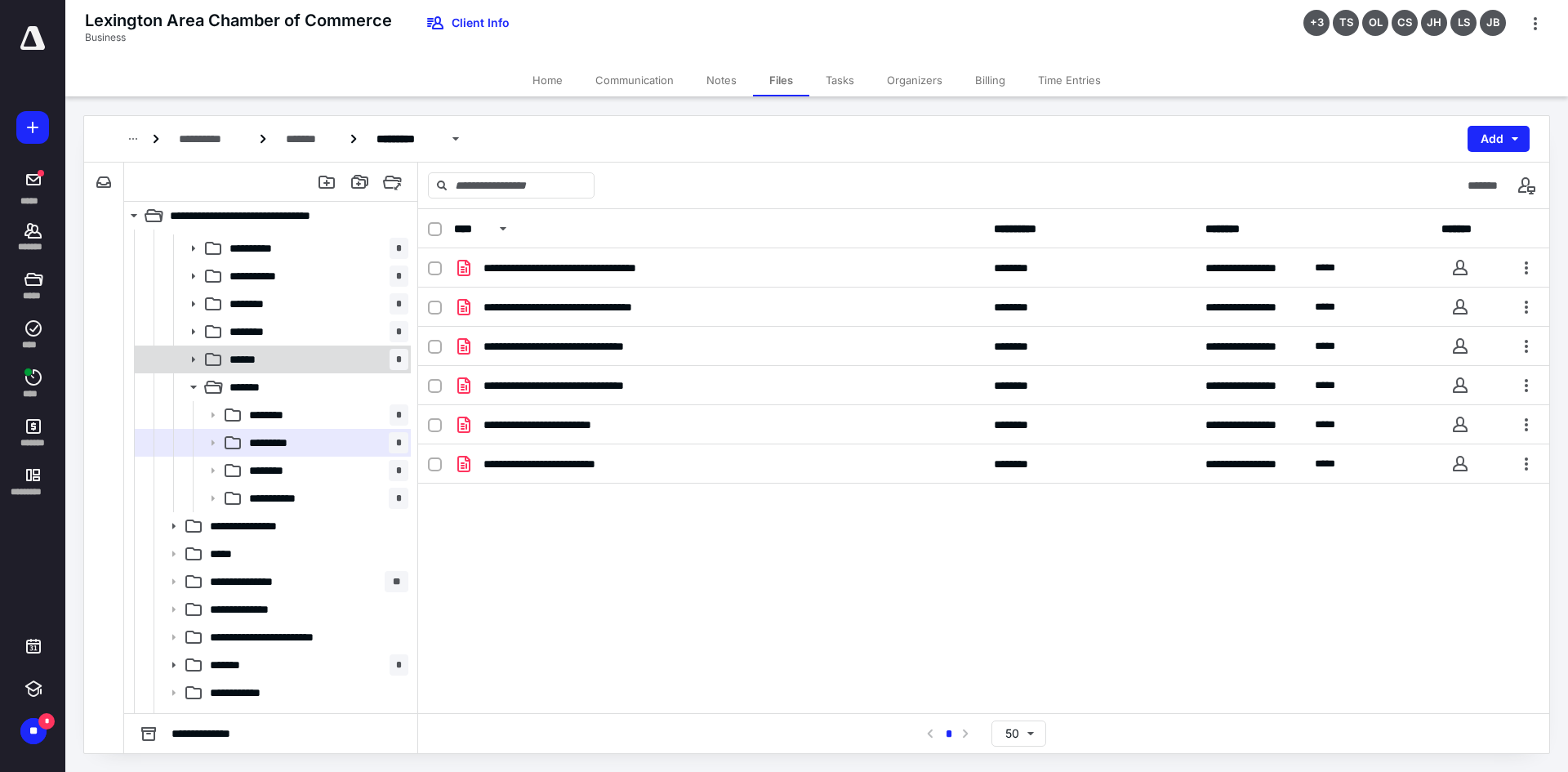 click on "****** *" at bounding box center [315, 359] 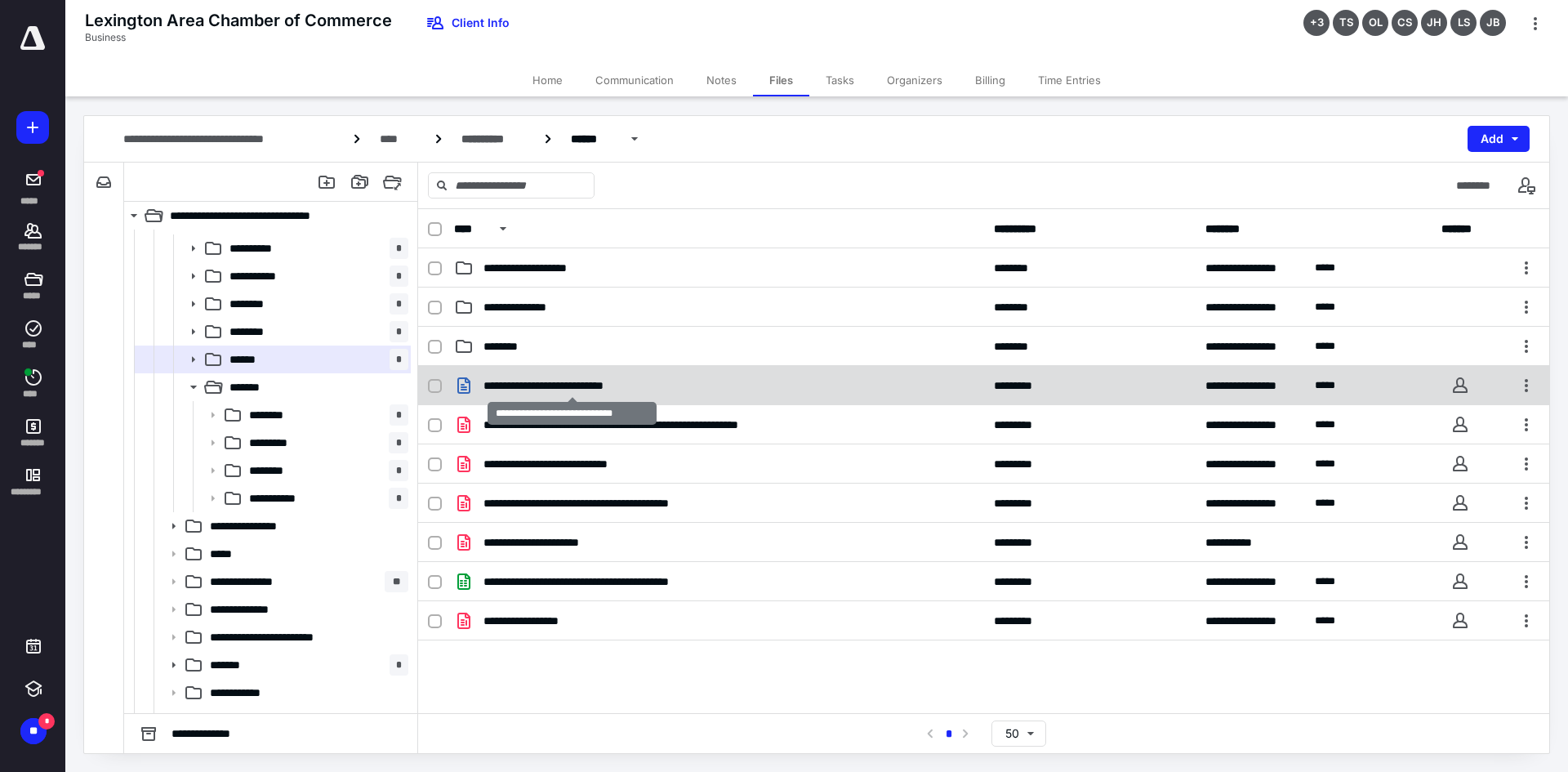 drag, startPoint x: 563, startPoint y: 390, endPoint x: 546, endPoint y: 391, distance: 17.029386 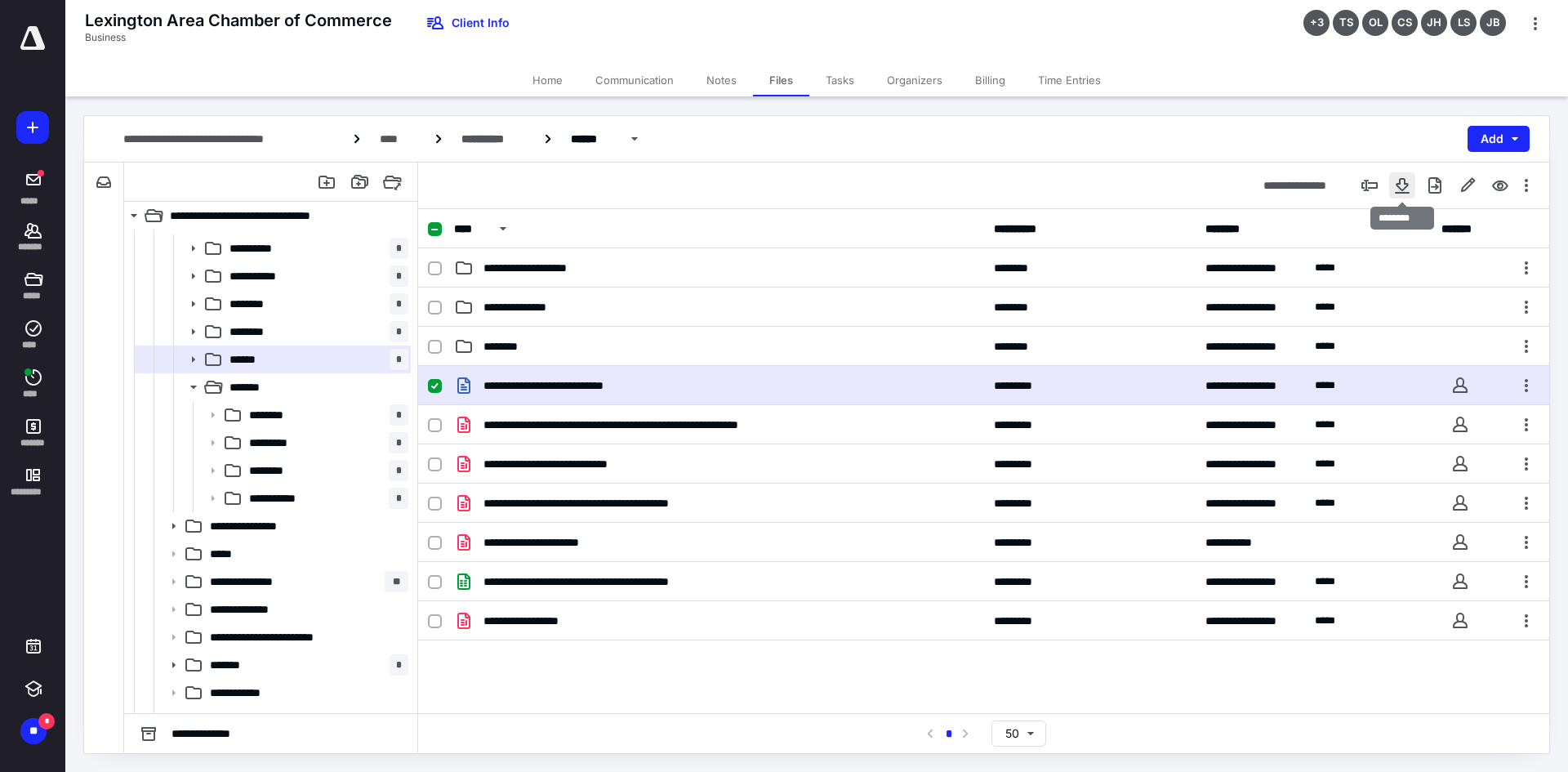 click at bounding box center (1402, 185) 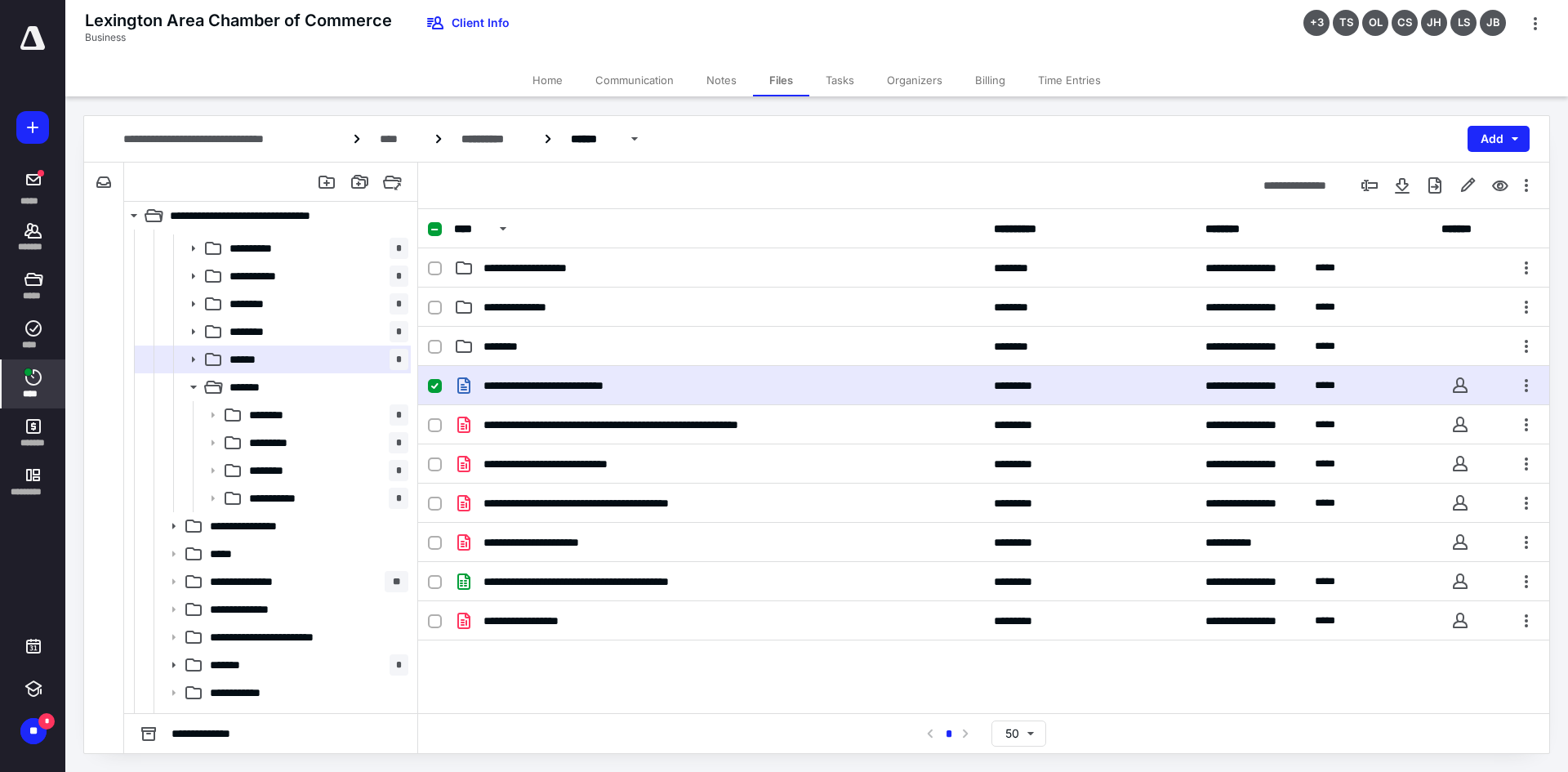 click on "****" at bounding box center [33, 394] 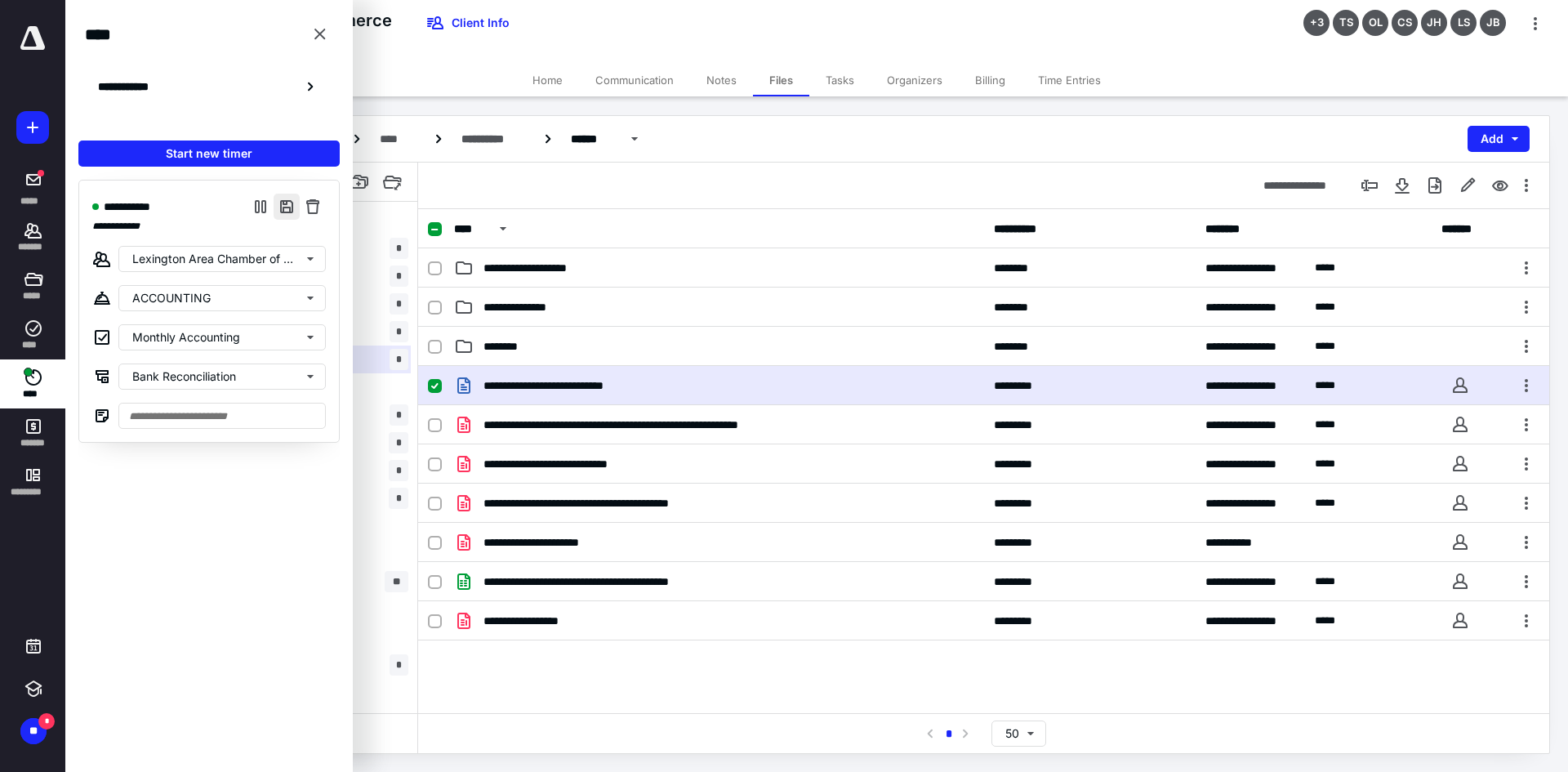 click at bounding box center [287, 207] 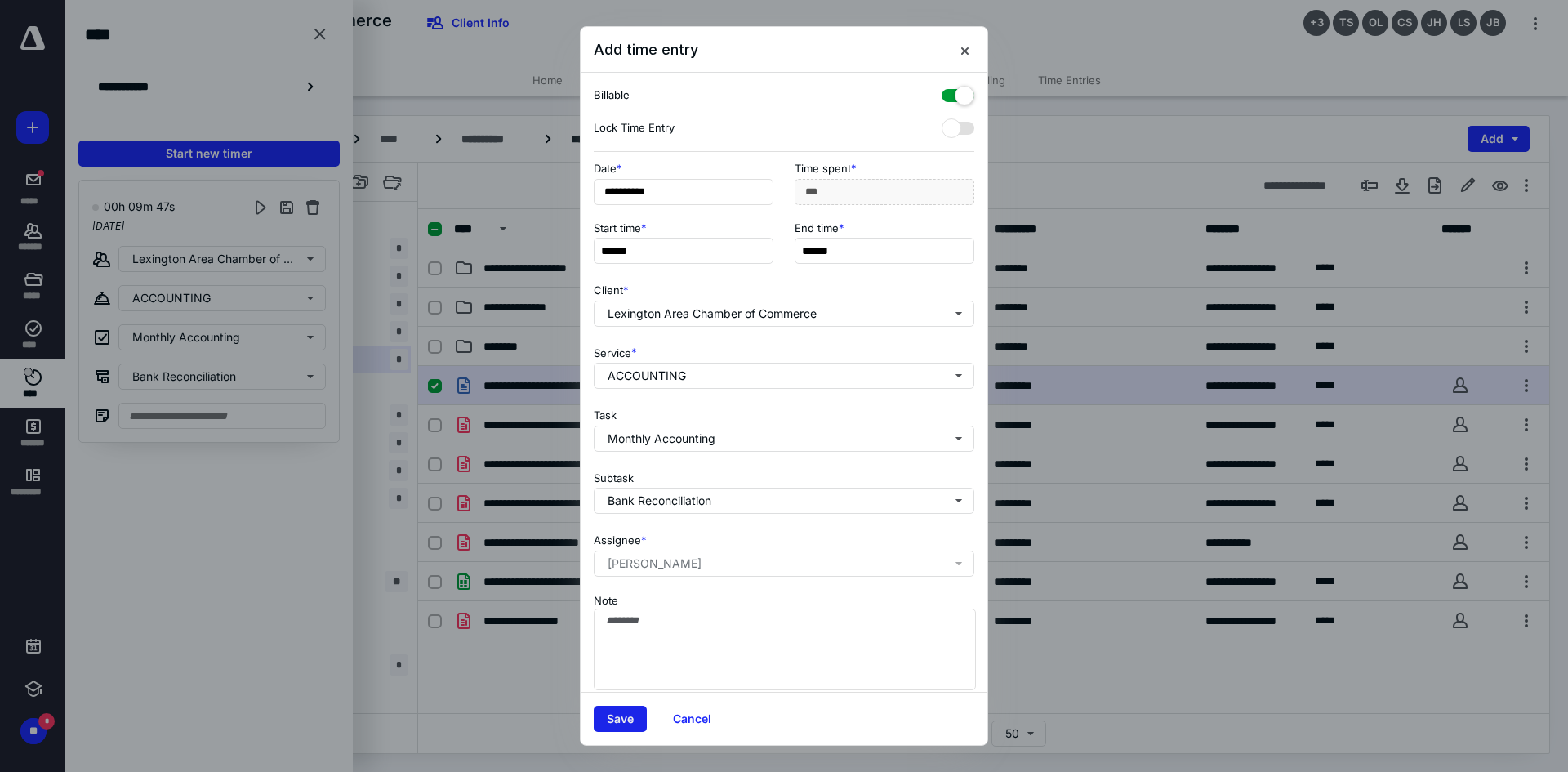 click on "Save" at bounding box center [620, 719] 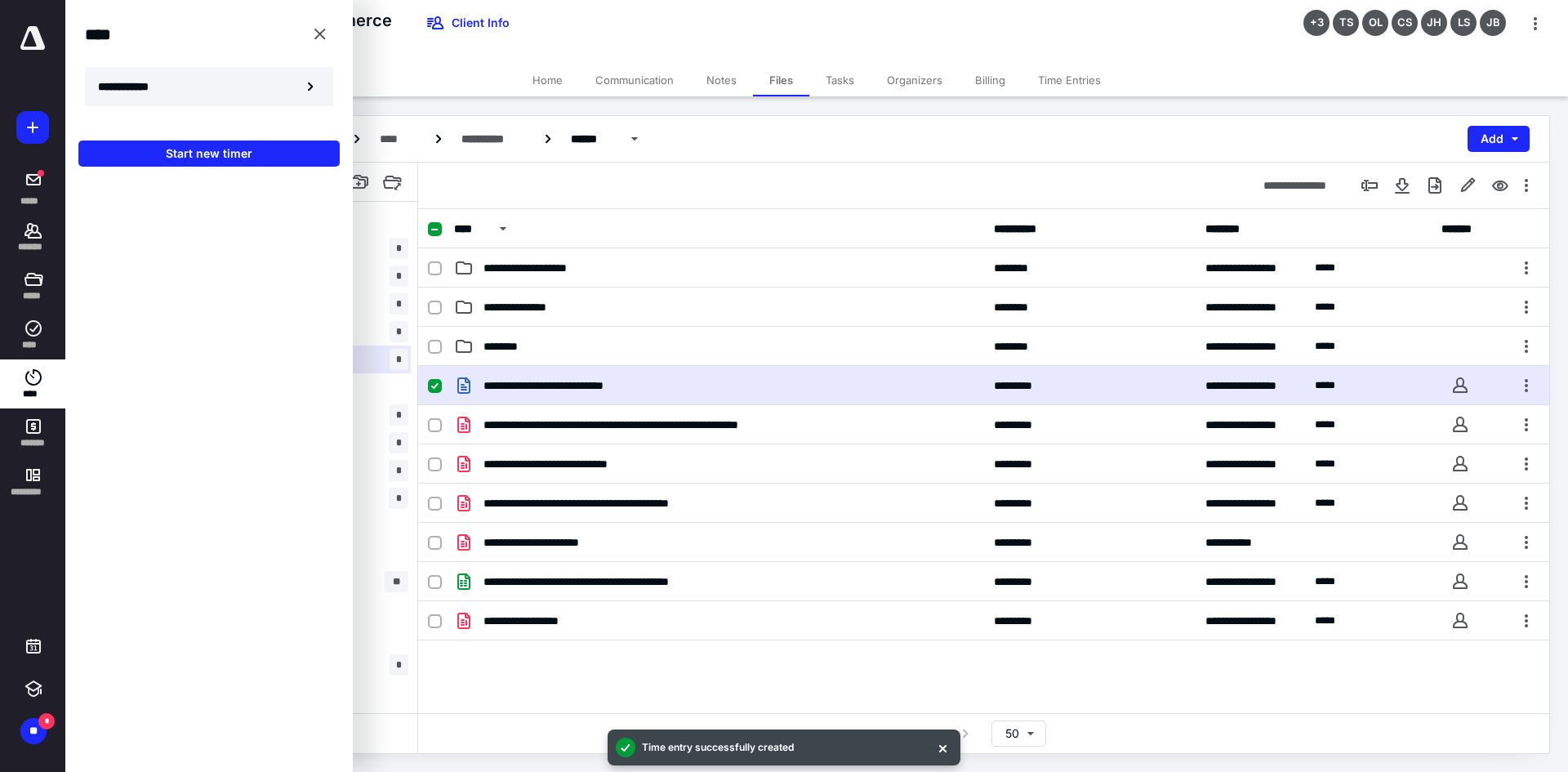 click 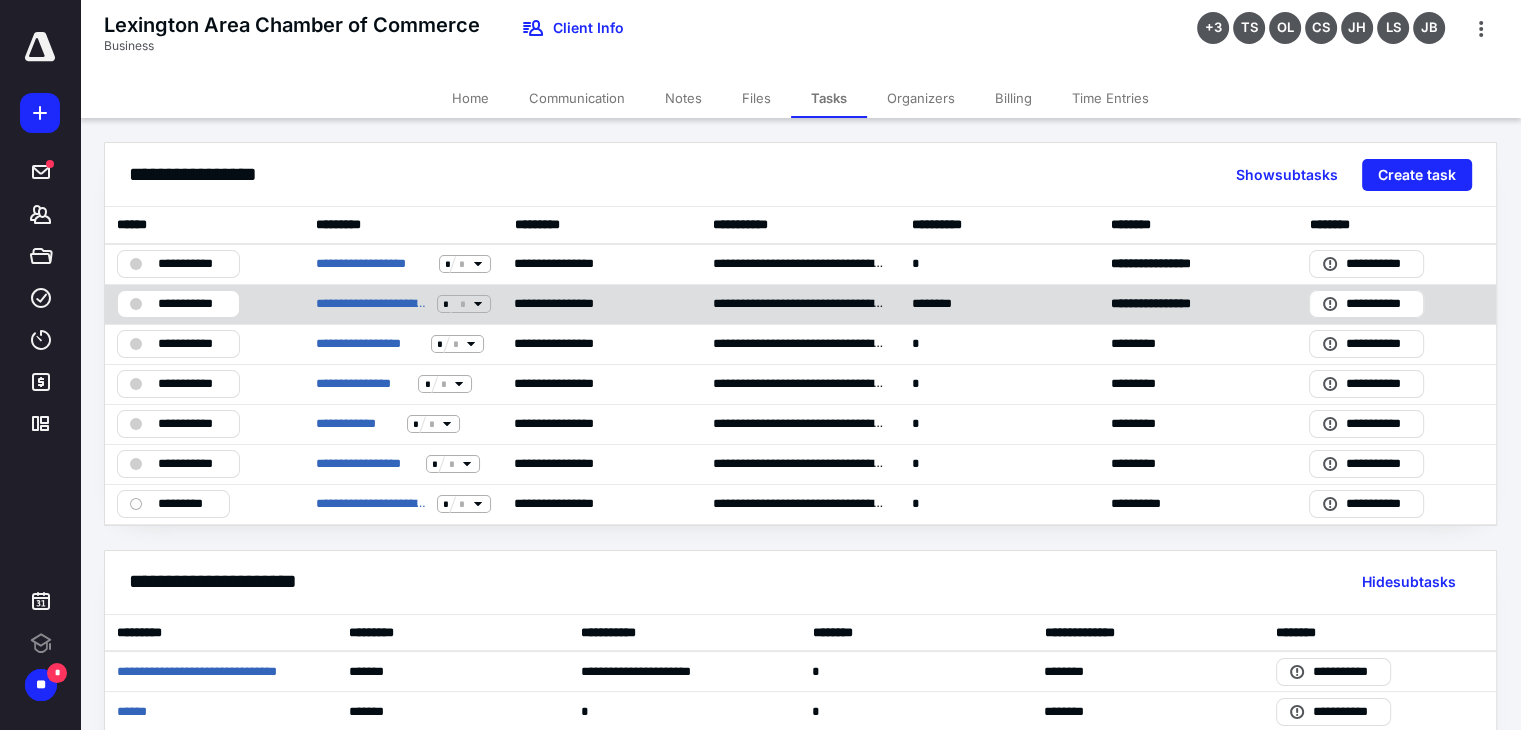 scroll, scrollTop: 0, scrollLeft: 0, axis: both 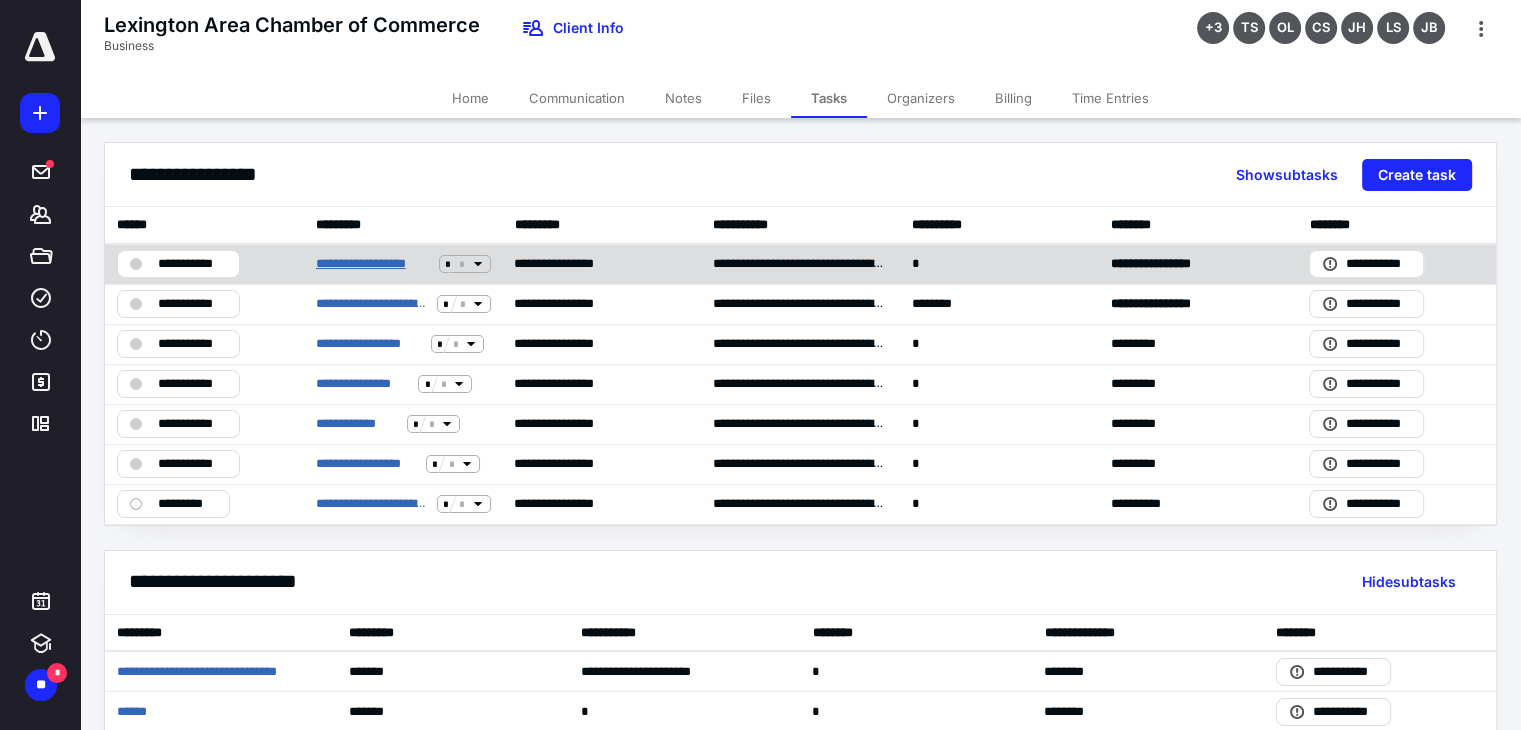 click on "**********" at bounding box center [374, 264] 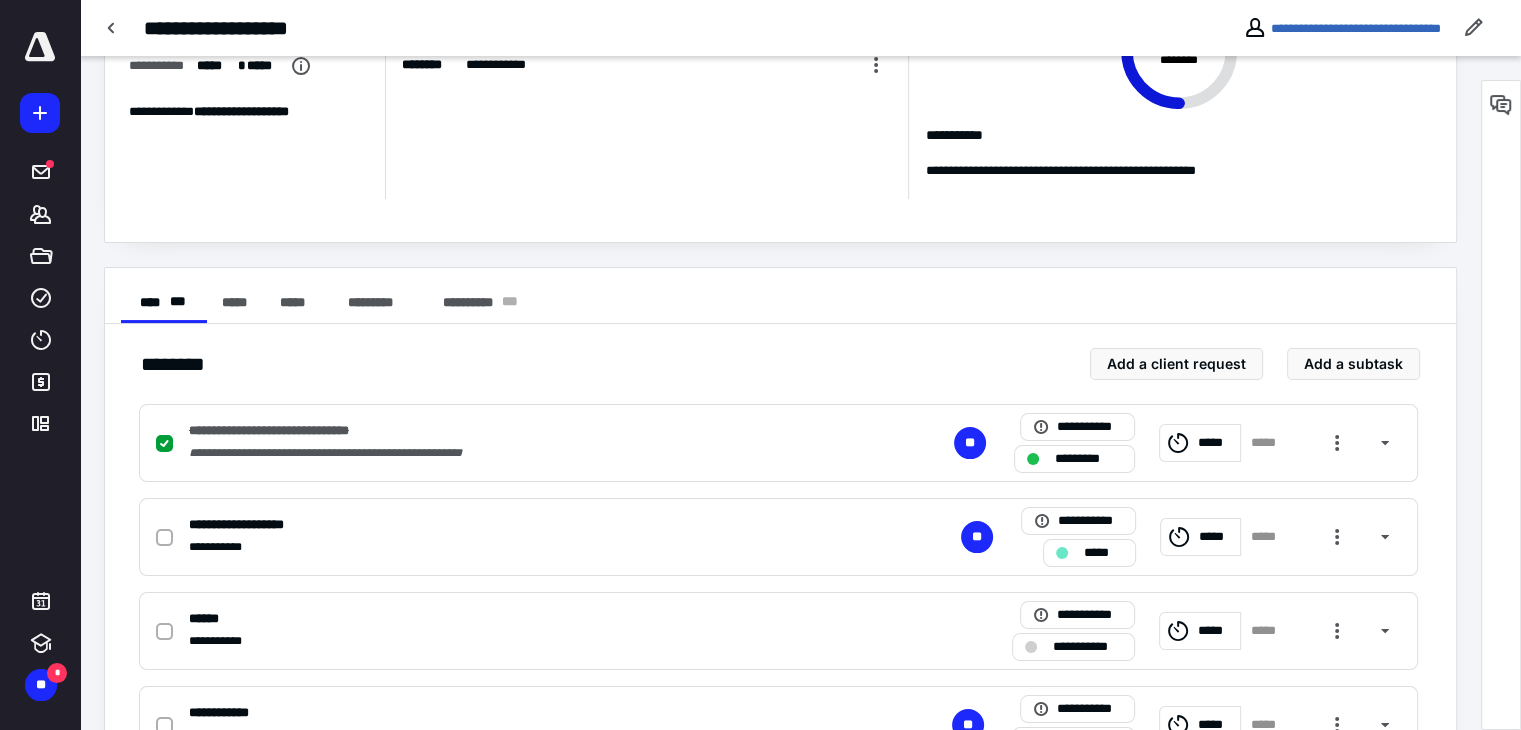 scroll, scrollTop: 256, scrollLeft: 0, axis: vertical 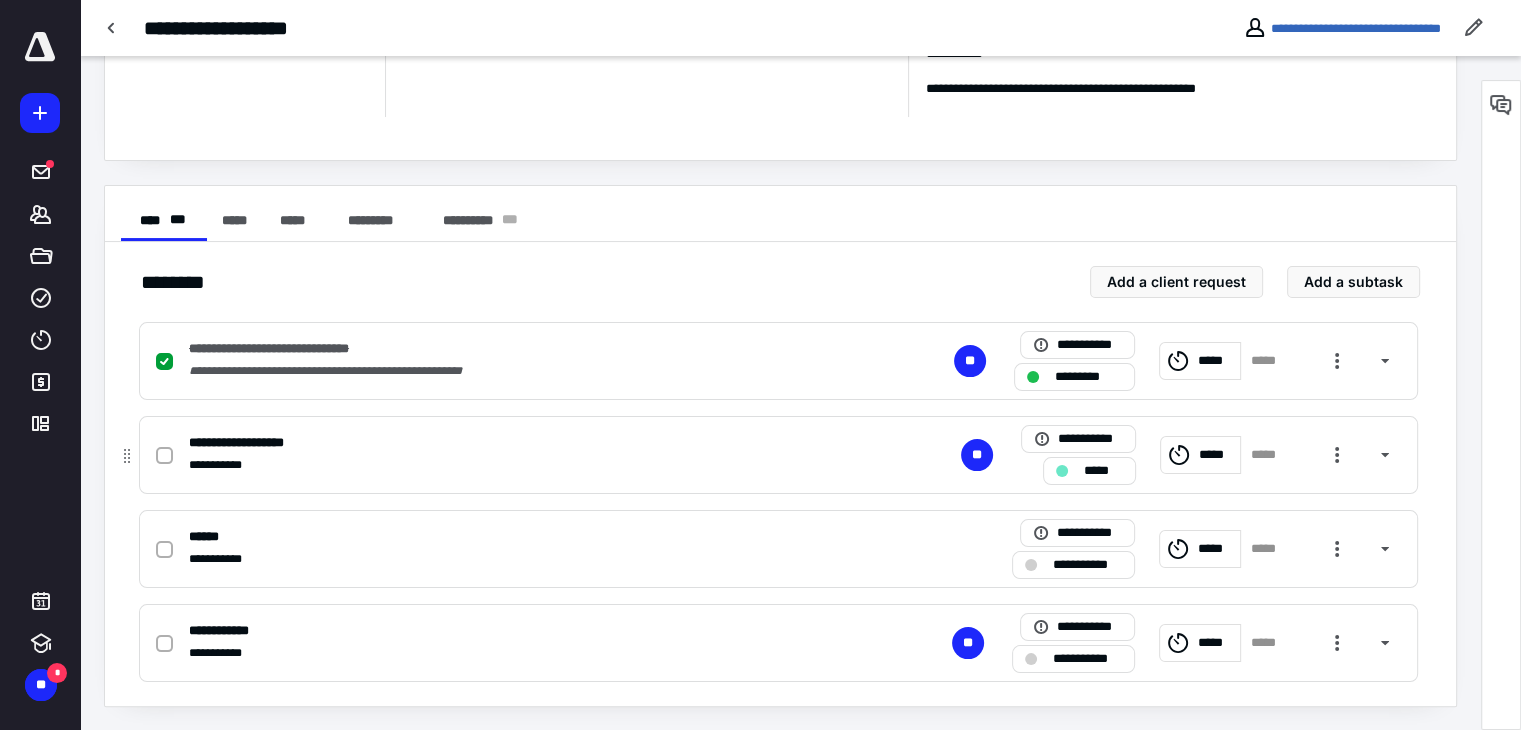 click on "*****" at bounding box center [1217, 455] 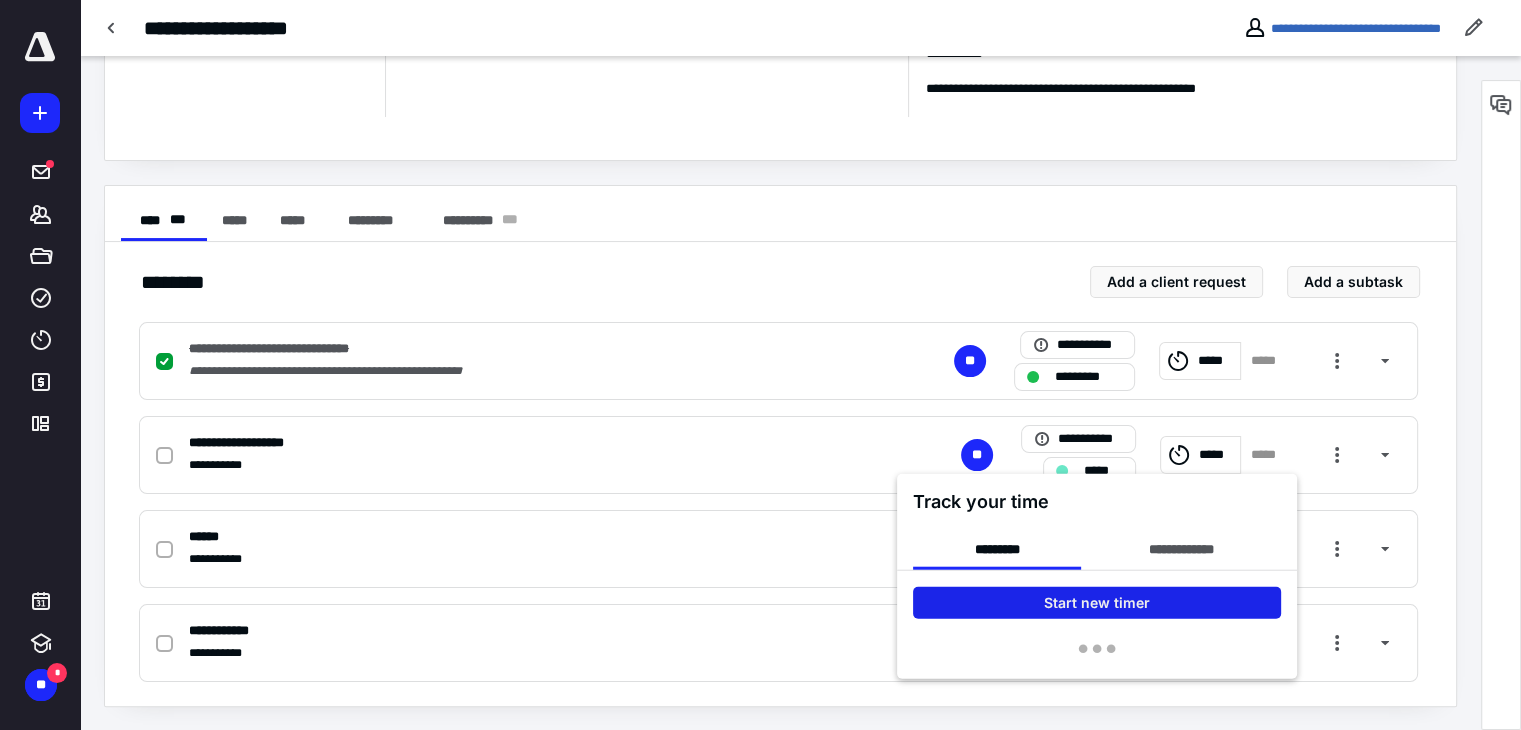click on "Start new timer" at bounding box center (1097, 603) 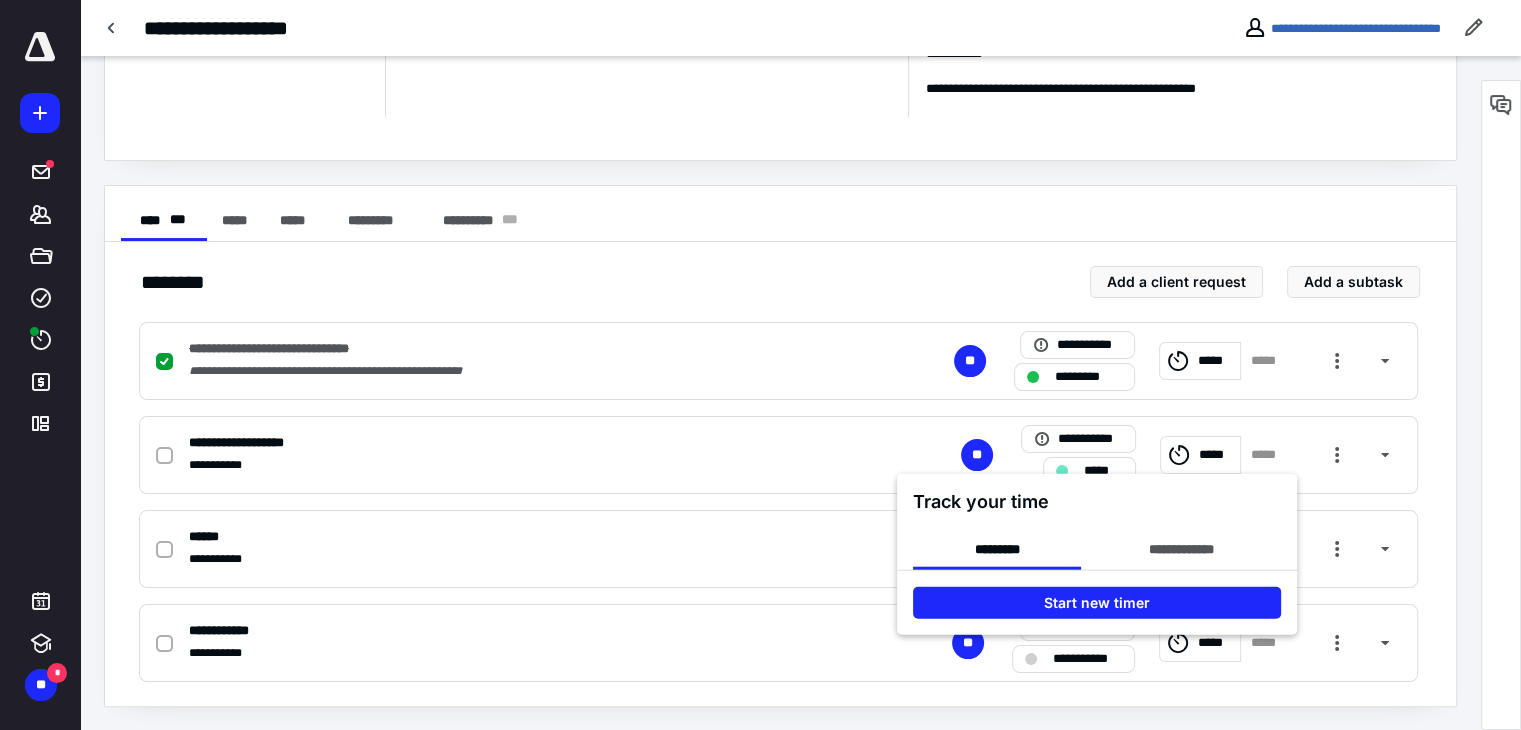 scroll, scrollTop: 256, scrollLeft: 0, axis: vertical 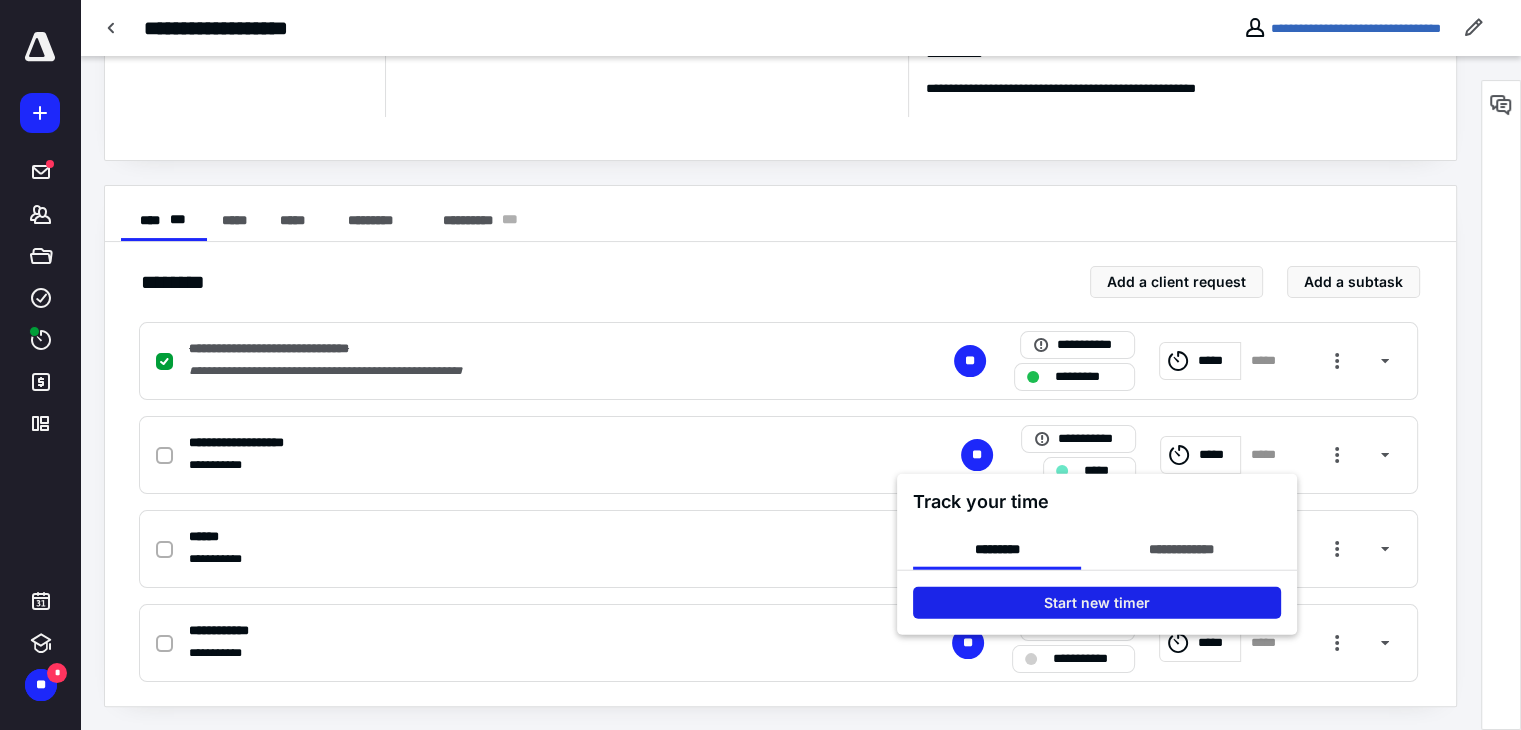 click on "Start new timer" at bounding box center (1097, 603) 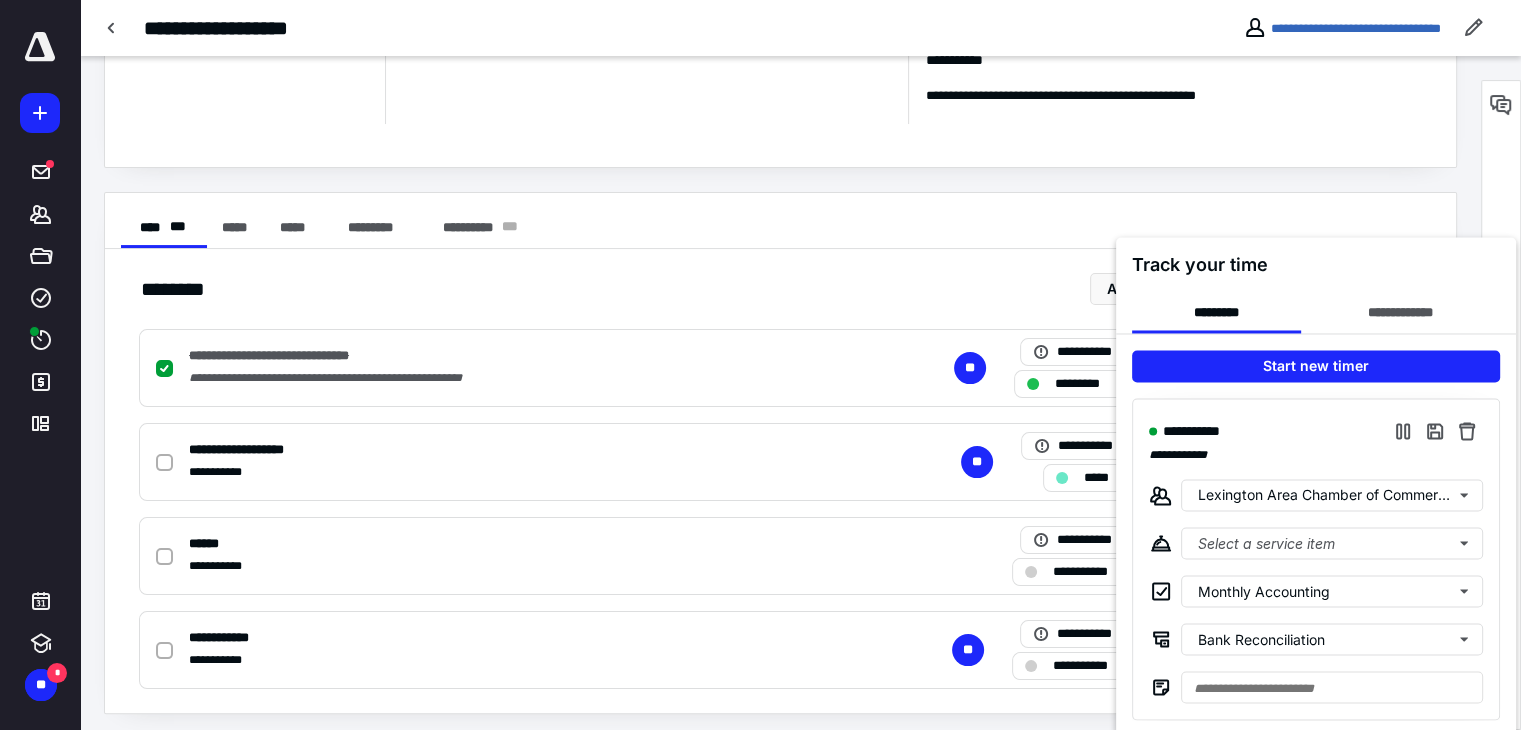 scroll, scrollTop: 256, scrollLeft: 0, axis: vertical 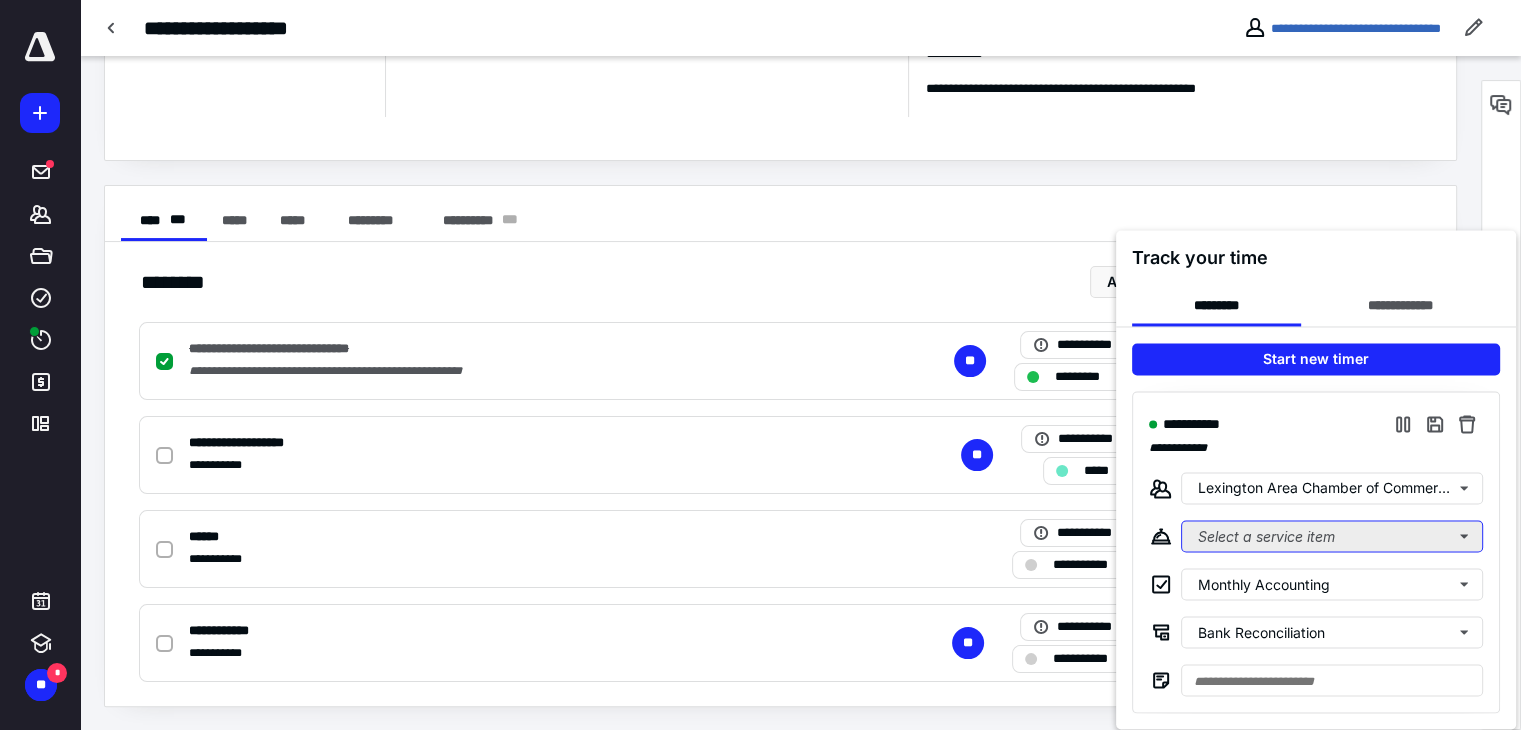 click on "Select a service item" at bounding box center [1332, 536] 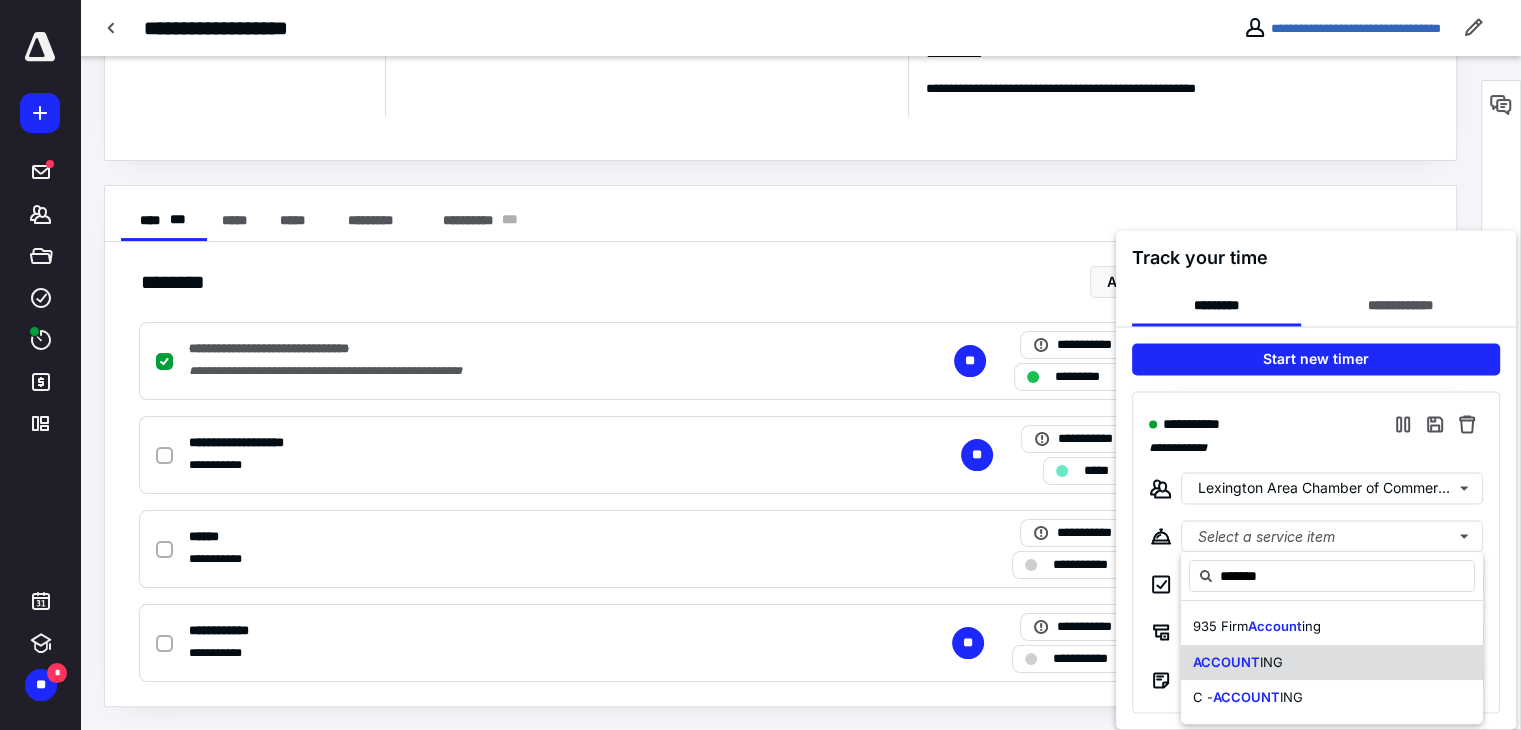 click on "ACCOUNT" at bounding box center [1226, 662] 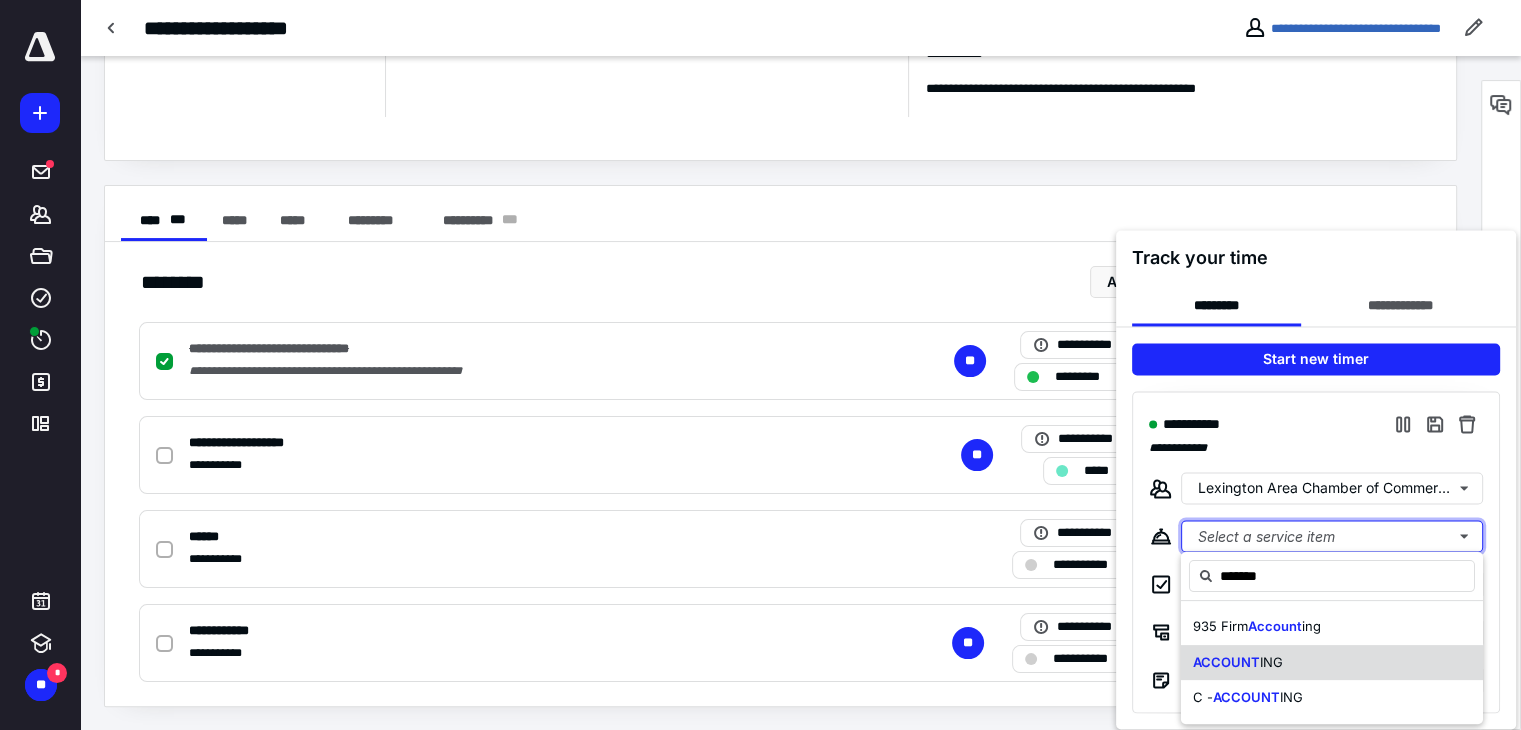 type 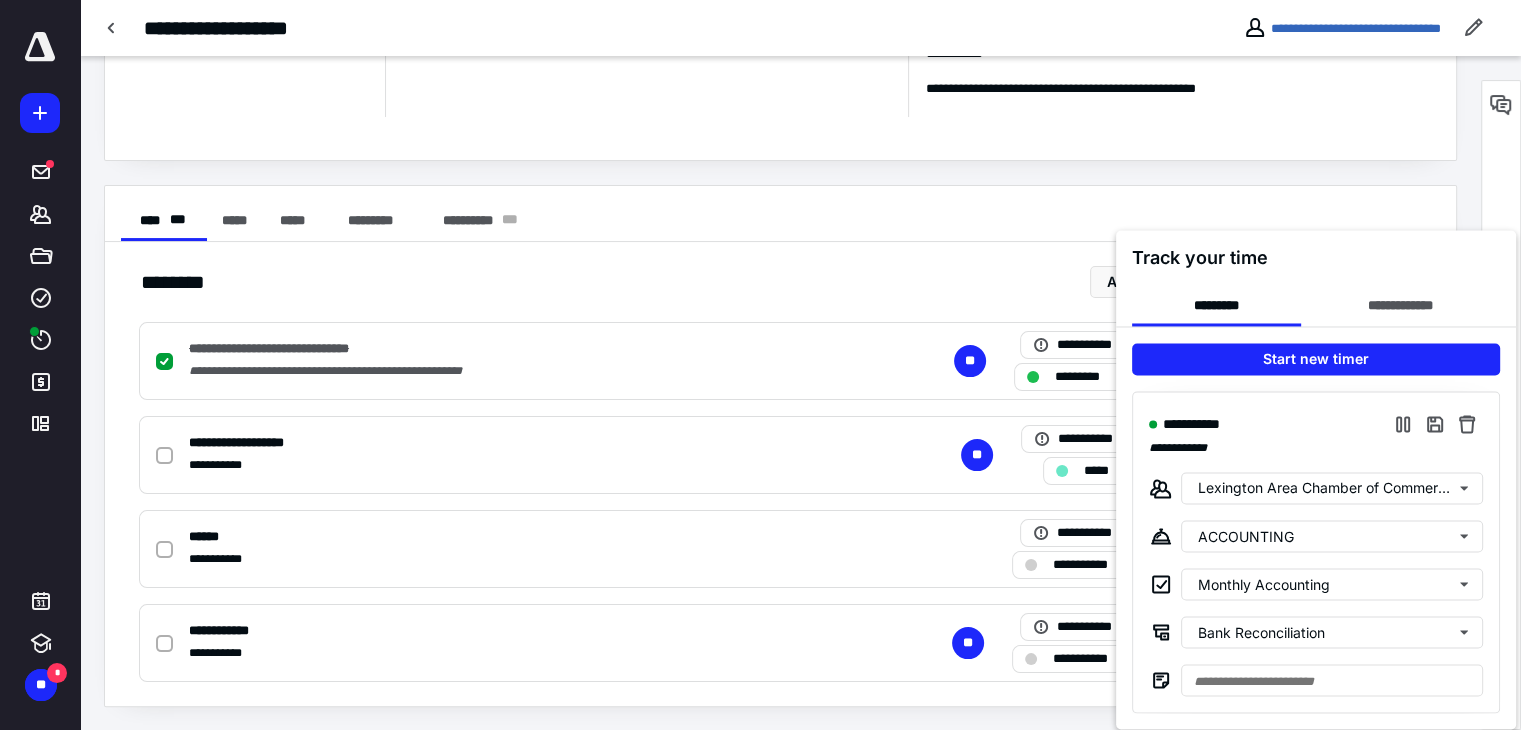 click at bounding box center [760, 365] 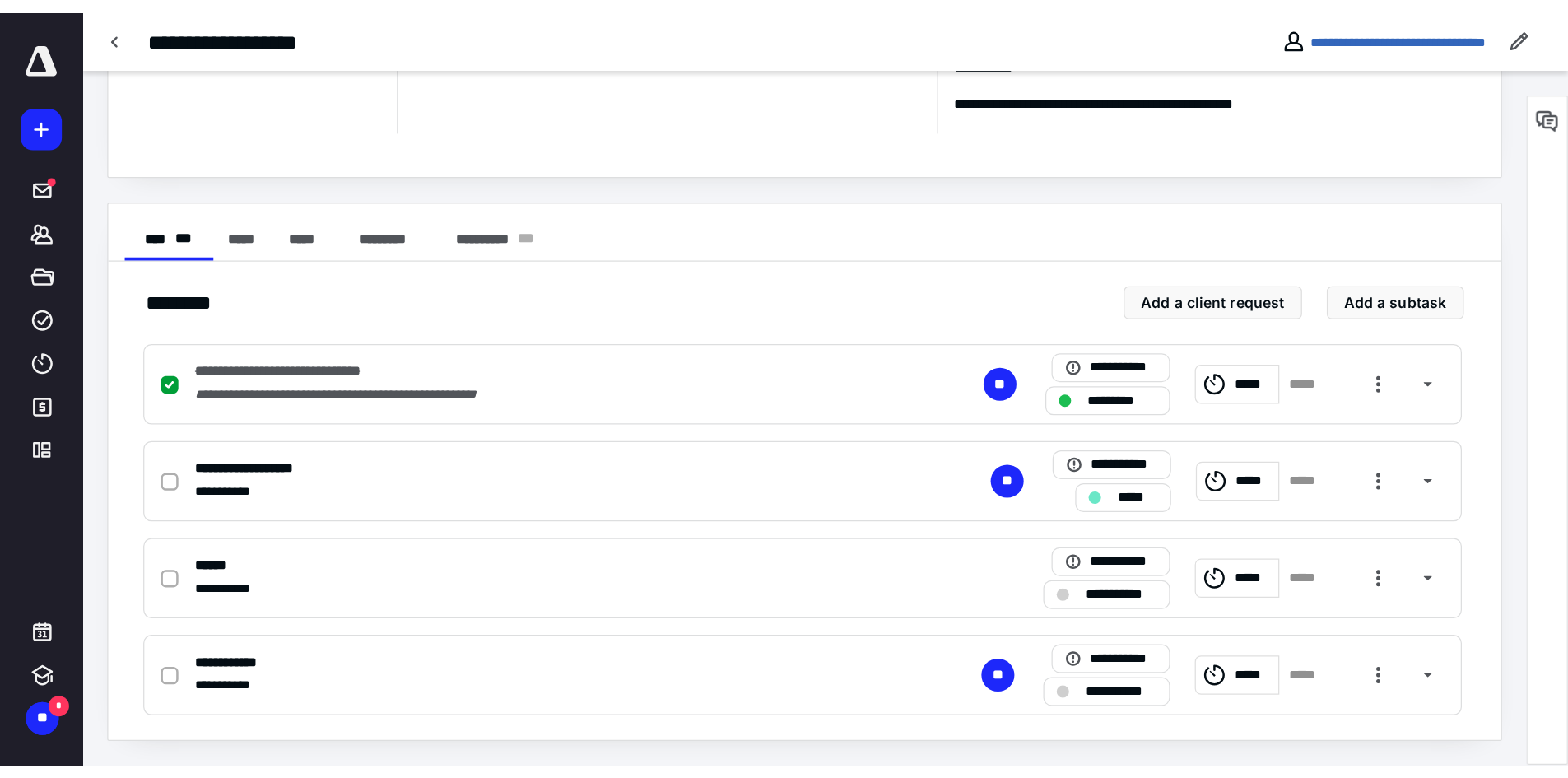 scroll, scrollTop: 35, scrollLeft: 0, axis: vertical 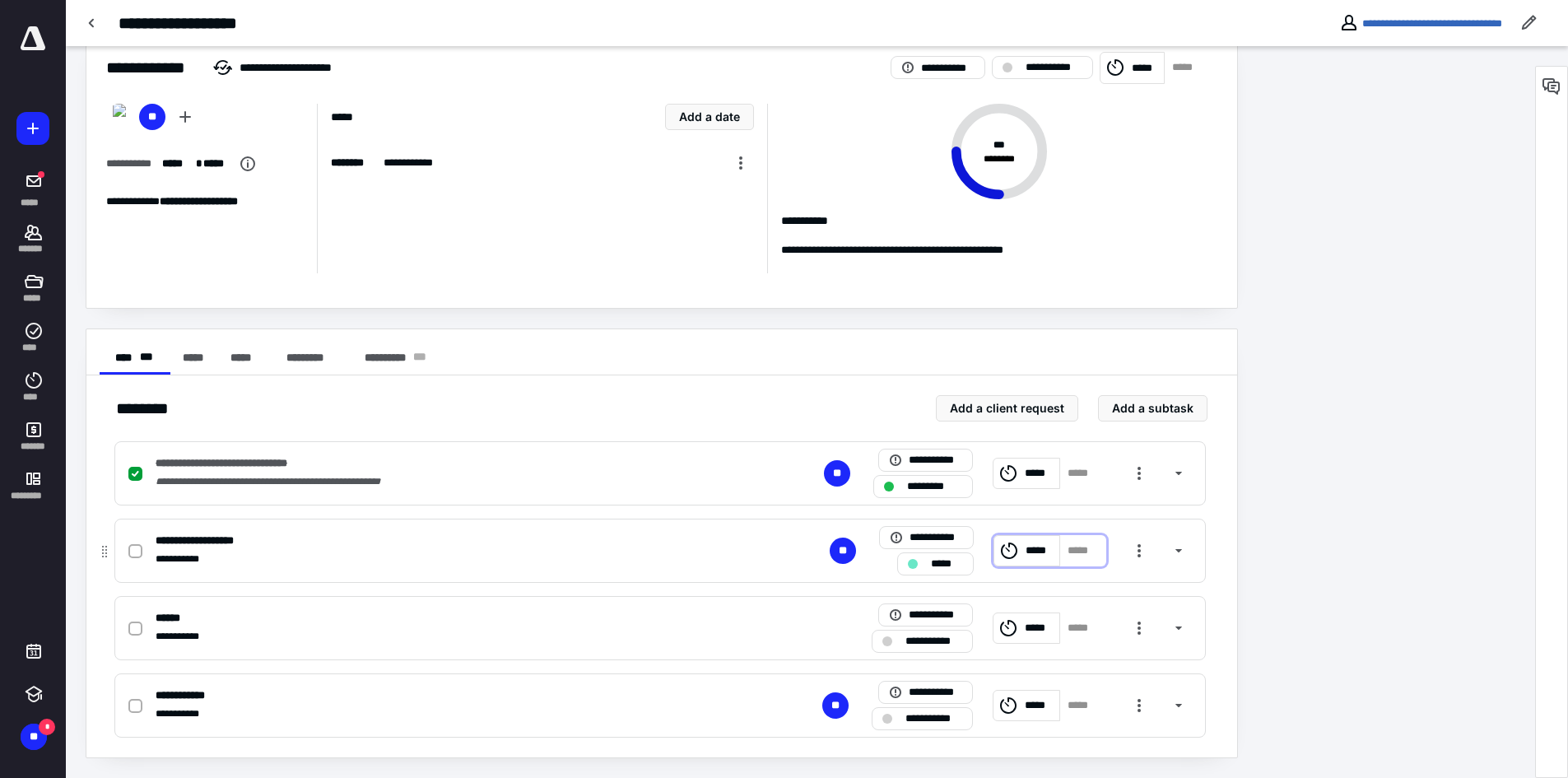 click on "*****" at bounding box center [1027, 551] 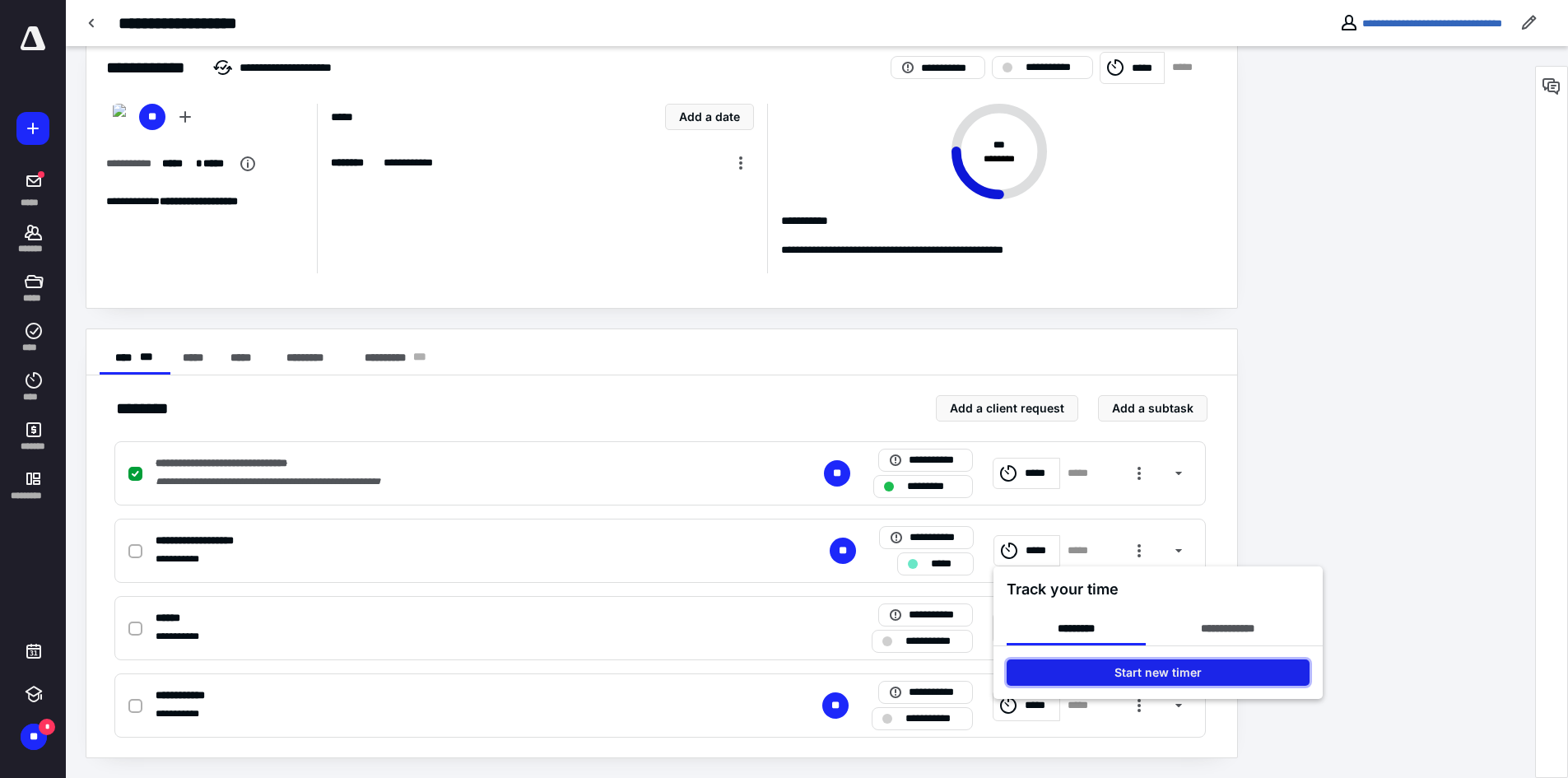 click on "Start new timer" at bounding box center (1158, 673) 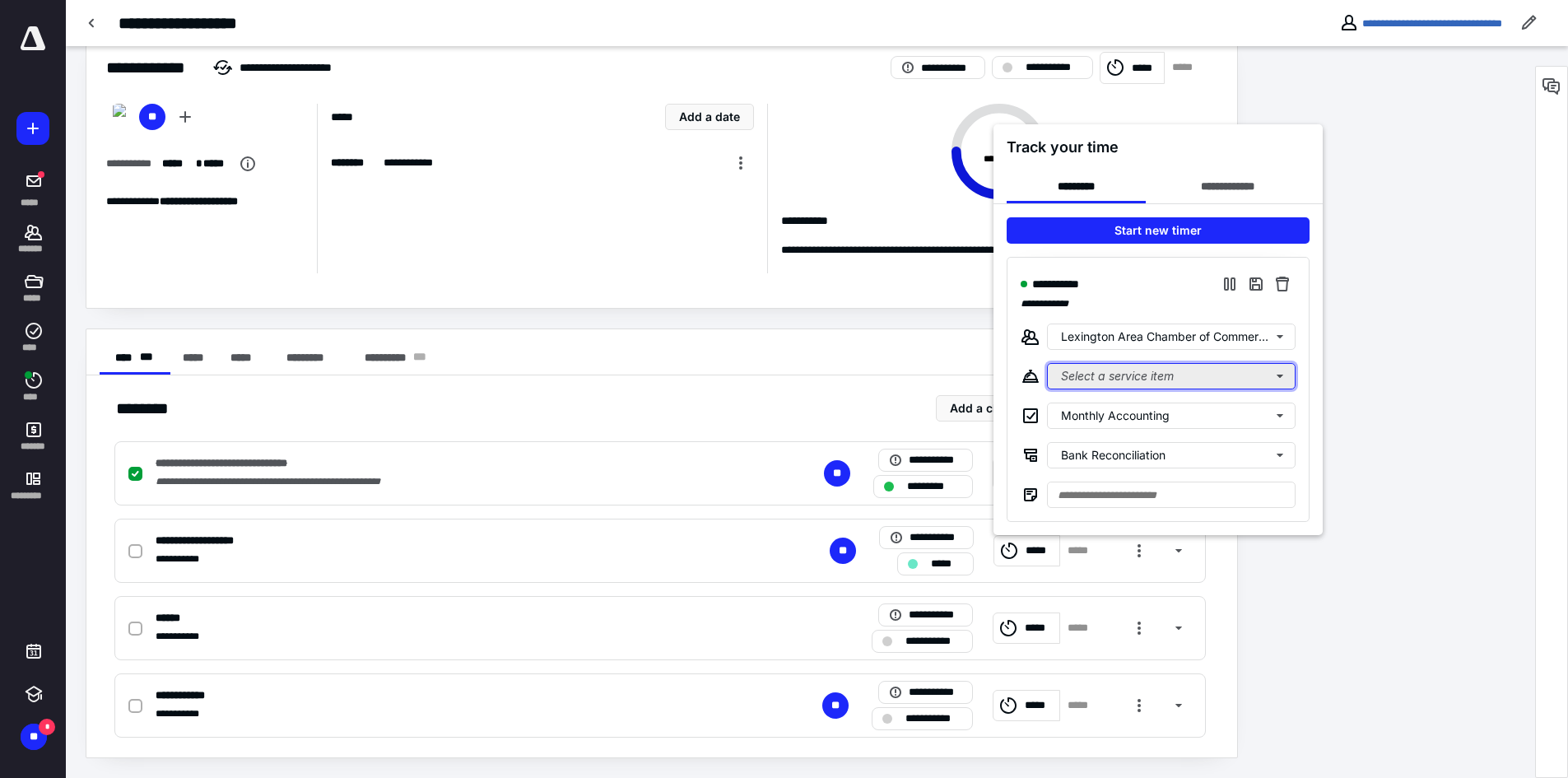 click on "Select a service item" at bounding box center (1171, 376) 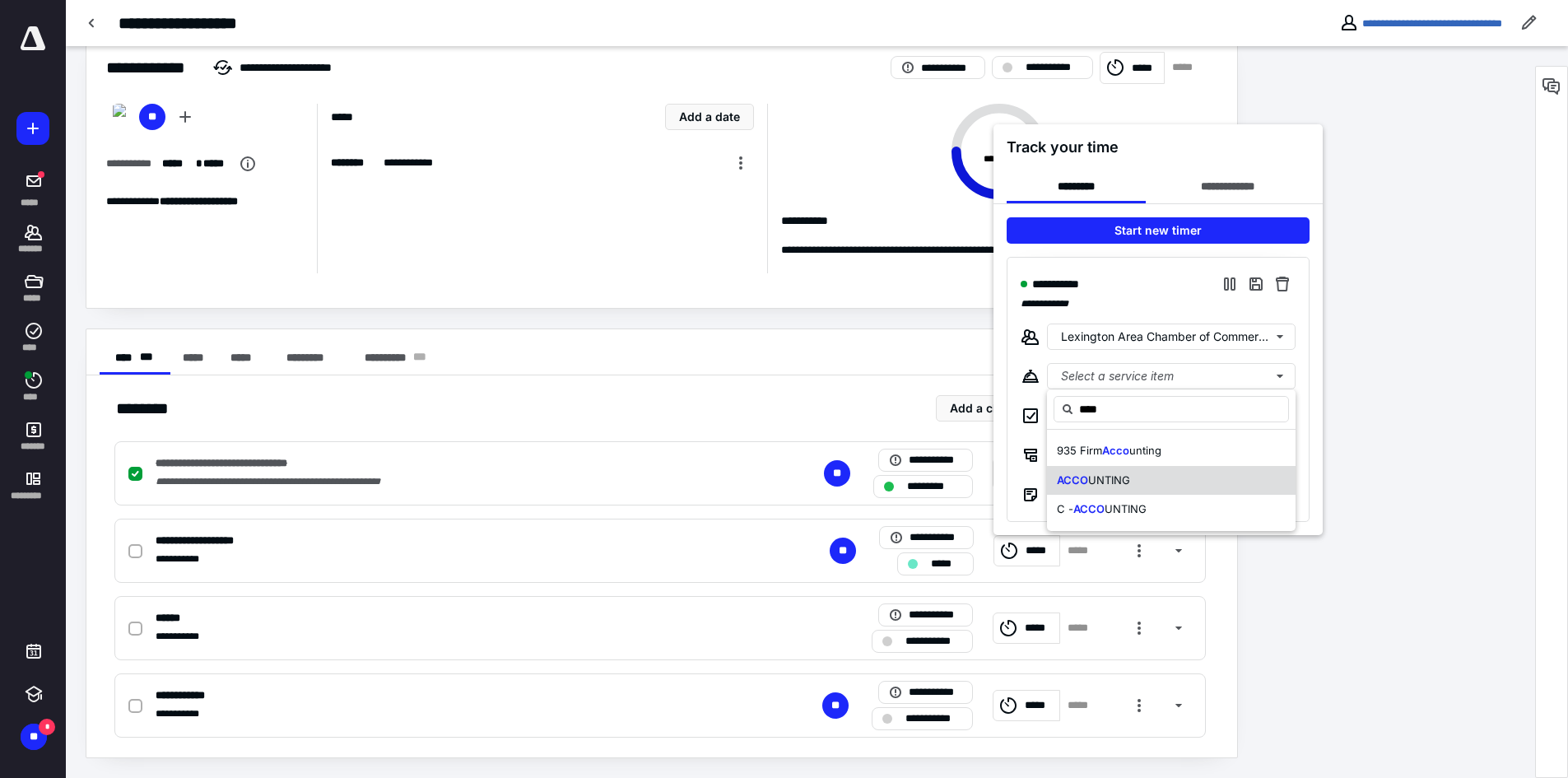 click on "UNTING" at bounding box center (1109, 480) 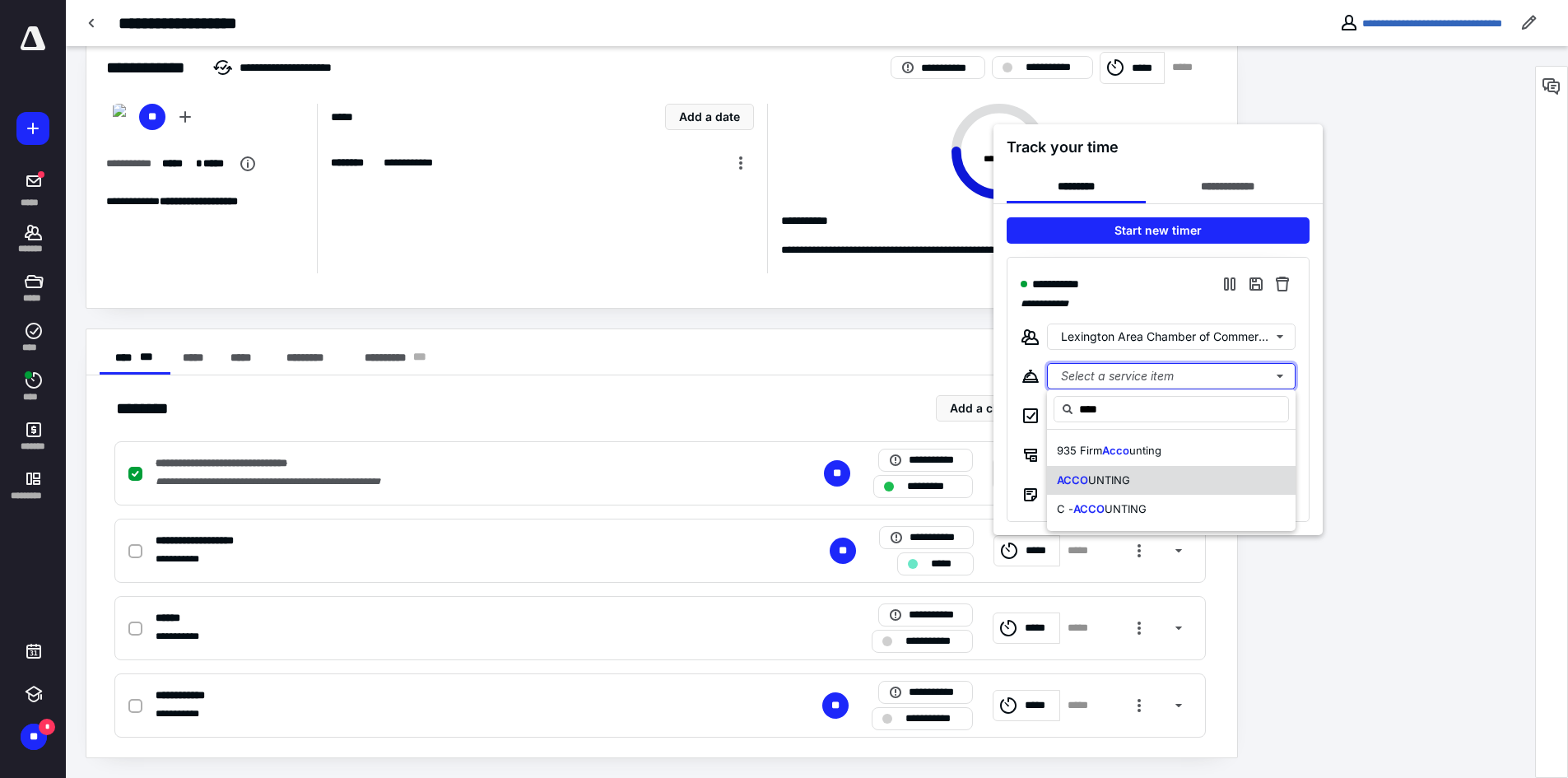 type 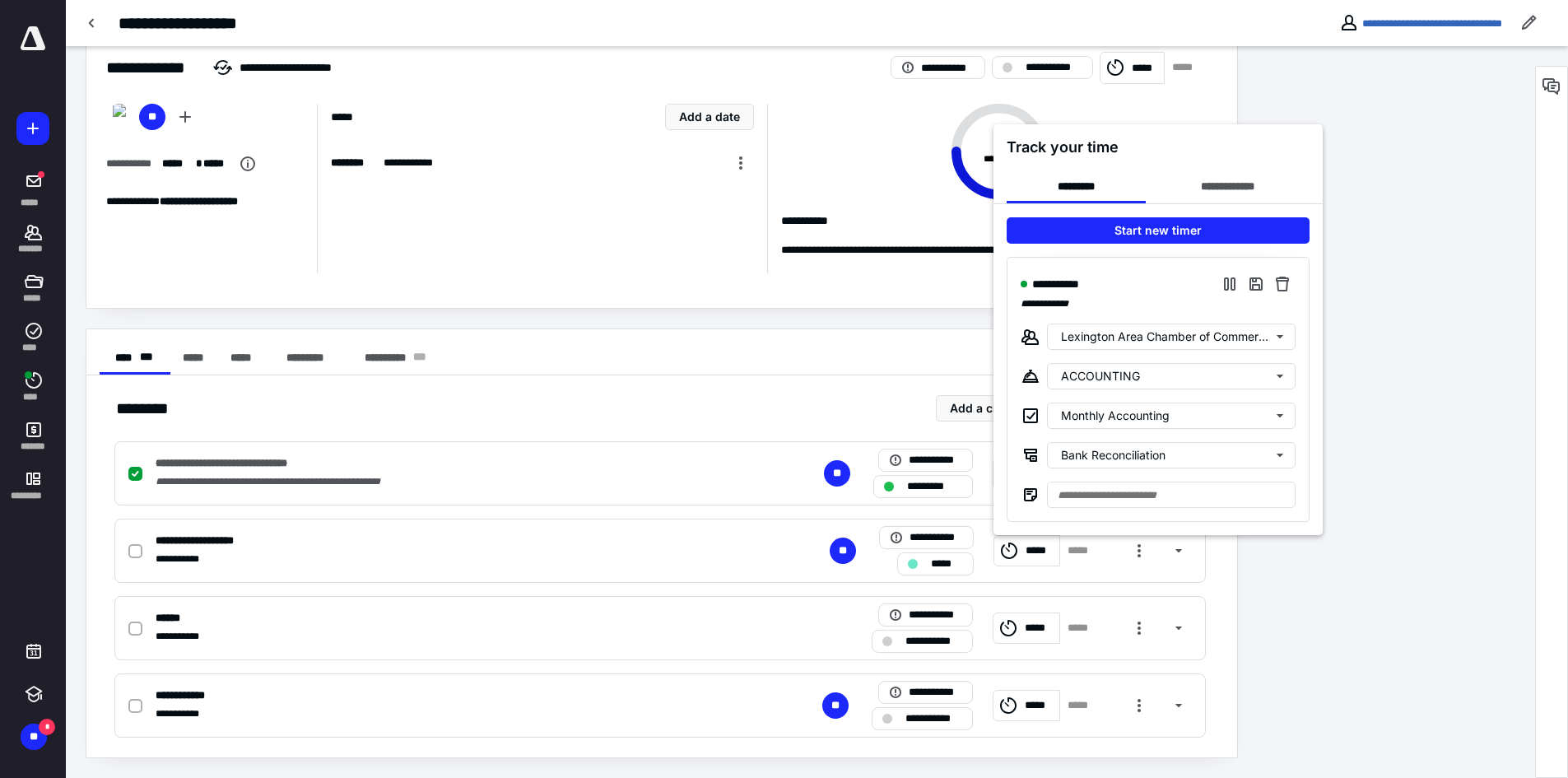 click at bounding box center (784, 389) 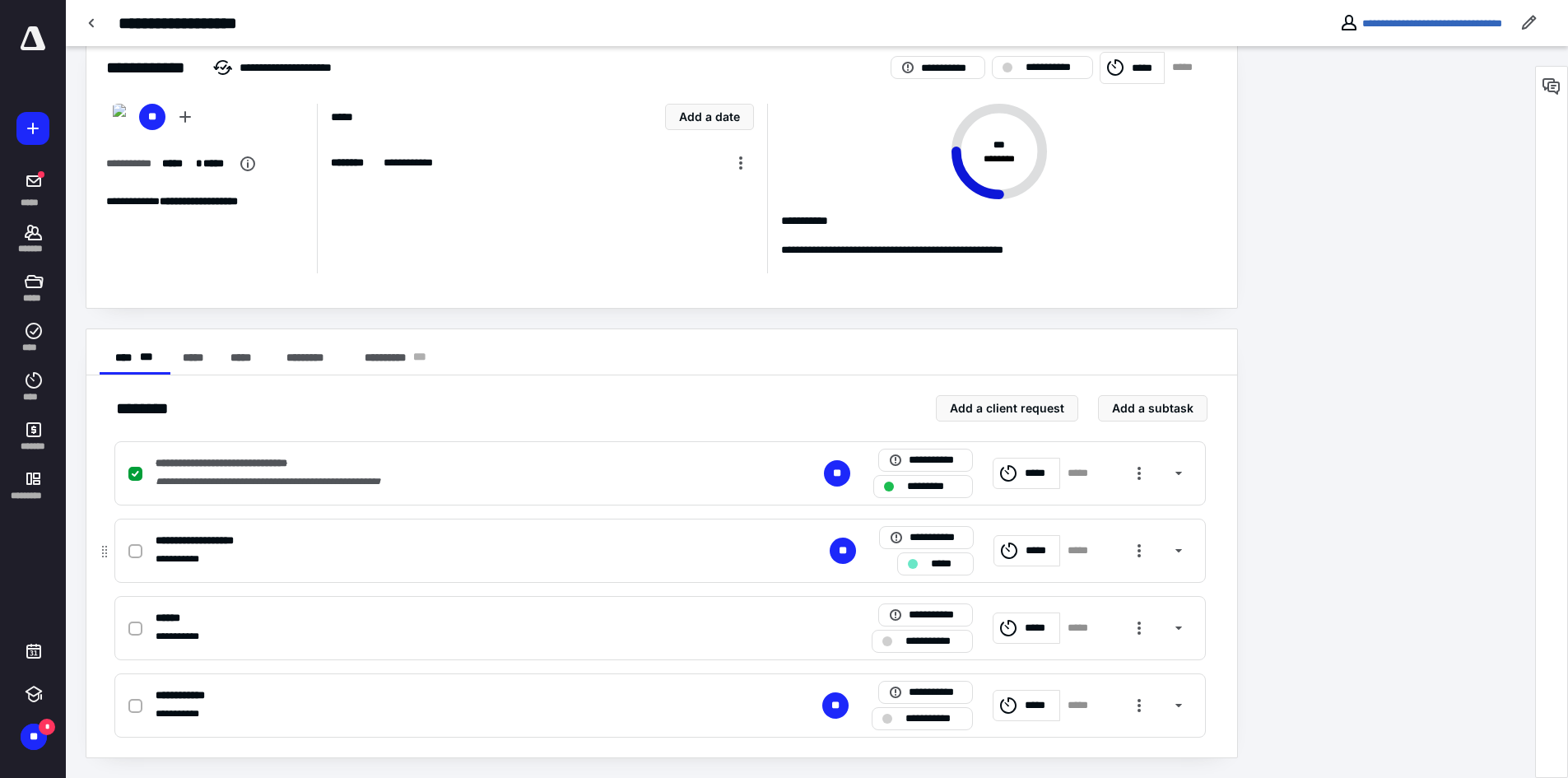 scroll, scrollTop: 0, scrollLeft: 0, axis: both 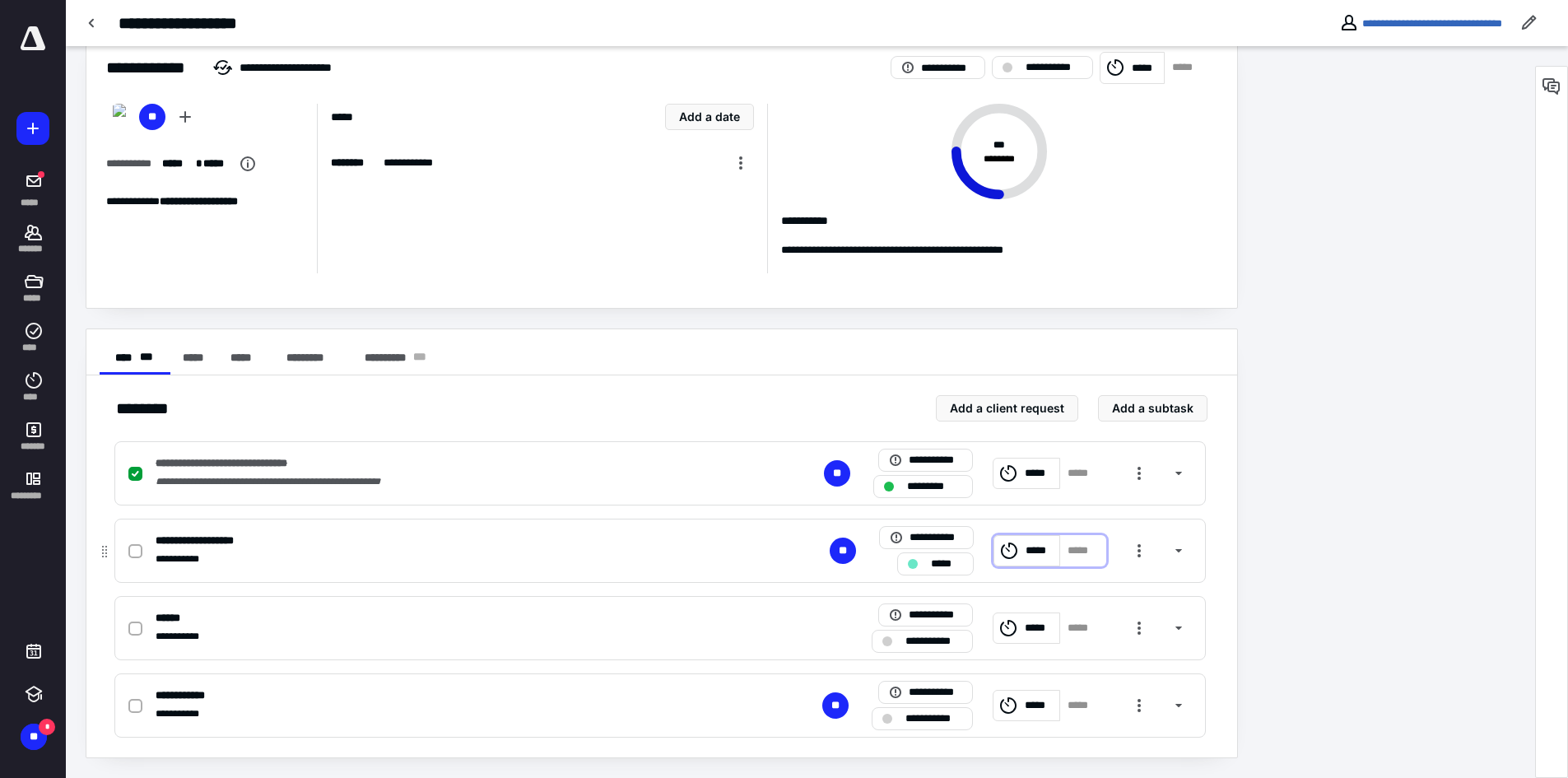 click on "*****" at bounding box center [1027, 551] 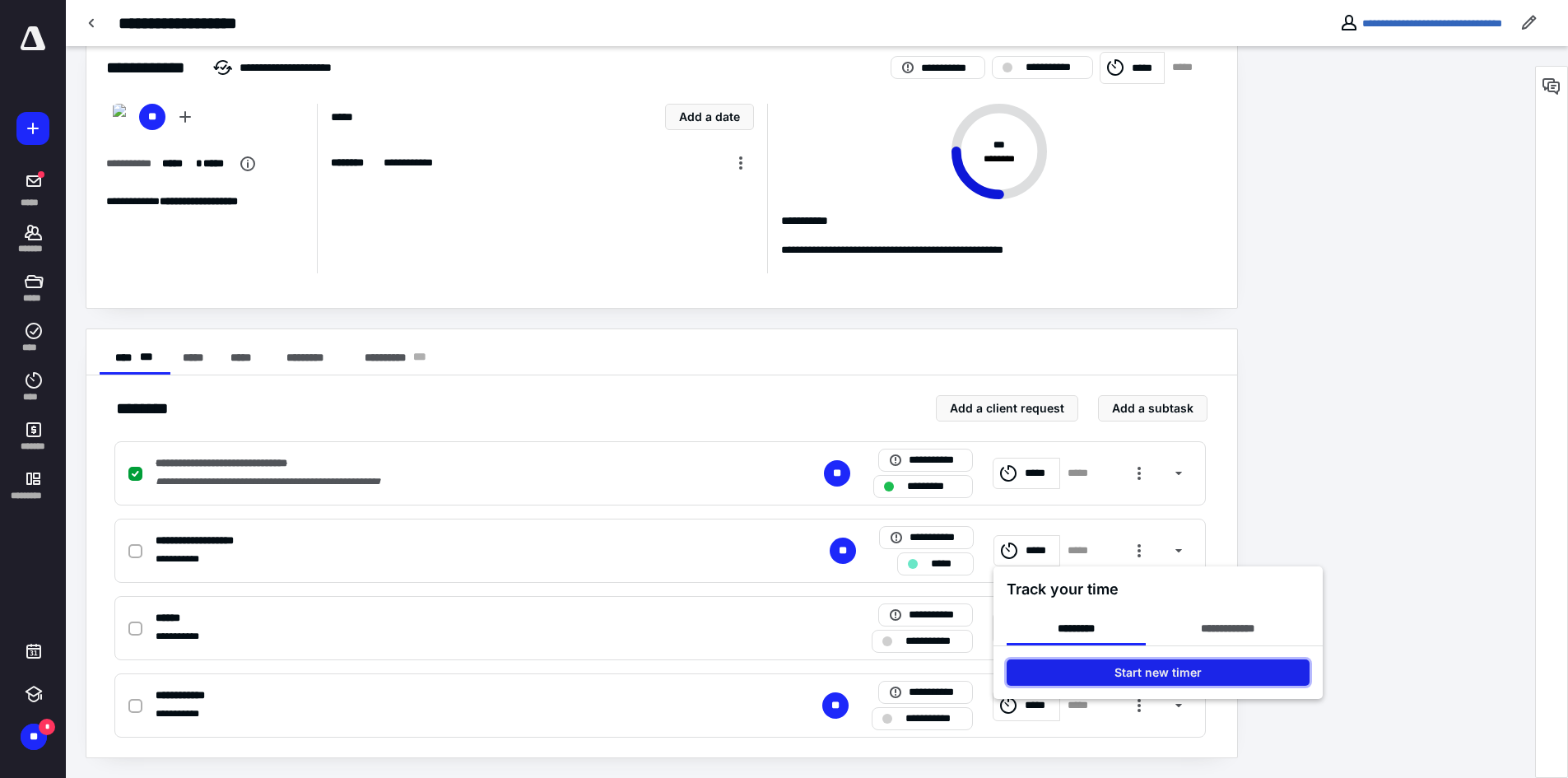 click on "Start new timer" at bounding box center (1158, 673) 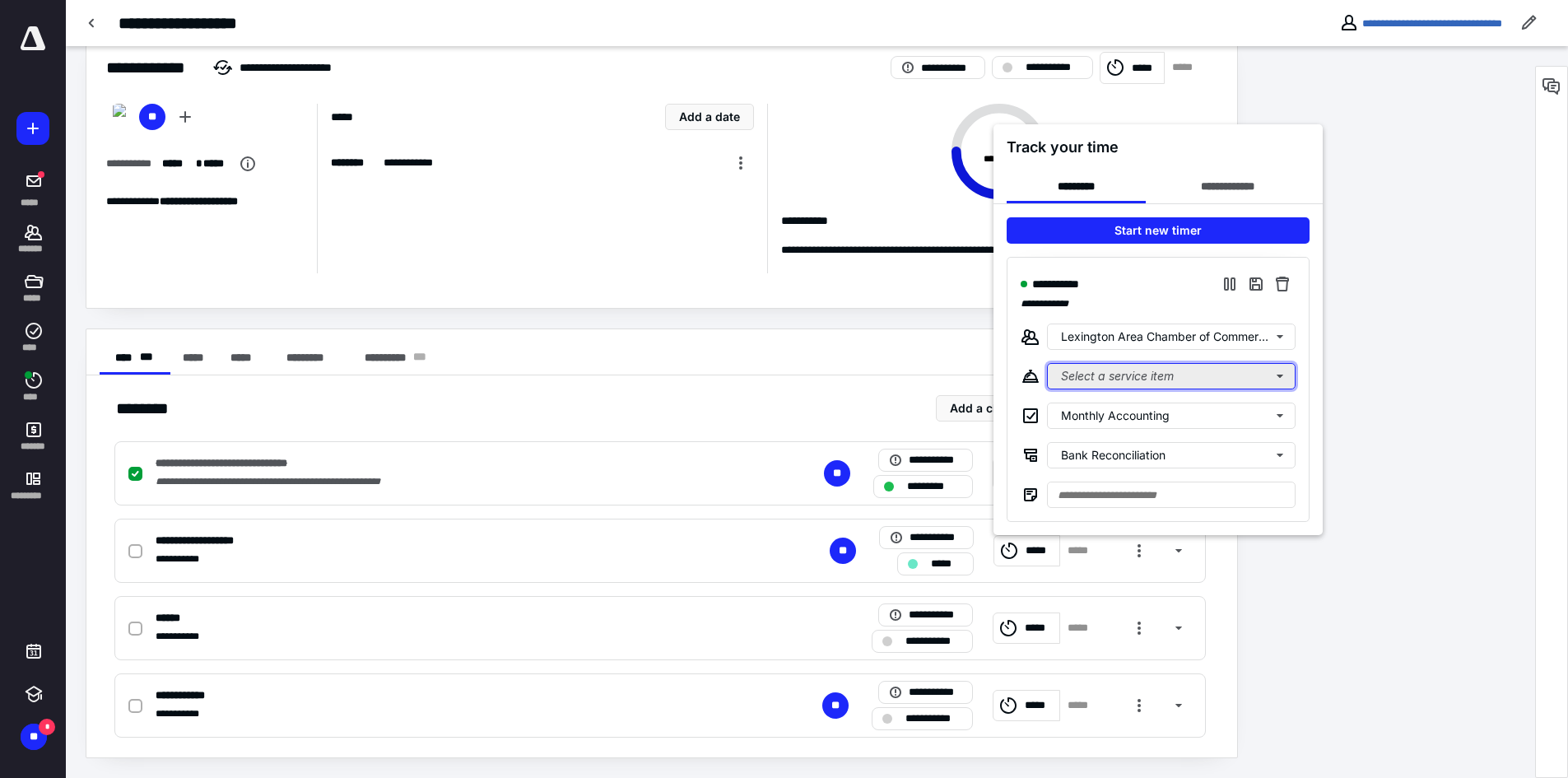click on "Select a service item" at bounding box center (1171, 376) 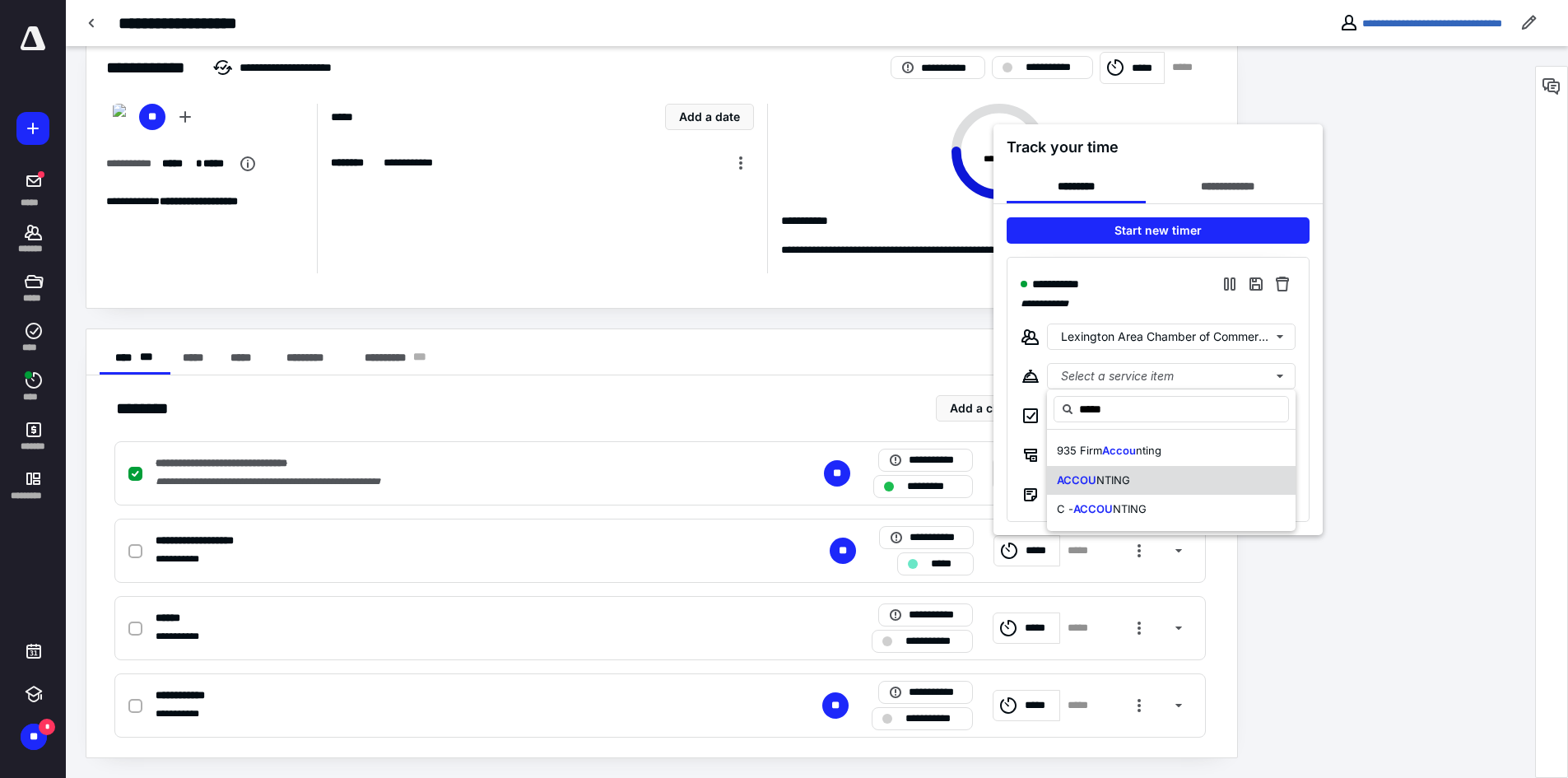 click on "NTING" at bounding box center (1113, 480) 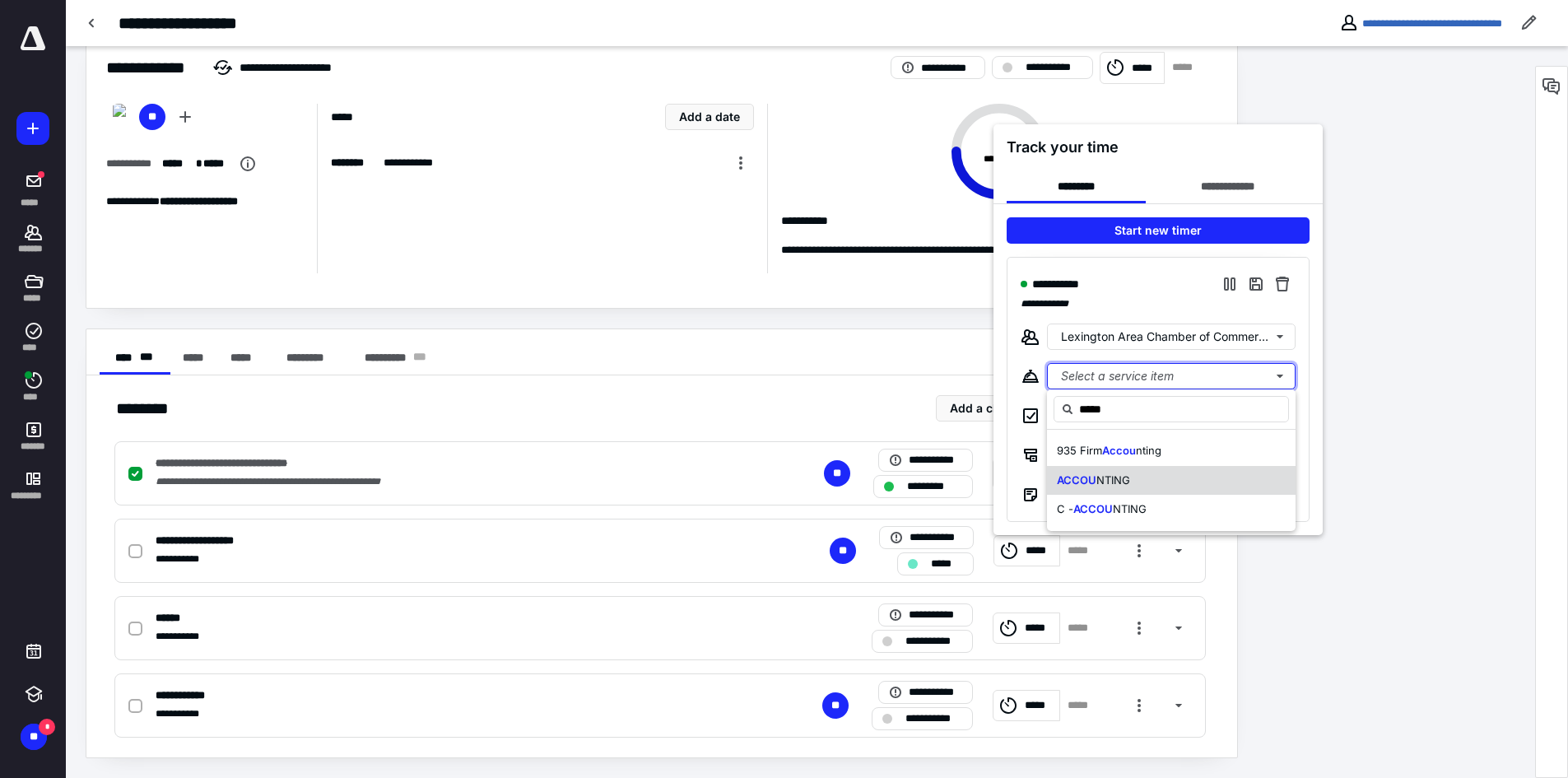 type 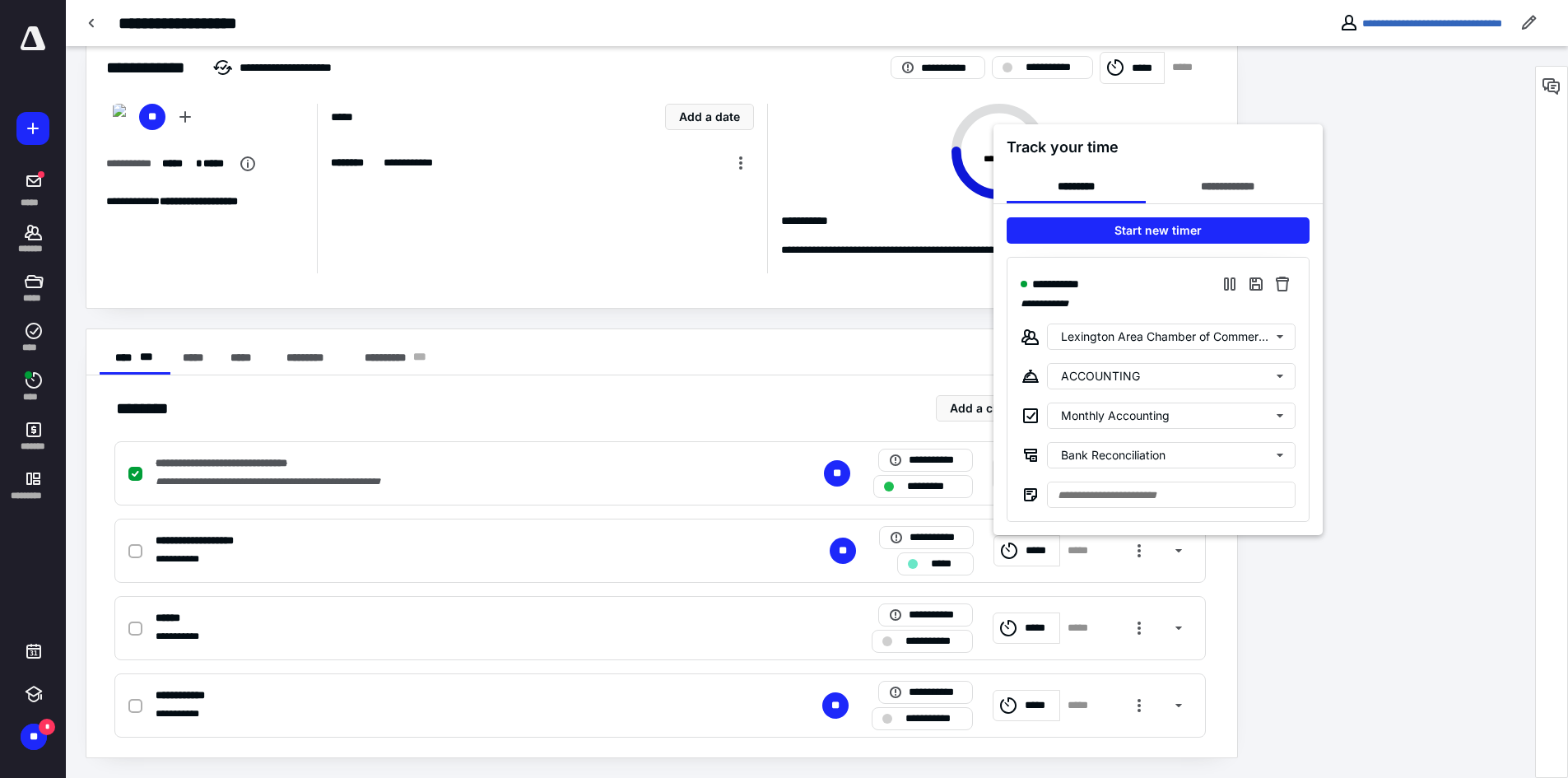 click at bounding box center [784, 389] 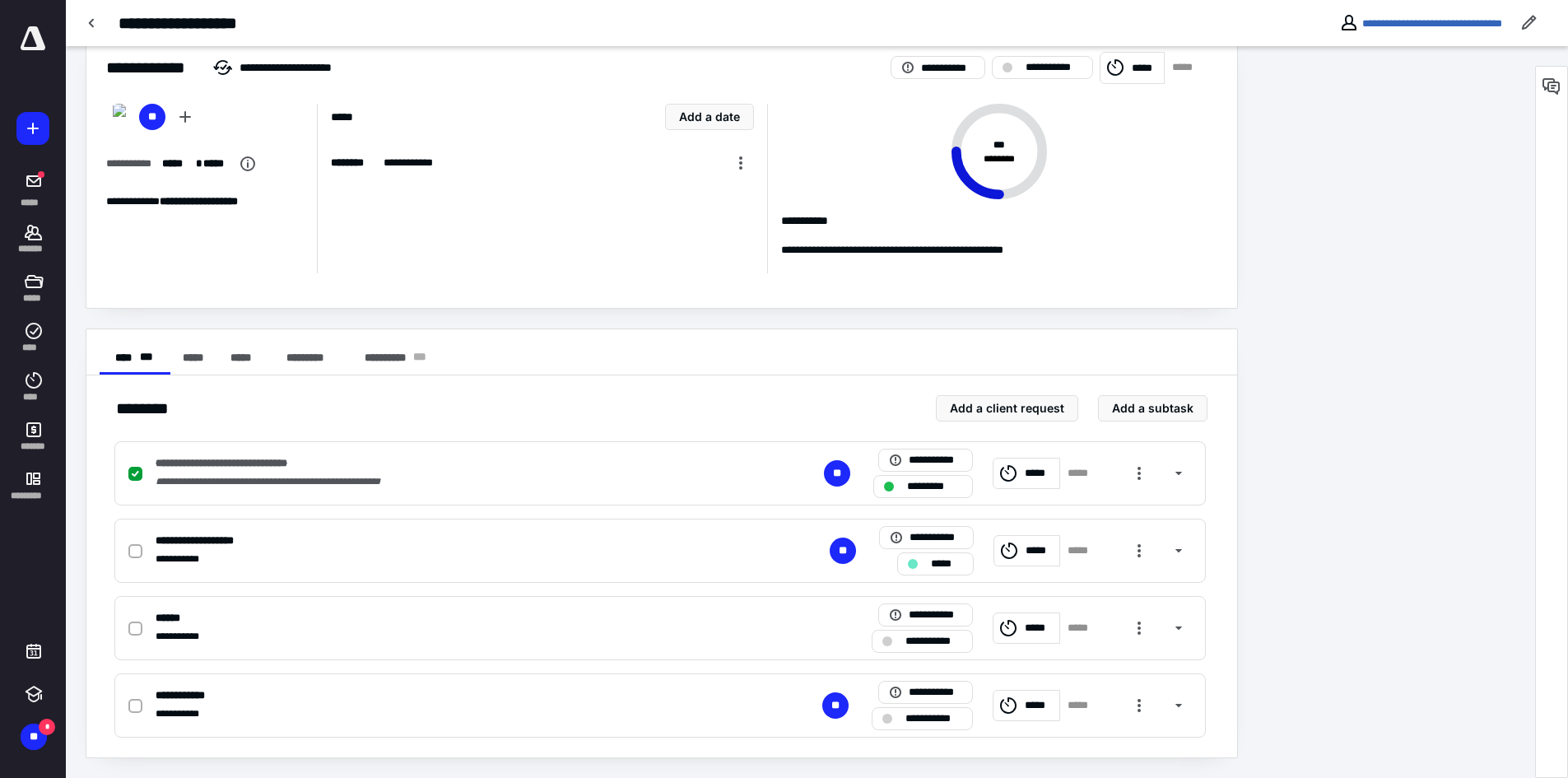 click on "**********" at bounding box center [648, 23] 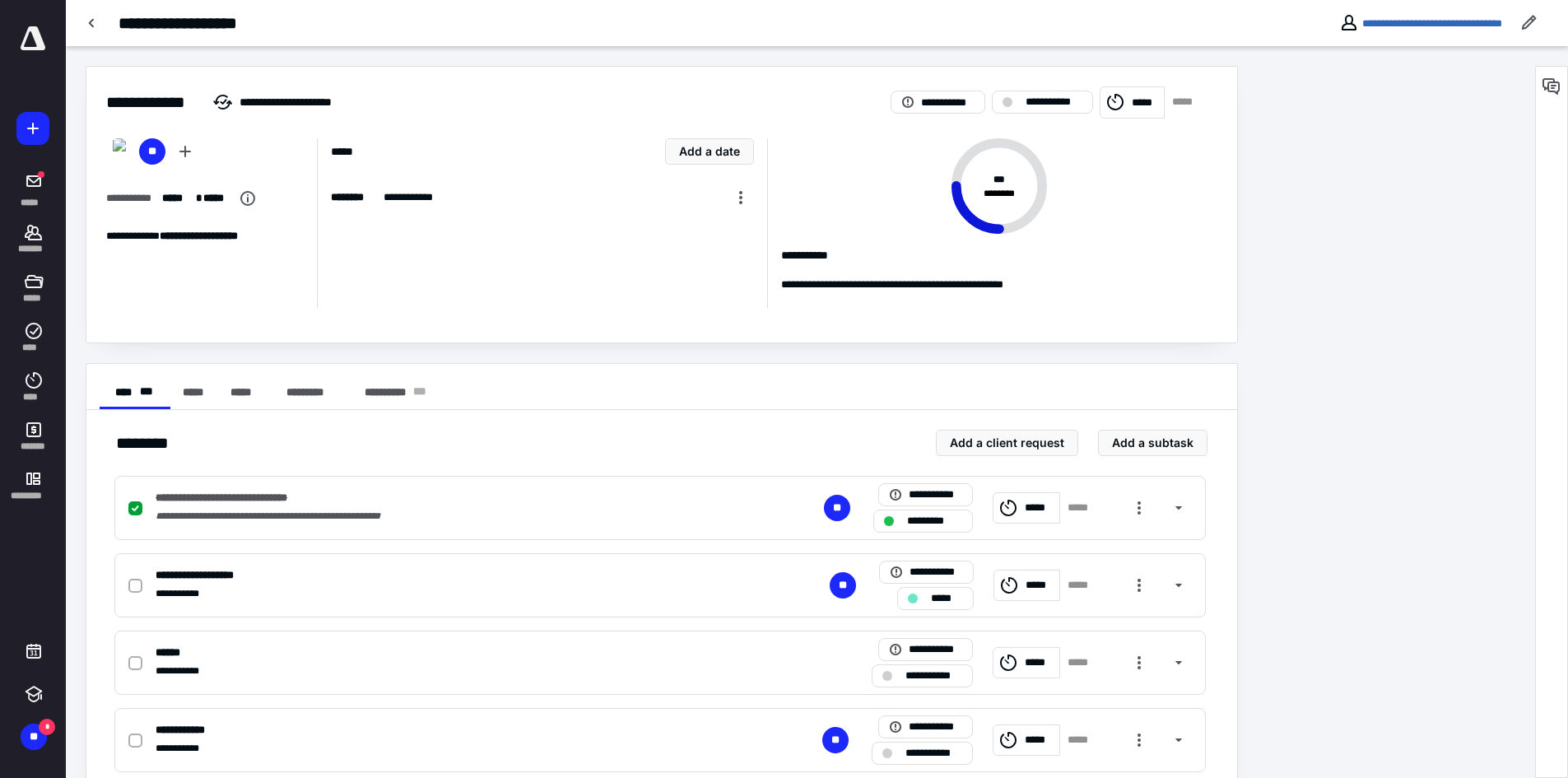 scroll, scrollTop: 0, scrollLeft: 0, axis: both 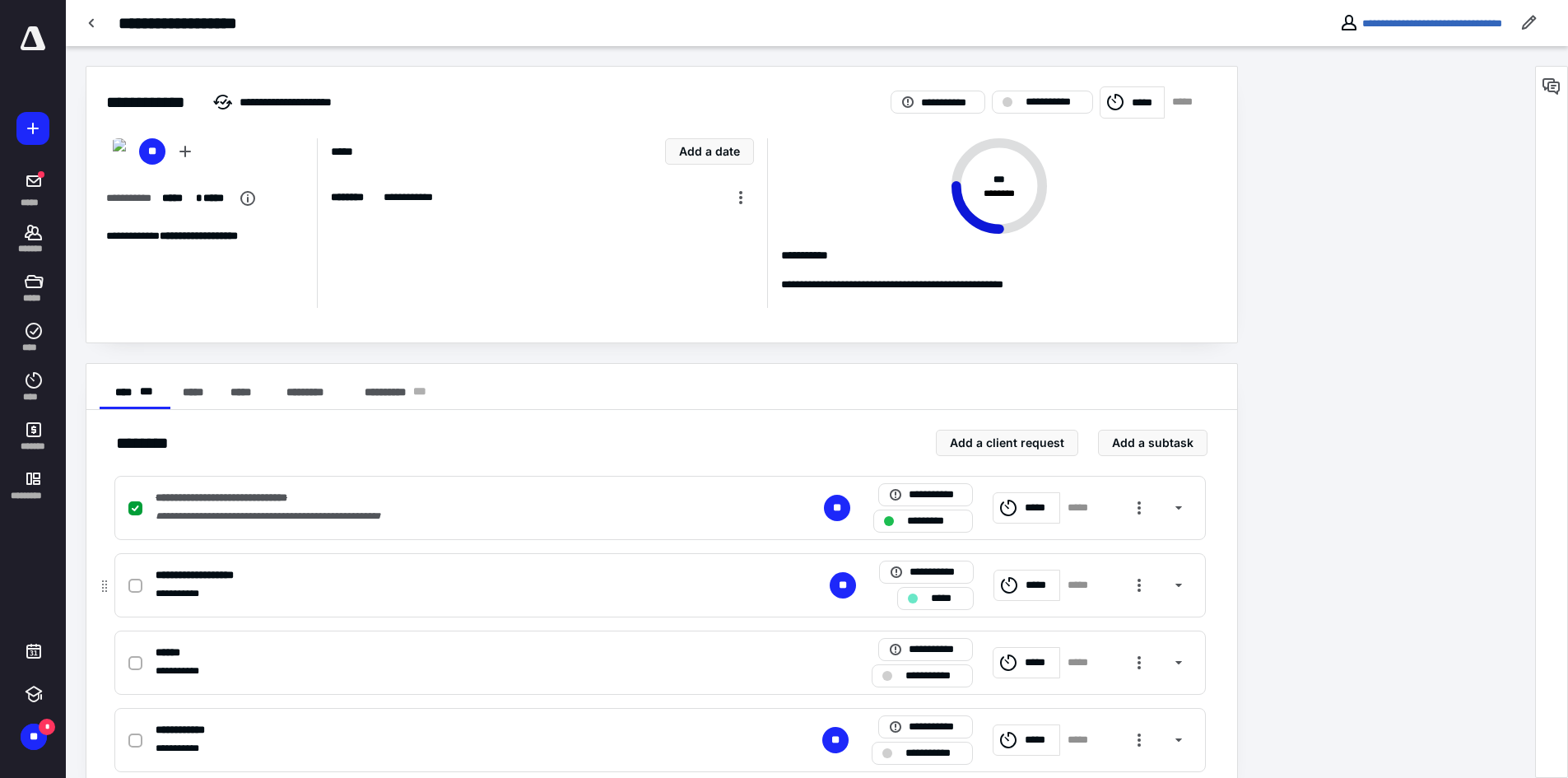 click on "*****" at bounding box center [1040, 585] 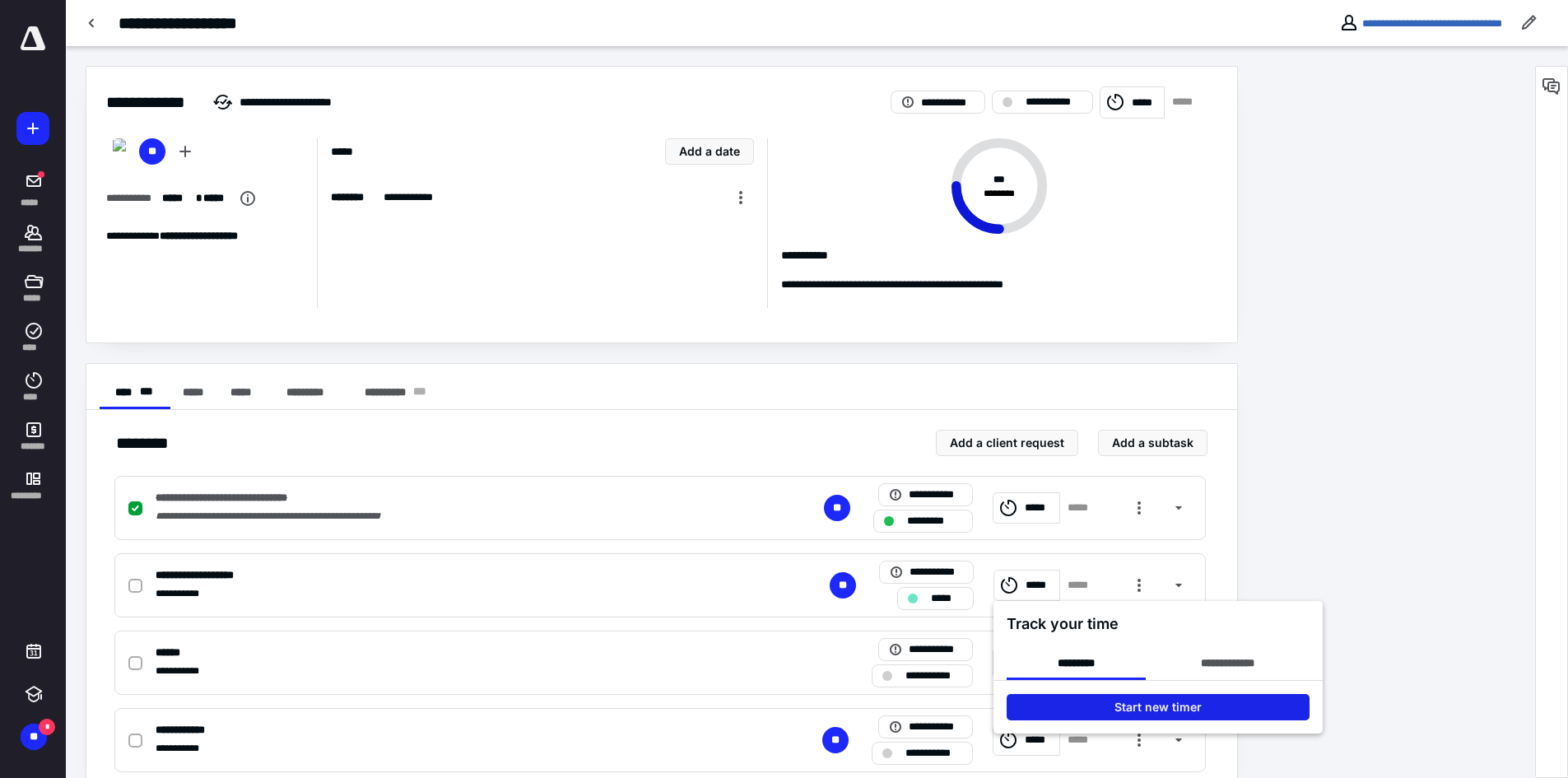 click on "Start new timer" at bounding box center [1158, 707] 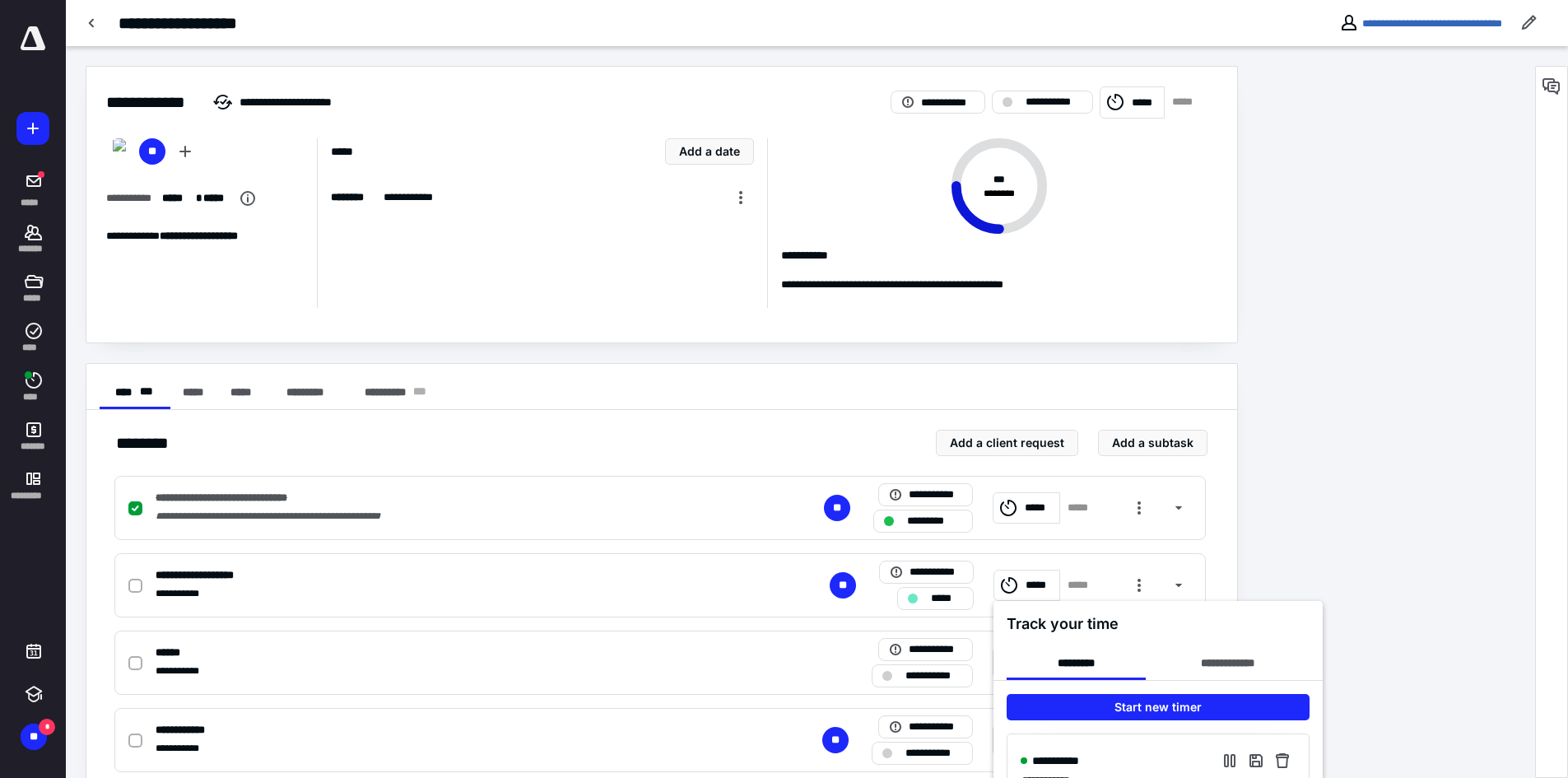 scroll, scrollTop: 35, scrollLeft: 0, axis: vertical 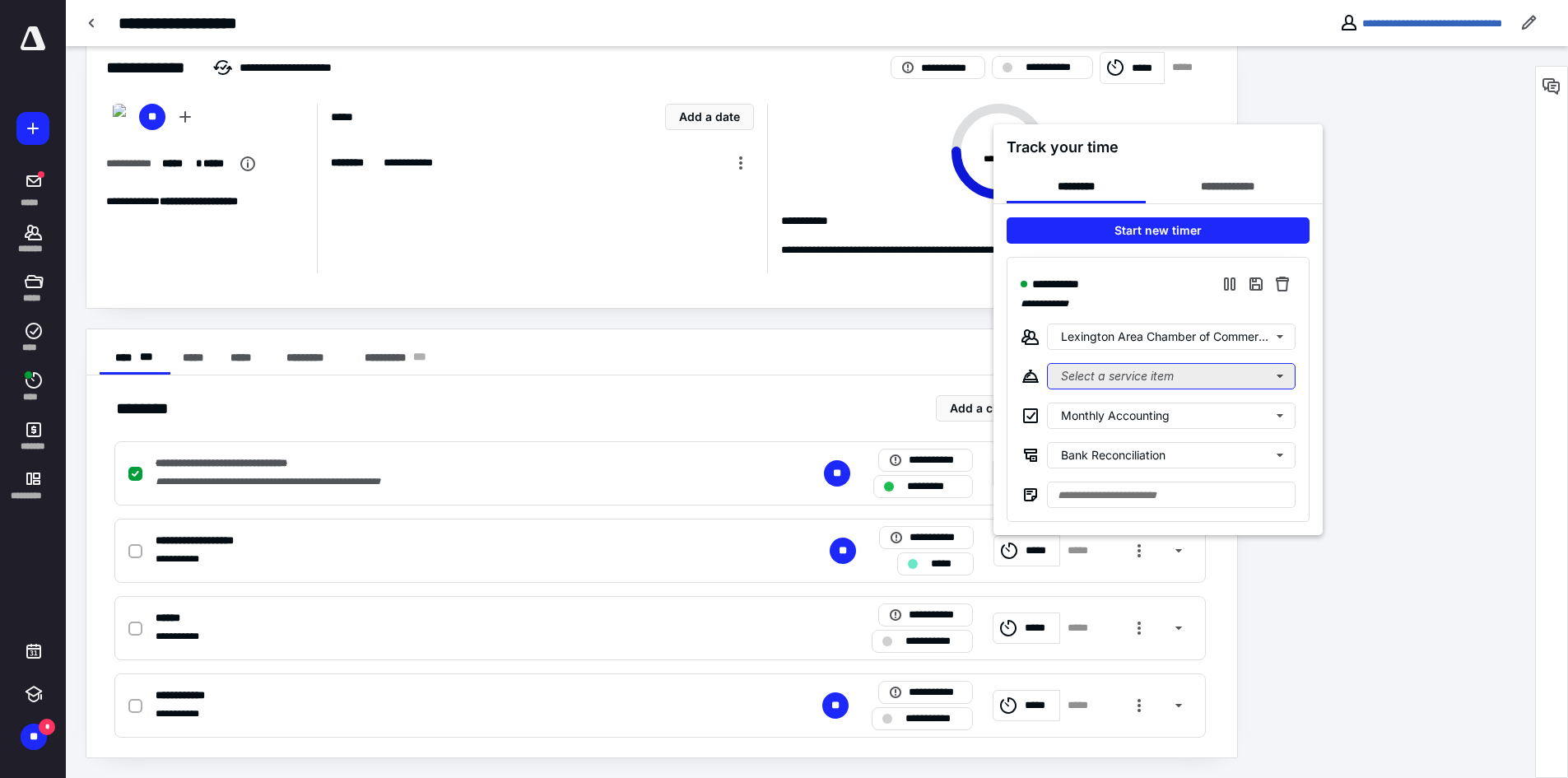 click on "Select a service item" at bounding box center [1171, 376] 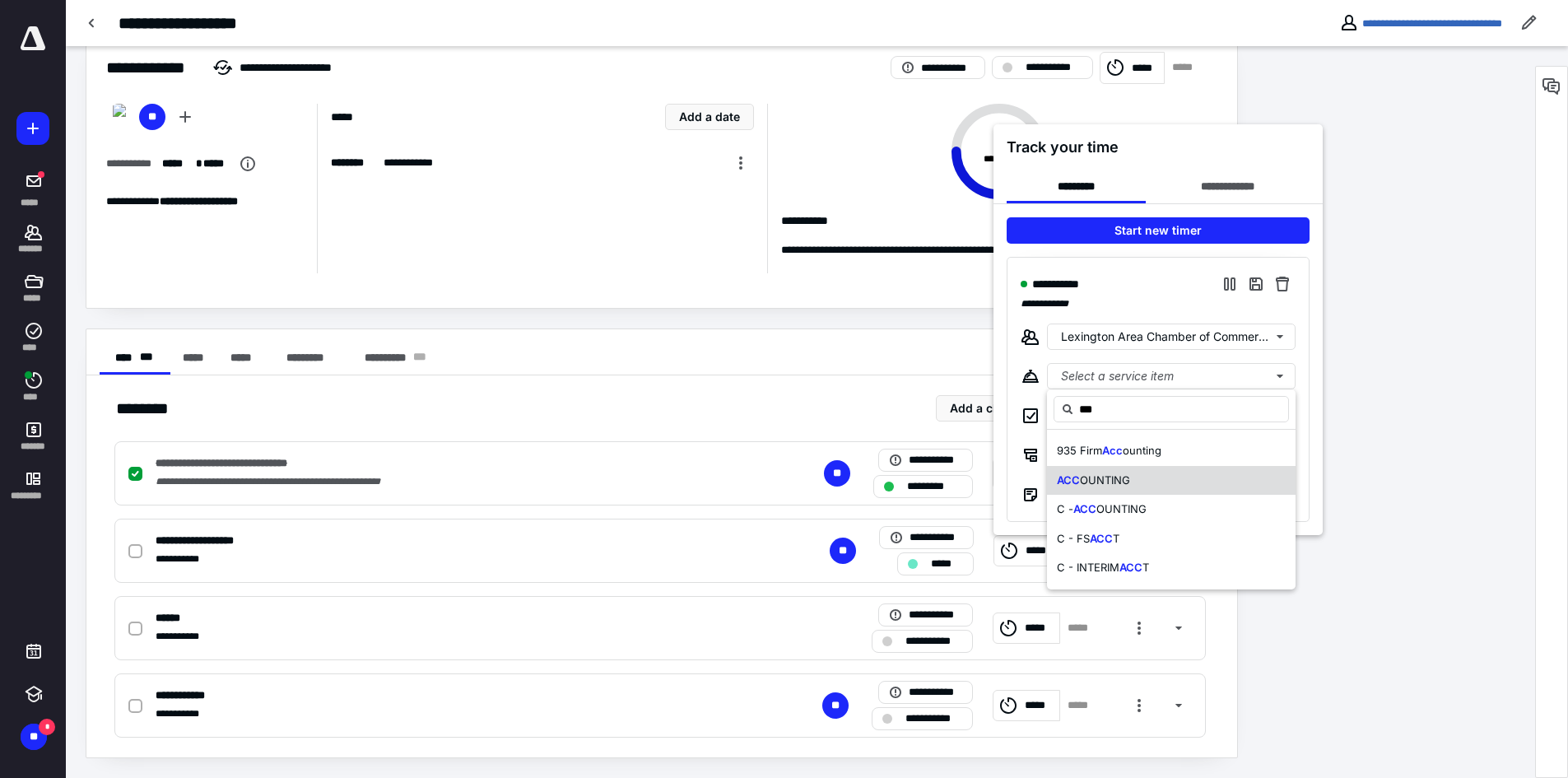 click on "OUNTING" at bounding box center (1105, 480) 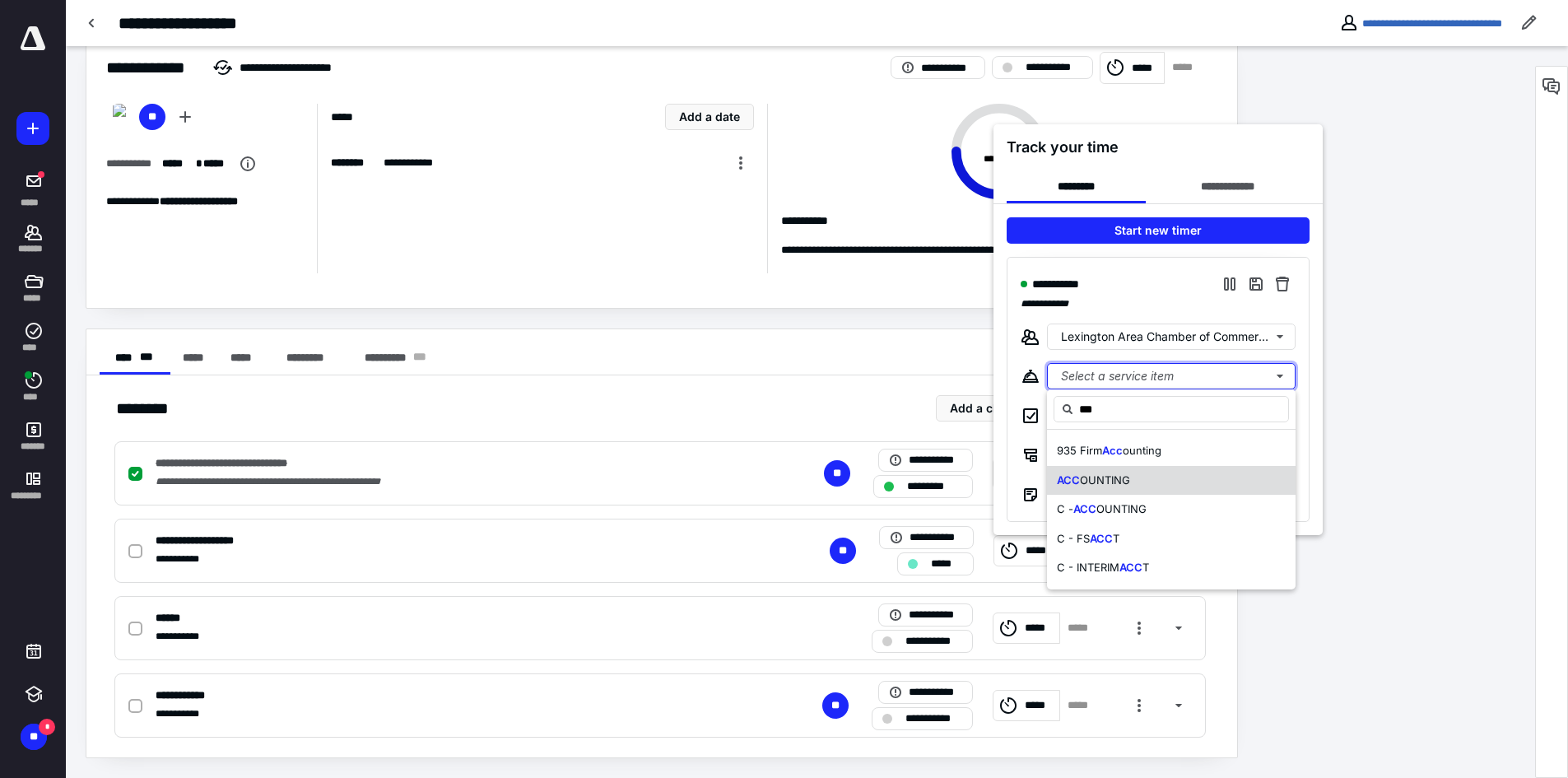 type 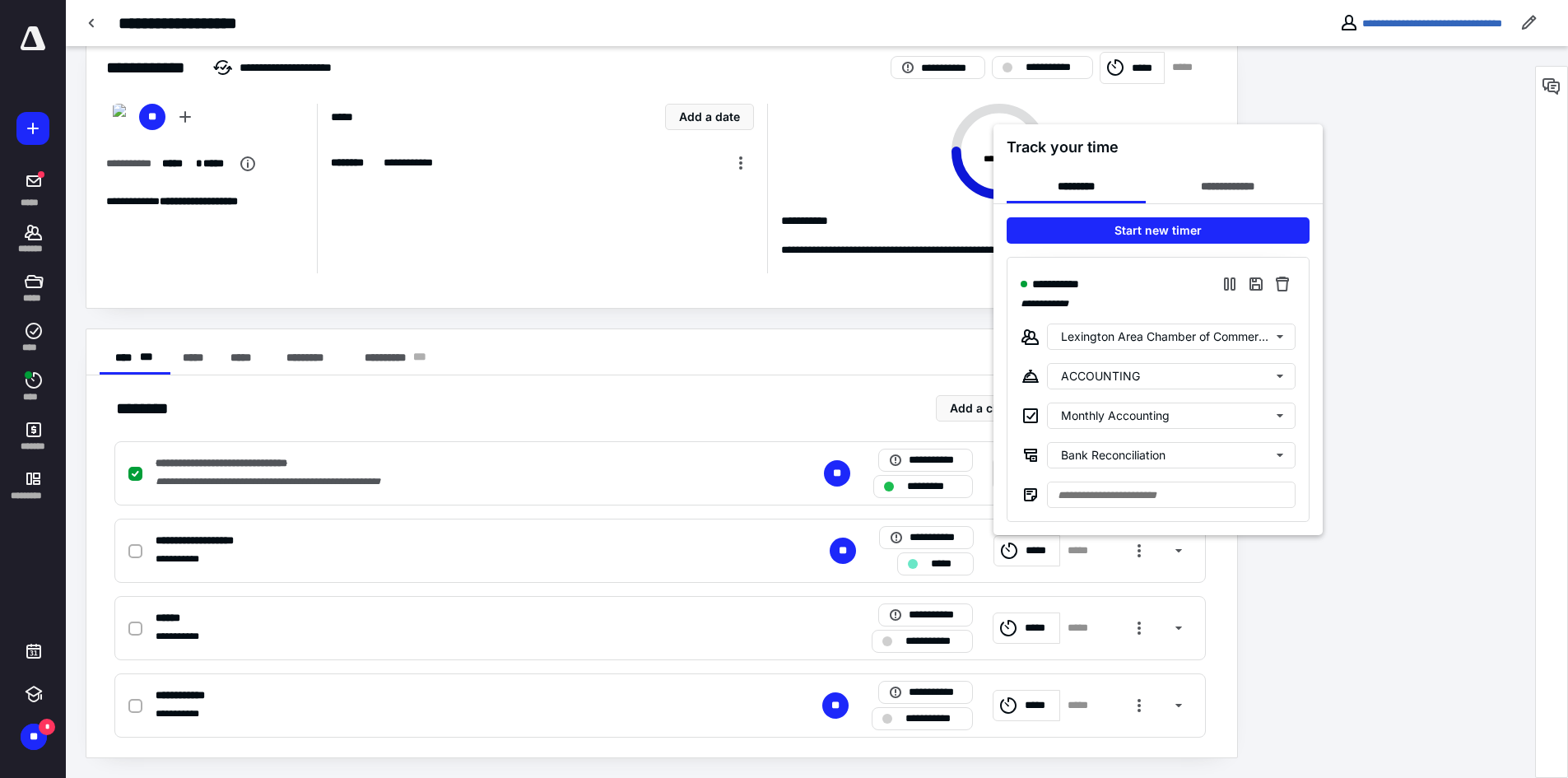 click at bounding box center (784, 389) 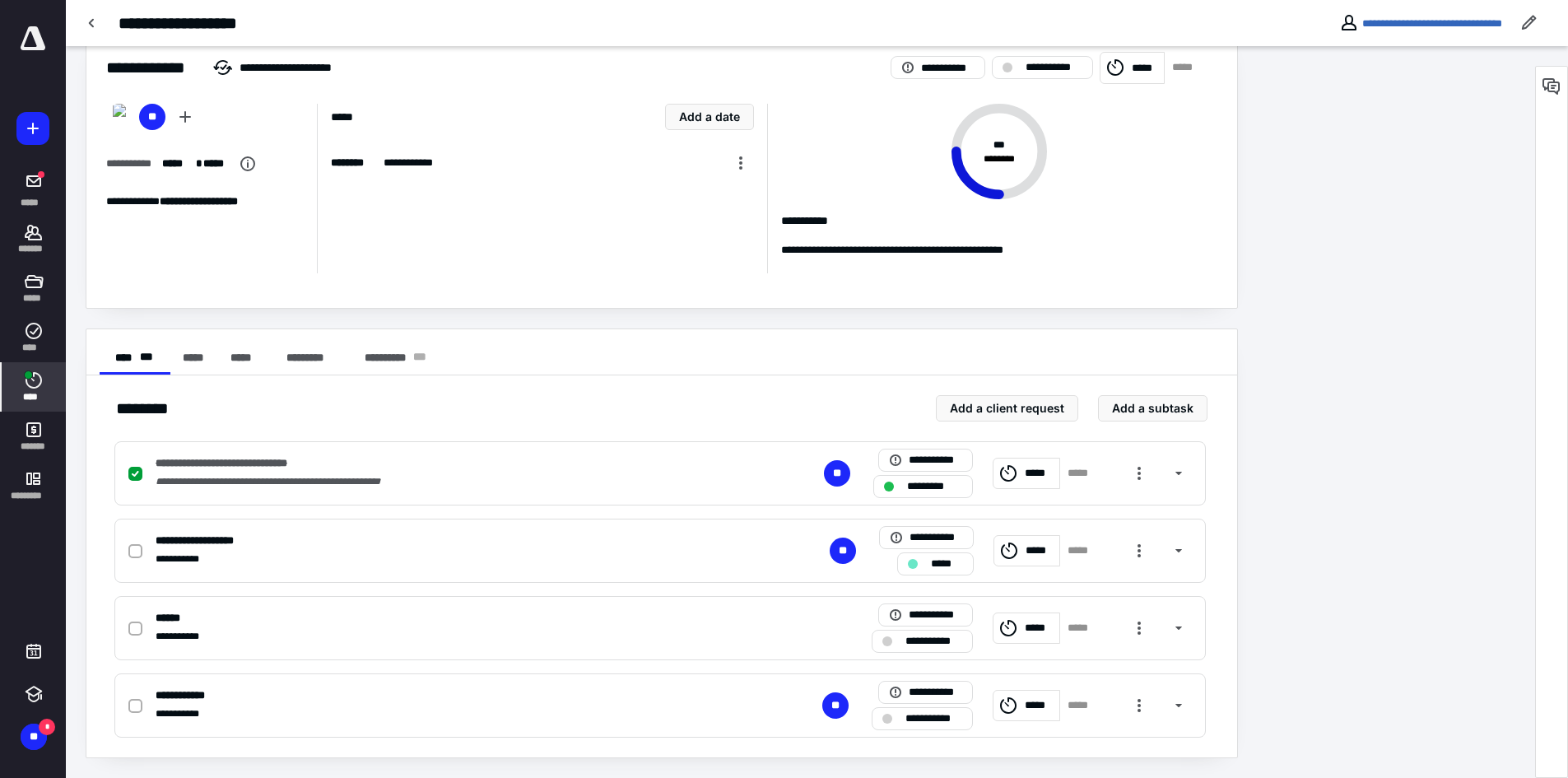 click on "****" at bounding box center [34, 397] 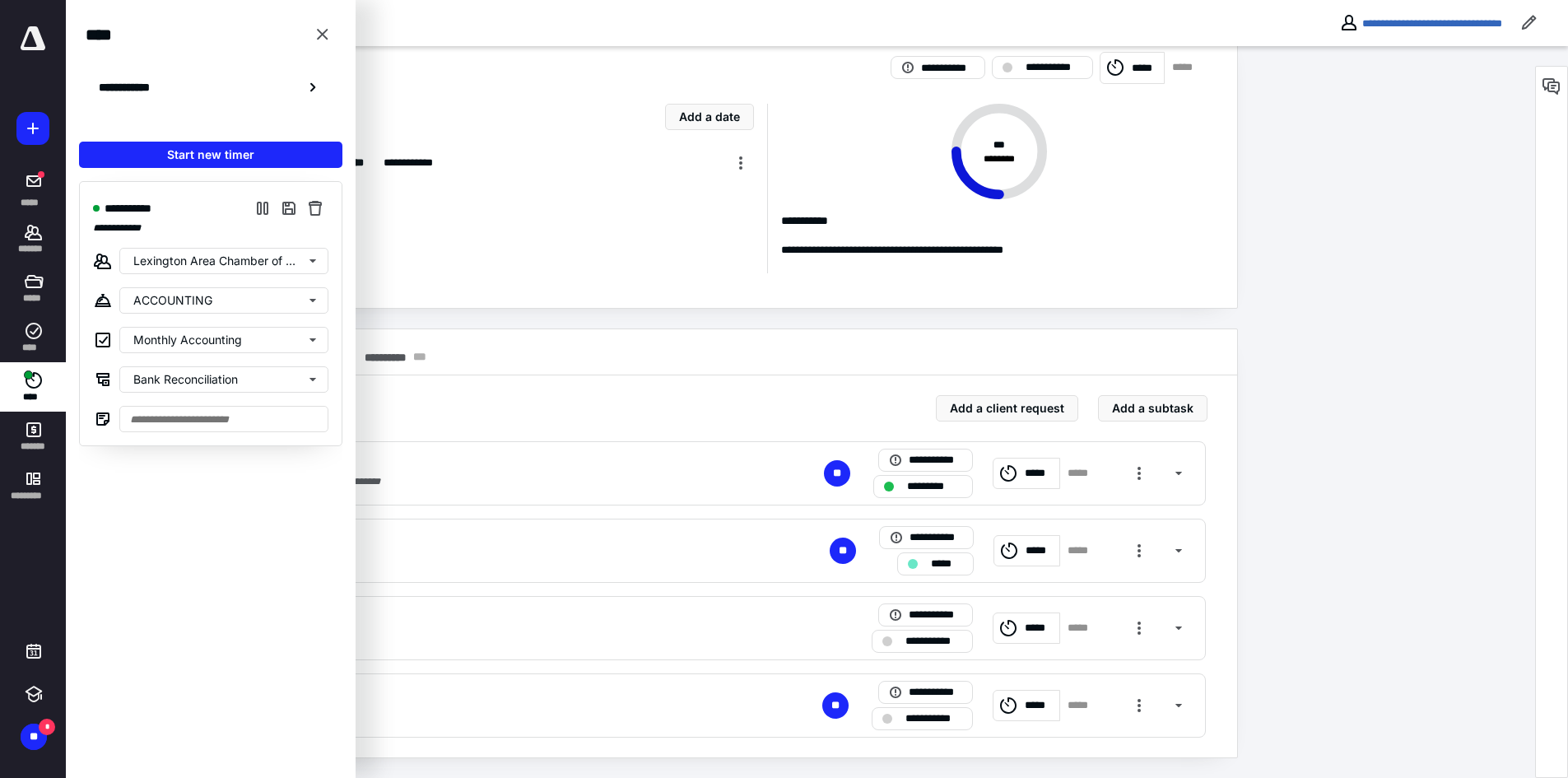 click on "**********" at bounding box center (800, 394) 